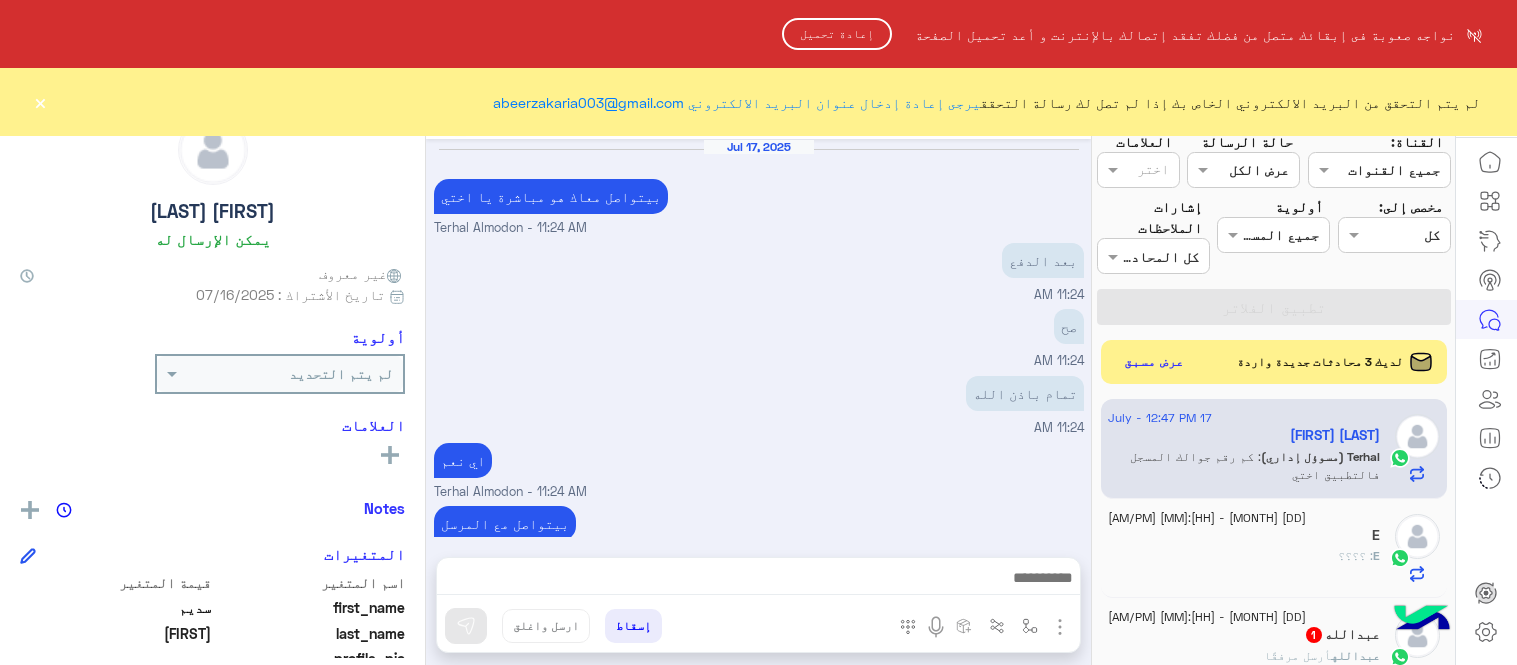 scroll, scrollTop: 0, scrollLeft: 0, axis: both 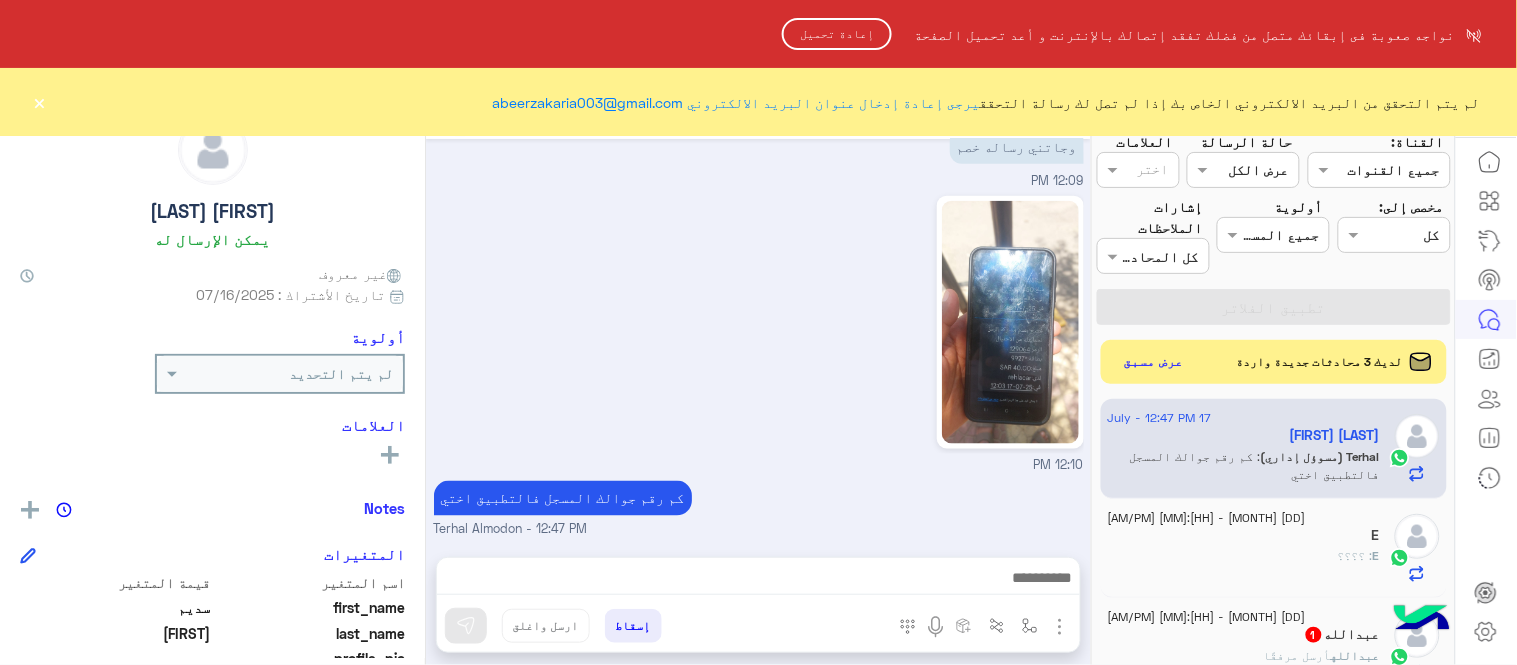 click on "إعادة تحميل" 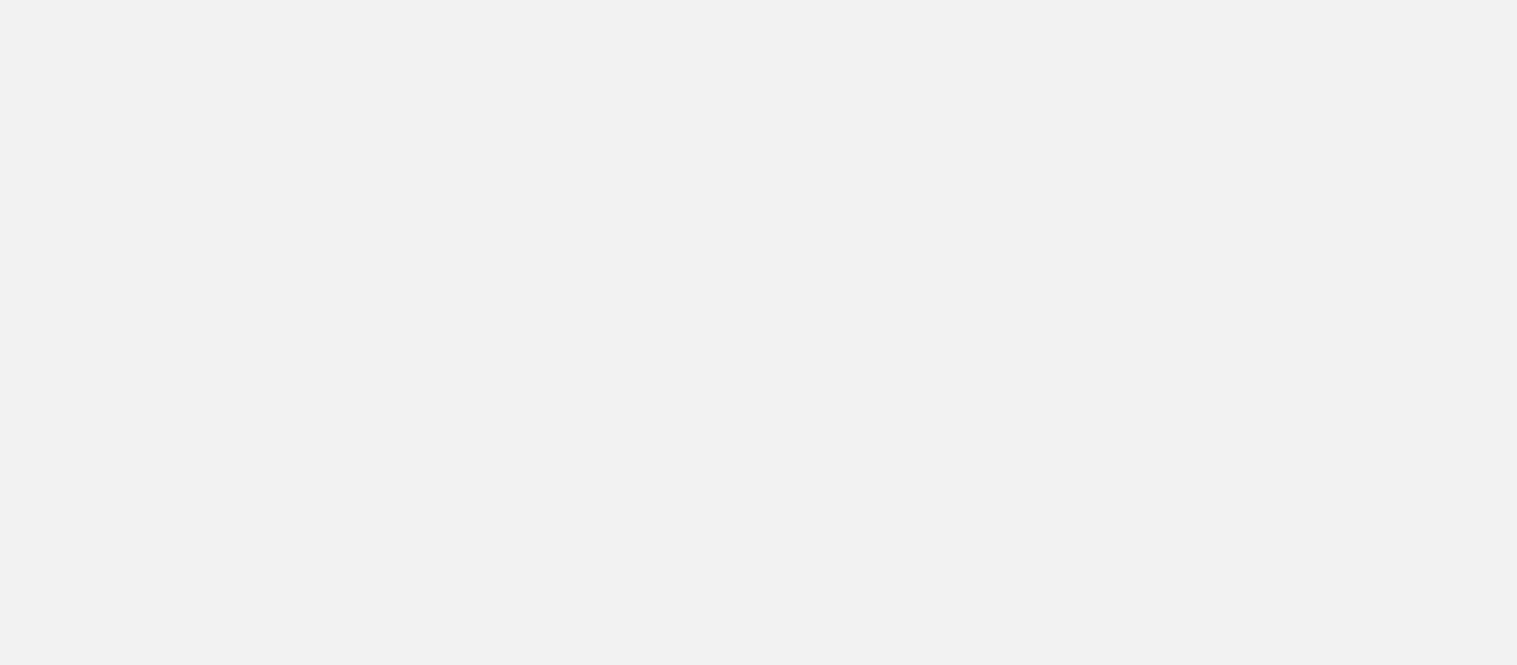 scroll, scrollTop: 0, scrollLeft: 0, axis: both 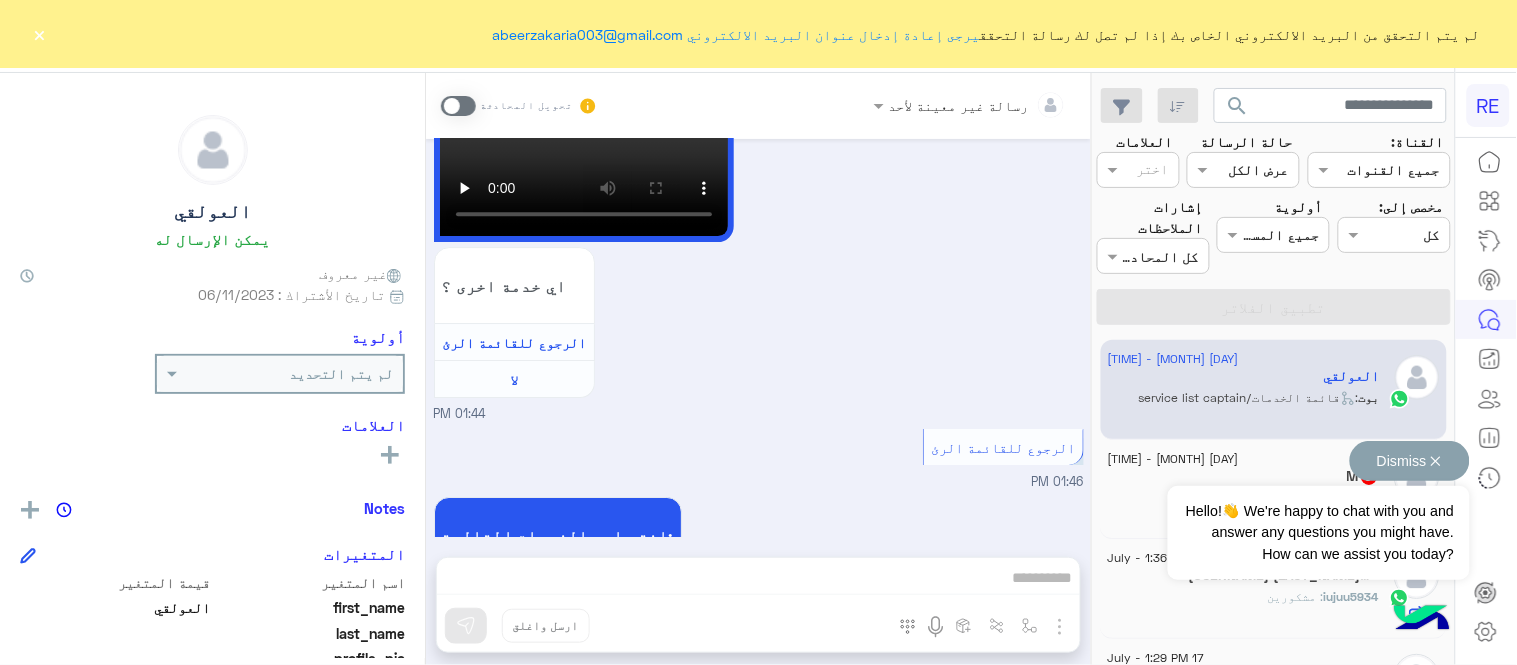 click on "Dismiss ✕" at bounding box center (1410, 461) 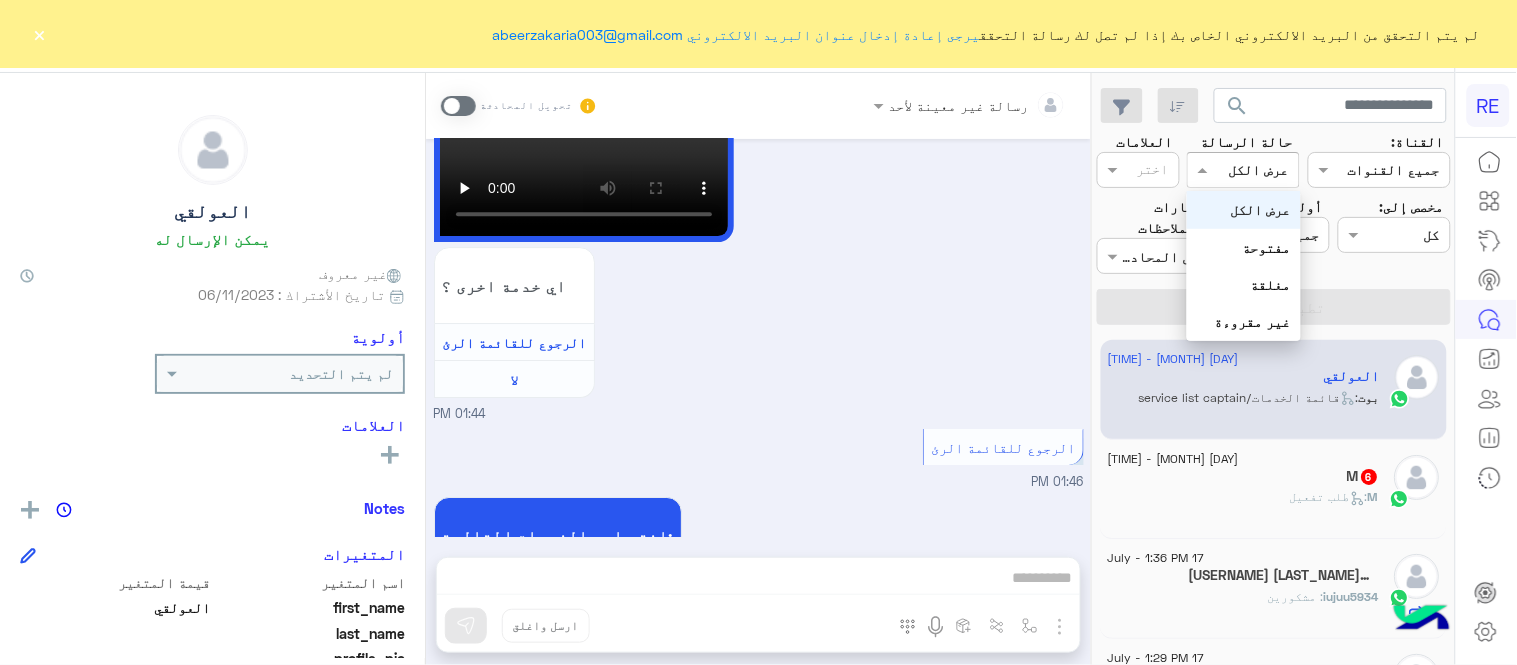 click at bounding box center (1243, 169) 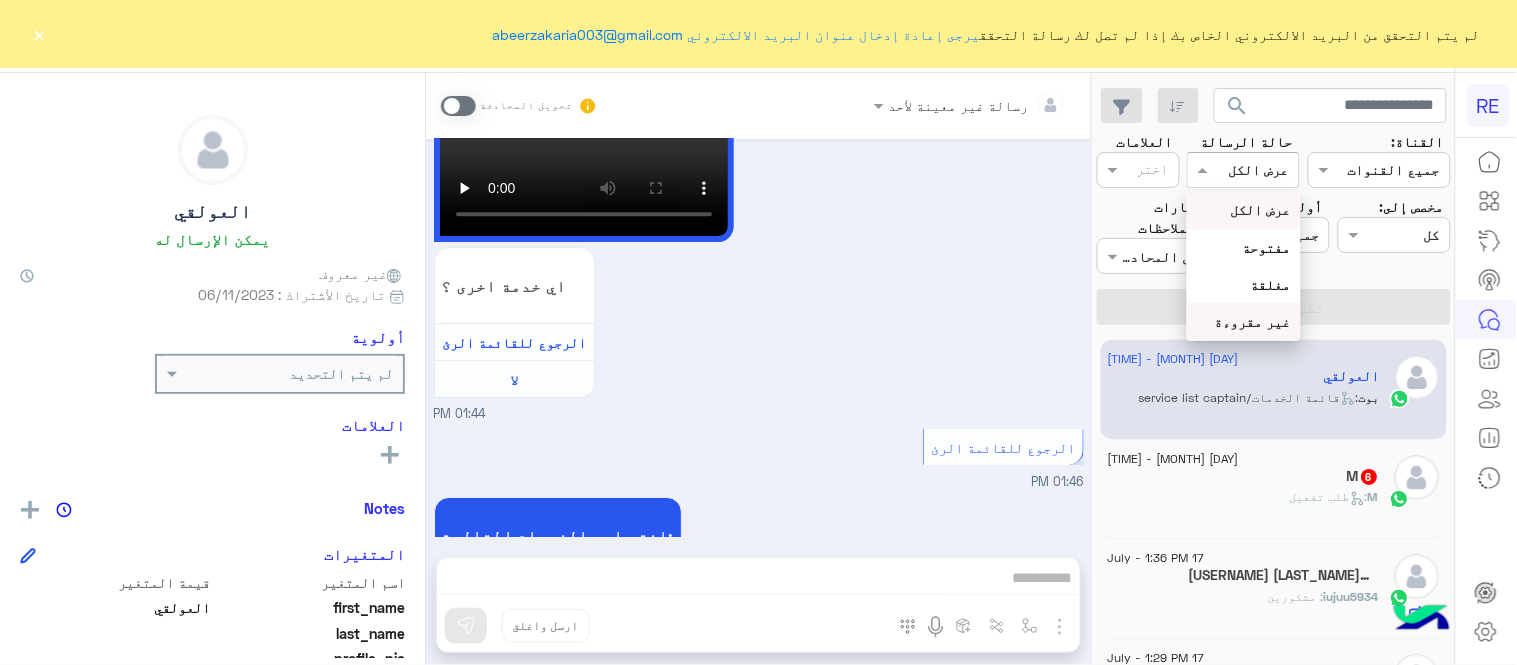 click on "غير مقروءة" at bounding box center [1253, 321] 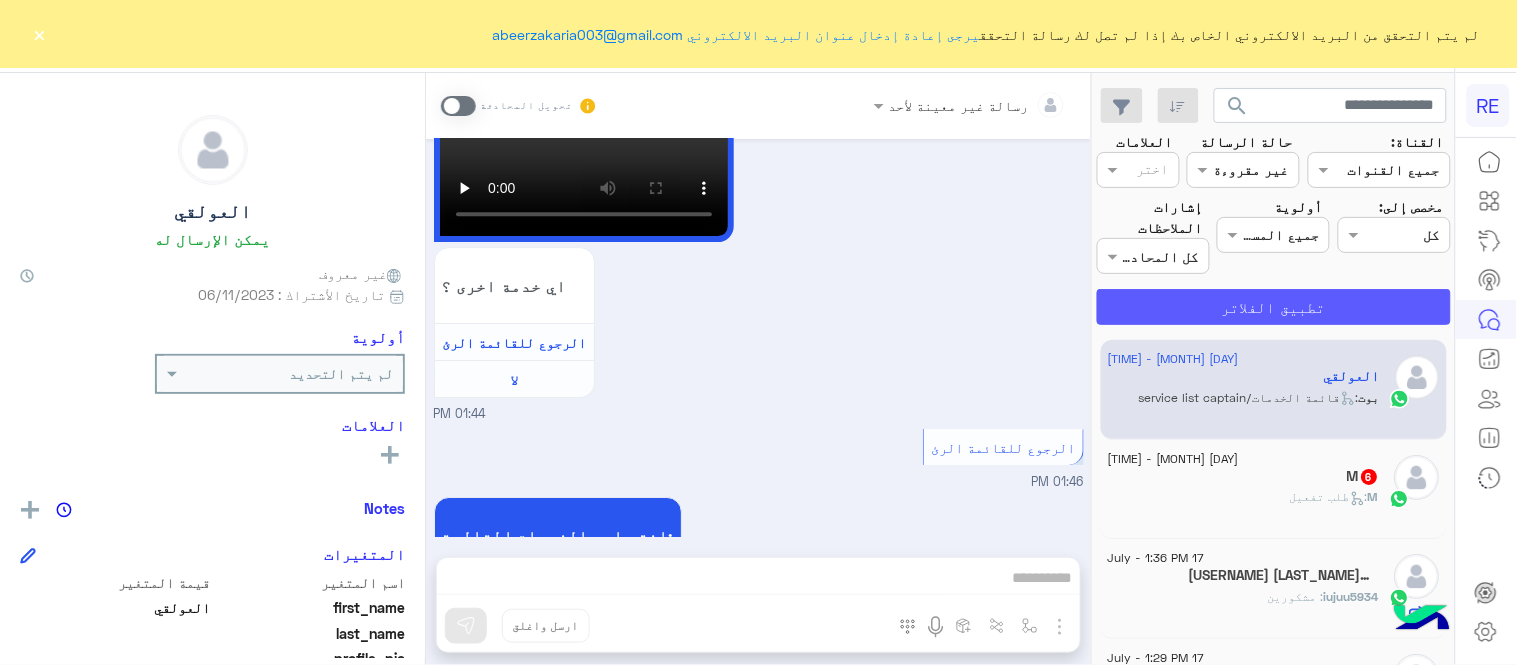 click on "تطبيق الفلاتر" 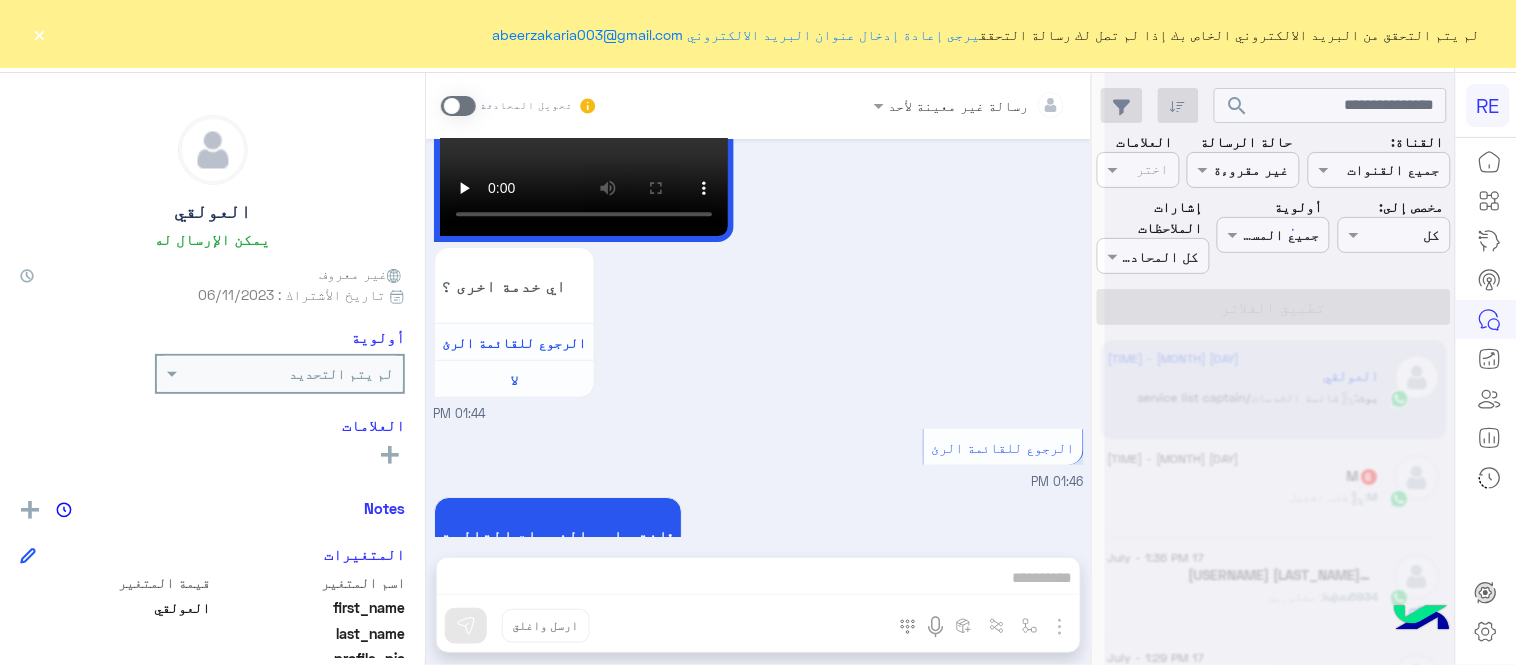 click on "×" 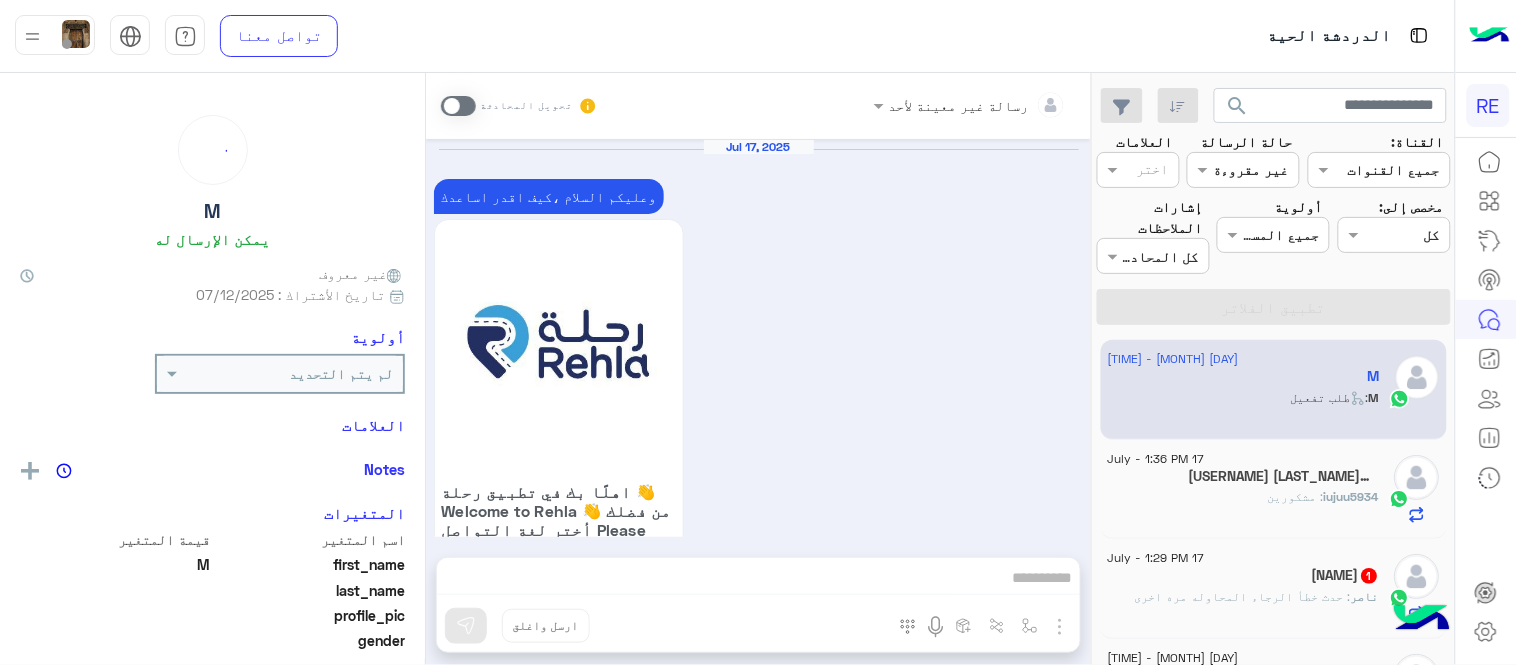 scroll, scrollTop: 1860, scrollLeft: 0, axis: vertical 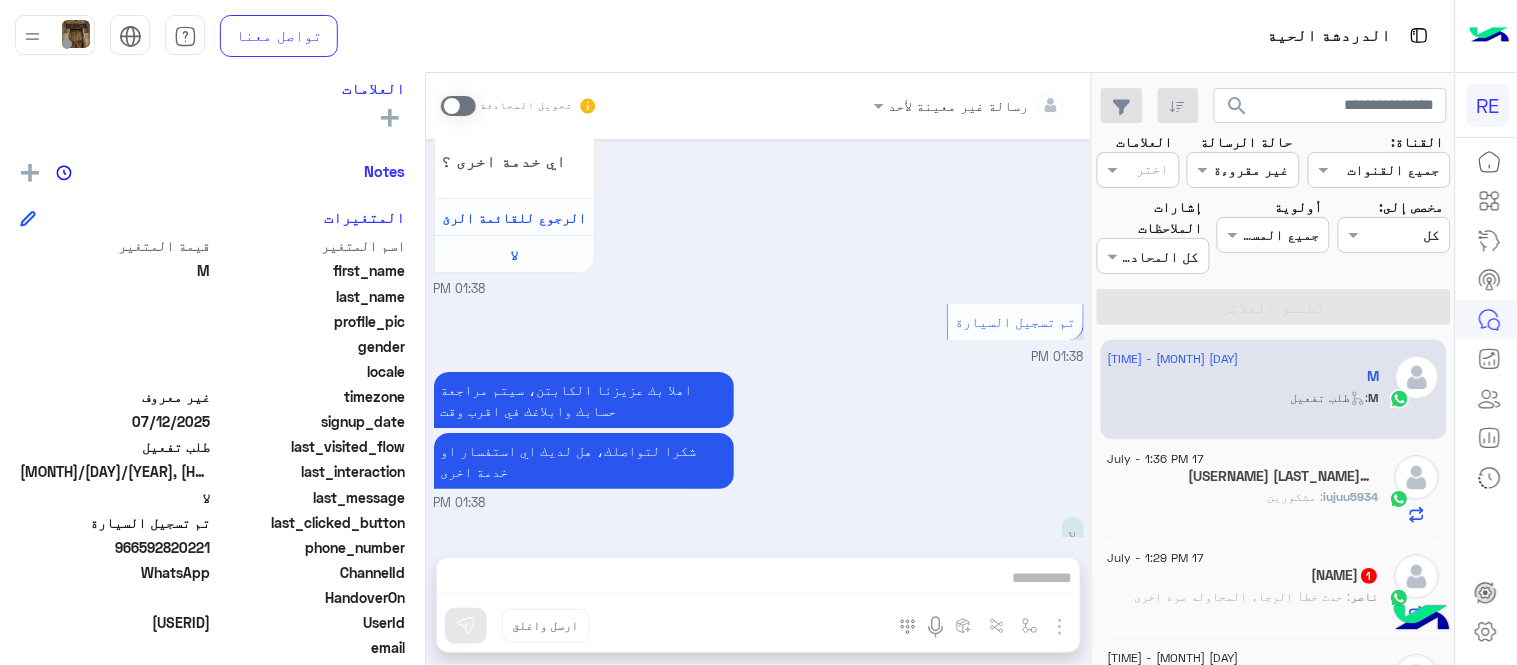 drag, startPoint x: 145, startPoint y: 546, endPoint x: 211, endPoint y: 551, distance: 66.189125 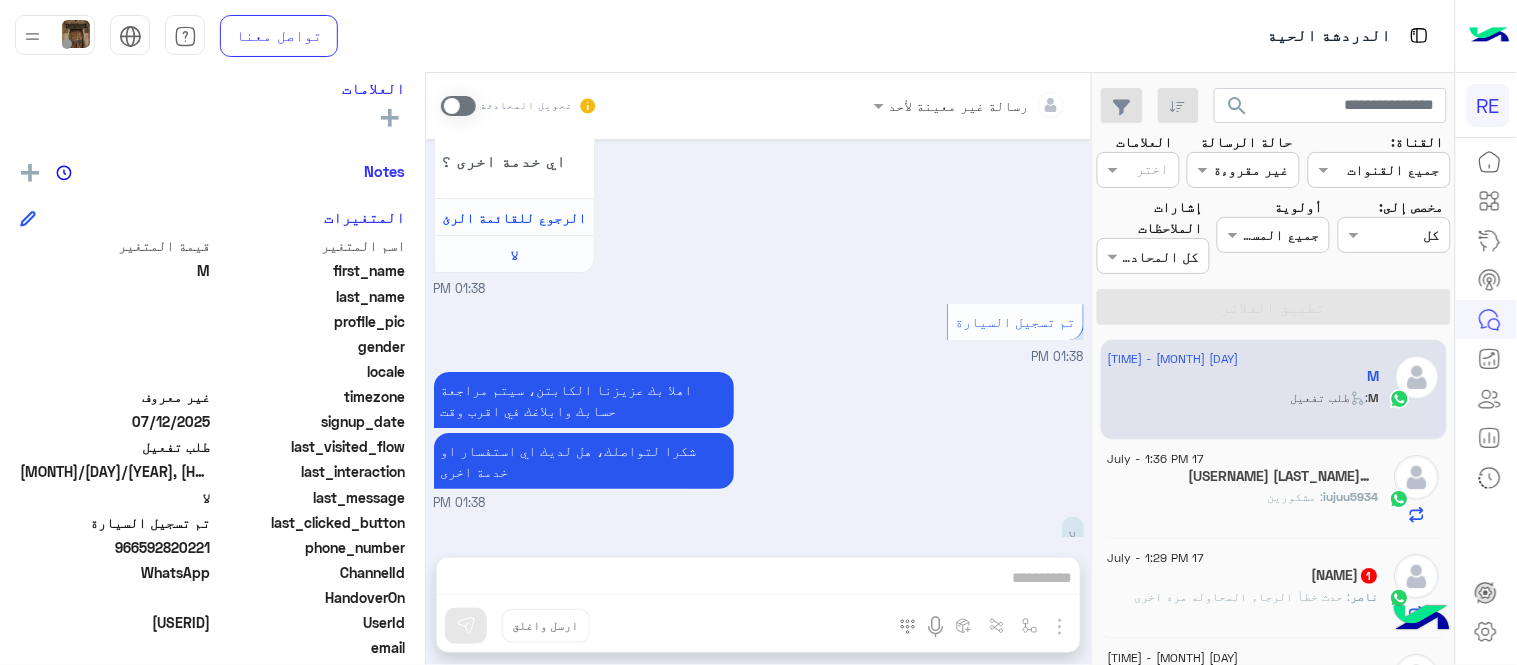 click on "966592820221" 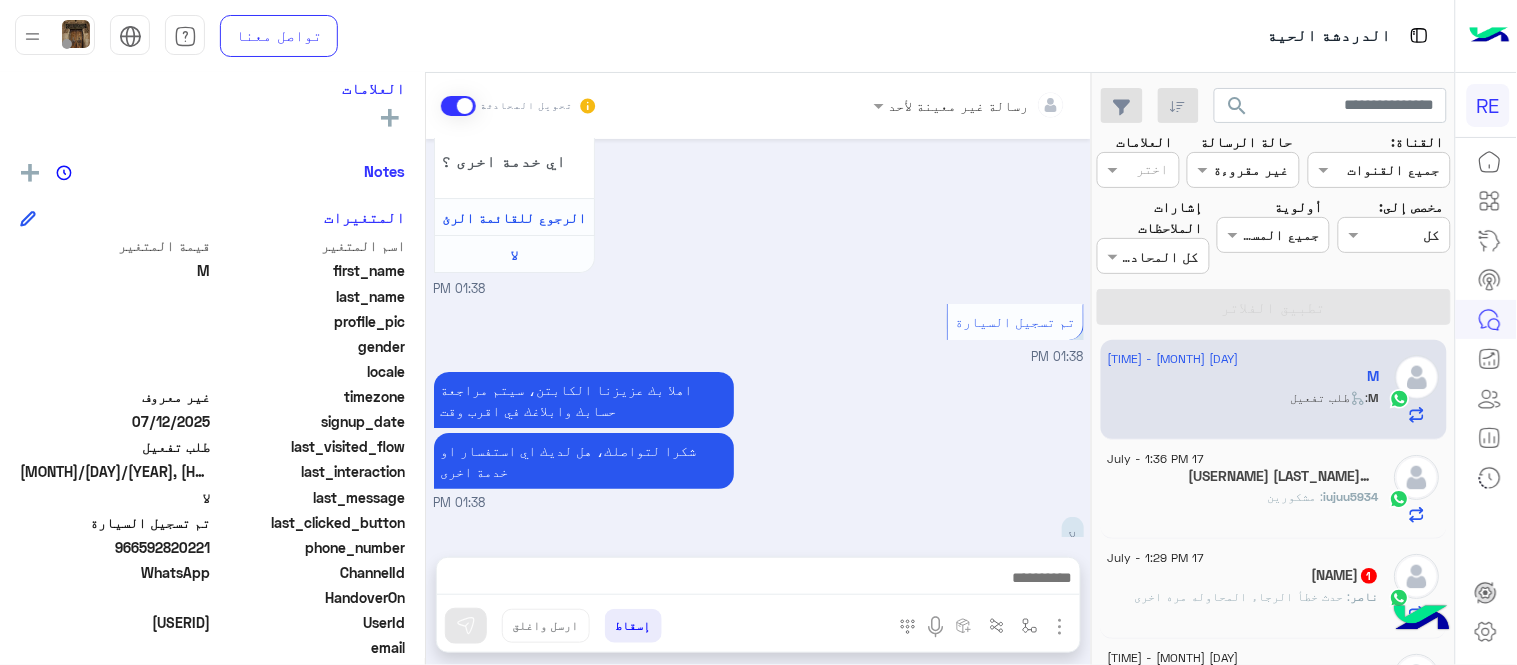 scroll, scrollTop: 1896, scrollLeft: 0, axis: vertical 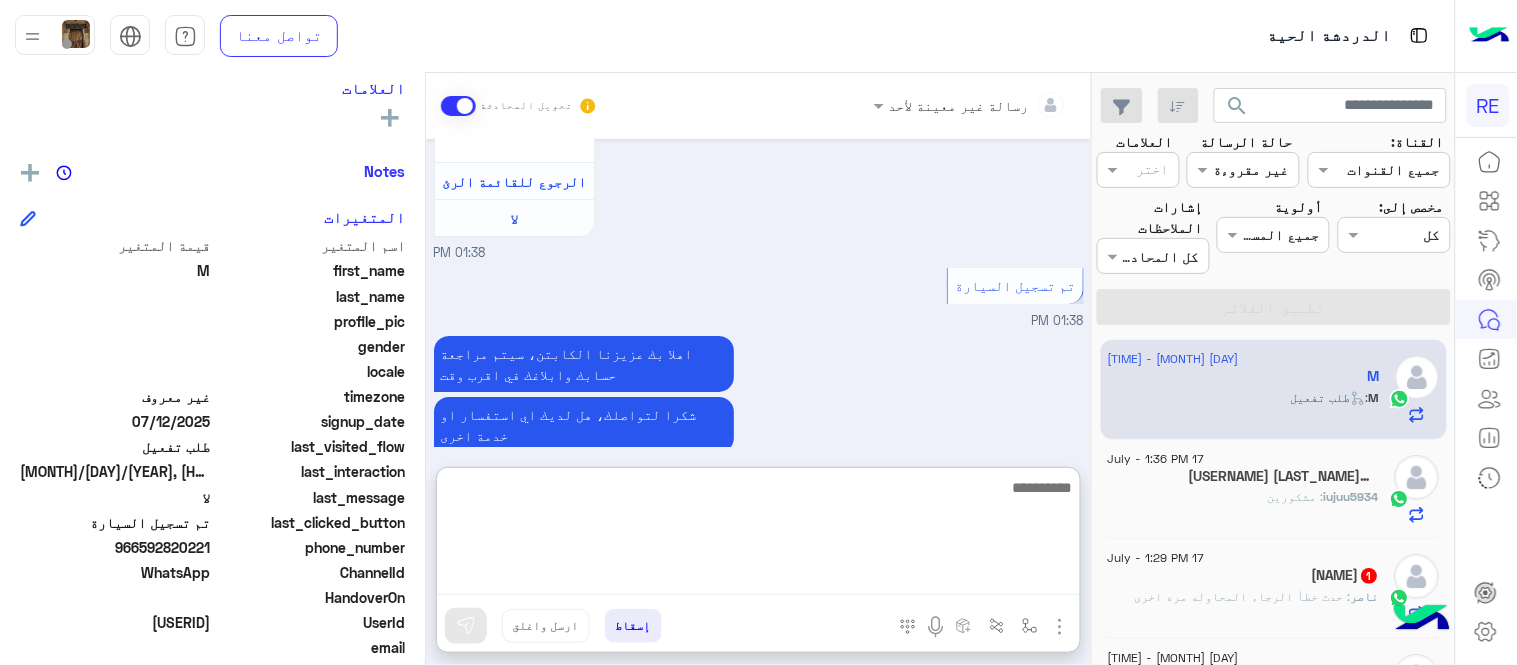 click at bounding box center (758, 535) 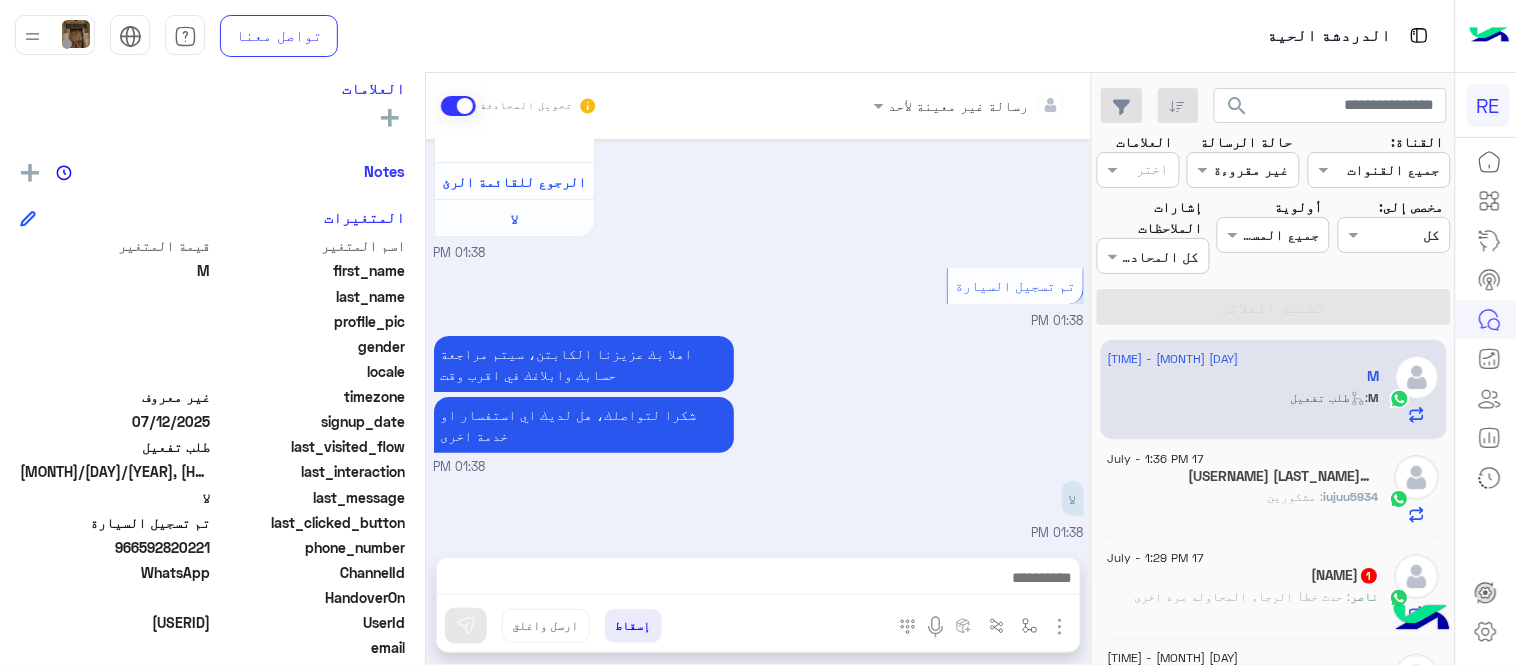 click on "اهلا بك عزيزنا الكابتن، سيتم مراجعة حسابك وابلاغك في اقرب وقت شكرا لتواصلك، هل لديك اي استفسار او خدمة اخرى    [TIME]" at bounding box center (759, 404) 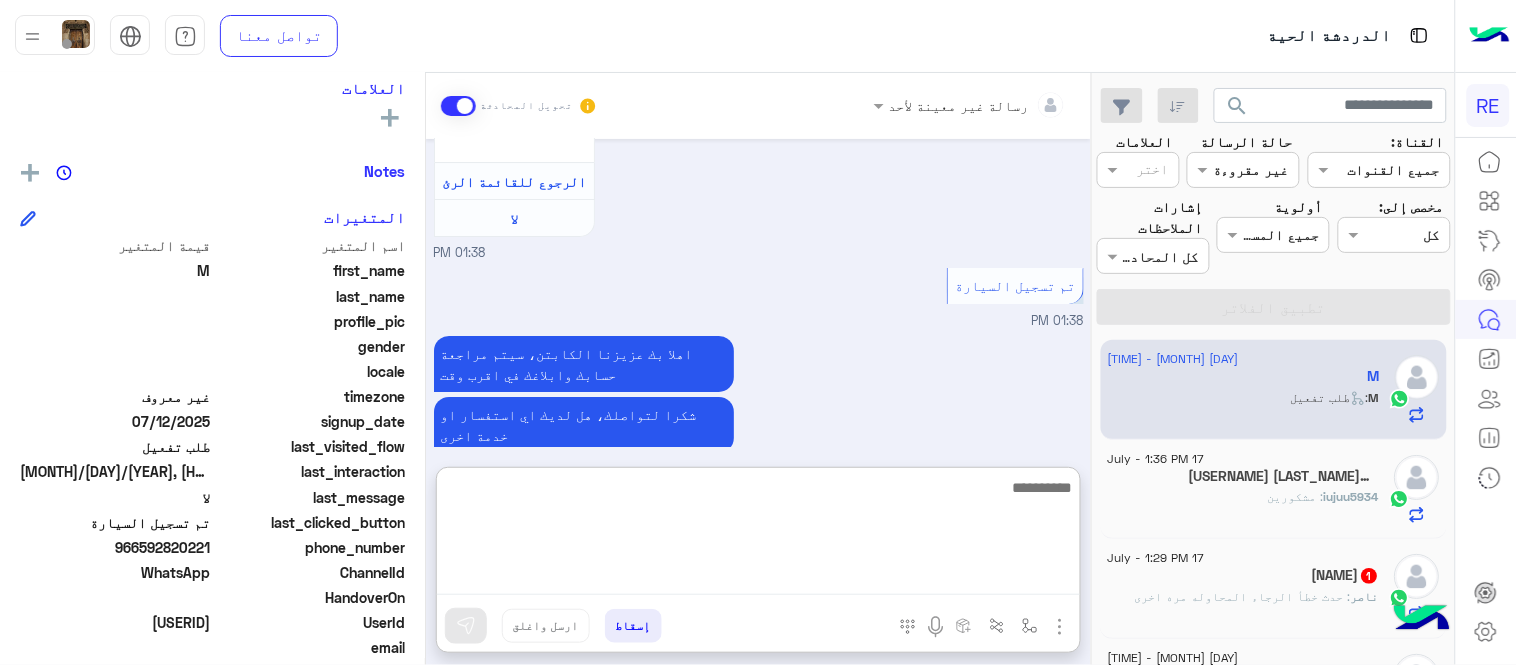 click at bounding box center (758, 535) 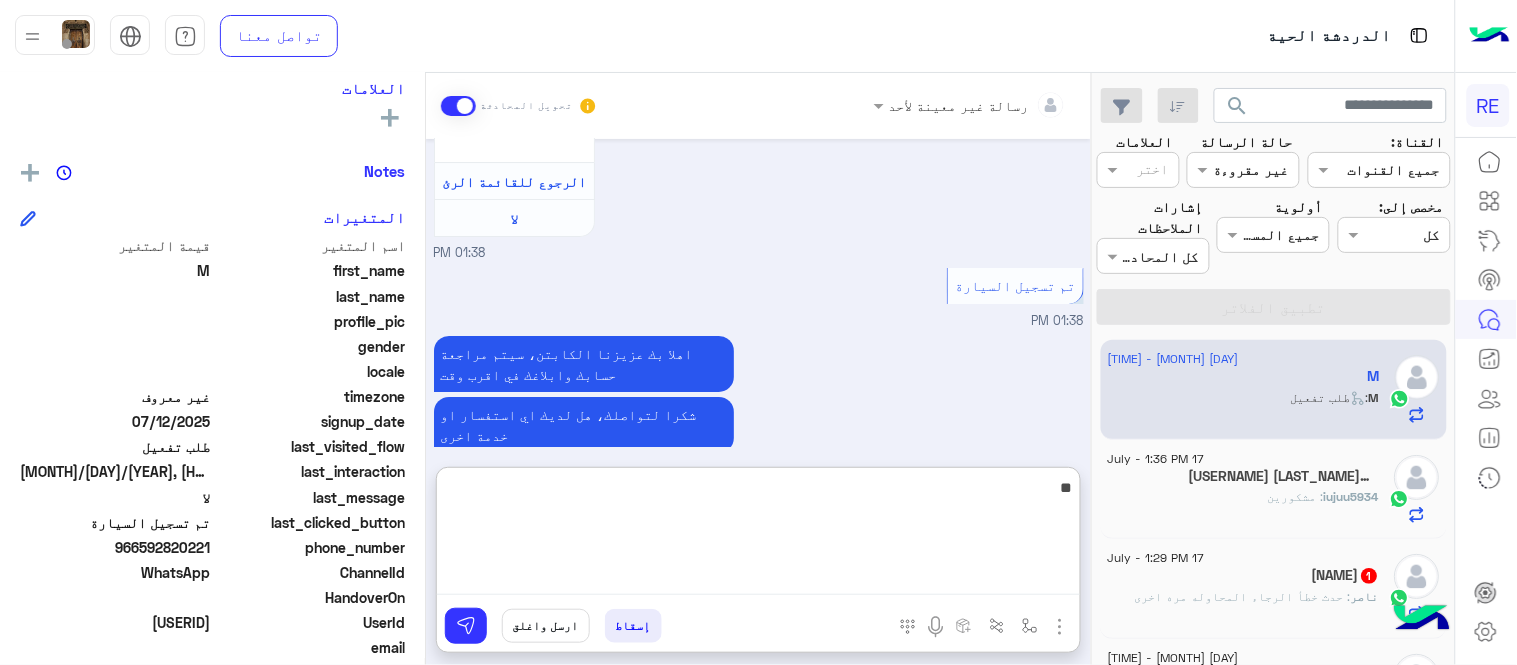 type on "*" 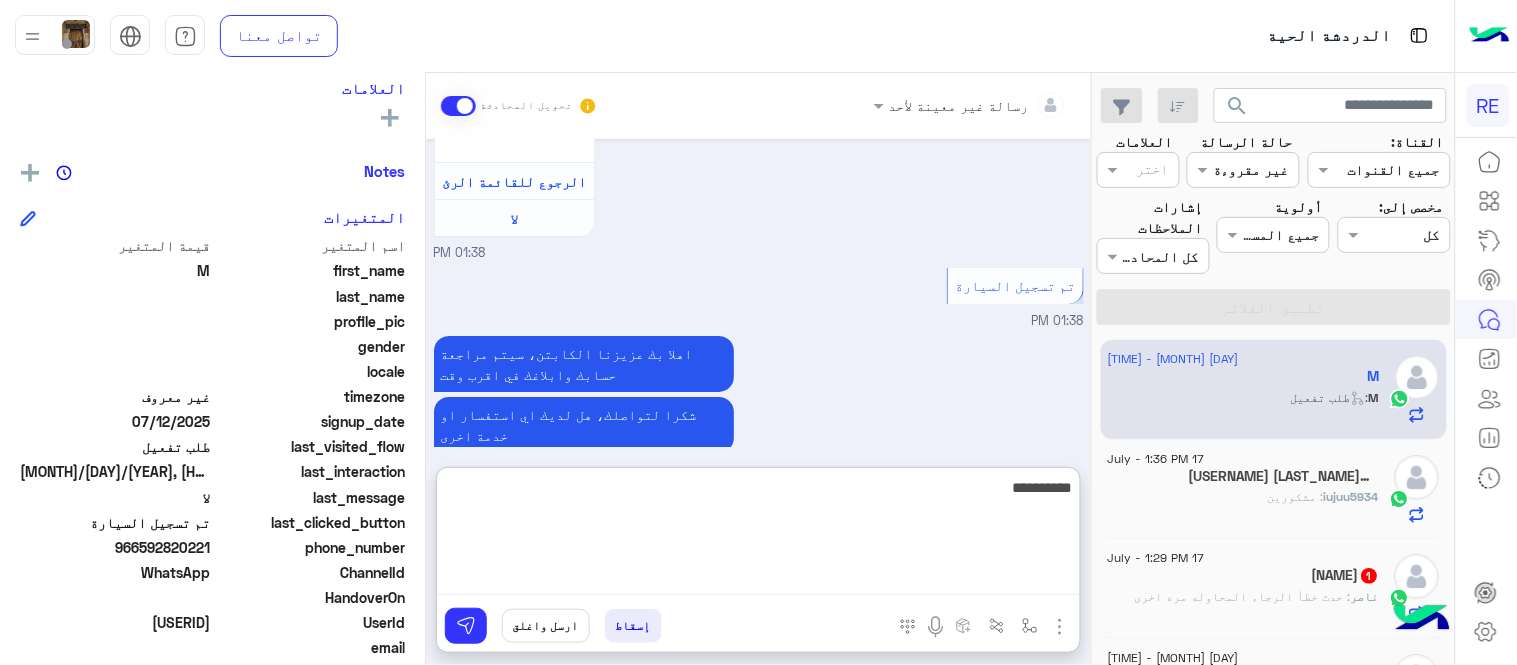 type on "**********" 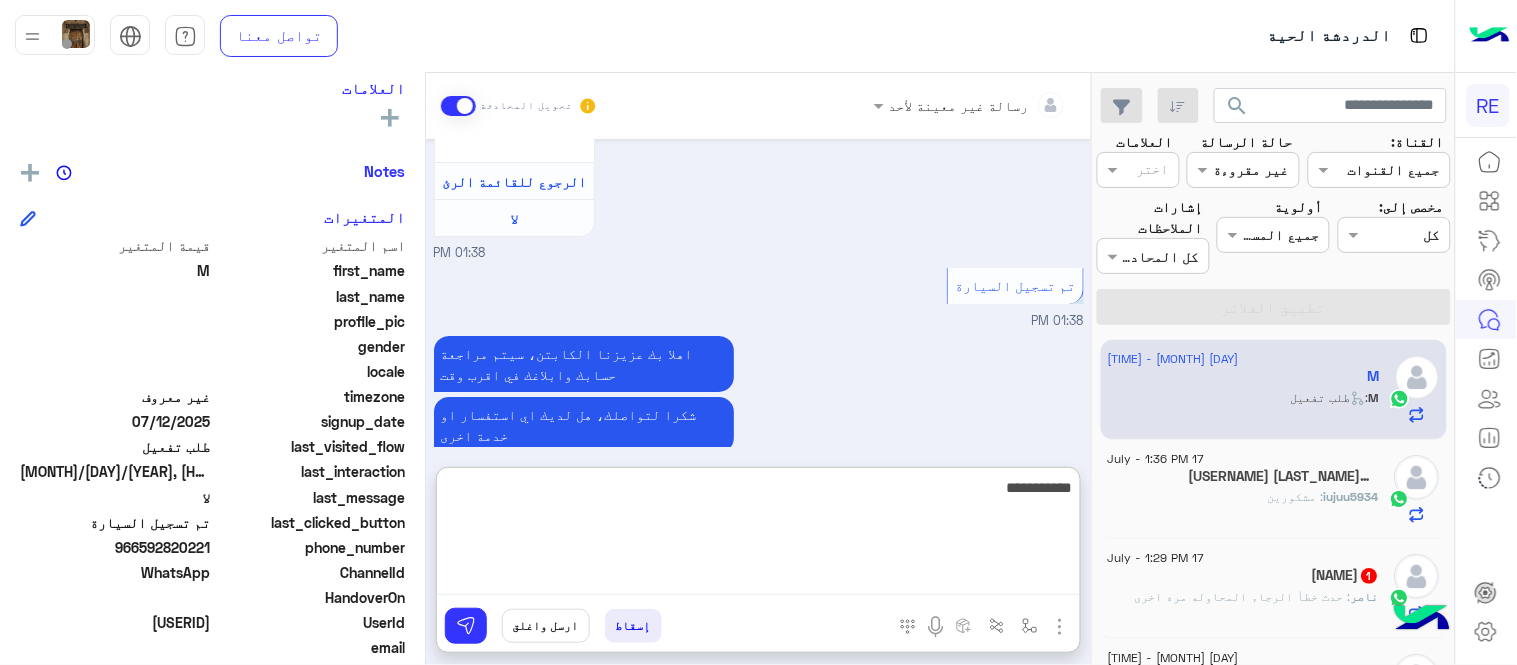 type 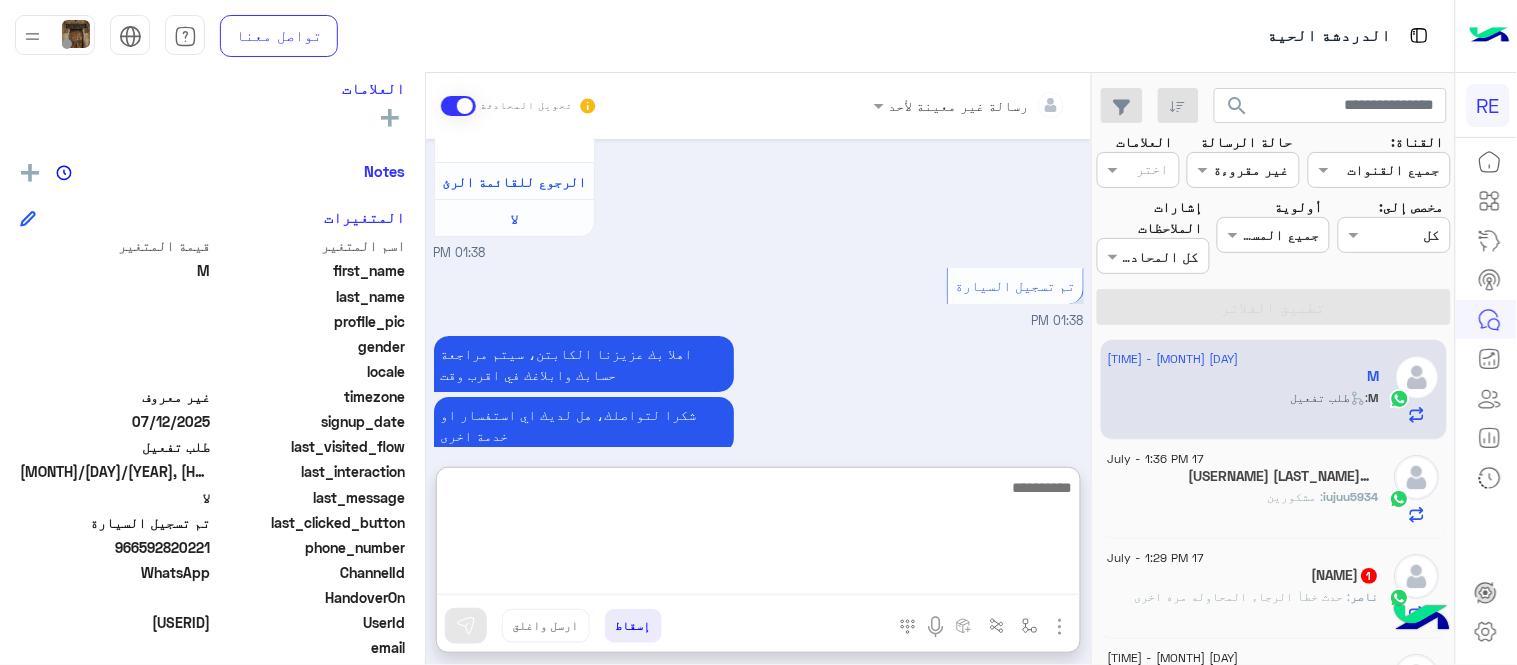 scroll, scrollTop: 2050, scrollLeft: 0, axis: vertical 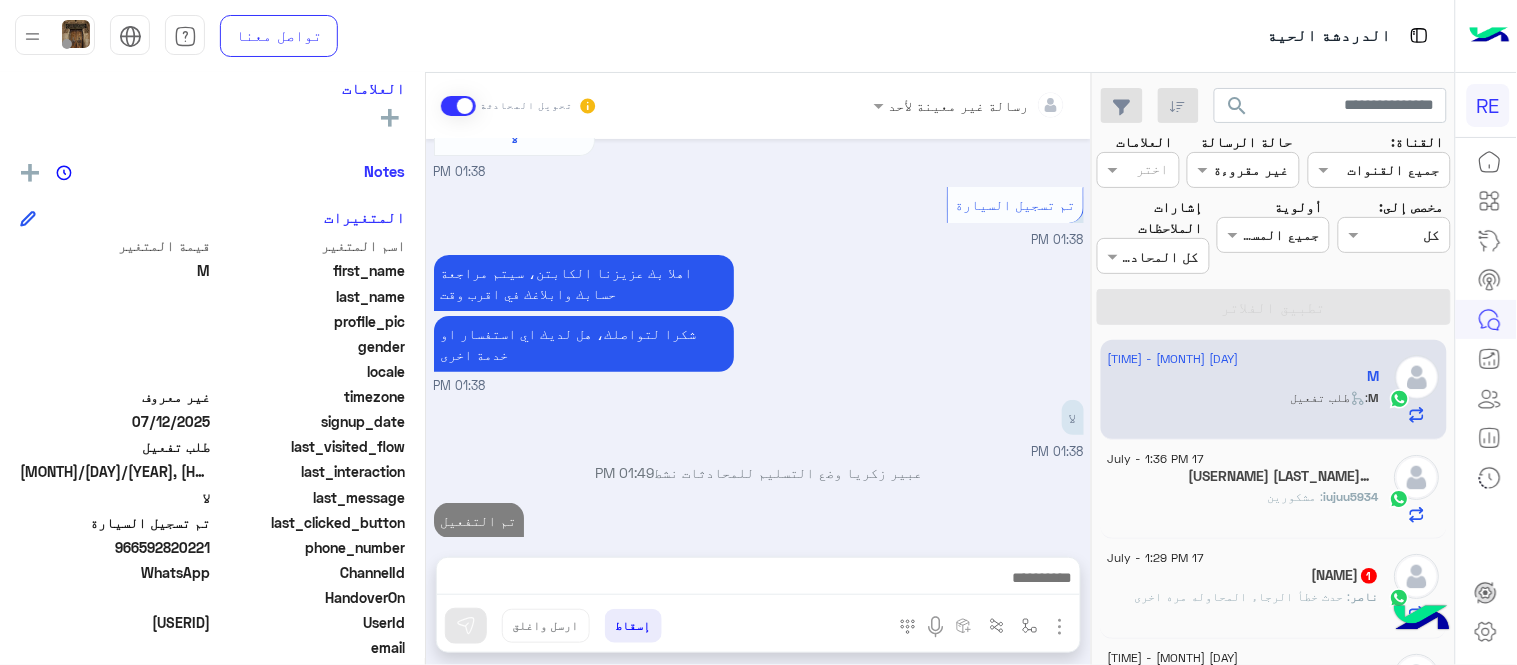 click on "[DATE]  وعليكم السلام ،كيف اقدر اساعدك
اهلًا بك في تطبيق رحلة 👋
Welcome to Rehla  👋
من فضلك أختر لغة التواصل
Please choose your preferred Language
English   عربي     [TIME]   عربي    [TIME]  هل أنت ؟   كابتن 👨🏻‍✈️   عميل 🧳   رحال (مرشد مرخص) 🏖️     [TIME]   كابتن     [TIME]  اختر احد الخدمات التالية:    [TIME]   تفعيل حساب    [TIME]  يمكنك الاطلاع على شروط الانضمام لرحلة ك (كابتن ) الموجودة بالصورة أعلاه،
لتحميل التطبيق عبر الرابط التالي : 📲
http://onelink.to/Rehla    يسعدنا انضمامك لتطبيق رحلة يمكنك اتباع الخطوات الموضحة لتسجيل بيانات سيارتك بالفيديو التالي  :  تم تسجيل السيارة   اواجه صعوبة بالتسجيل  اي خدمة اخرى ؟" at bounding box center (758, 338) 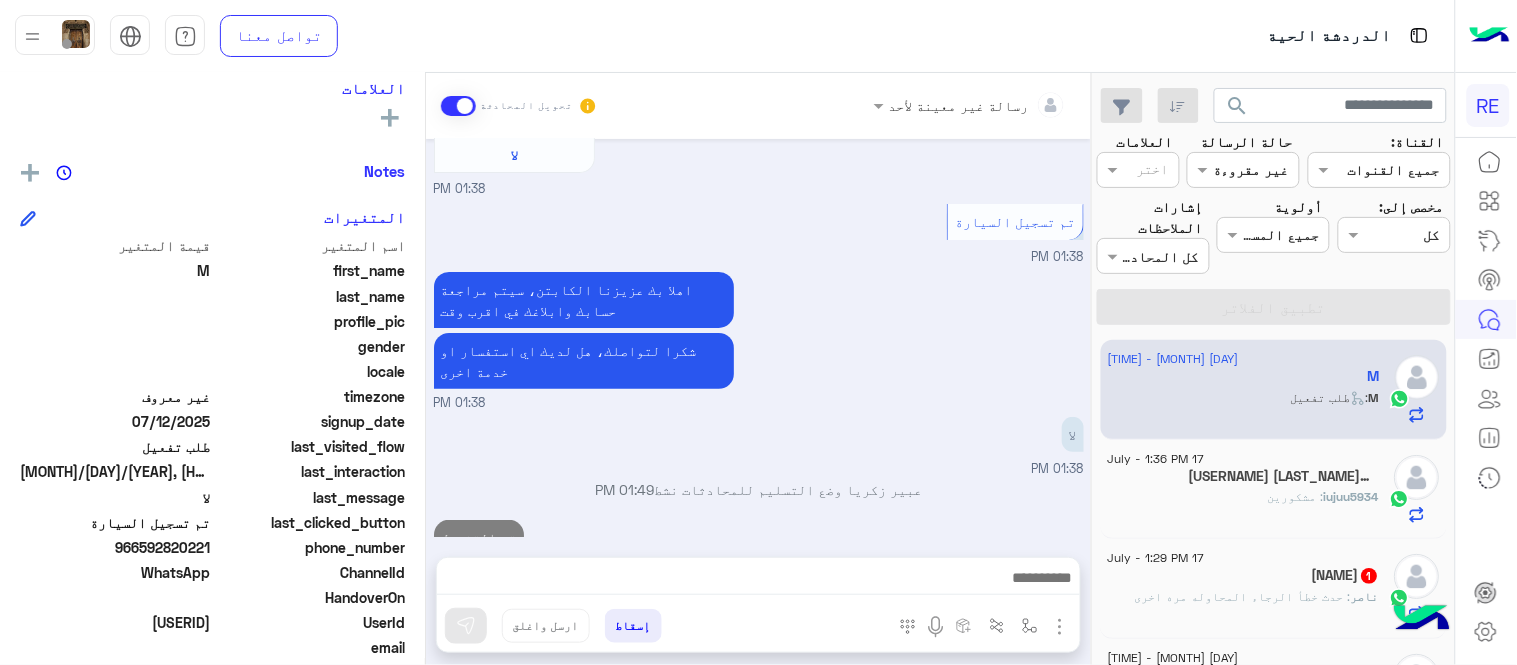 scroll, scrollTop: 1996, scrollLeft: 0, axis: vertical 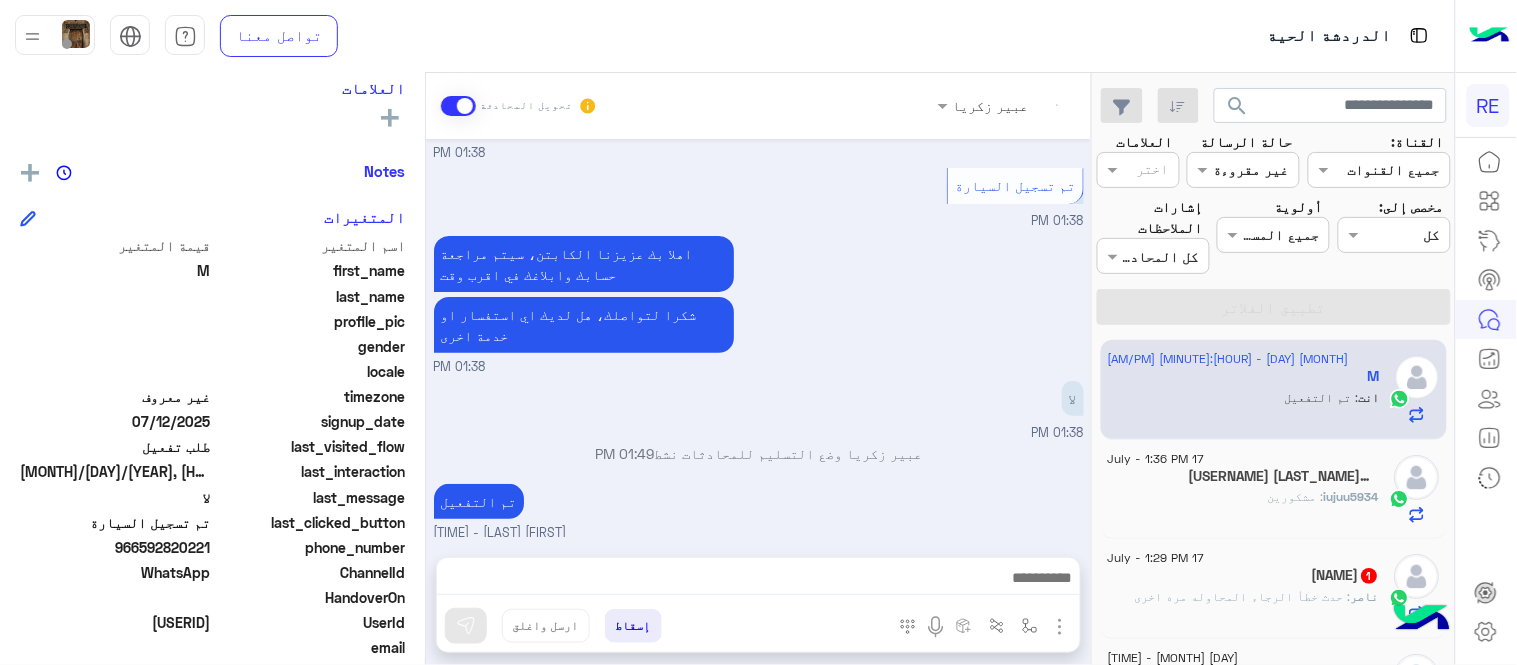 click on "[USERNAME] : مشكورين" 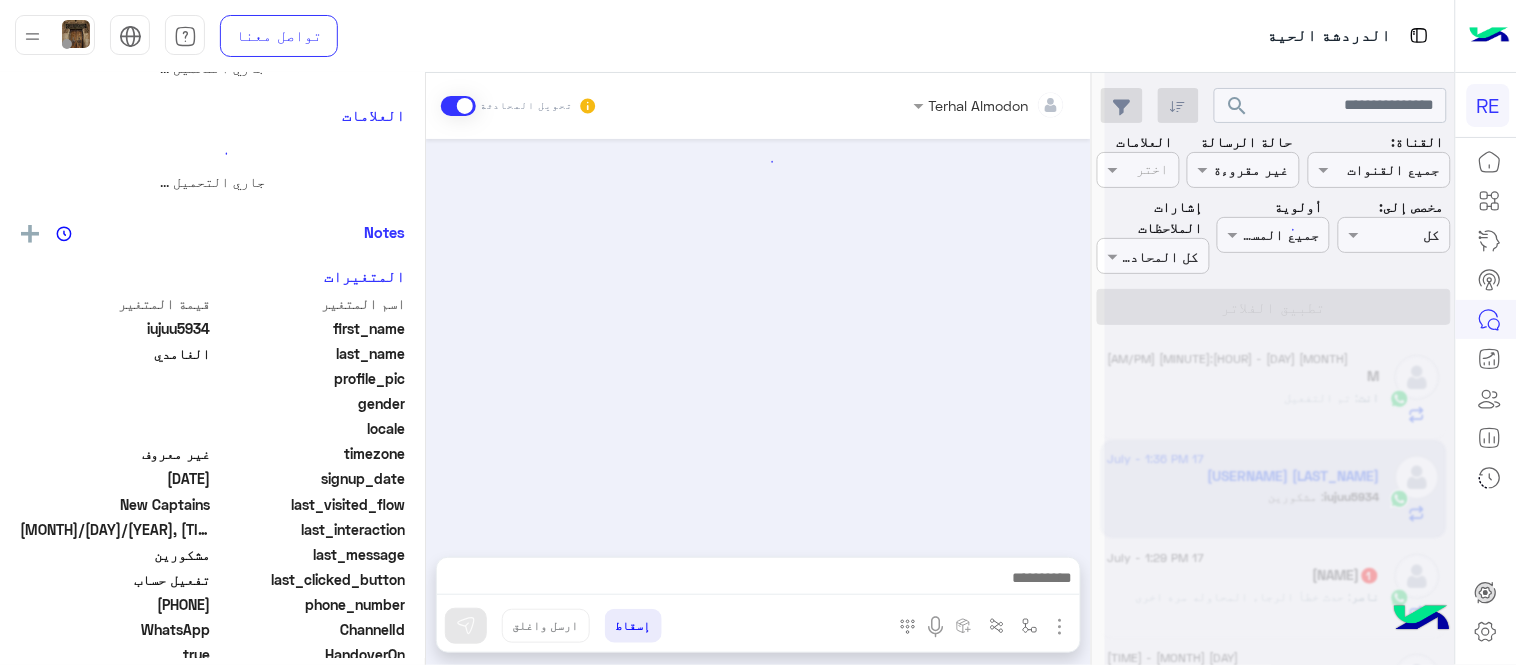 scroll, scrollTop: 0, scrollLeft: 0, axis: both 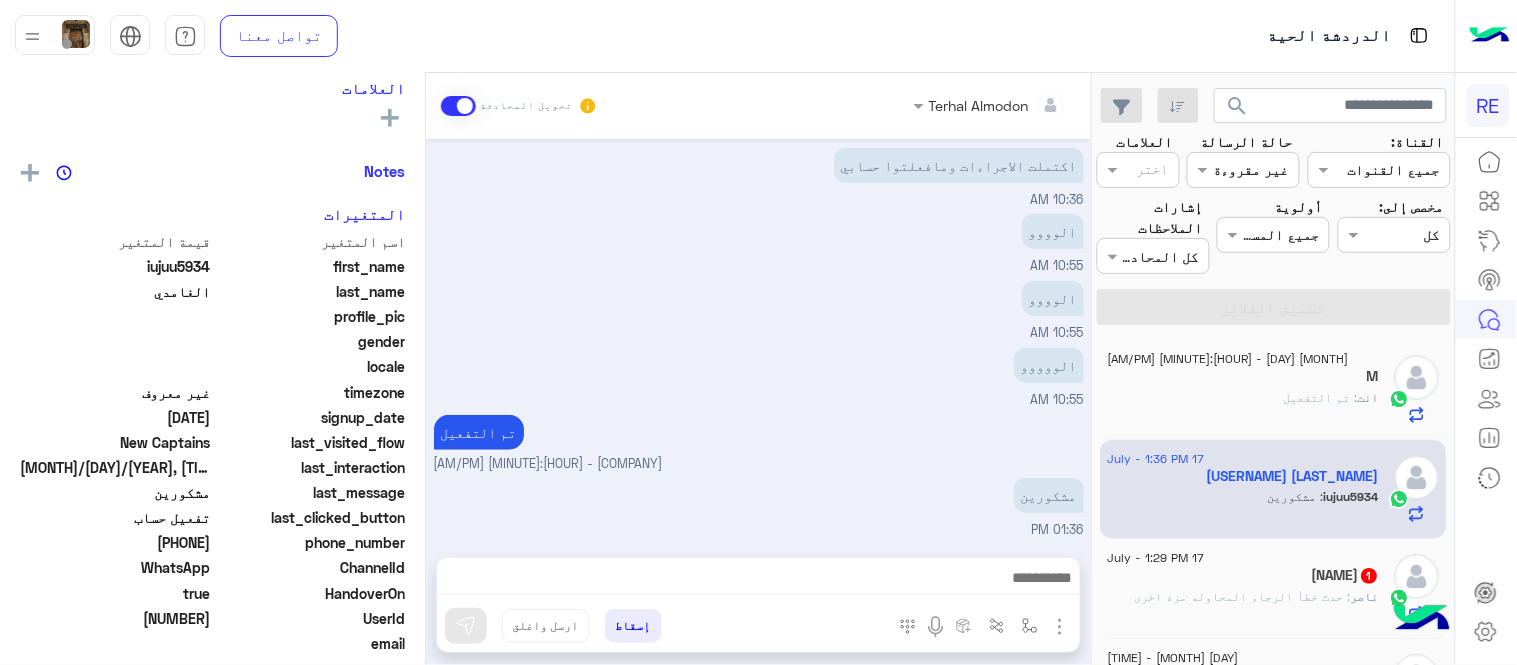 click on "[NAME]  1" 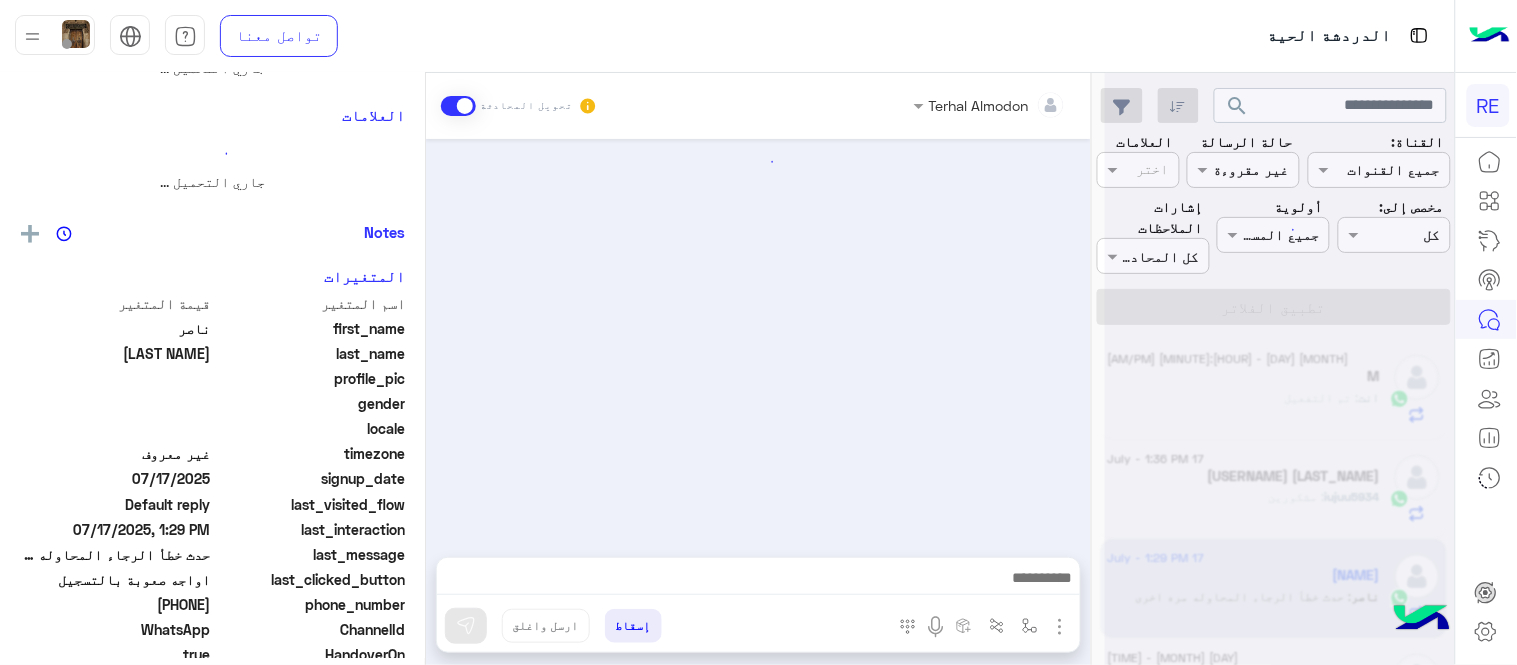 scroll, scrollTop: 0, scrollLeft: 0, axis: both 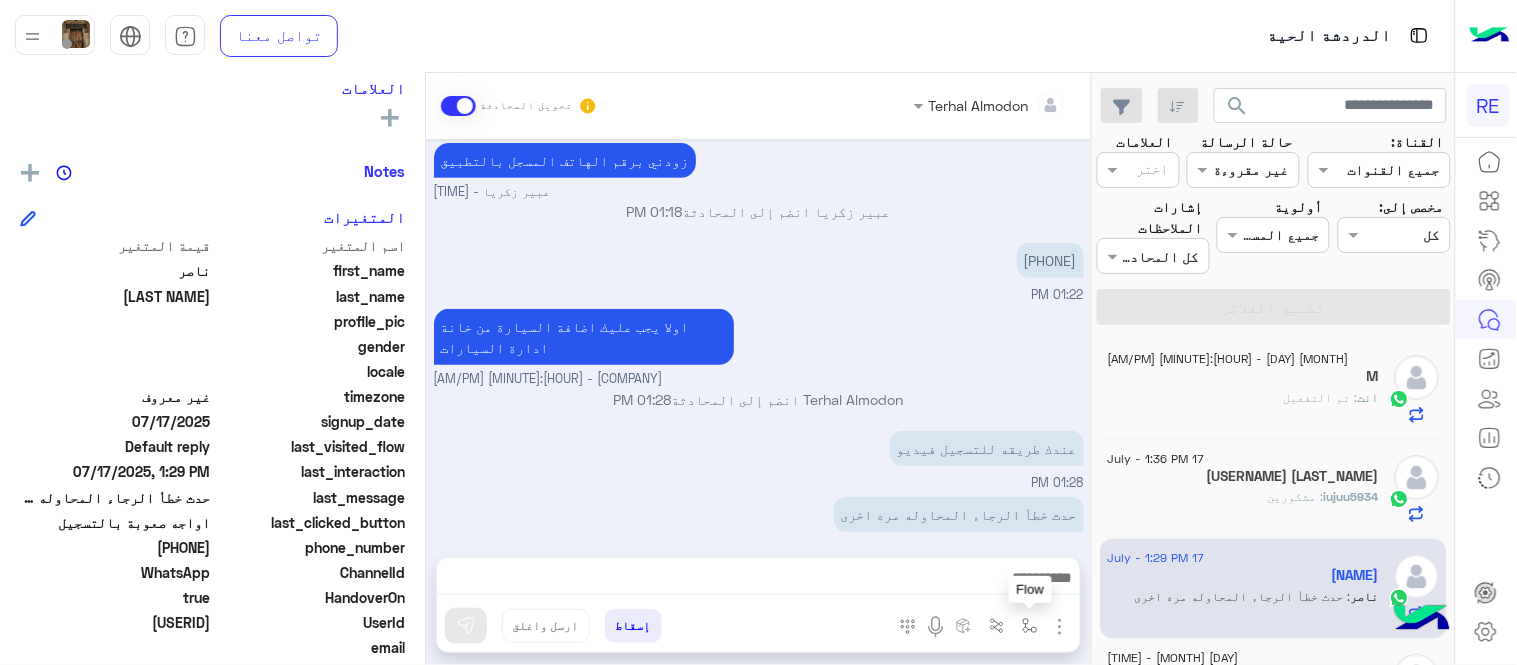click at bounding box center (1030, 626) 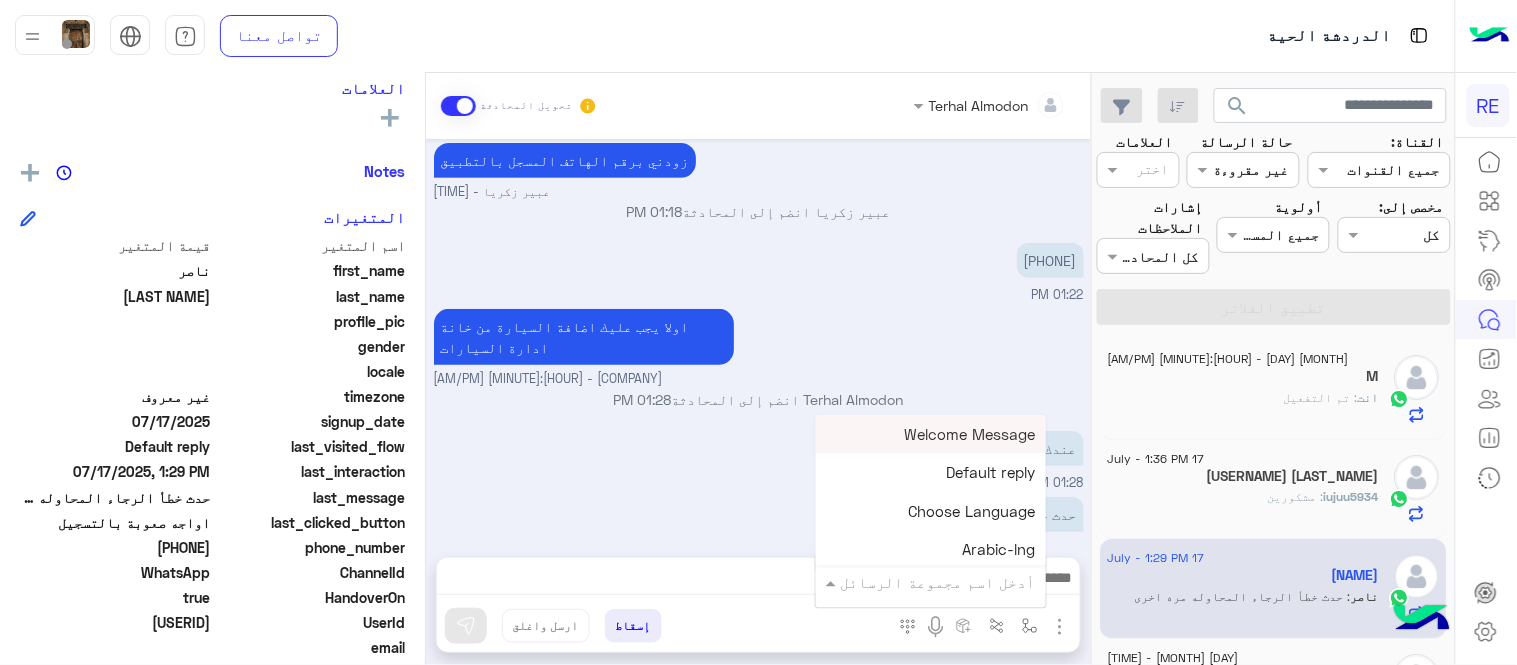 click at bounding box center [959, 582] 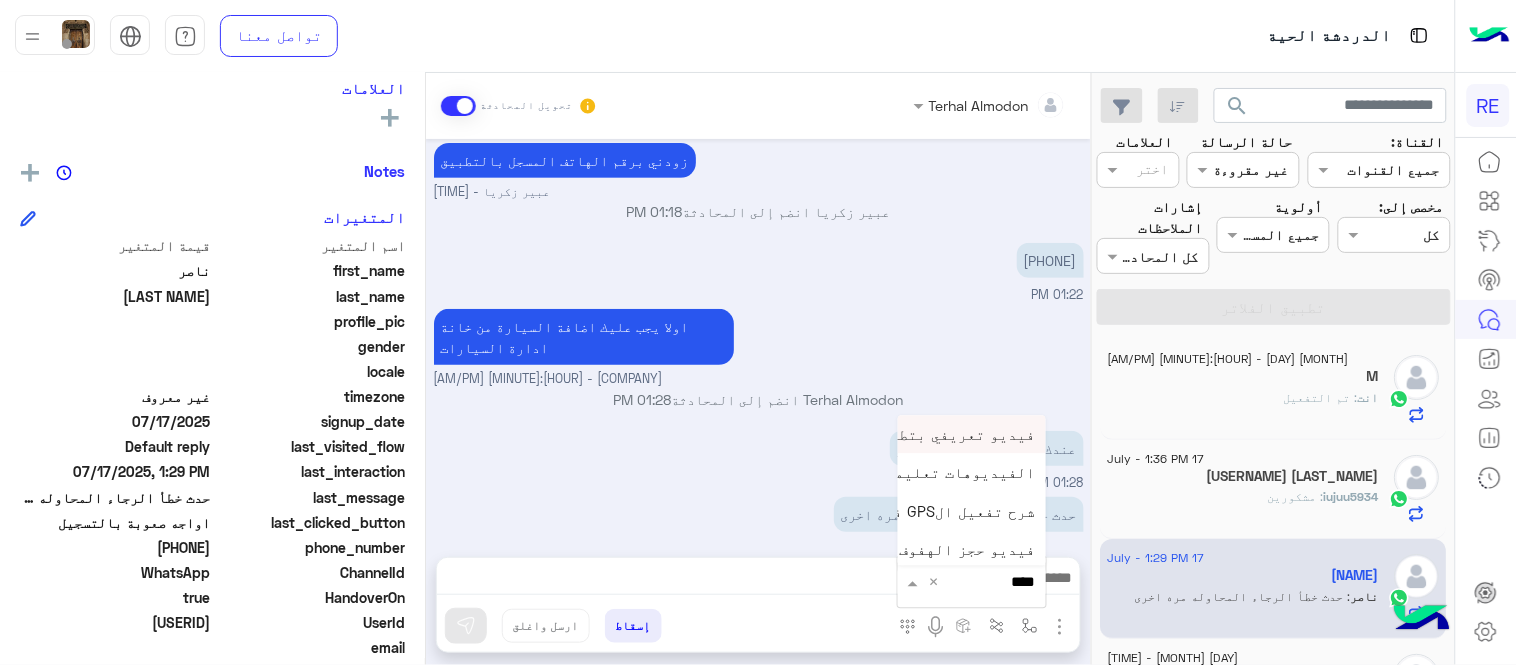 type on "*****" 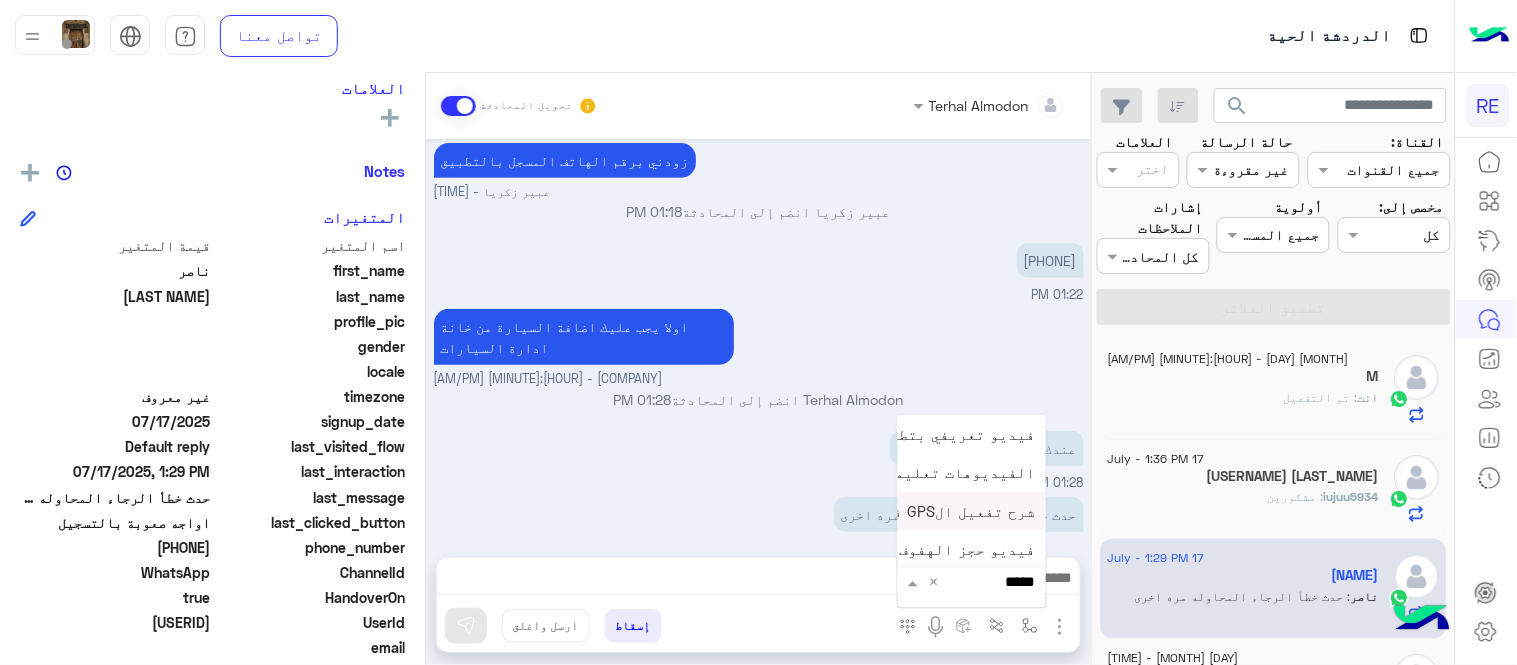 scroll, scrollTop: 81, scrollLeft: 0, axis: vertical 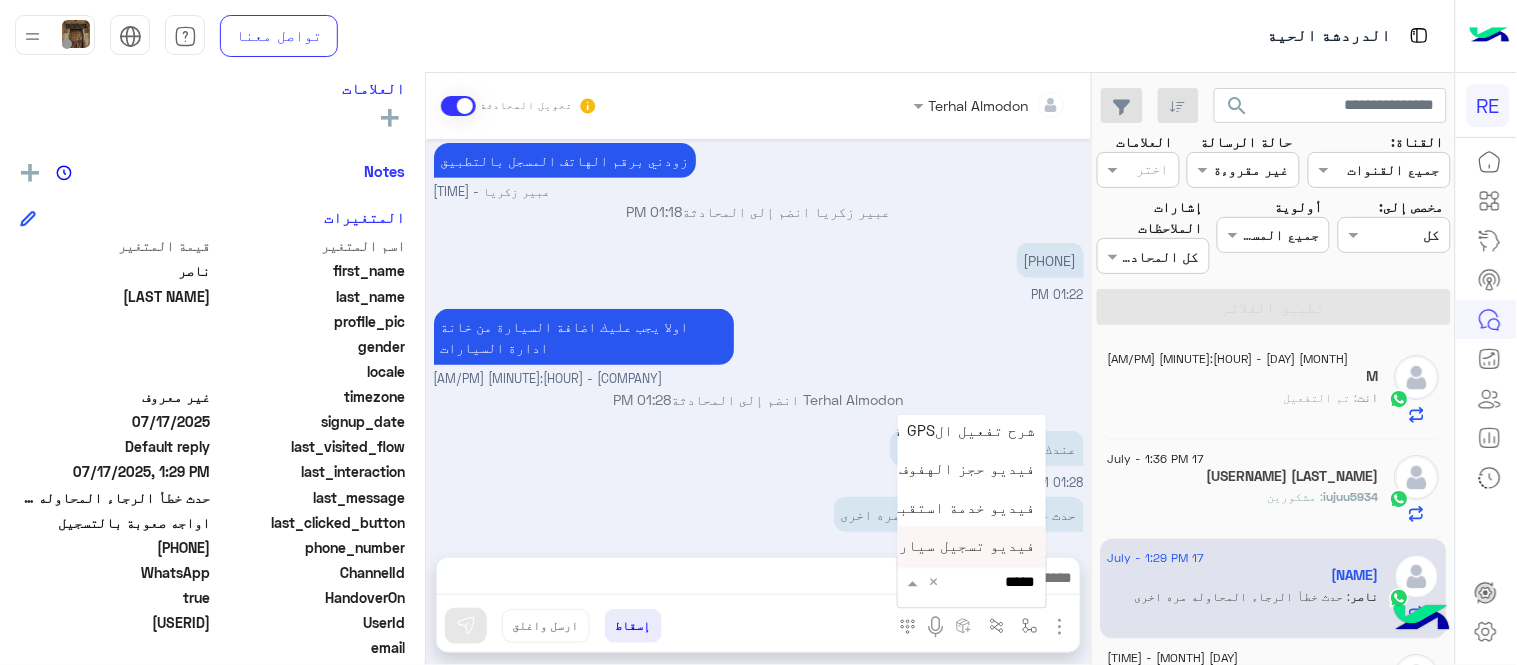 click on "فيديو تسجيل سيارة" at bounding box center (963, 546) 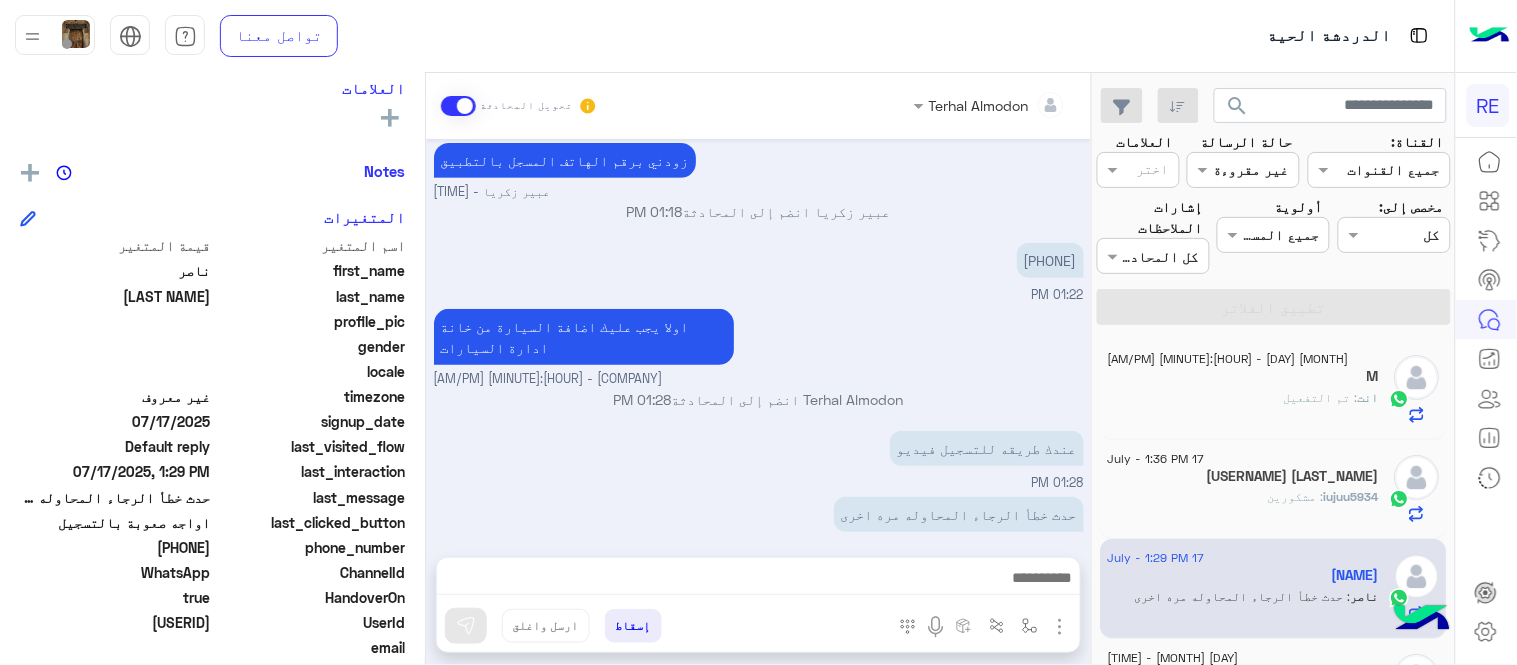 type on "**********" 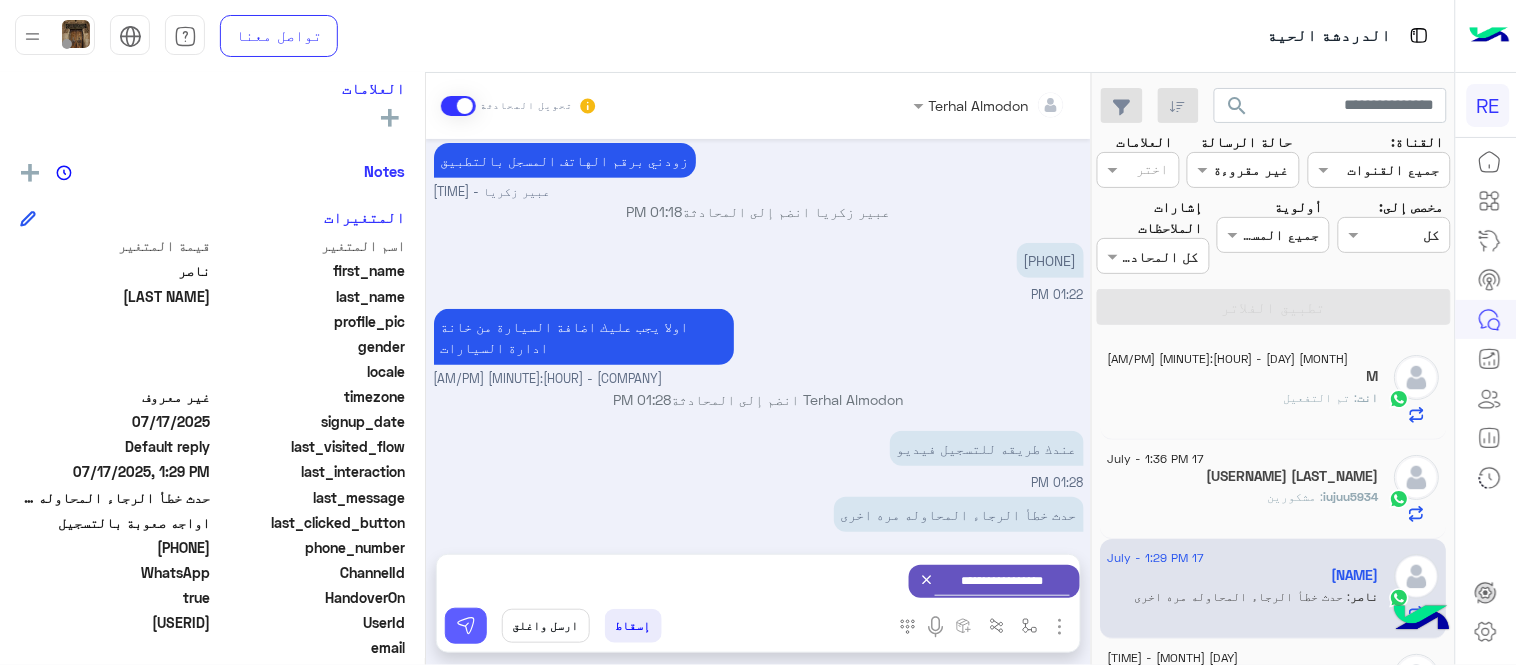 click at bounding box center (466, 626) 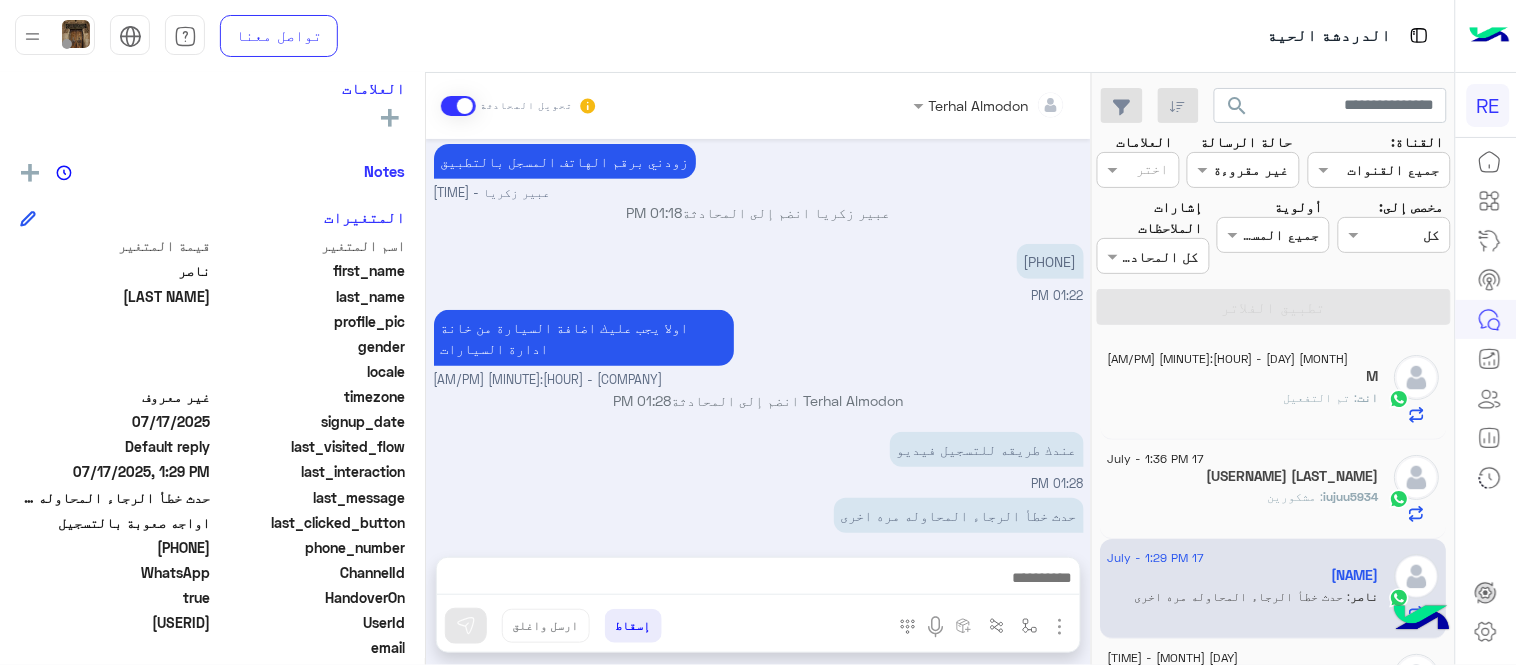scroll, scrollTop: 224, scrollLeft: 0, axis: vertical 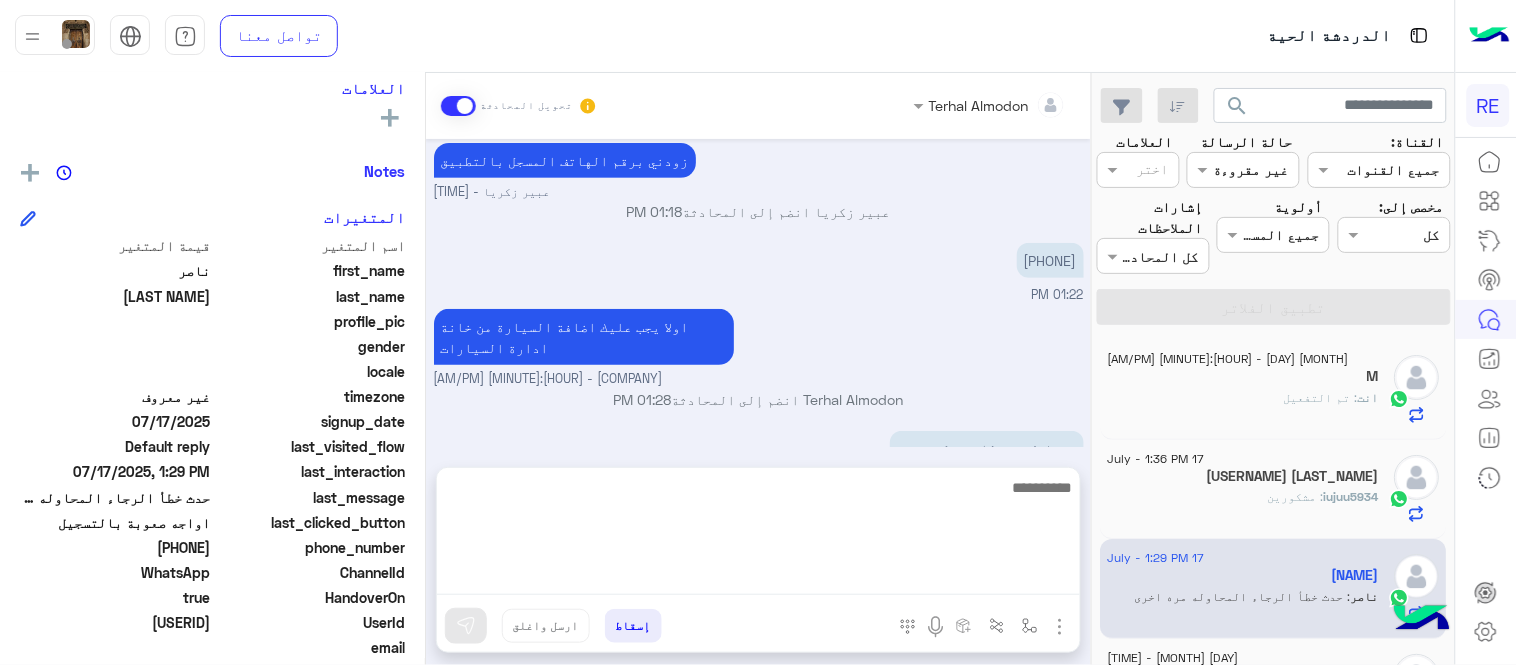 click at bounding box center [758, 535] 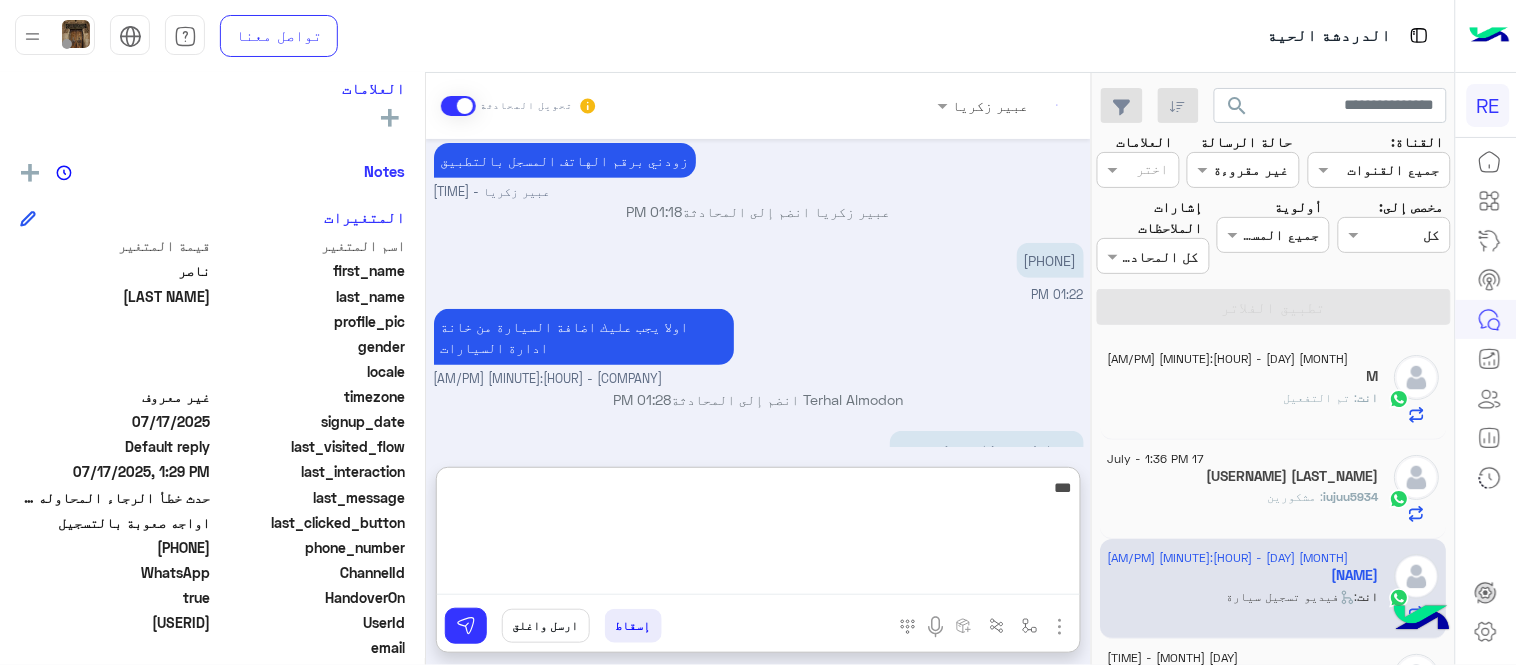 scroll, scrollTop: 493, scrollLeft: 0, axis: vertical 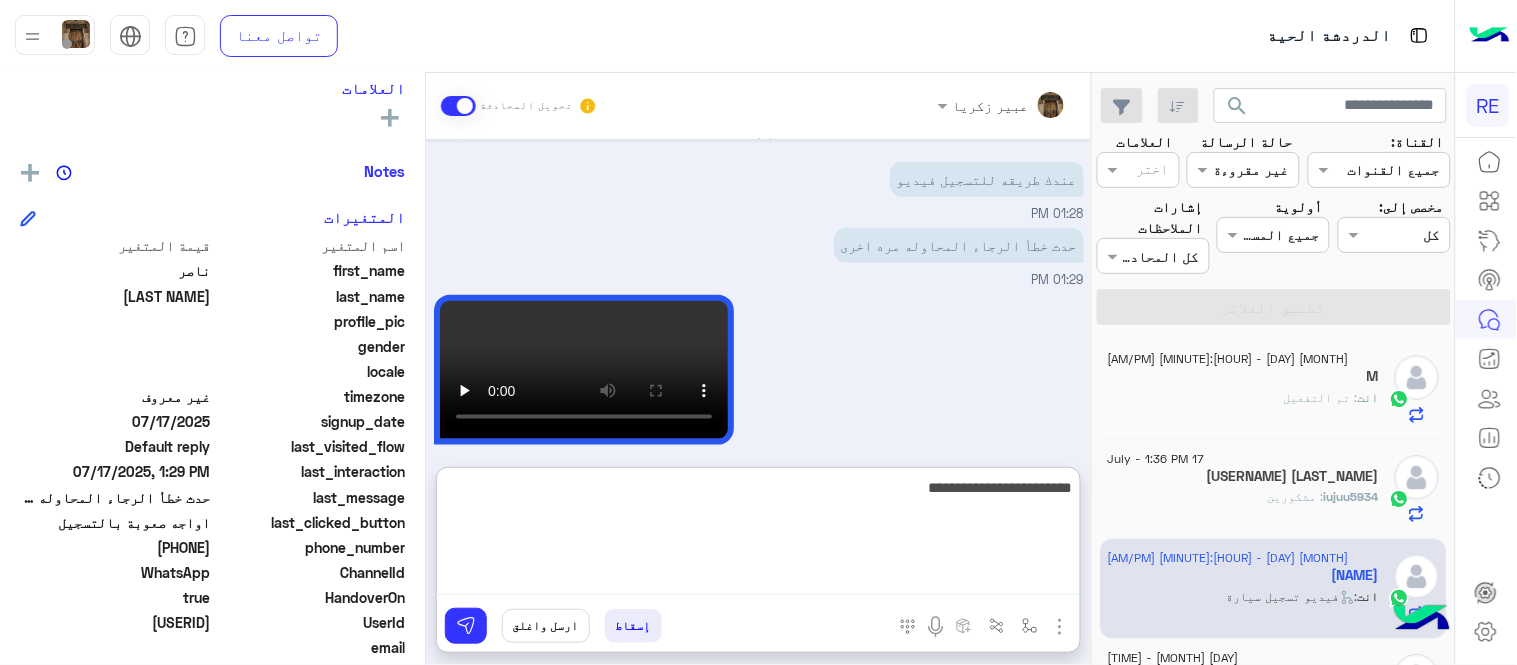 type on "**********" 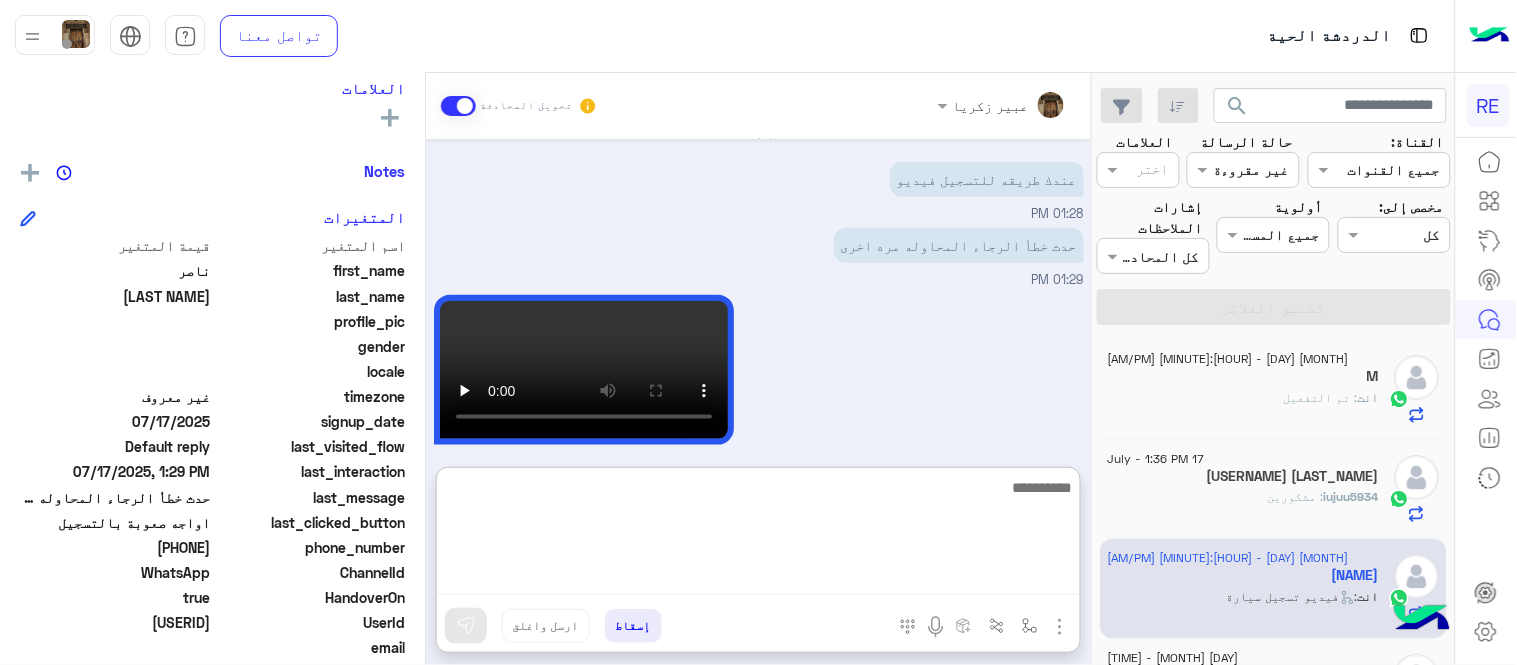 scroll, scrollTop: 556, scrollLeft: 0, axis: vertical 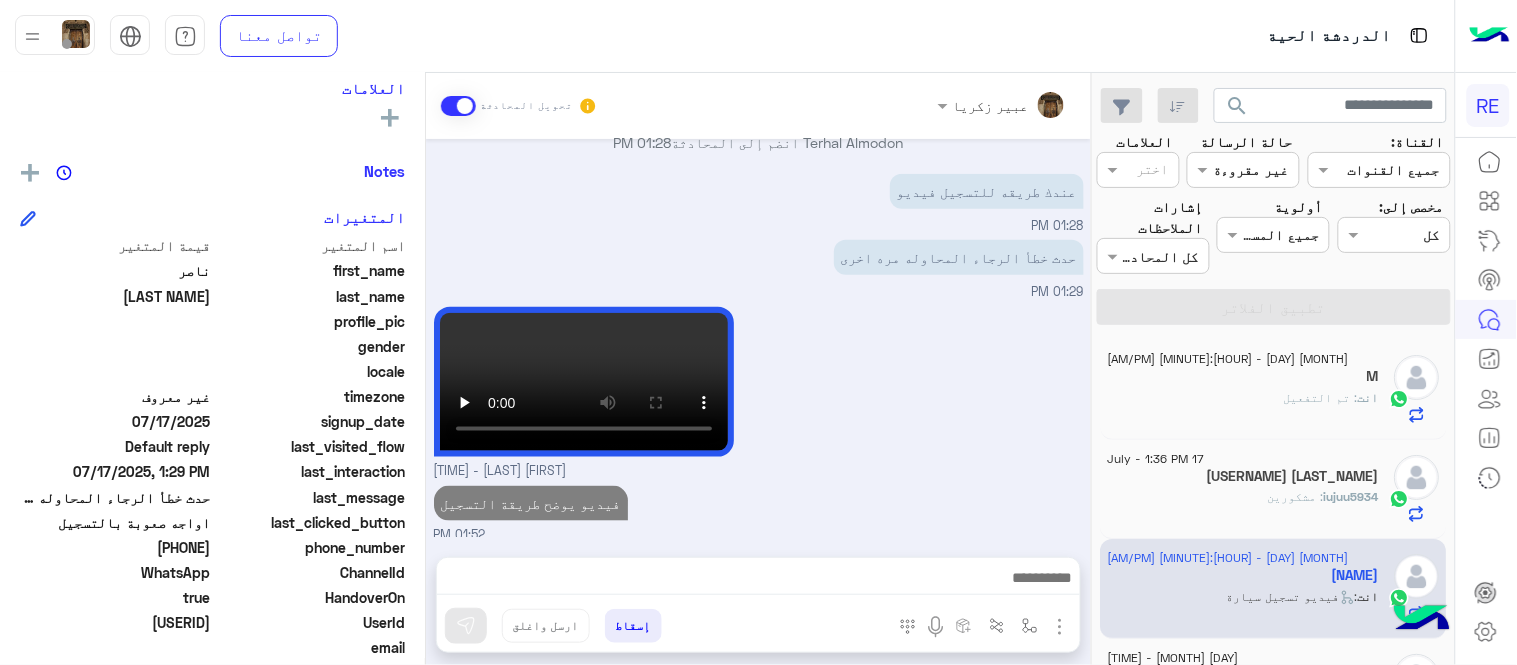 click on "[MONTH] [DAY], [YEAR]  كيف ابدا توصيل في التطبيق   [HOUR]:[MINUTE] PM  سعدنا بتواصلك، نأمل منك توضيح استفسارك أكثر    [HOUR]:[MINUTE] PM   [NAME] وضع التسليم للمحادثات نشط   [HOUR]:[MINUTE] PM      زودني برقم الهاتف المسجل بالتطبيق  [NAME] -  [HOUR]:[MINUTE] PM   [NAME] انضم إلى المحادثة   [HOUR]:[MINUTE] PM      [PHONE]   [HOUR]:[MINUTE] PM  اولا يجب عليك اضافة السيارة من خانة ادارة السيارات  [NAME] -  [HOUR]:[MINUTE] PM   [NAME] انضم إلى المحادثة   [HOUR]:[MINUTE] PM      عندك طريقه للتسجيل فيديو   [HOUR]:[MINUTE] PM  حدث خطأ الرجاء المحاوله مره اخرى   [HOUR]:[MINUTE] PM   [NAME] -  [HOUR]:[MINUTE] PM  فيديو يوضح طريقة التسجيل   [HOUR]:[MINUTE] PM" at bounding box center [758, 338] 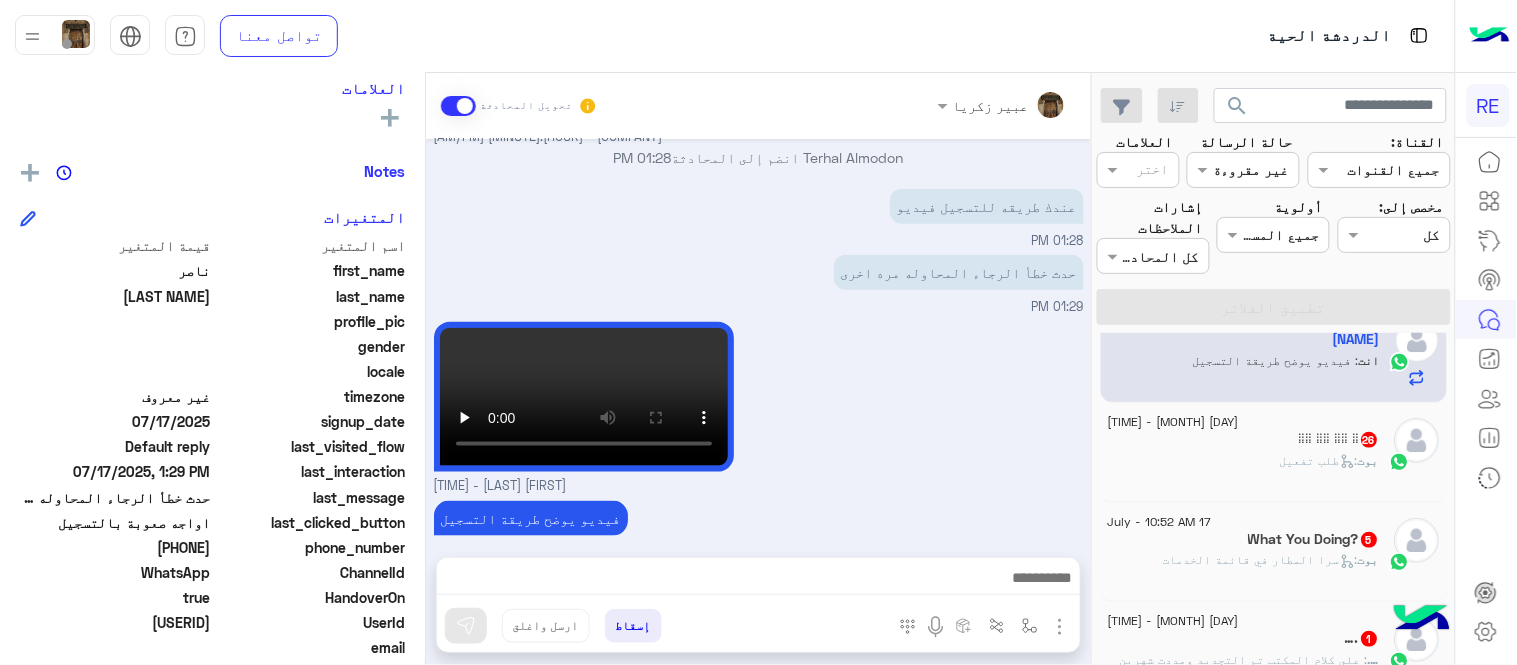 scroll, scrollTop: 224, scrollLeft: 0, axis: vertical 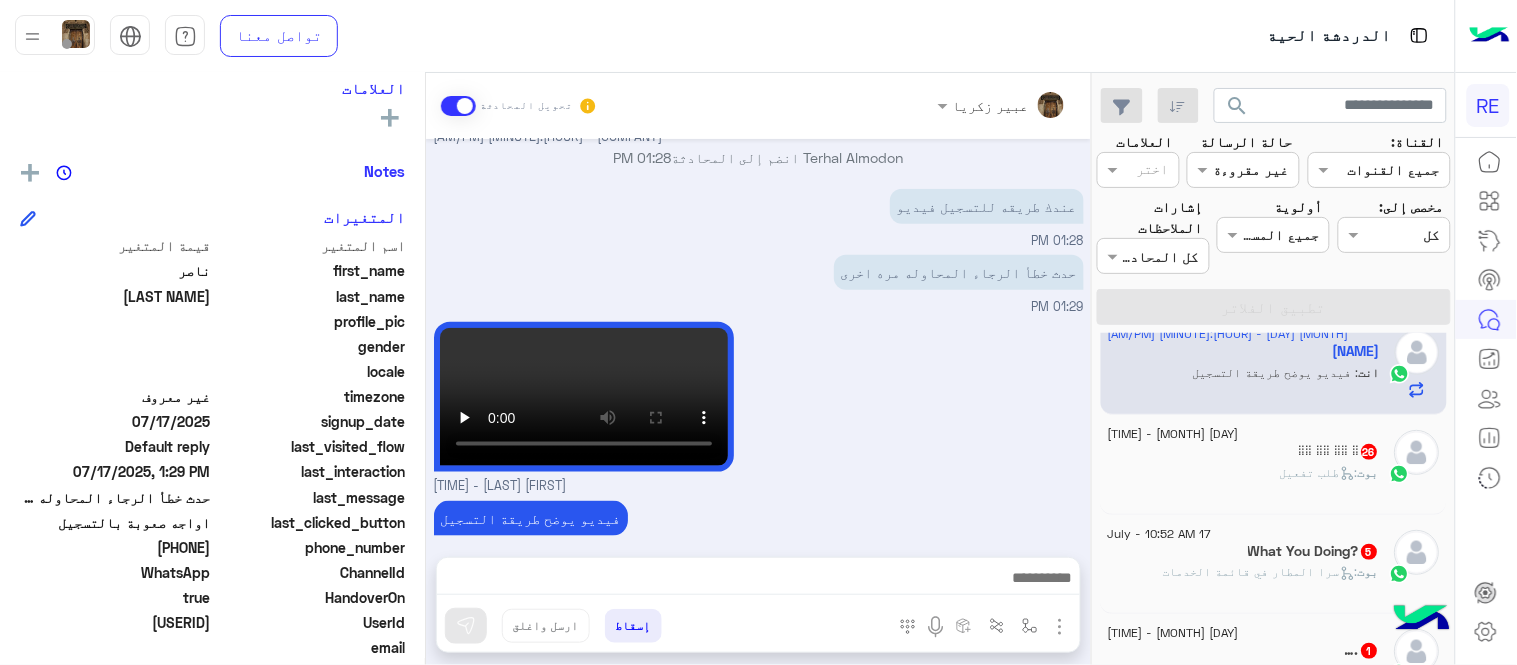 click on "بوت :   طلب تفعيل" 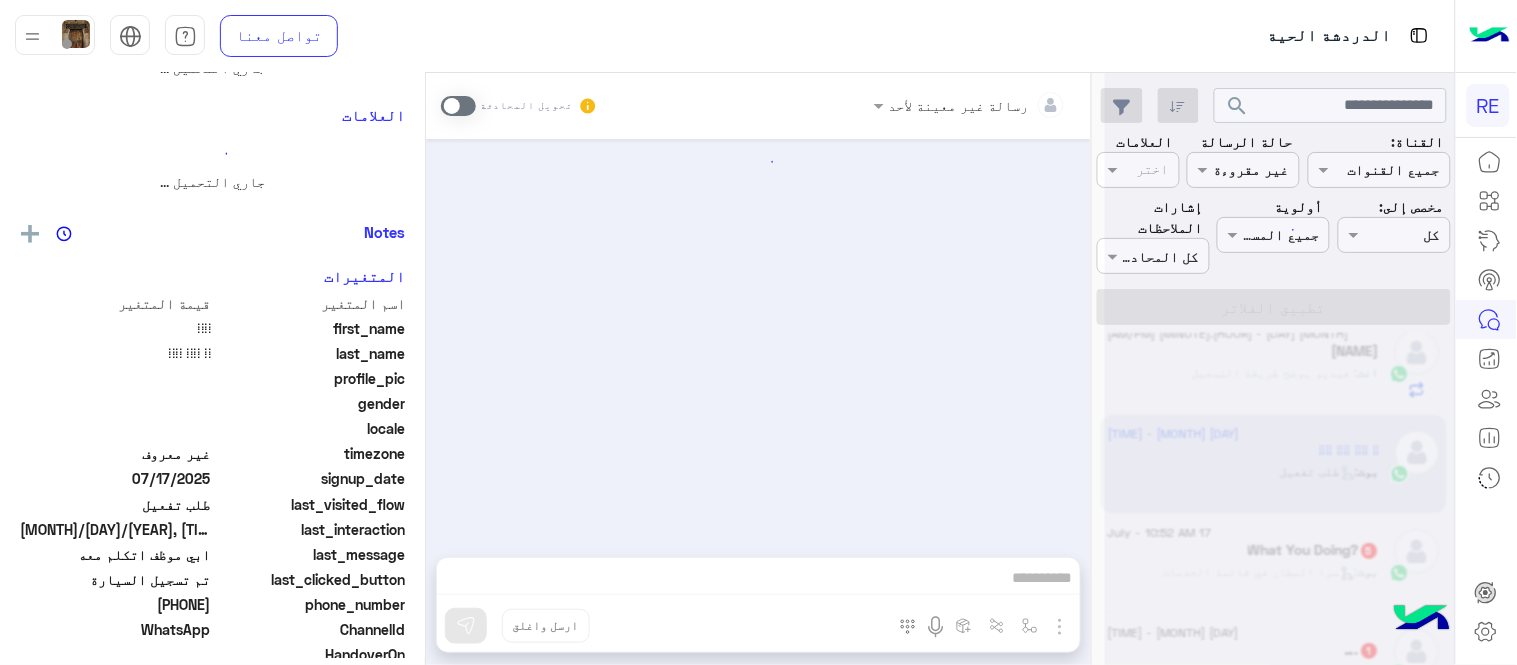 scroll, scrollTop: 0, scrollLeft: 0, axis: both 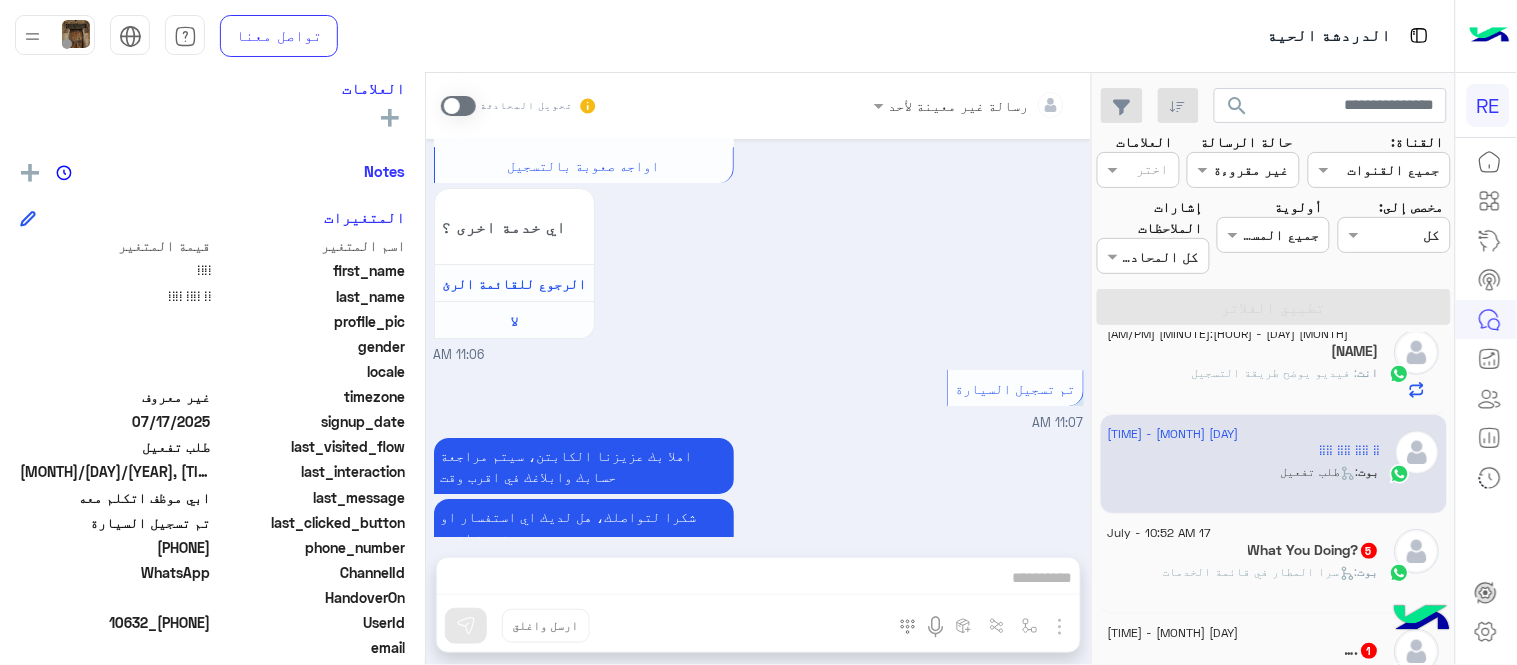 click at bounding box center [458, 106] 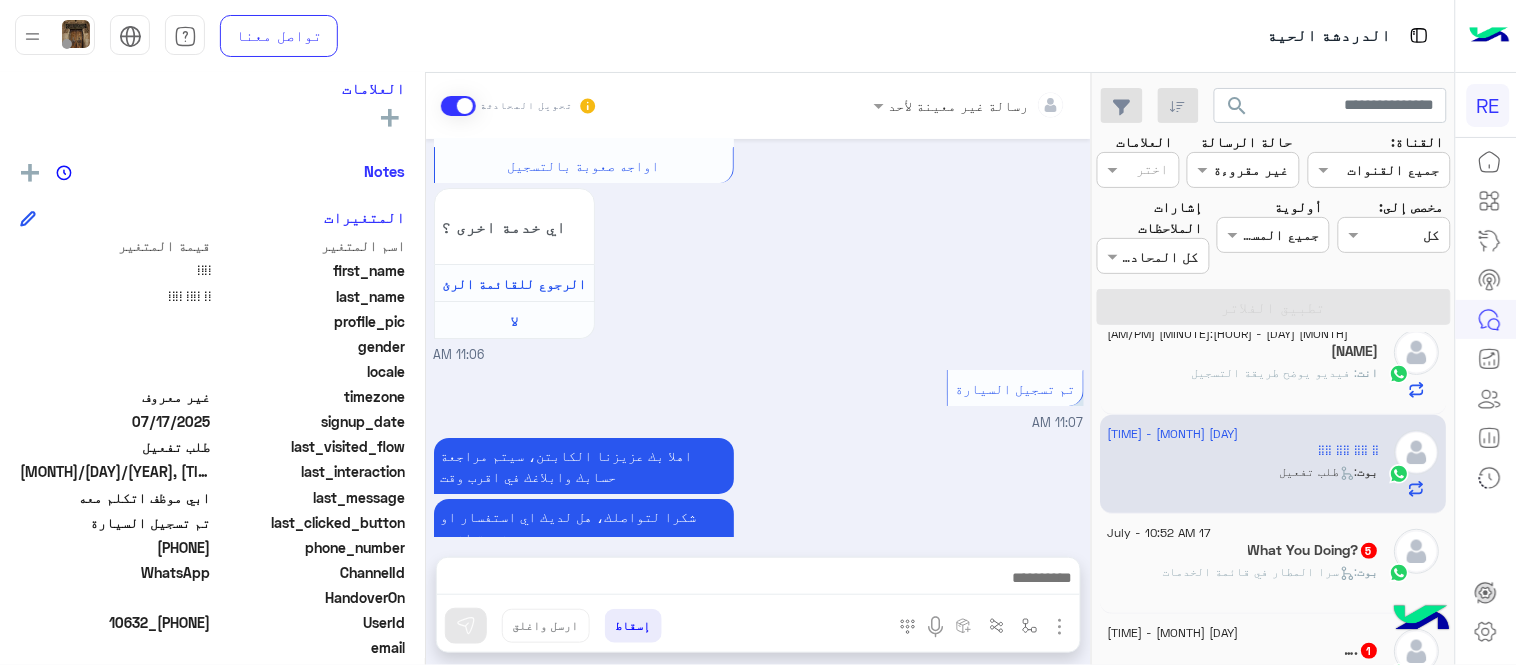 scroll, scrollTop: 1826, scrollLeft: 0, axis: vertical 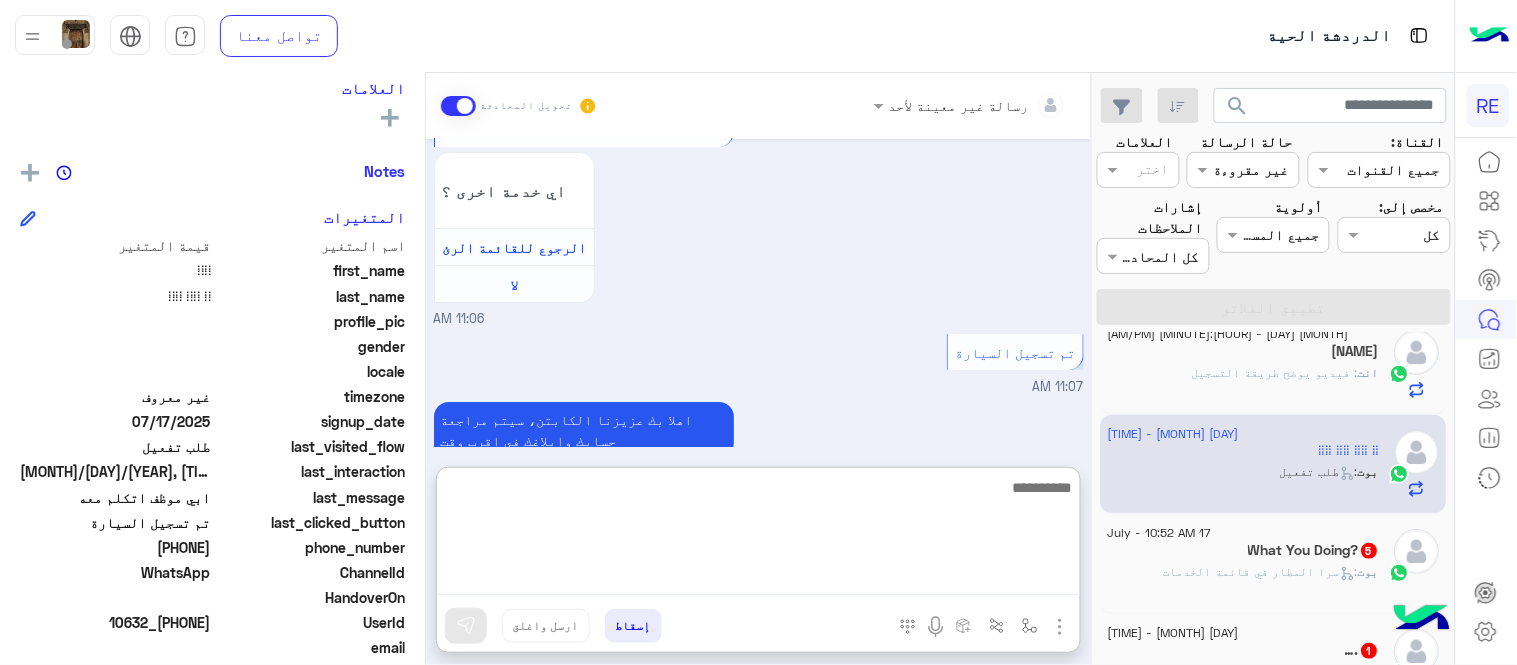 click at bounding box center (758, 535) 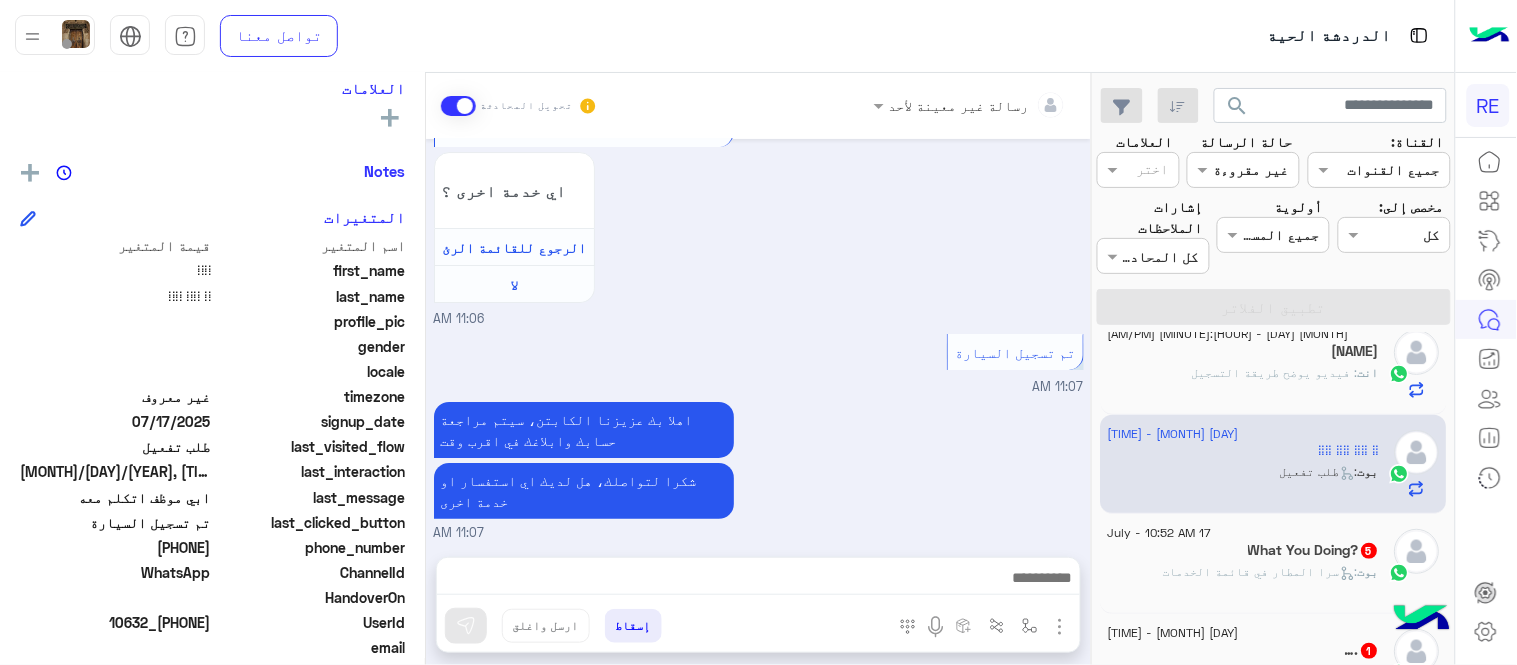 drag, startPoint x: 145, startPoint y: 540, endPoint x: 212, endPoint y: 550, distance: 67.74216 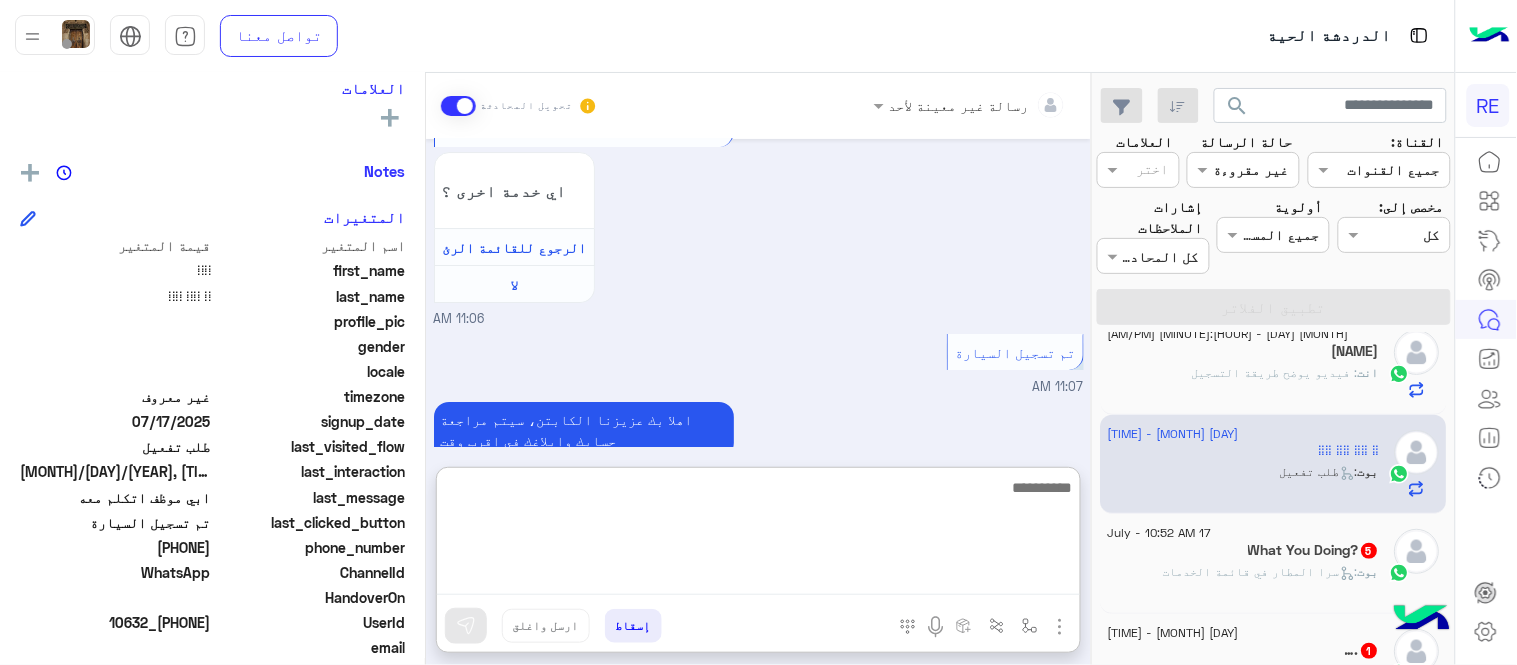 click at bounding box center (758, 535) 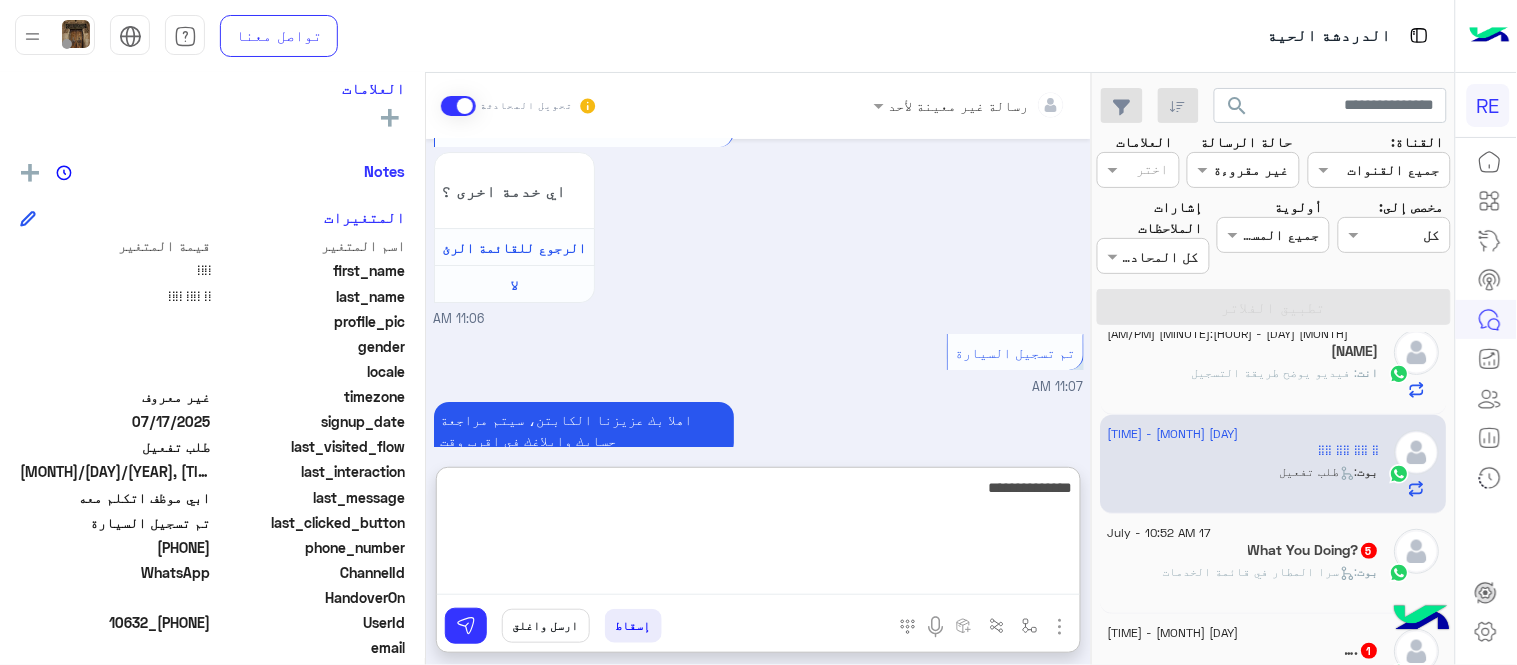 type on "**********" 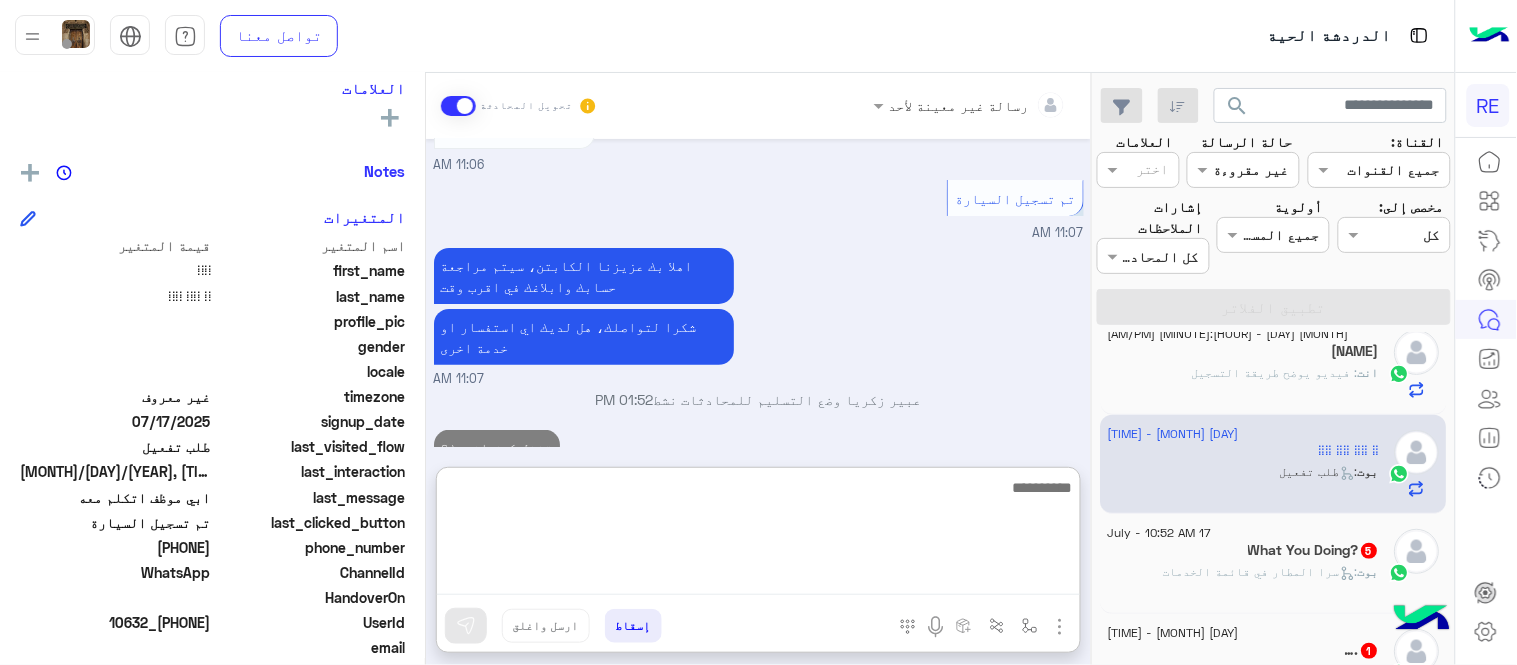 scroll, scrollTop: 2016, scrollLeft: 0, axis: vertical 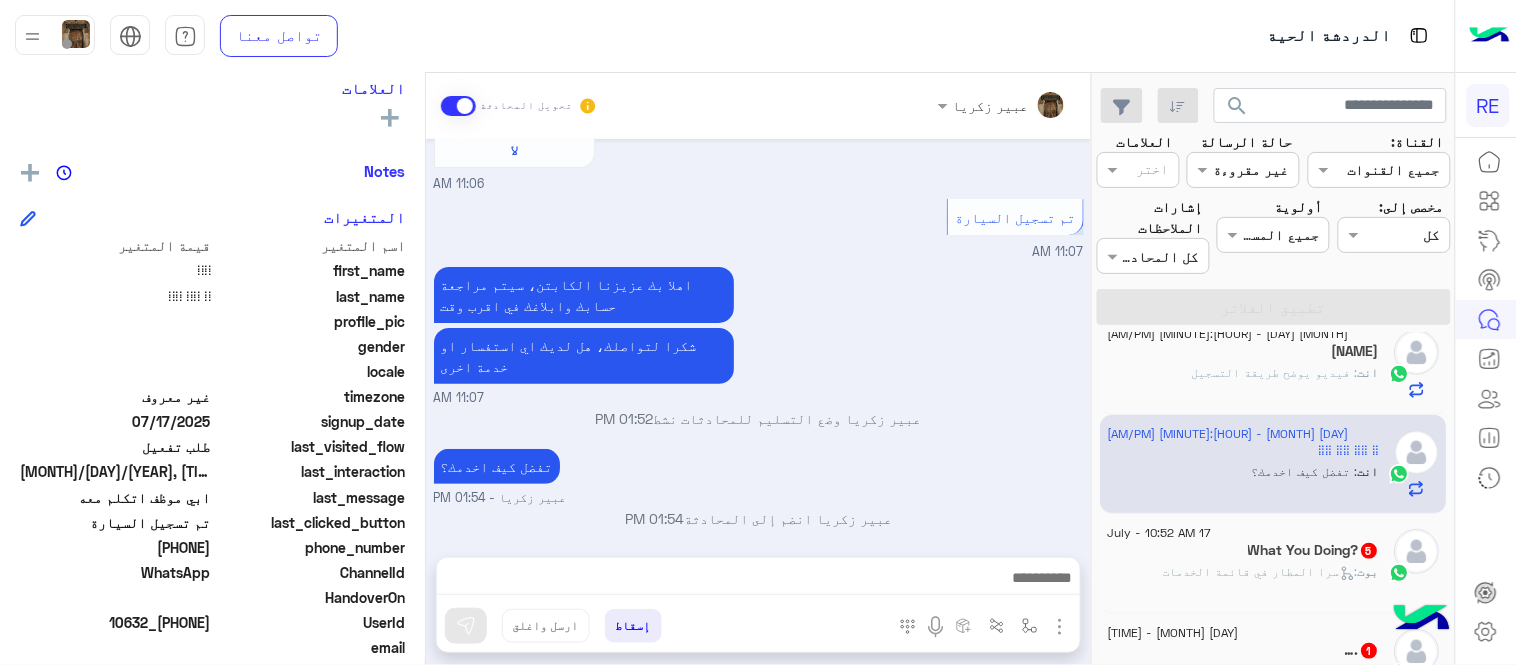 click on "[DATE]
اهلًا بك في تطبيق رحلة 👋
Welcome to Rehla  👋
من فضلك أختر لغة التواصل
Please choose your preferred Language
English   عربي     [TIME]   عربي    [TIME]  هل أنت ؟   كابتن 👨🏻‍✈️   عميل 🧳   رحال (مرشد مرخص) 🏖️     [TIME]   ⠀⠀ ⠀⠀ ⠀⠀ ⠀ غادر المحادثة   [TIME]       كابتن     [TIME]  اختر احد الخدمات التالية:    [TIME]   تفعيل حساب    [TIME]  يمكنك الاطلاع على شروط الانضمام لرحلة ك (كابتن ) الموجودة بالصورة أعلاه،
لتحميل التطبيق عبر الرابط التالي : 📲
http://onelink.to/Rehla    يسعدنا انضمامك لتطبيق رحلة يمكنك اتباع الخطوات الموضحة لتسجيل بيانات سيارتك بالفيديو التالي  :  تم تسجيل السيارة   اواجه صعوبة بالتسجيل   لا" at bounding box center (758, 338) 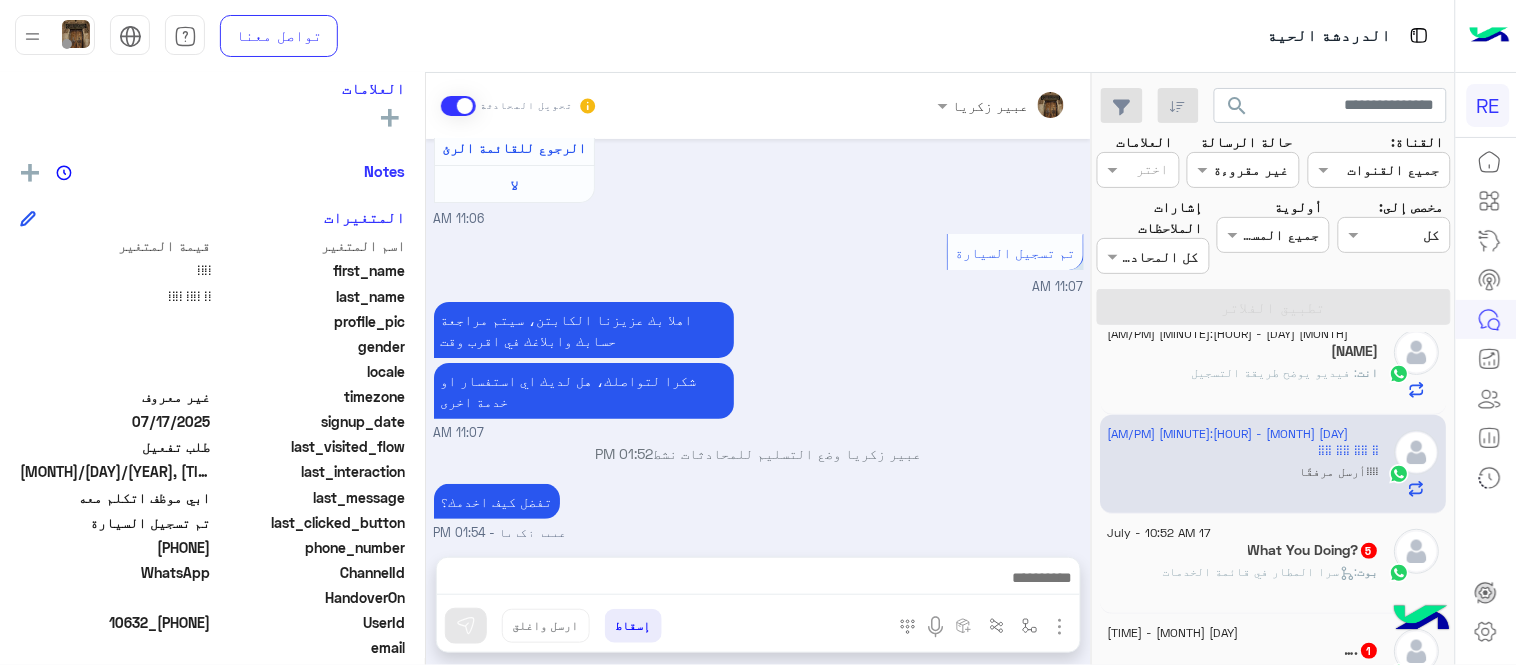 scroll, scrollTop: 2324, scrollLeft: 0, axis: vertical 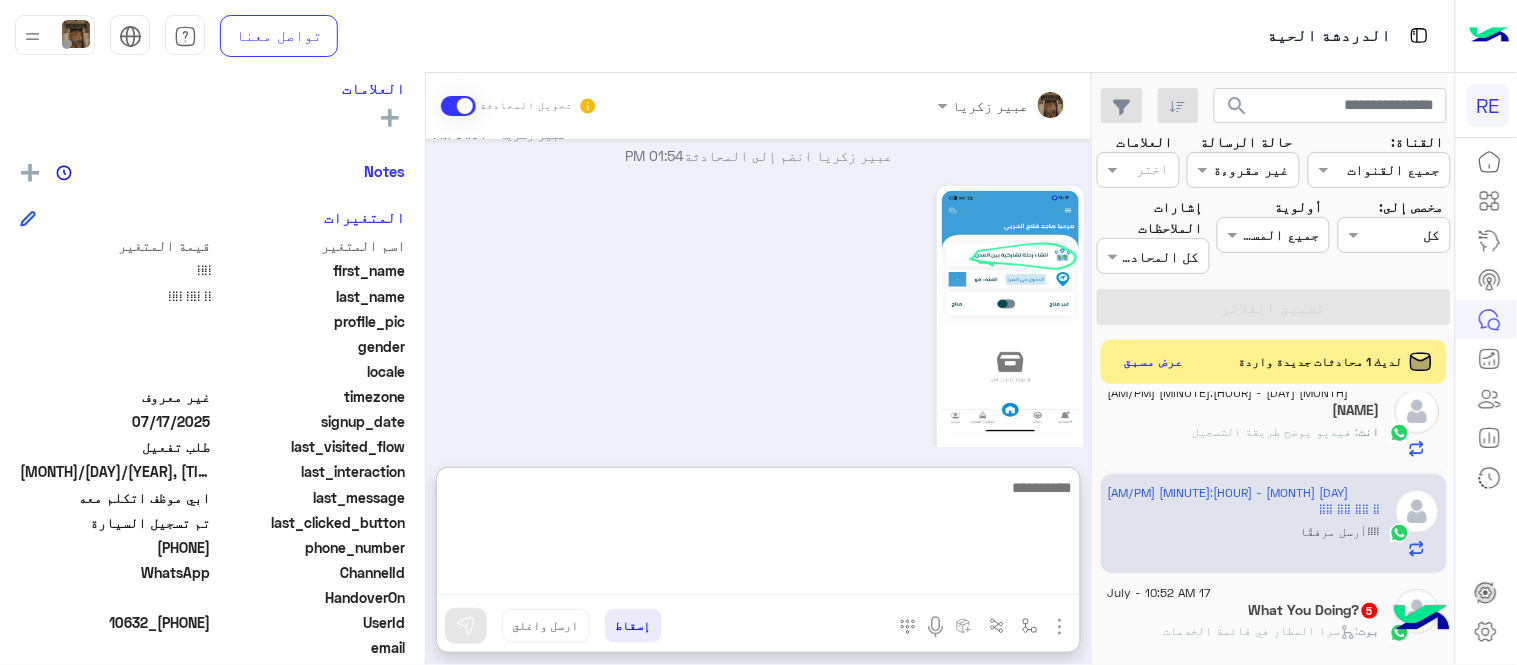 click at bounding box center (758, 535) 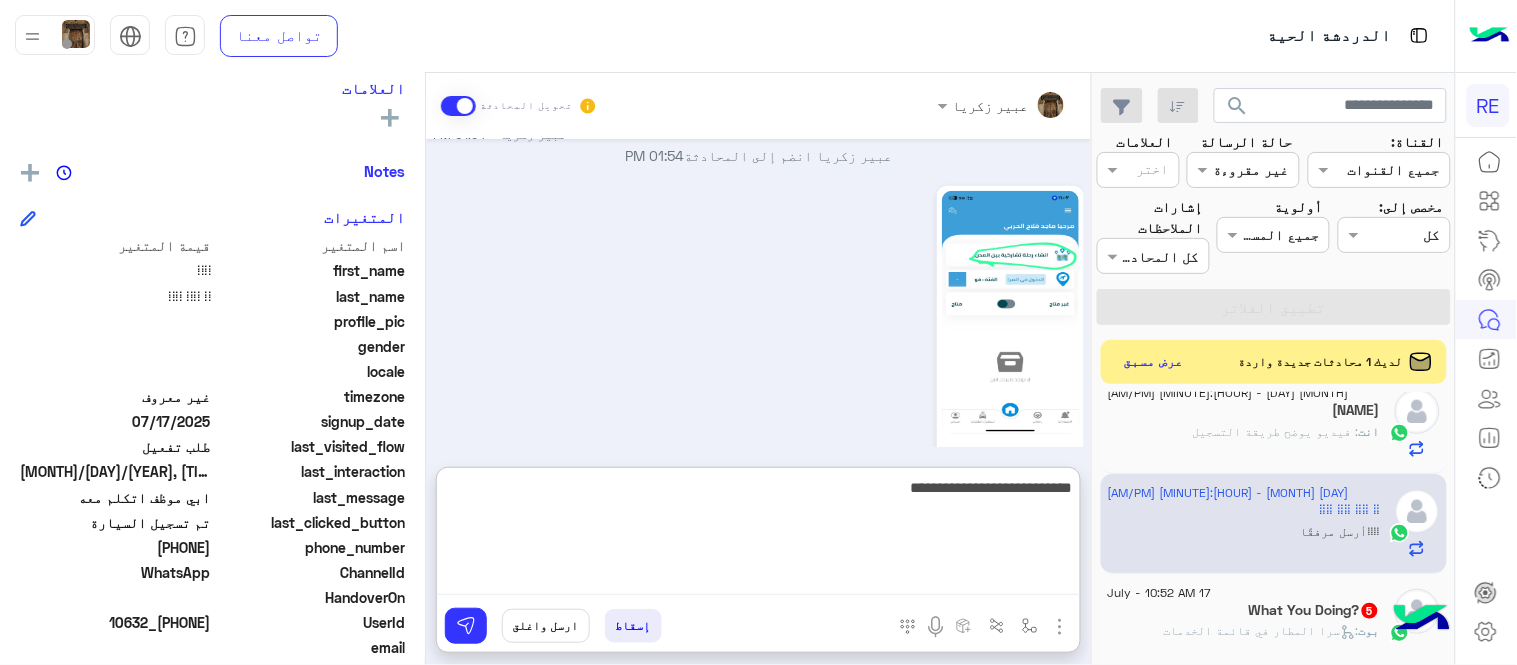 type on "**********" 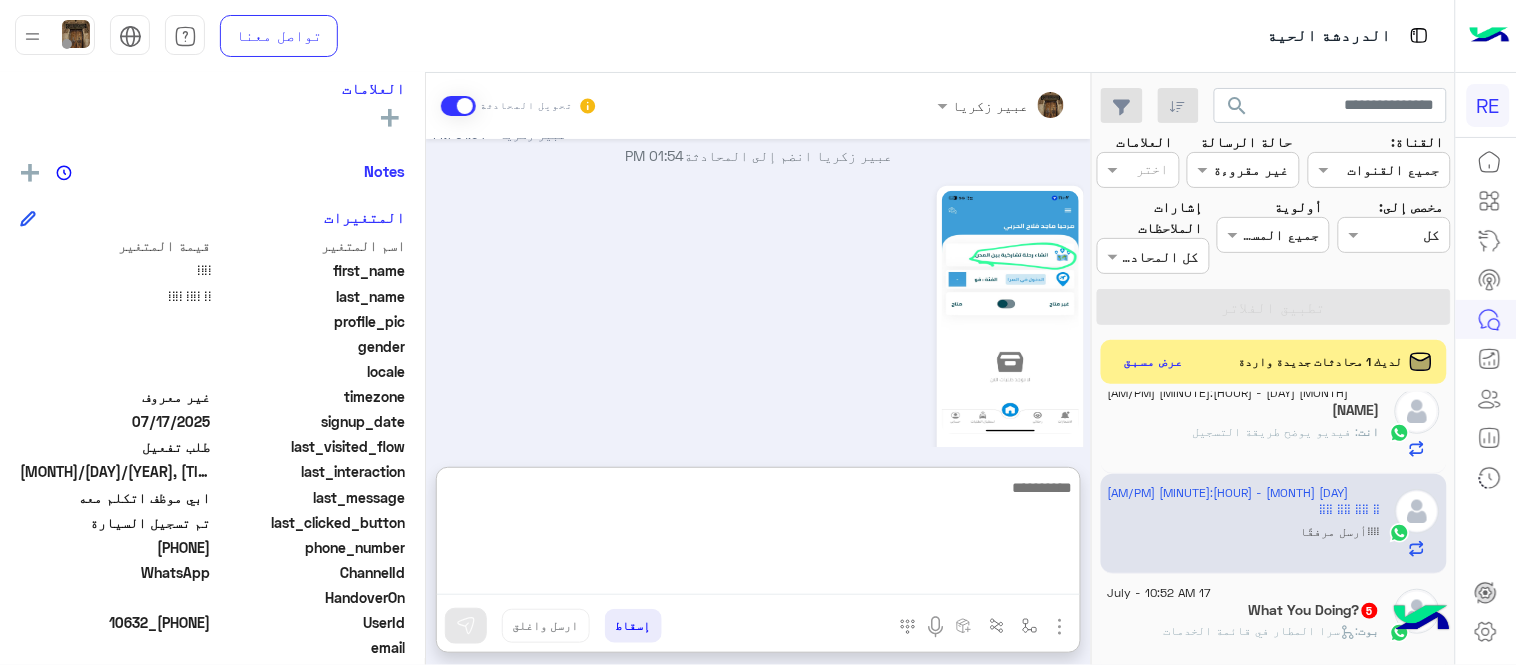 scroll, scrollTop: 2478, scrollLeft: 0, axis: vertical 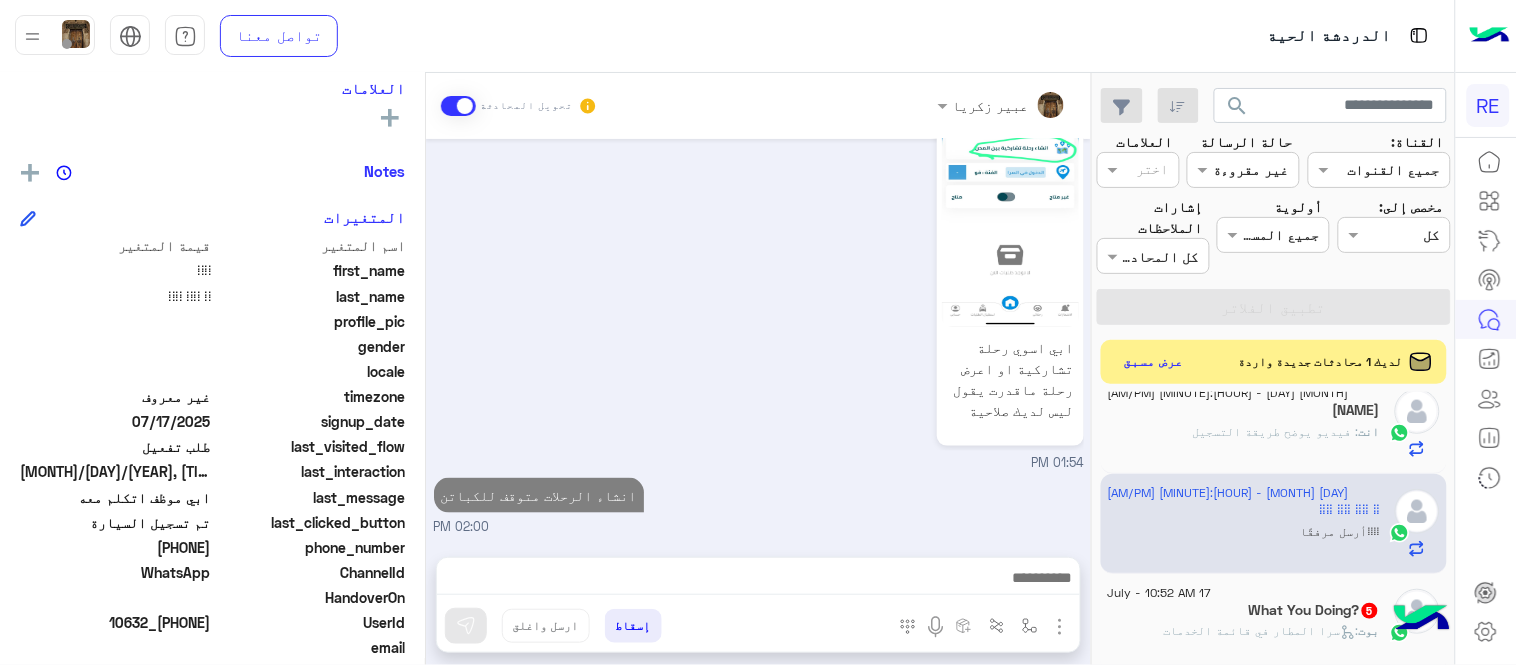 click on "[DATE]
اهلًا بك في تطبيق رحلة 👋
Welcome to Rehla  👋
من فضلك أختر لغة التواصل
Please choose your preferred Language
English   عربي     [TIME]   عربي    [TIME]  هل أنت ؟   كابتن 👨🏻‍✈️   عميل 🧳   رحال (مرشد مرخص) 🏖️     [TIME]   ⠀⠀ ⠀⠀ ⠀⠀ ⠀ غادر المحادثة   [TIME]       كابتن     [TIME]  اختر احد الخدمات التالية:    [TIME]   تفعيل حساب    [TIME]  يمكنك الاطلاع على شروط الانضمام لرحلة ك (كابتن ) الموجودة بالصورة أعلاه،
لتحميل التطبيق عبر الرابط التالي : 📲
http://onelink.to/Rehla    يسعدنا انضمامك لتطبيق رحلة يمكنك اتباع الخطوات الموضحة لتسجيل بيانات سيارتك بالفيديو التالي  :  تم تسجيل السيارة   اواجه صعوبة بالتسجيل   لا" at bounding box center (758, 338) 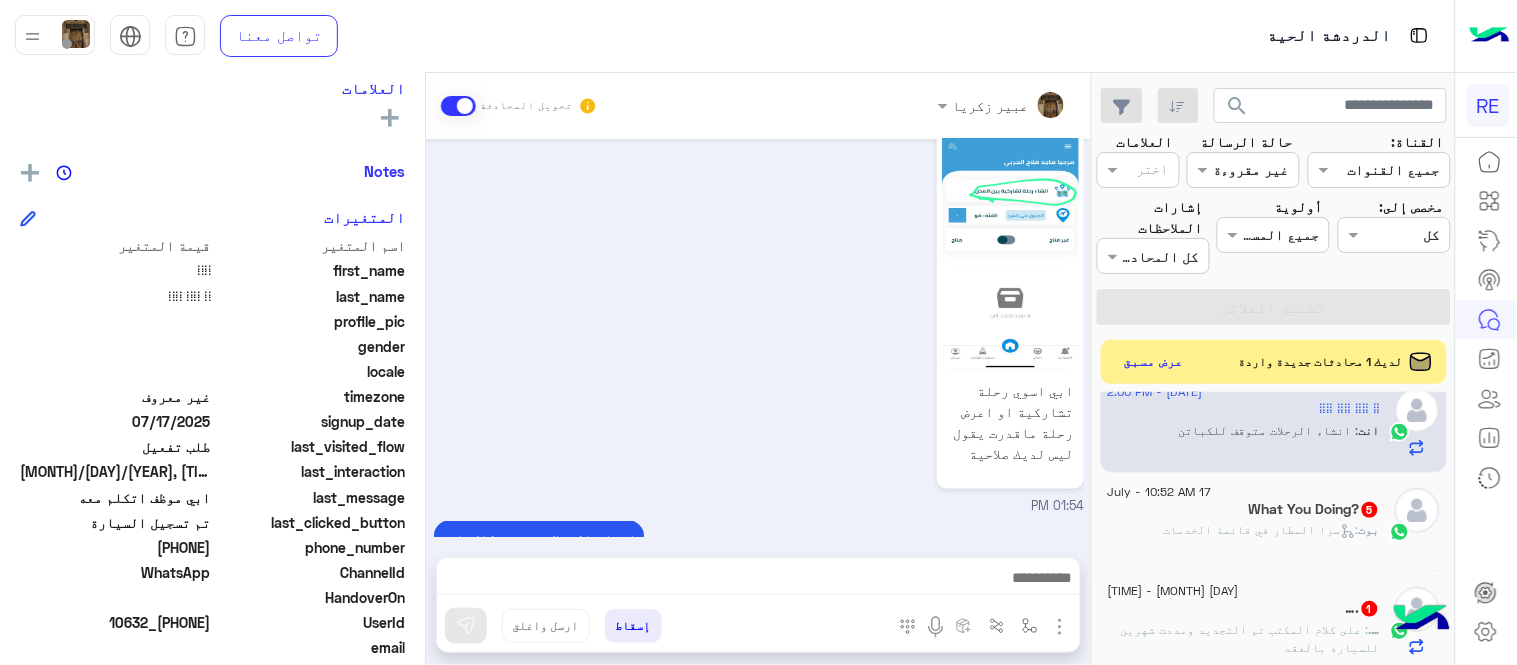 scroll, scrollTop: 333, scrollLeft: 0, axis: vertical 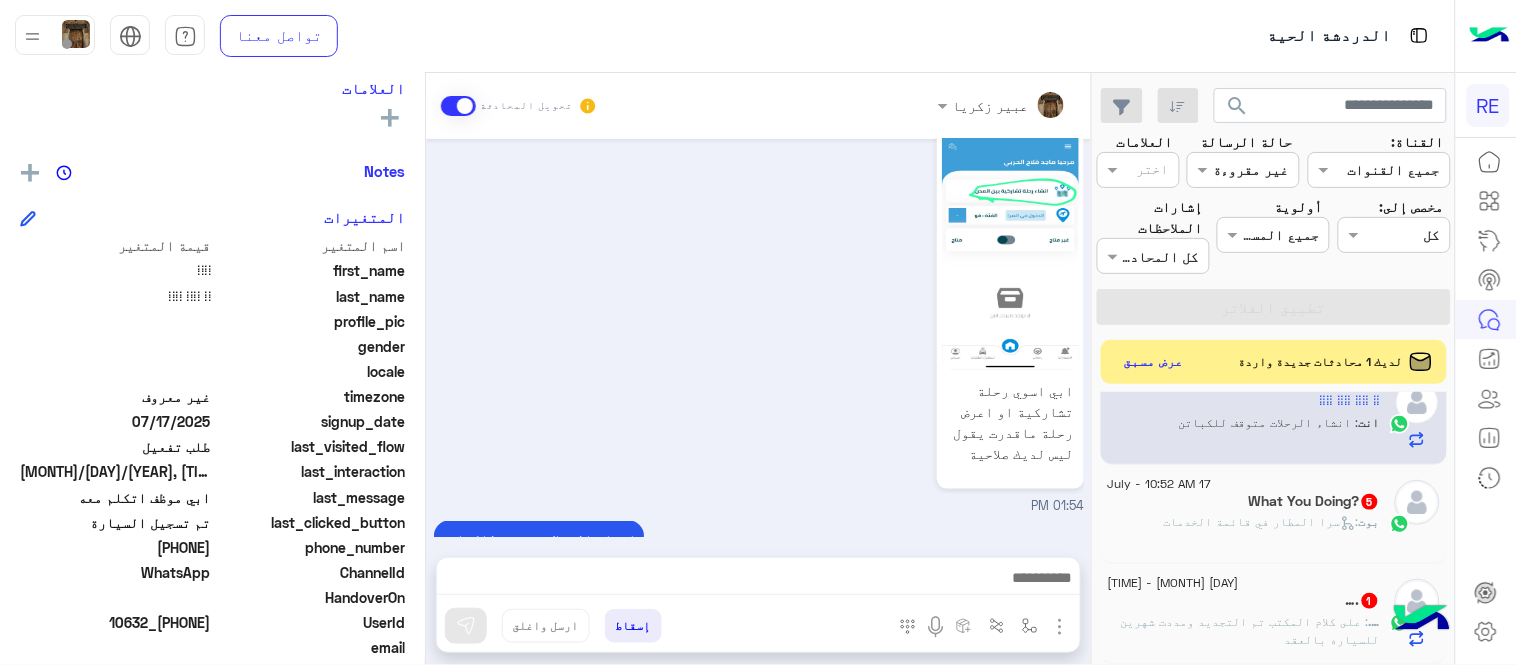 click on "What You Doing?  [NUMBER]" 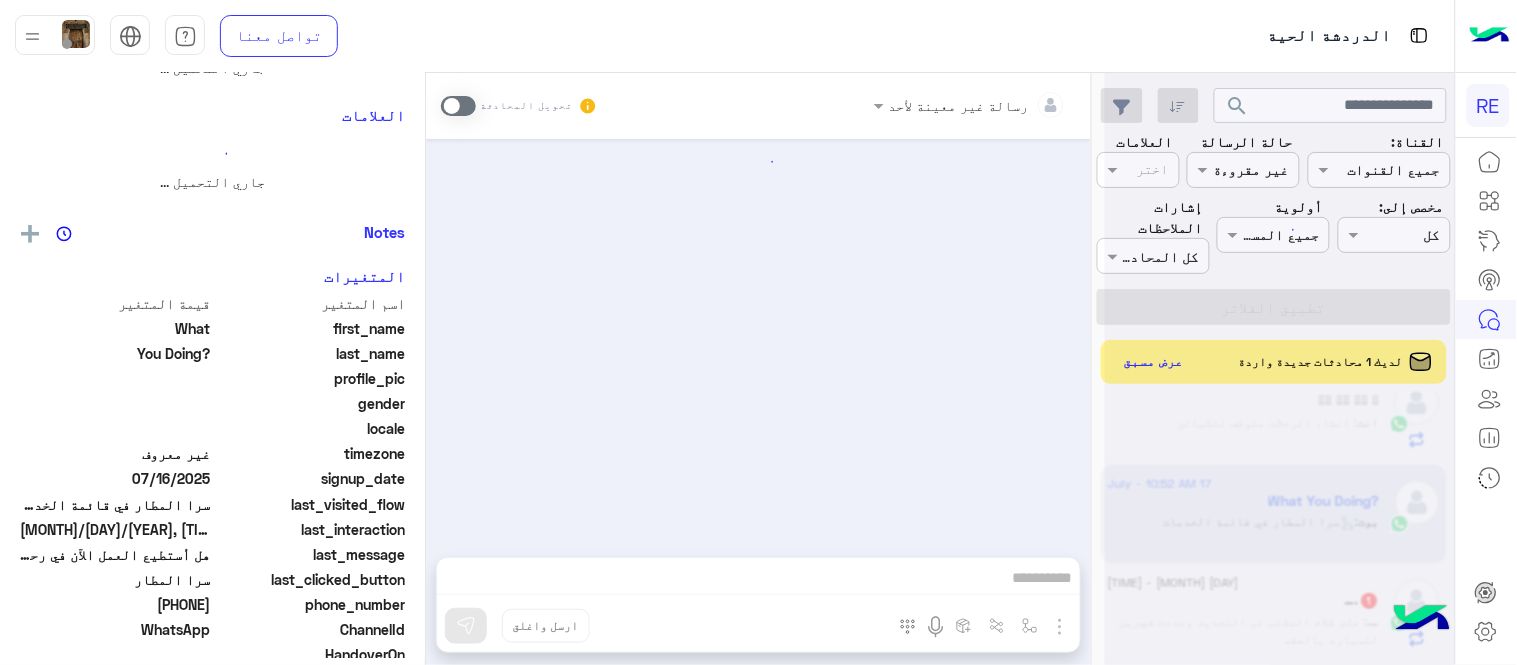 scroll, scrollTop: 0, scrollLeft: 0, axis: both 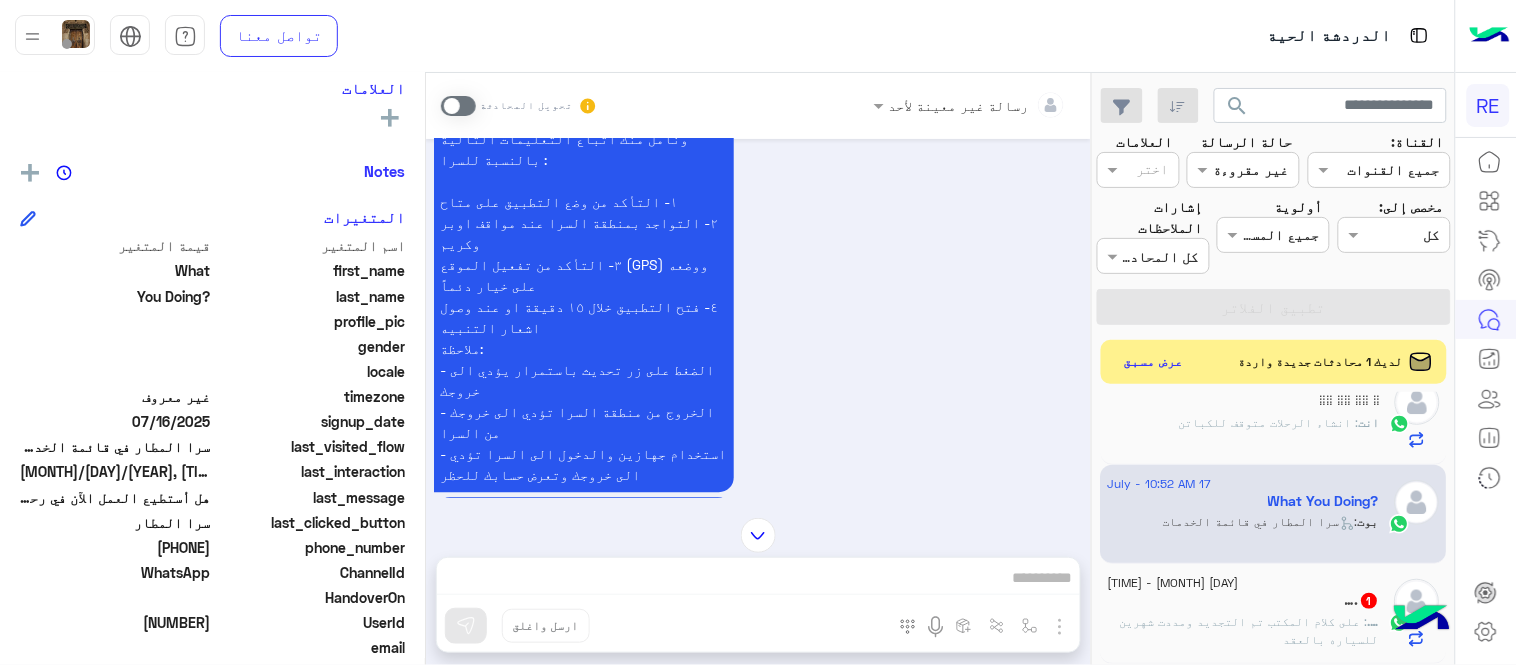 drag, startPoint x: 140, startPoint y: 547, endPoint x: 213, endPoint y: 554, distance: 73.33485 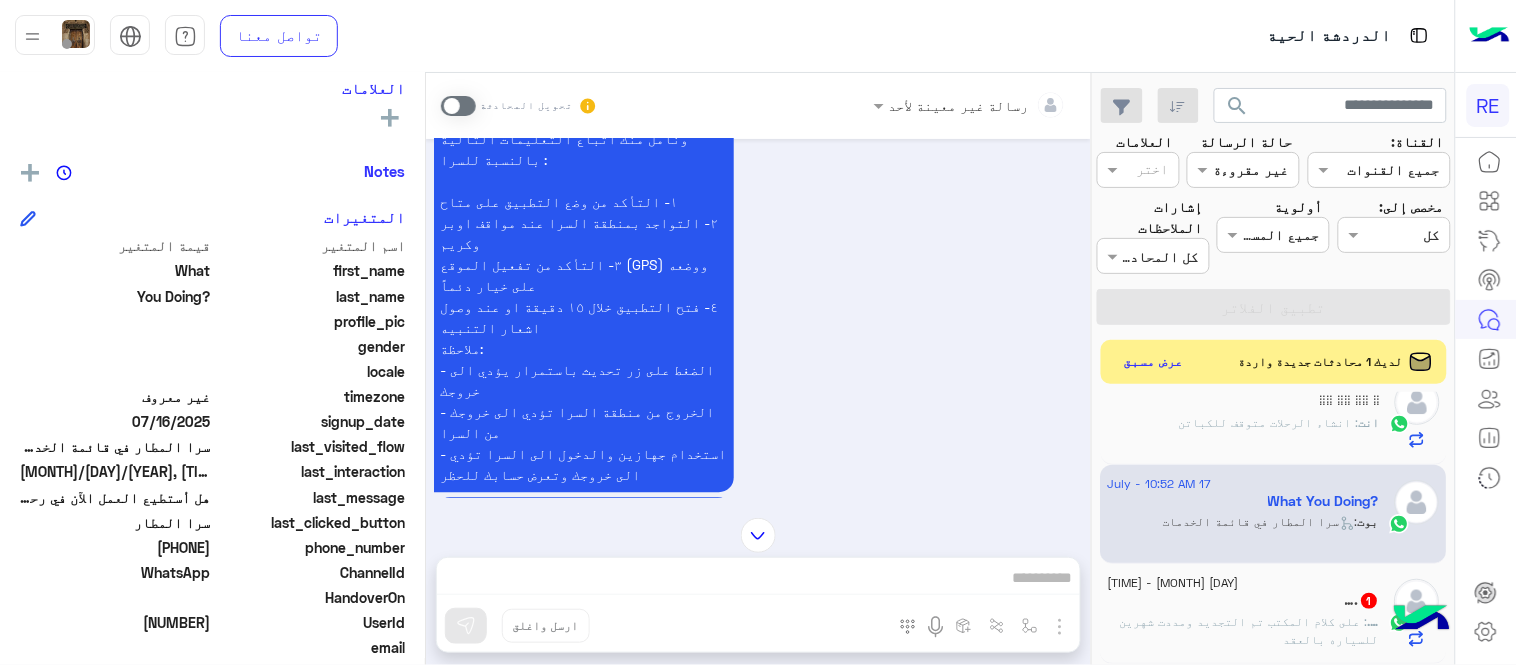 click at bounding box center [458, 106] 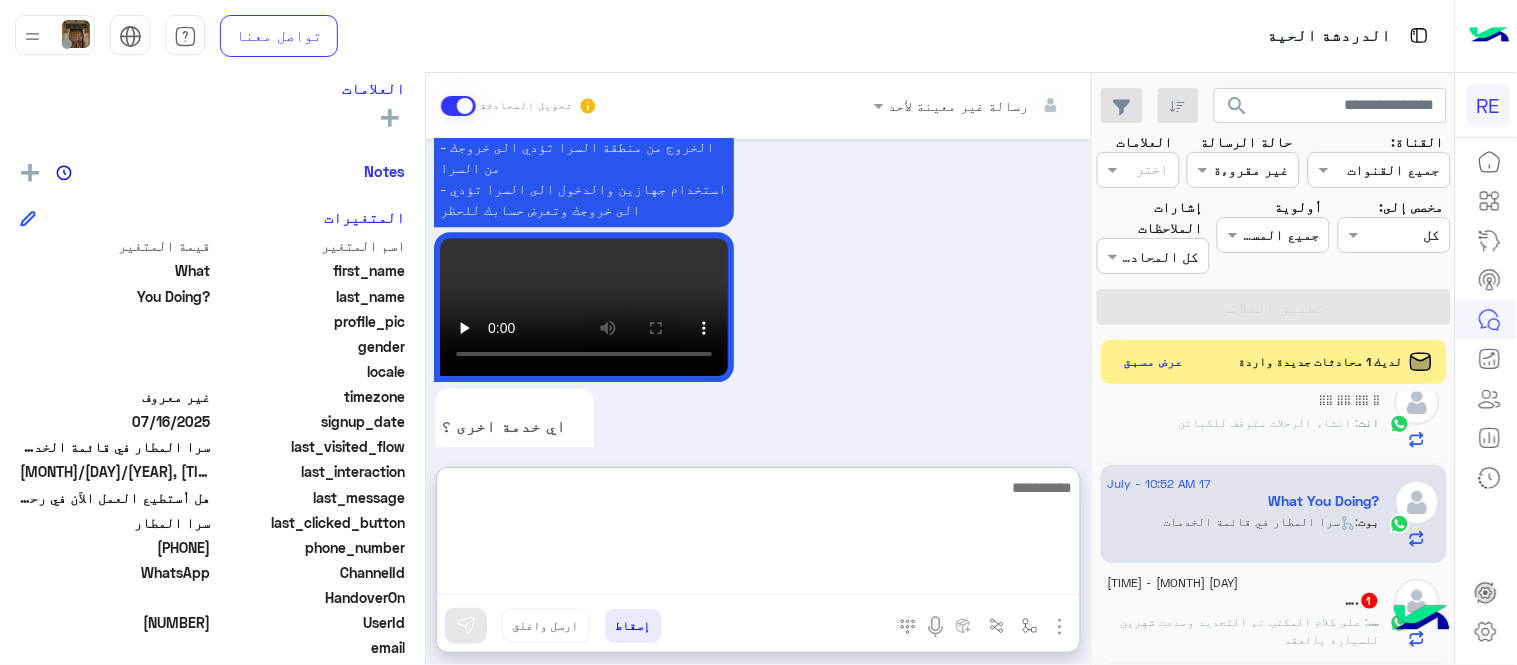 click at bounding box center [758, 535] 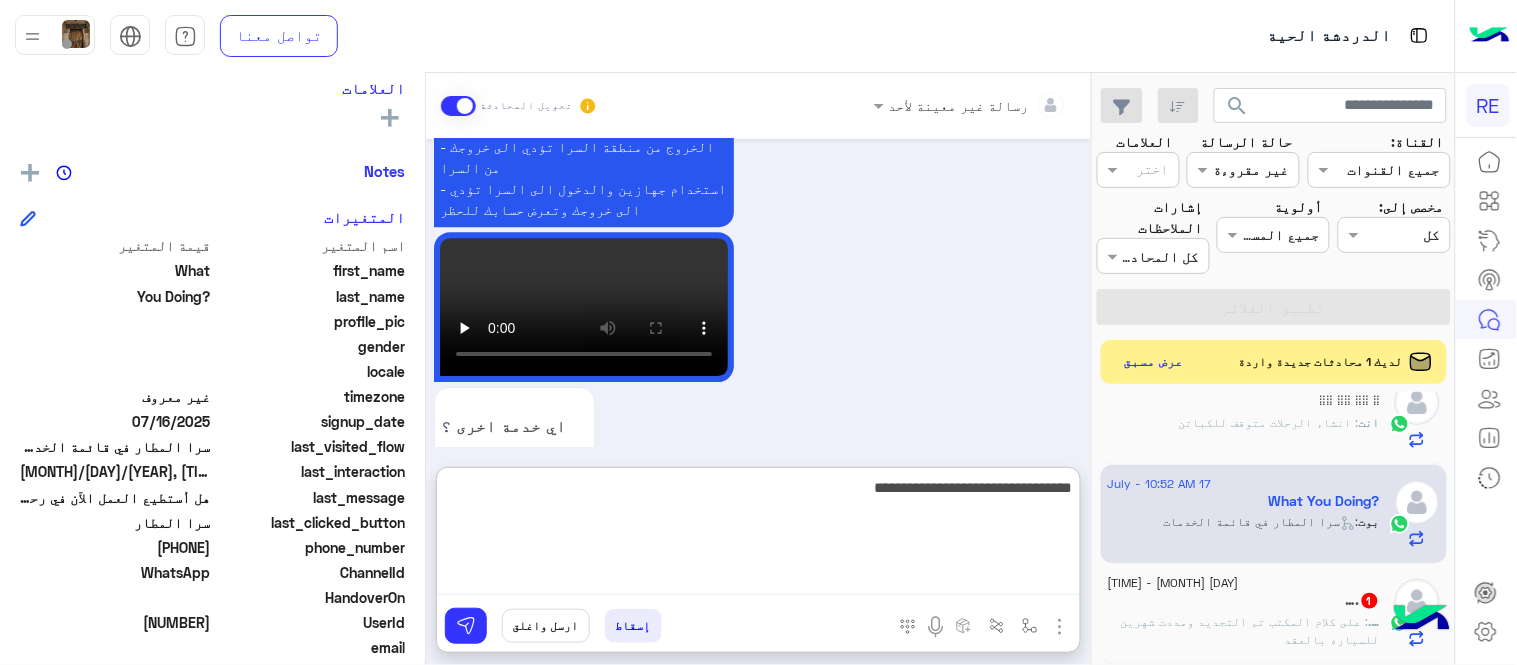 type on "**********" 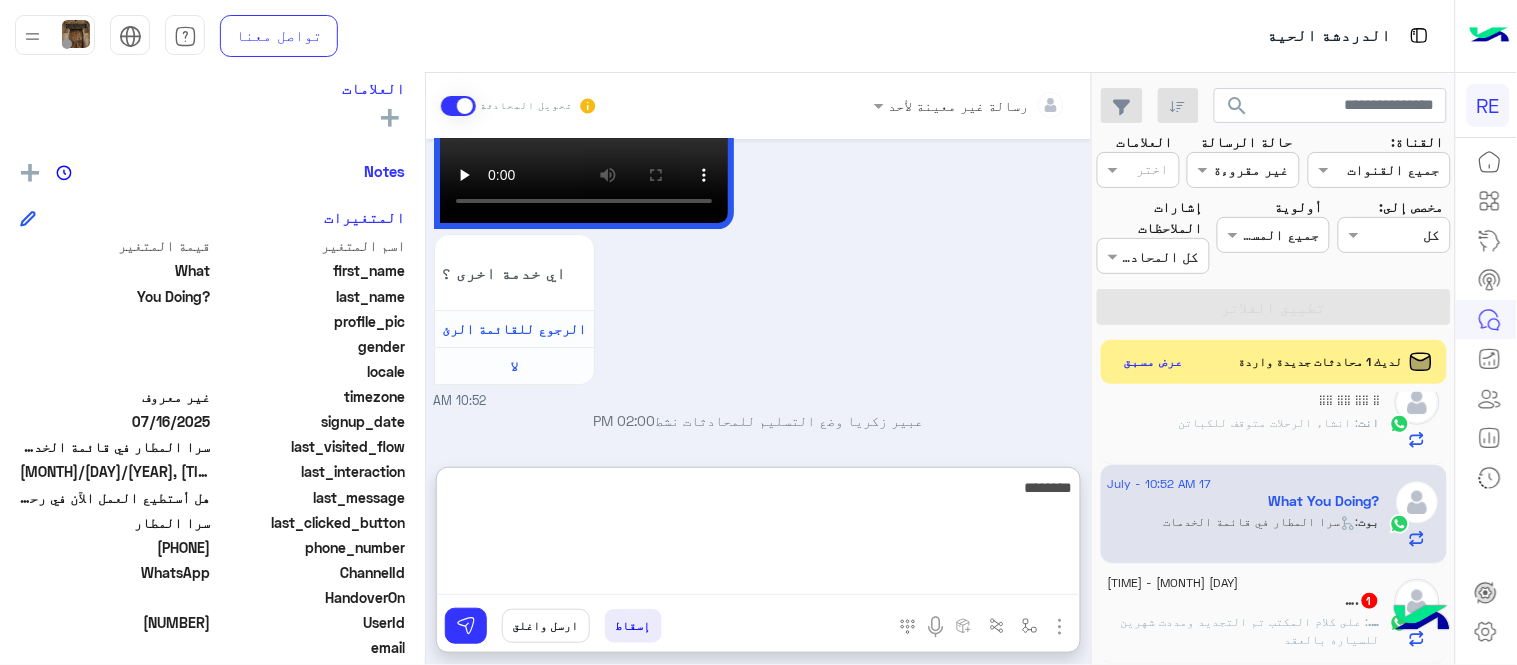 scroll, scrollTop: 1780, scrollLeft: 0, axis: vertical 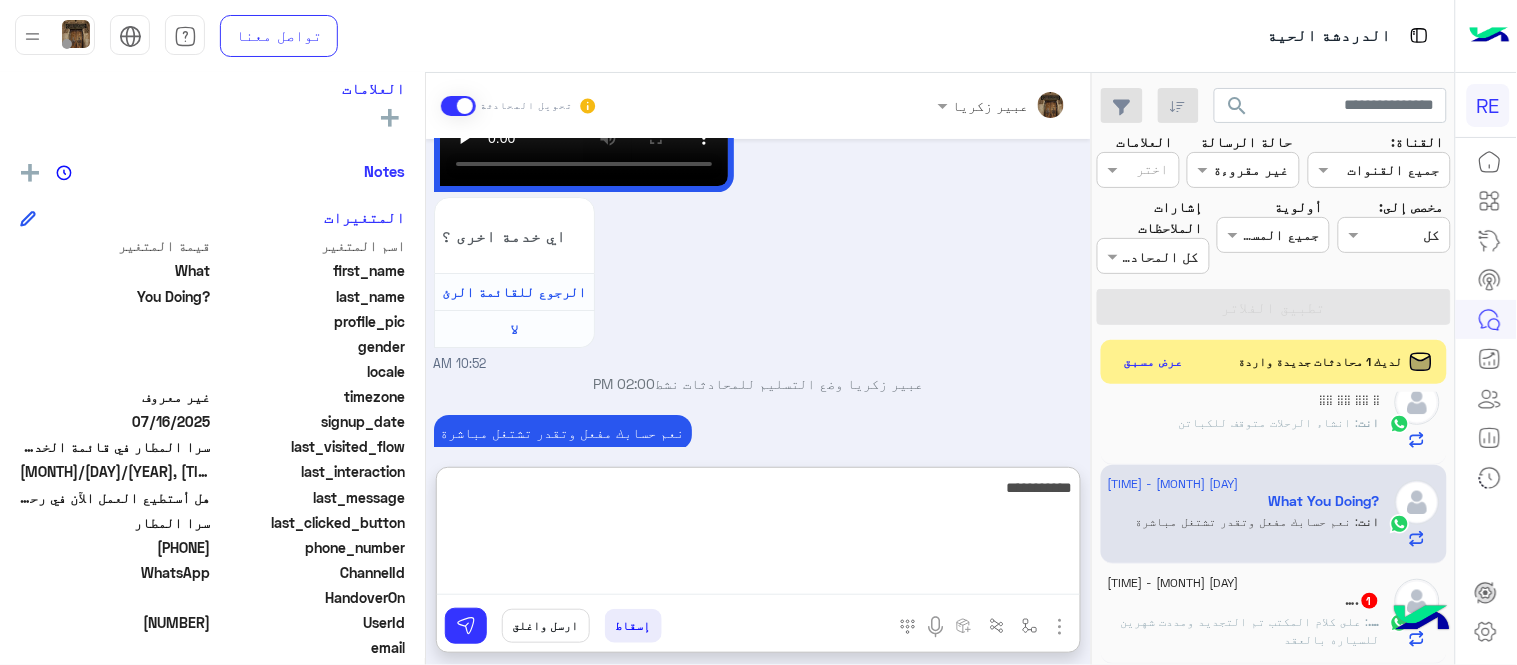 type on "**********" 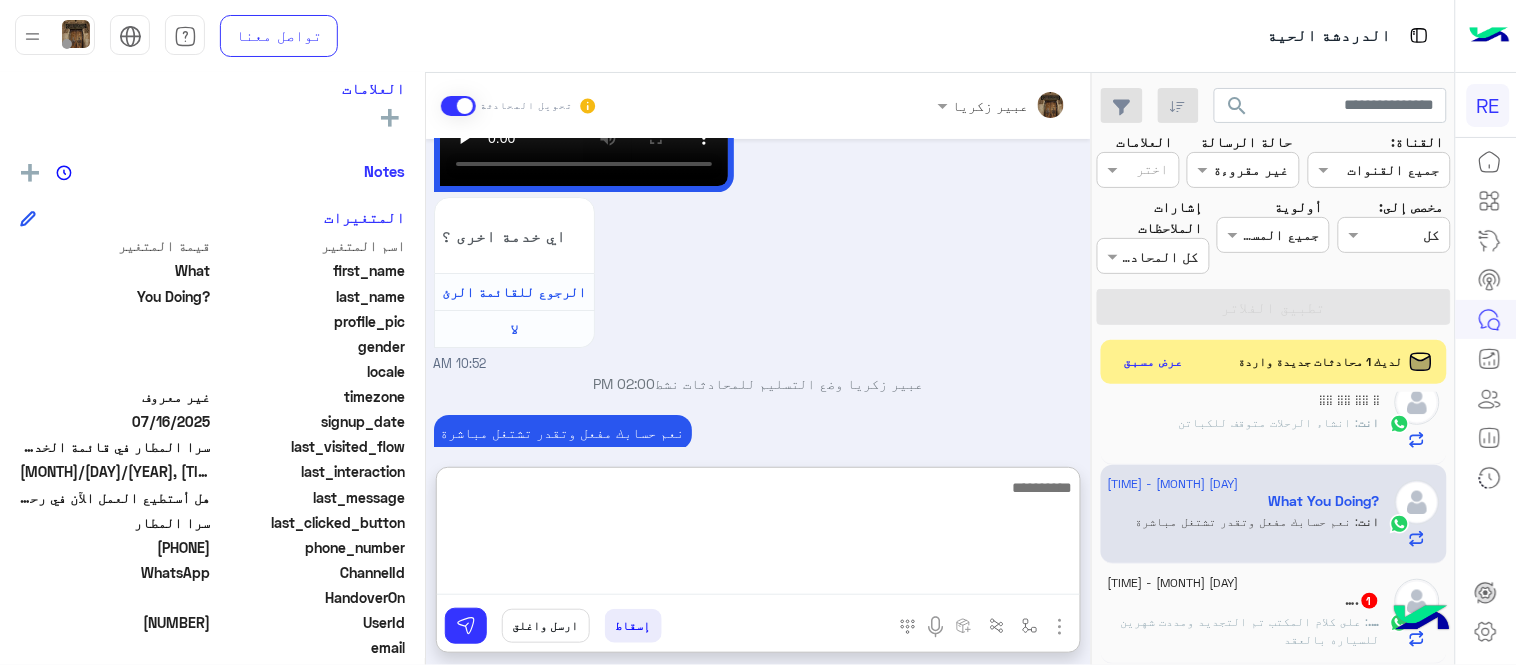 scroll, scrollTop: 1843, scrollLeft: 0, axis: vertical 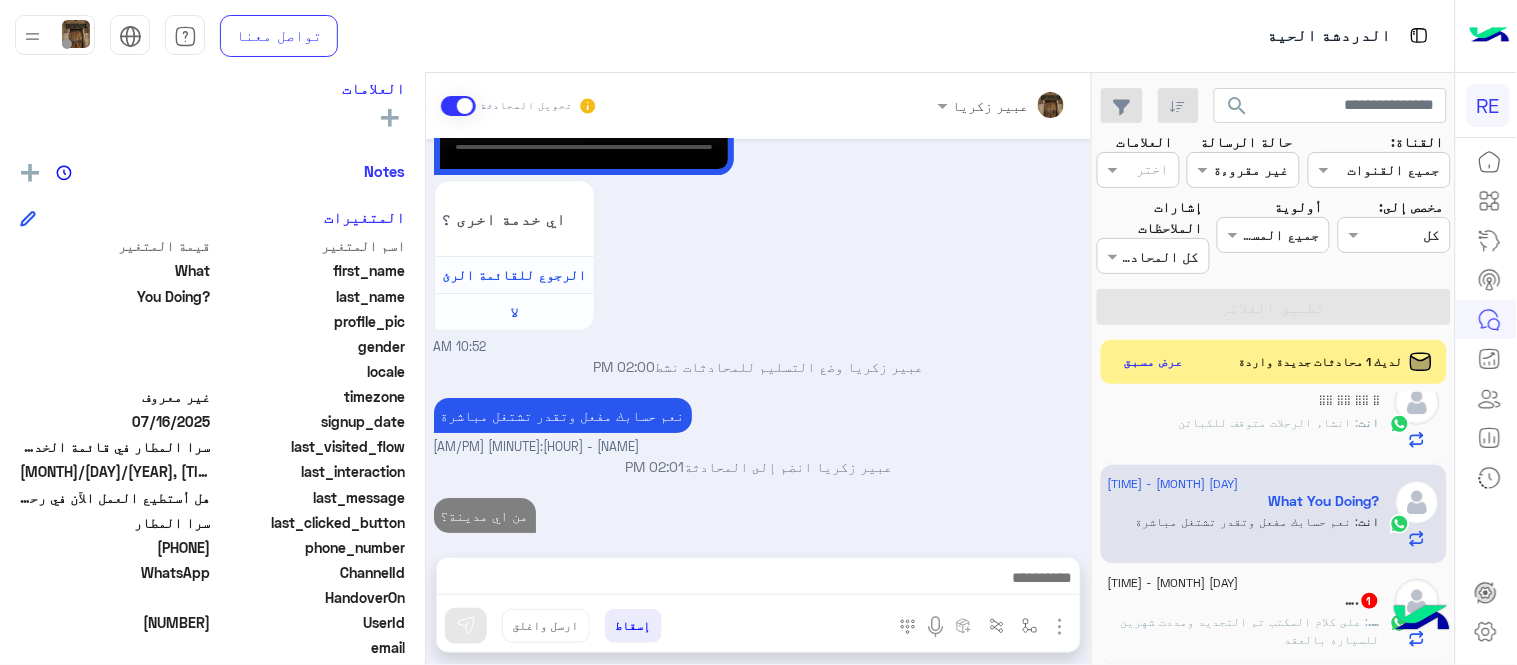 click on "Jul 17, 2025   What You Doing? طلب التحدث إلى مسؤول بشري   10:51 AM       عودة الى البوت    10:51 AM
اهلًا بك في تطبيق رحلة 👋
Welcome to Rehla  👋
من فضلك أختر لغة التواصل
Please choose your preferred Language
English   عربي     10:51 AM   What You Doing? غادر المحادثة   10:51 AM       عربي    10:51 AM  هل أنت ؟   كابتن 👨🏻‍✈️   عميل 🧳   رحال (مرشد مرخص) 🏖️     10:51 AM   كابتن     10:52 AM  اختر احد الخدمات التالية:    10:52 AM   سرا المطار    10:52 AM  تطبيق رحلة يعمل حاليا بسرا المطار بكل من جدة والمدينة المنورة والطائف وكذلك في محطات قطار الحرمين في مكة المكرمة والمدينة المنورة وجدة. لحجز دور بالسرا ينبغى ان يكون حسابك مفعل بالتطبيق ملاحظة:   لا     10:52 AM" at bounding box center [758, 338] 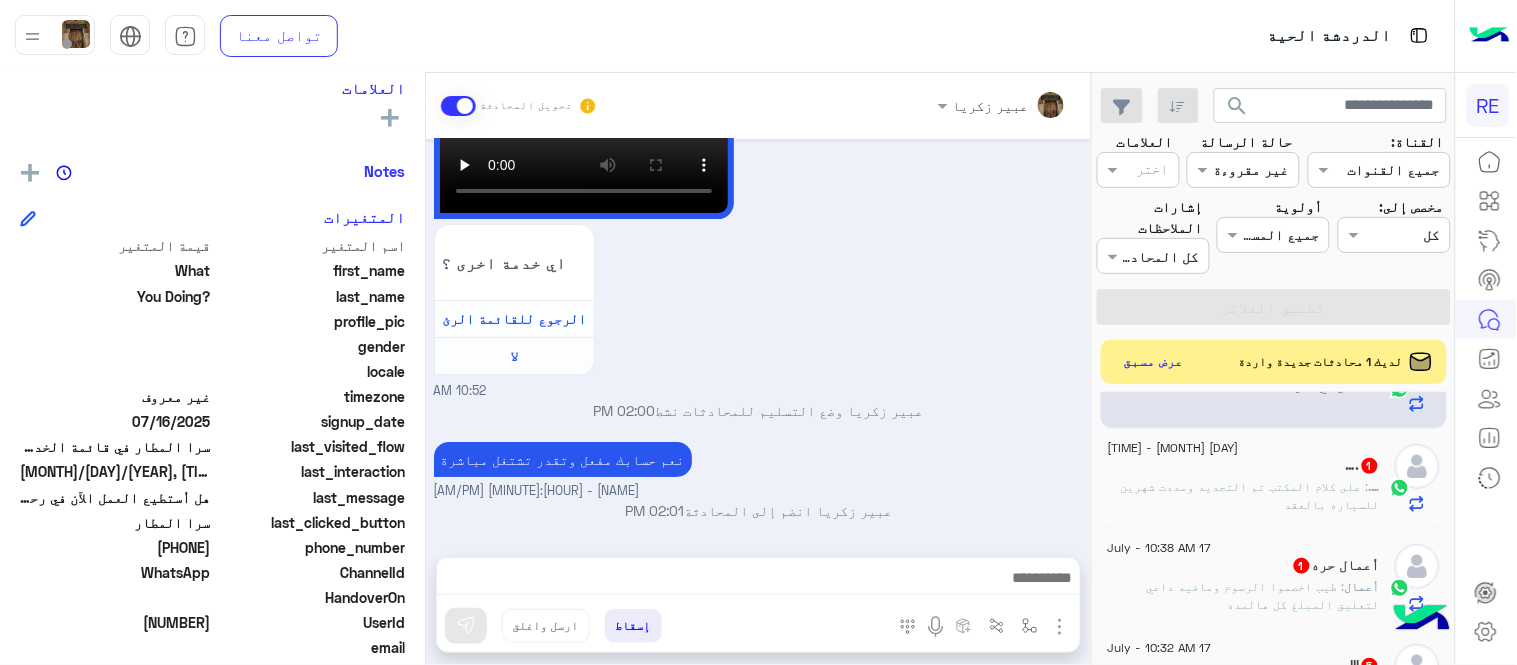 scroll, scrollTop: 484, scrollLeft: 0, axis: vertical 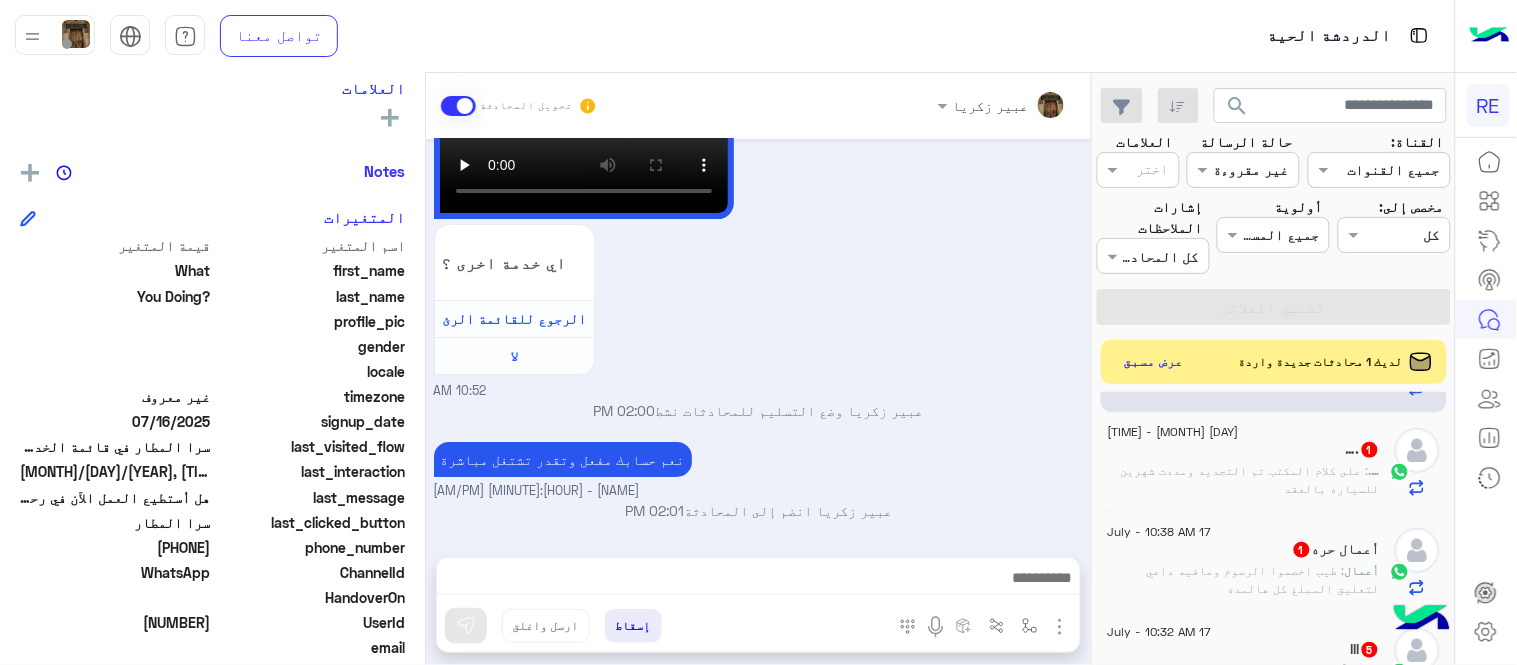 click on "….   1" 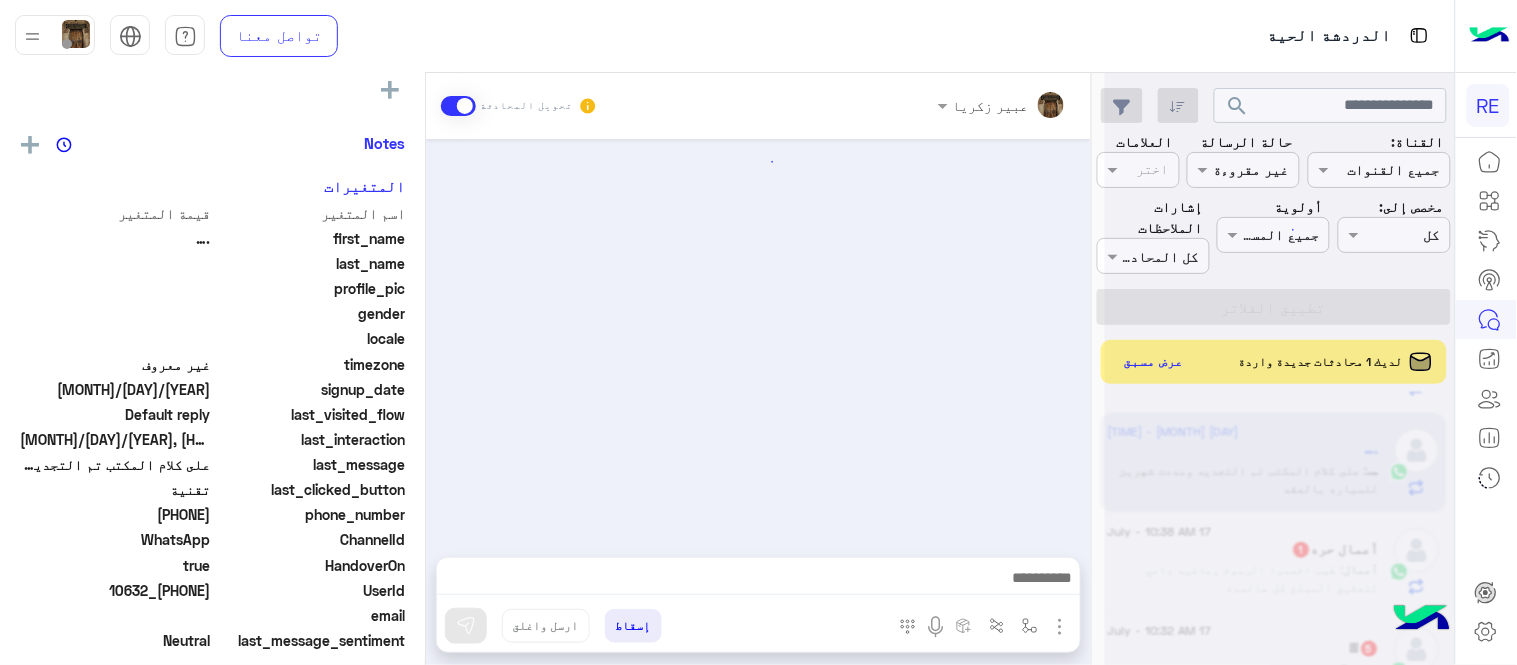 scroll, scrollTop: 337, scrollLeft: 0, axis: vertical 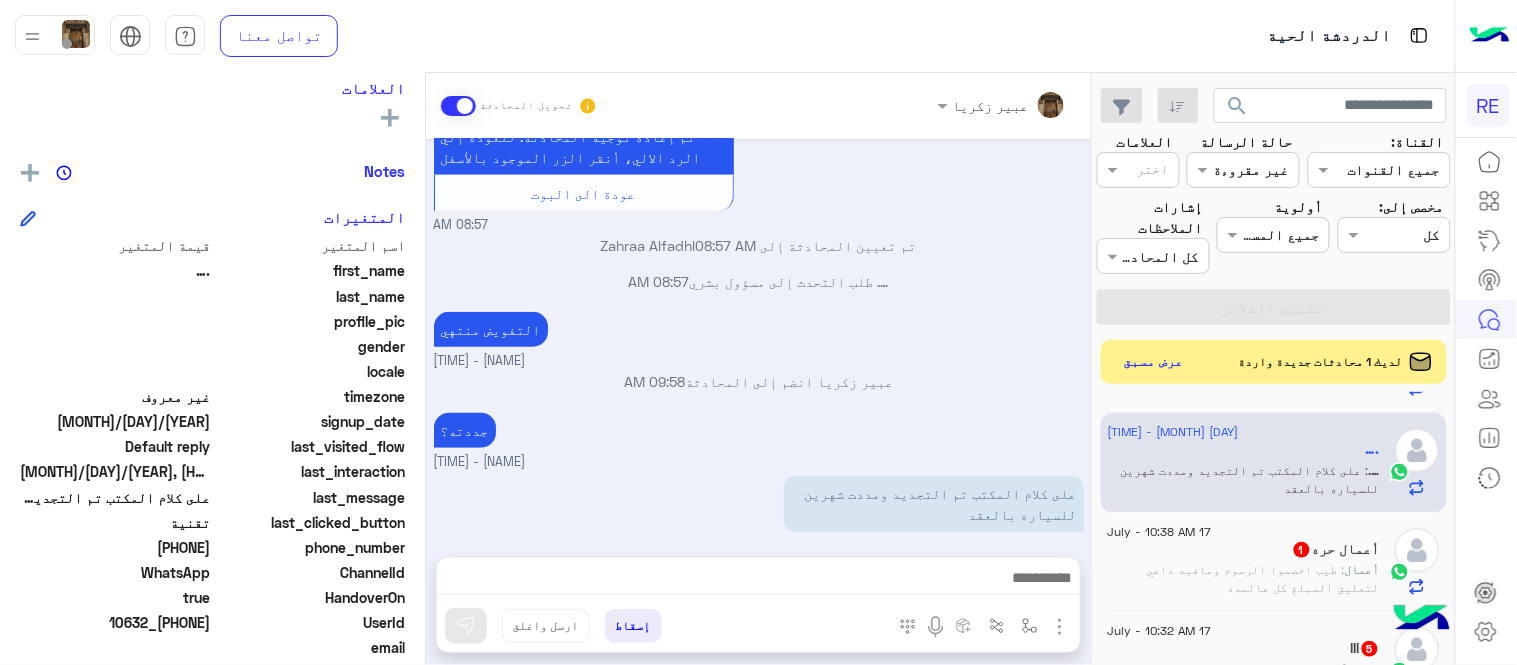 drag, startPoint x: 144, startPoint y: 544, endPoint x: 212, endPoint y: 557, distance: 69.2315 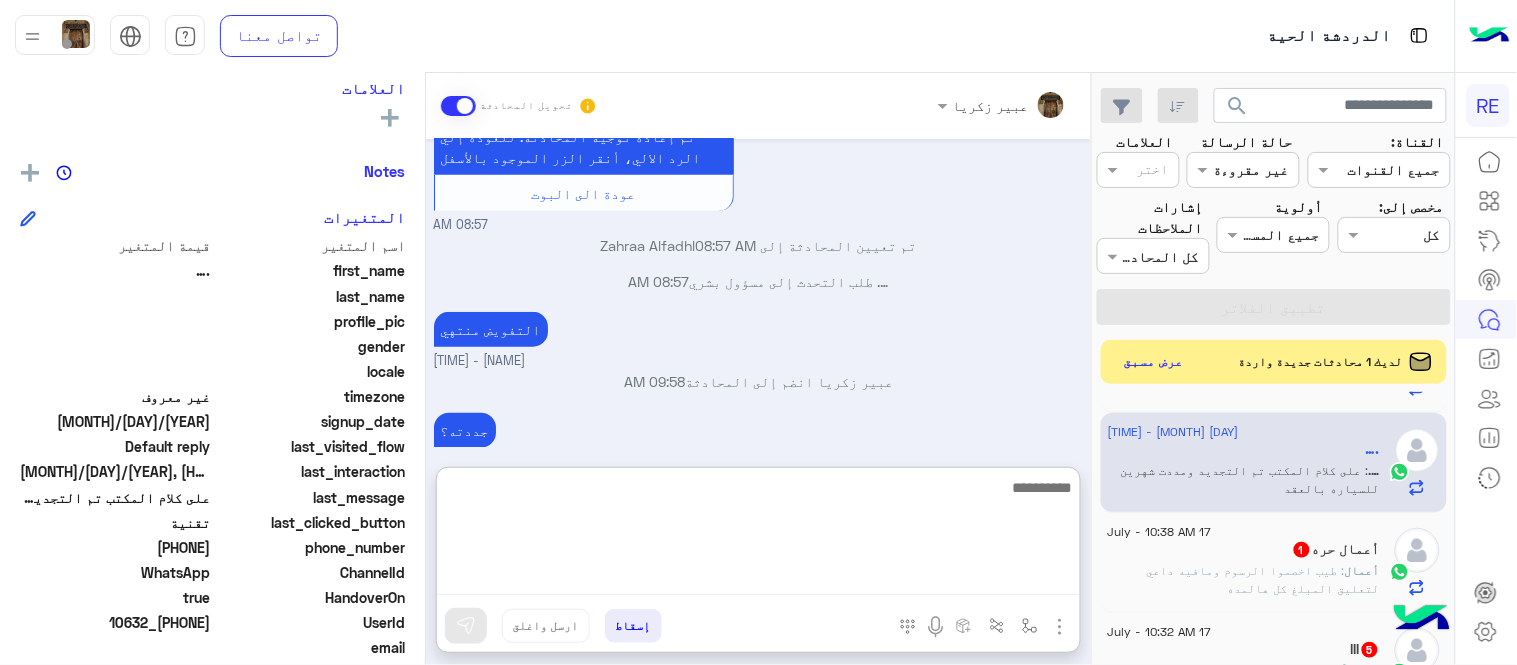 click at bounding box center (758, 535) 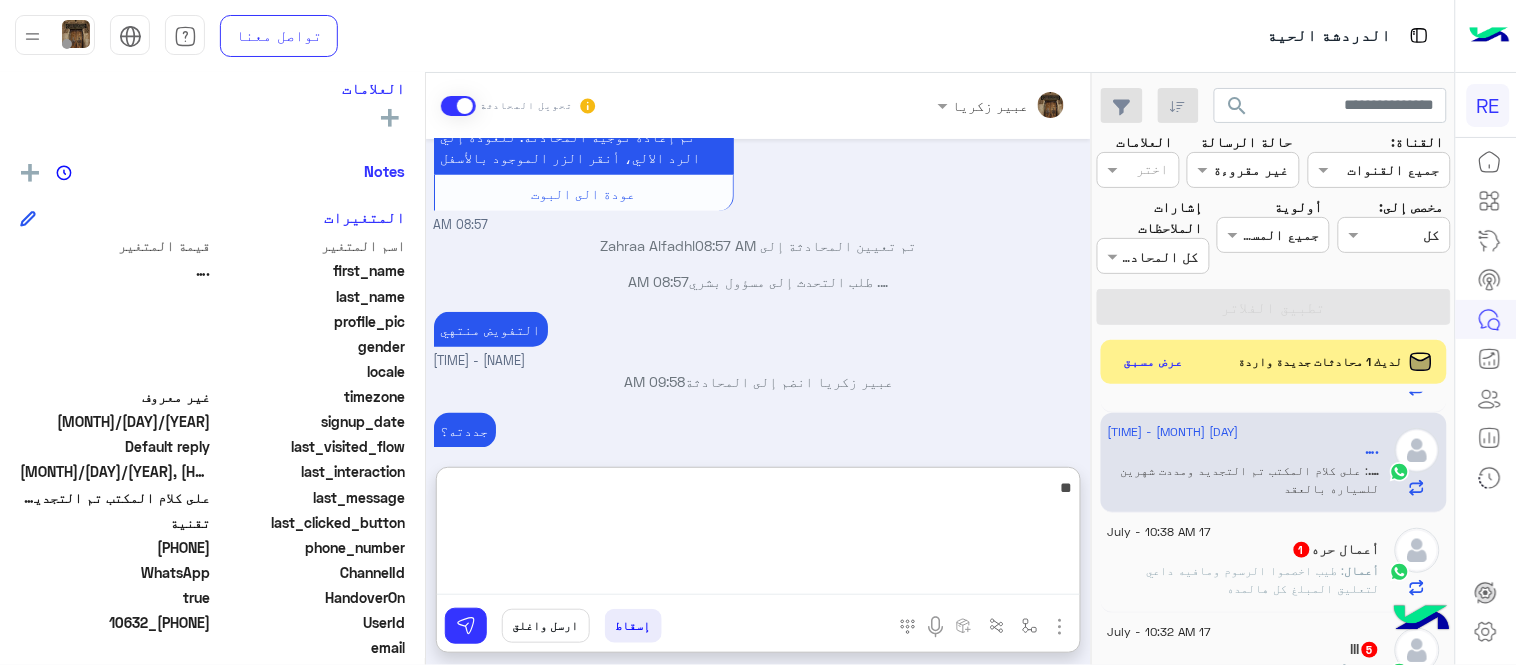 type on "*" 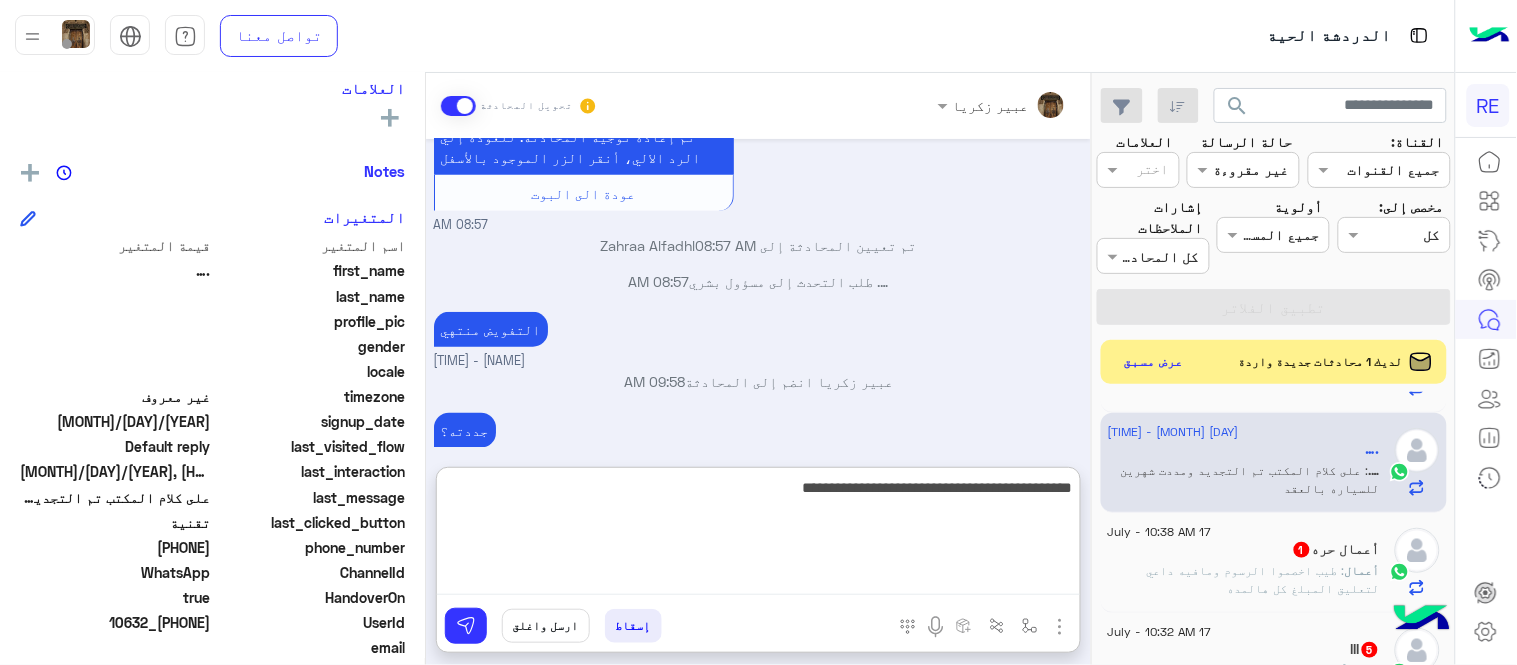 click on "**********" at bounding box center [758, 535] 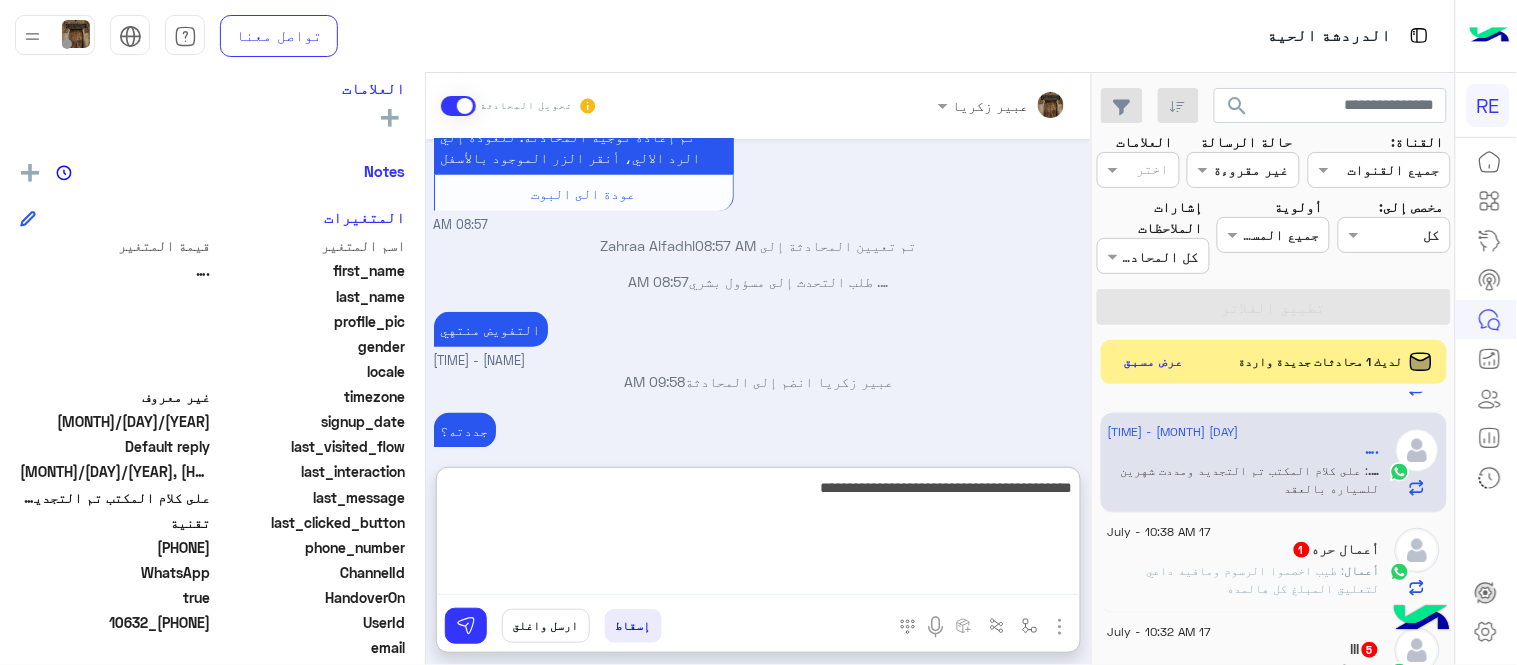 type on "**********" 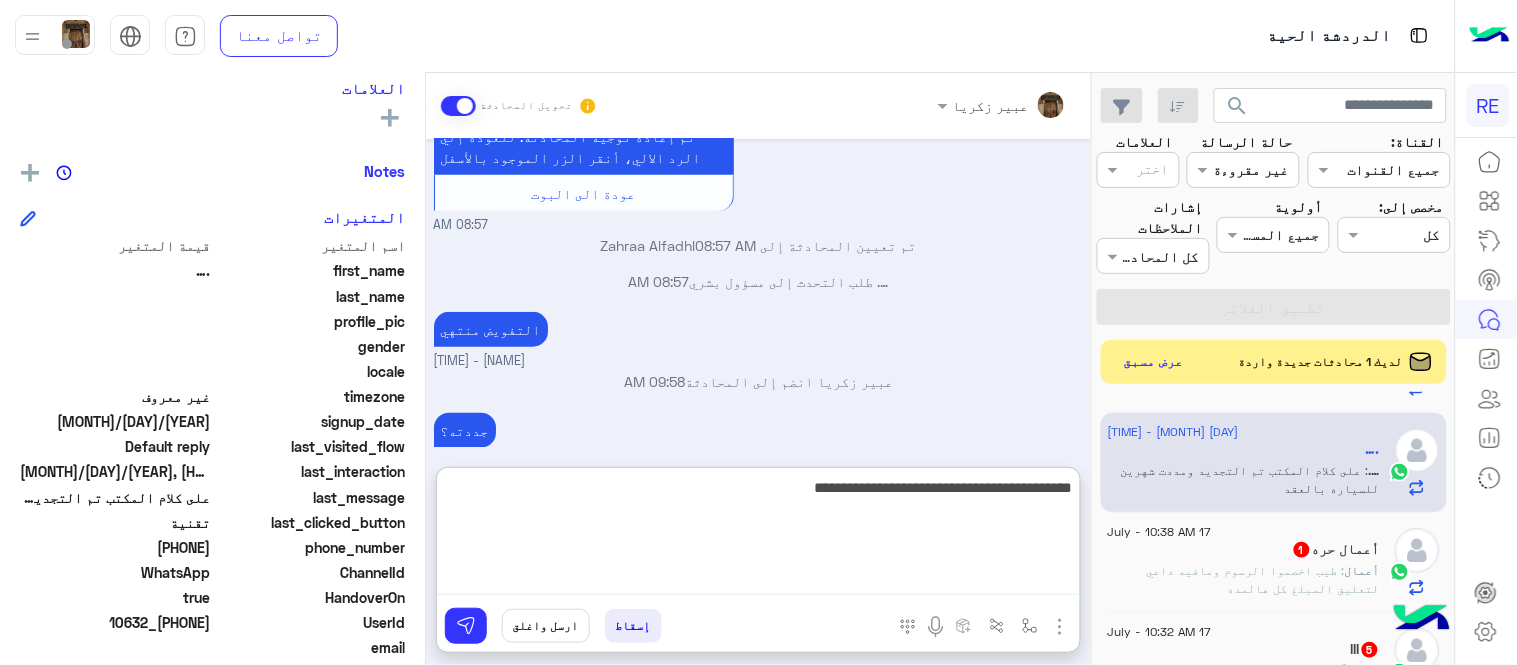 type 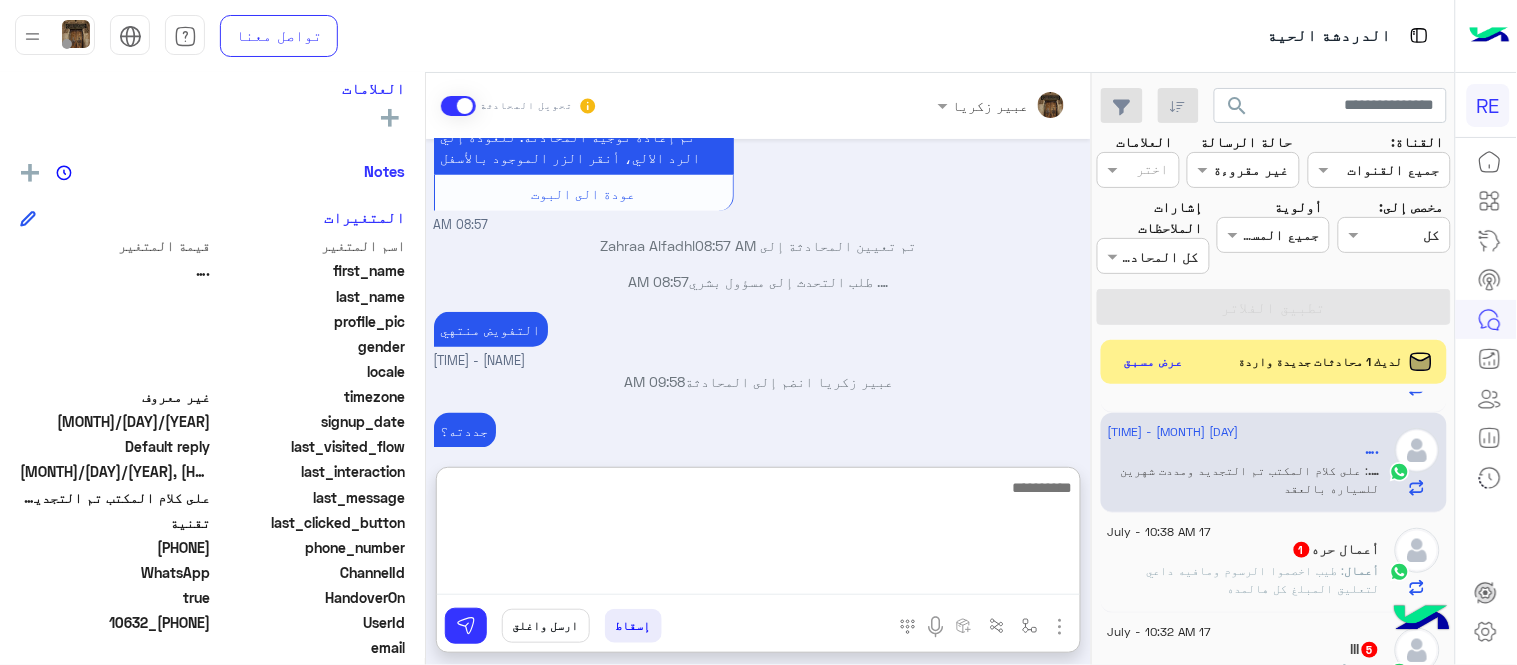 scroll, scrollTop: 432, scrollLeft: 0, axis: vertical 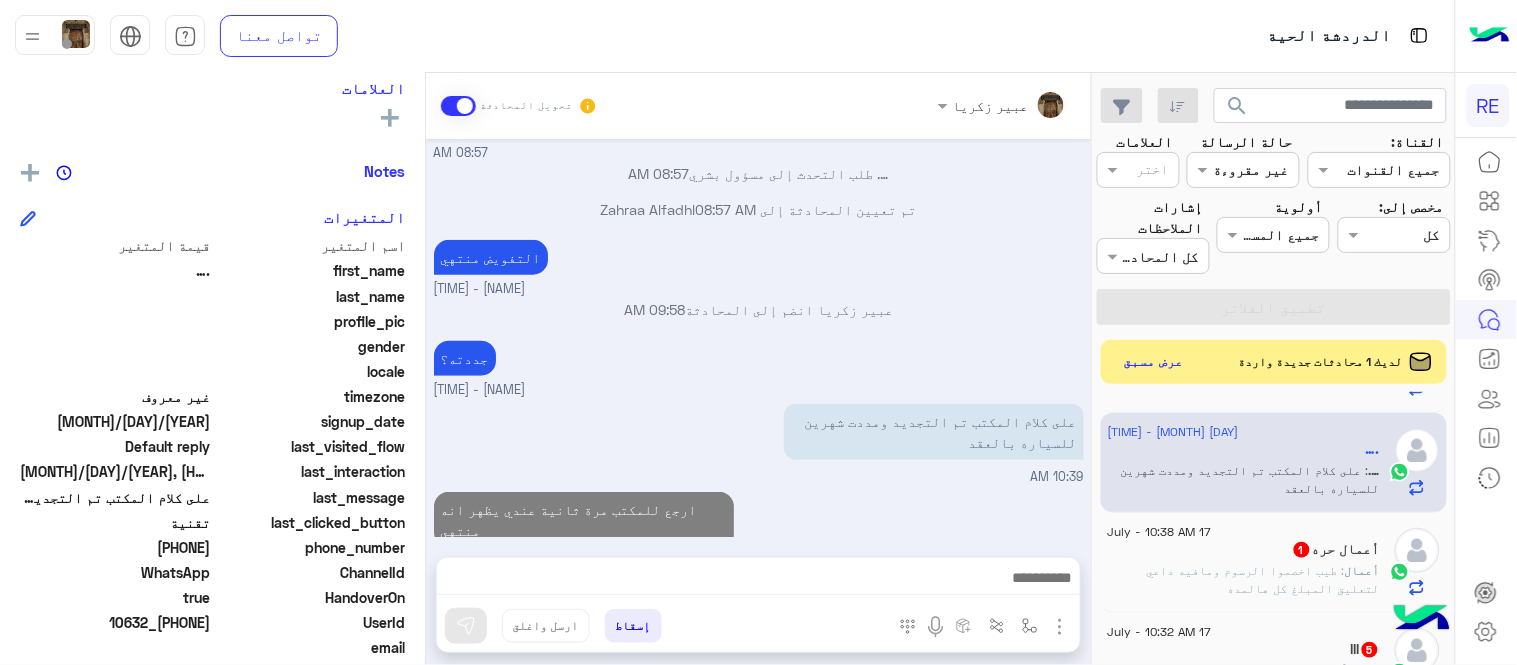 click on "[FIRST] [LAST] تحويل المحادثة     Jul 17, 2025  ايوا   05:59 AM  سعدنا بتواصلك، نأمل منك توضيح استفسارك أكثر    05:59 AM  الله يعافيك متى يرجع الحساب   08:57 AM  تم إعادة توجيه المحادثة. للعودة إلي الرد الالي، أنقر الزر الموجود بالأسفل  عودة الى البوت     08:57 AM   ….  طلب التحدث إلى مسؤول بشري   08:57 AM       تم تعيين المحادثة إلى Zahraa Alfadhl   08:57 AM      التفويض منتهي  [FIRST] [LAST] -  09:58 AM   [FIRST] [LAST] انضم إلى المحادثة   09:58 AM      جددته؟  [FIRST] [LAST] -  09:58 AM  على كلام المكتب تم التجديد ومددت شهرين للسياره بالعقد   10:39 AM  ارجع للمكتب مرة ثانية عندي يظهر  انه منتهي   02:03 PM  أدخل اسم مجموعة الرسائل  إسقاط   ارسل واغلق" at bounding box center (758, 373) 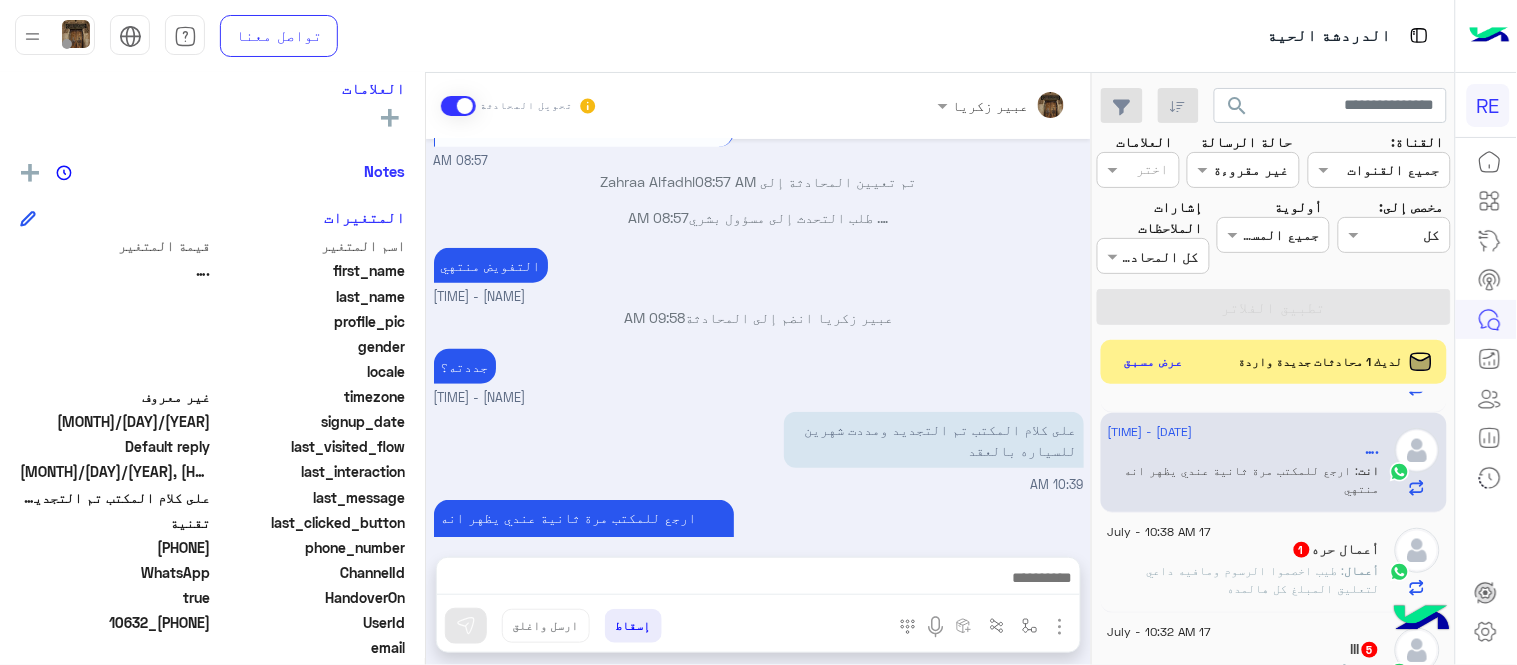 click on "أعمال حره  [NUMBER]" 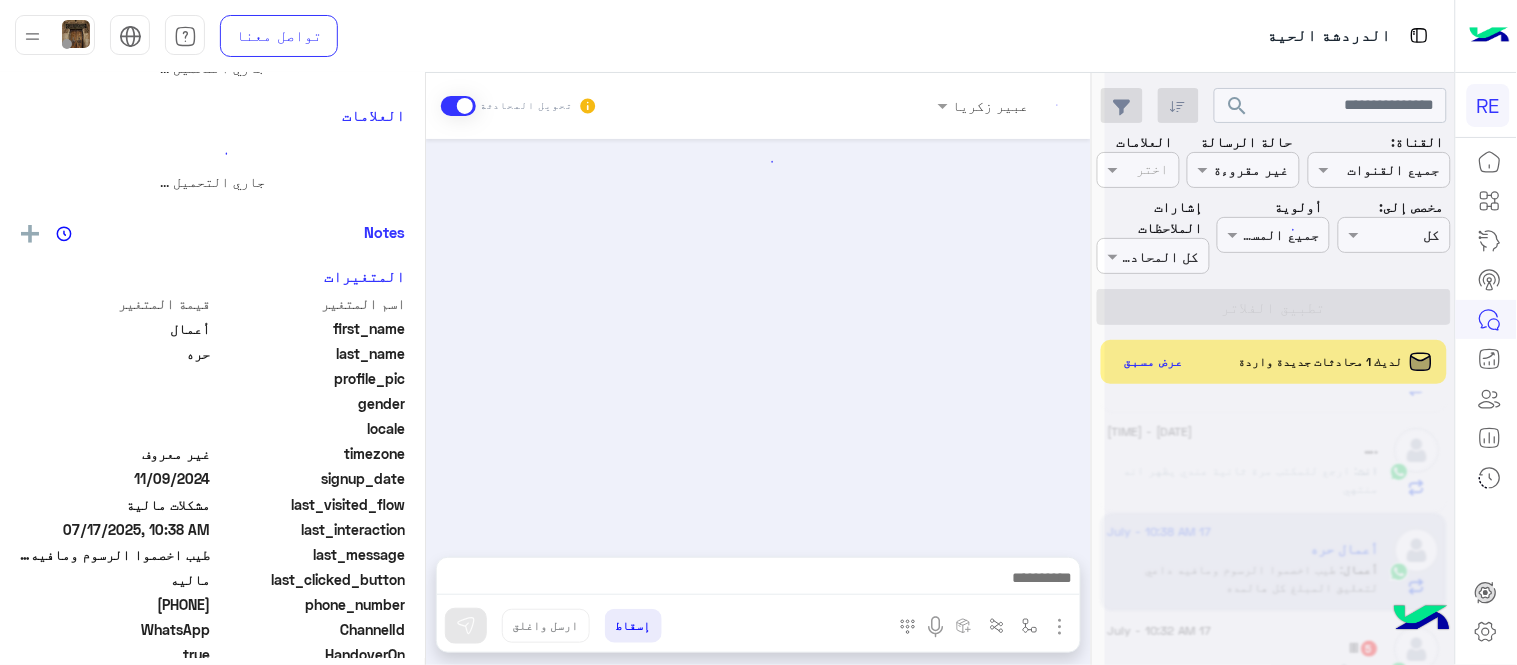 scroll, scrollTop: 0, scrollLeft: 0, axis: both 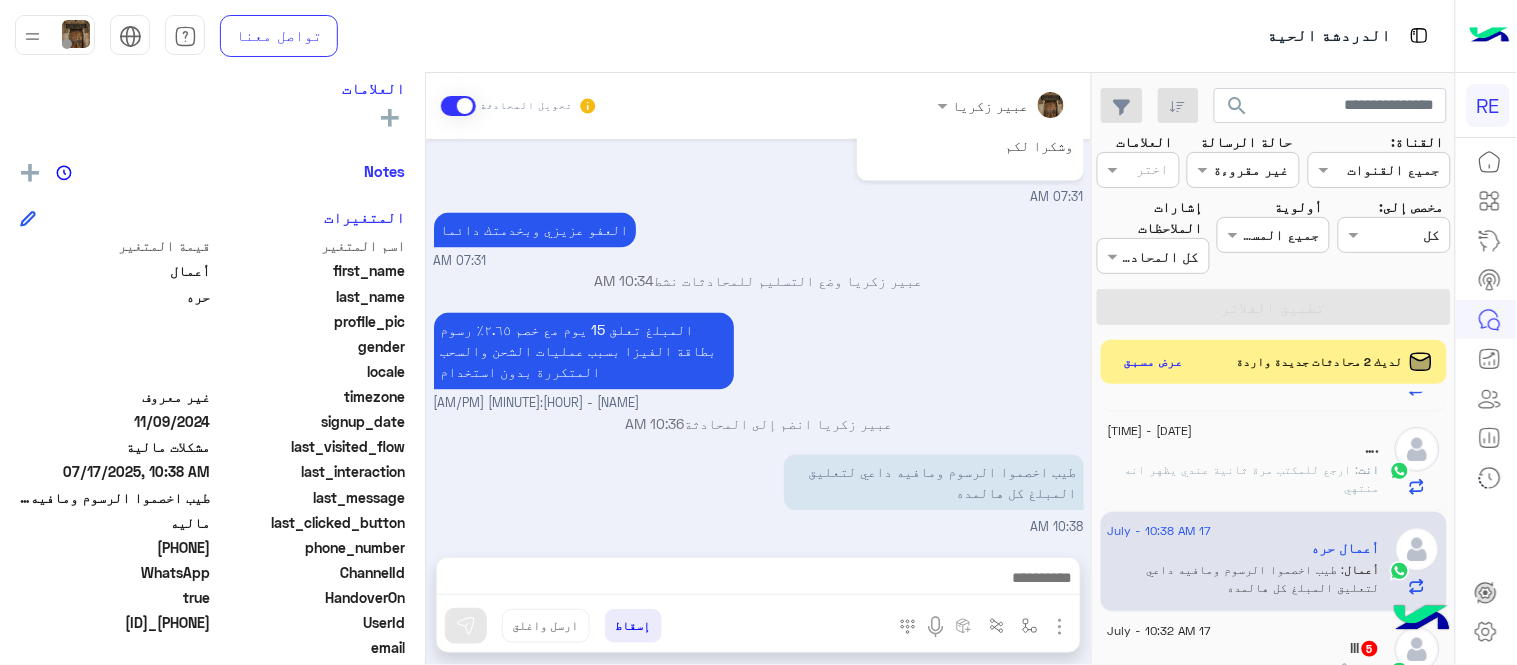 click on ".    07:31 AM" at bounding box center (759, 240) 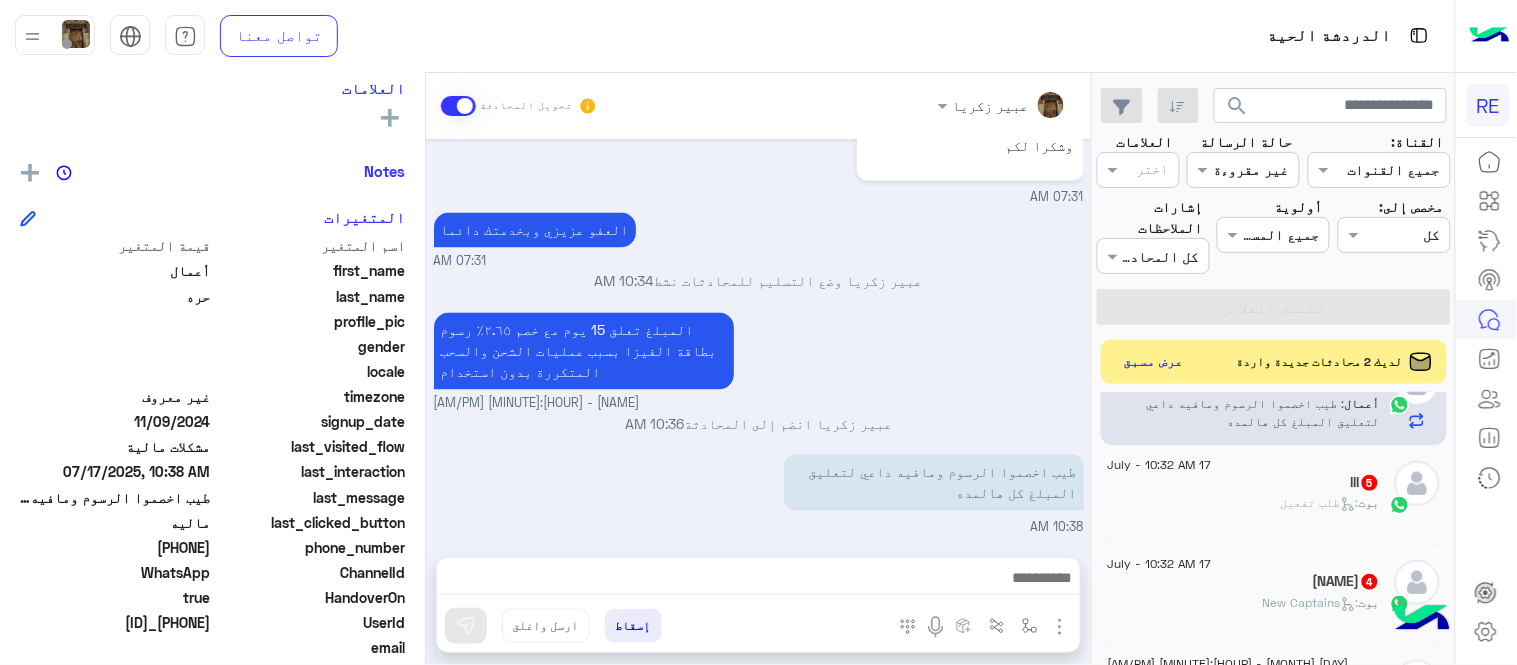 scroll, scrollTop: 667, scrollLeft: 0, axis: vertical 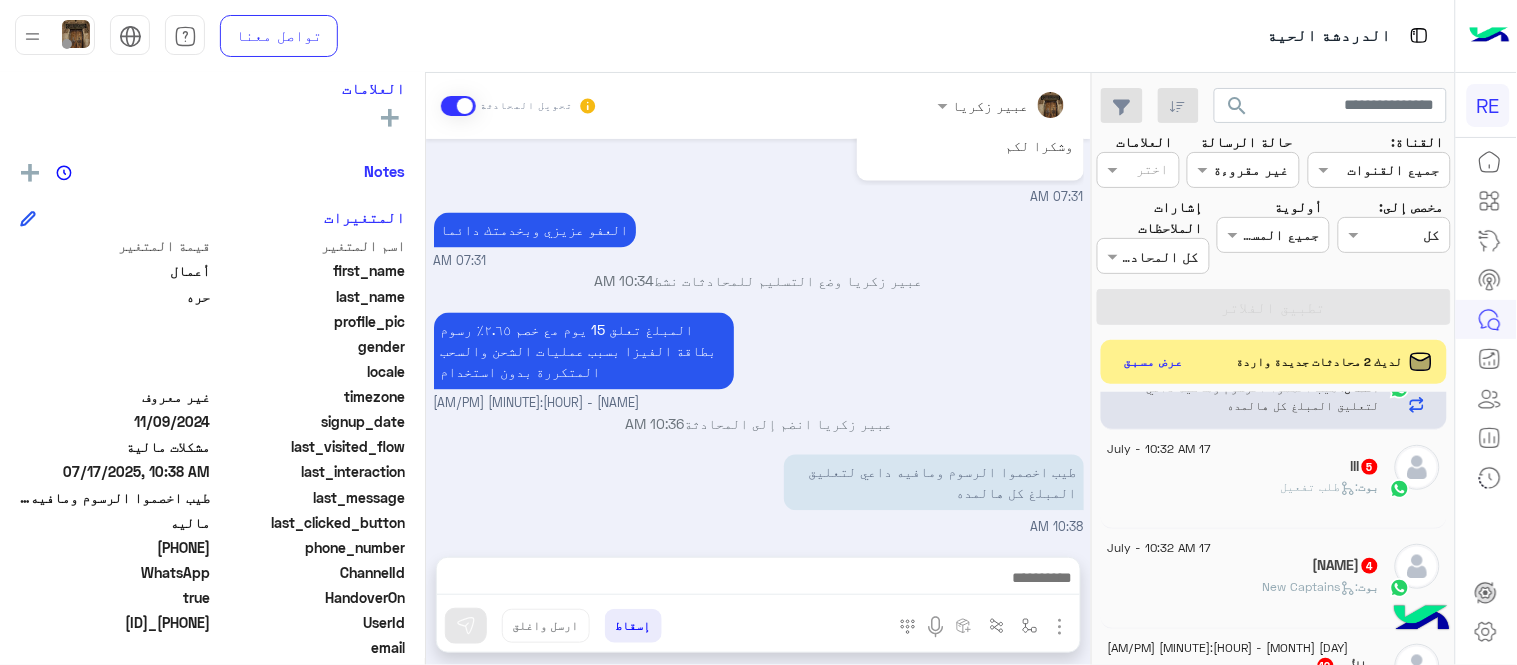 click on "lll   5" 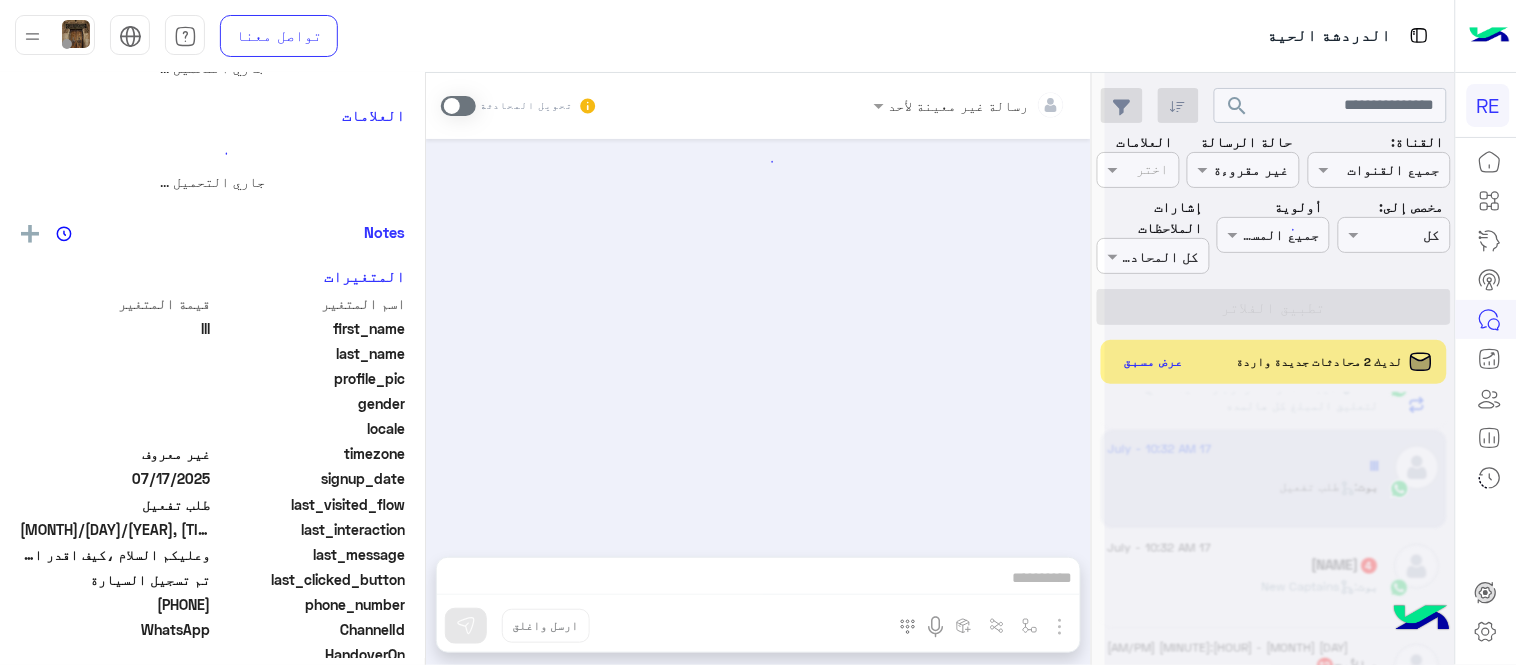 scroll, scrollTop: 0, scrollLeft: 0, axis: both 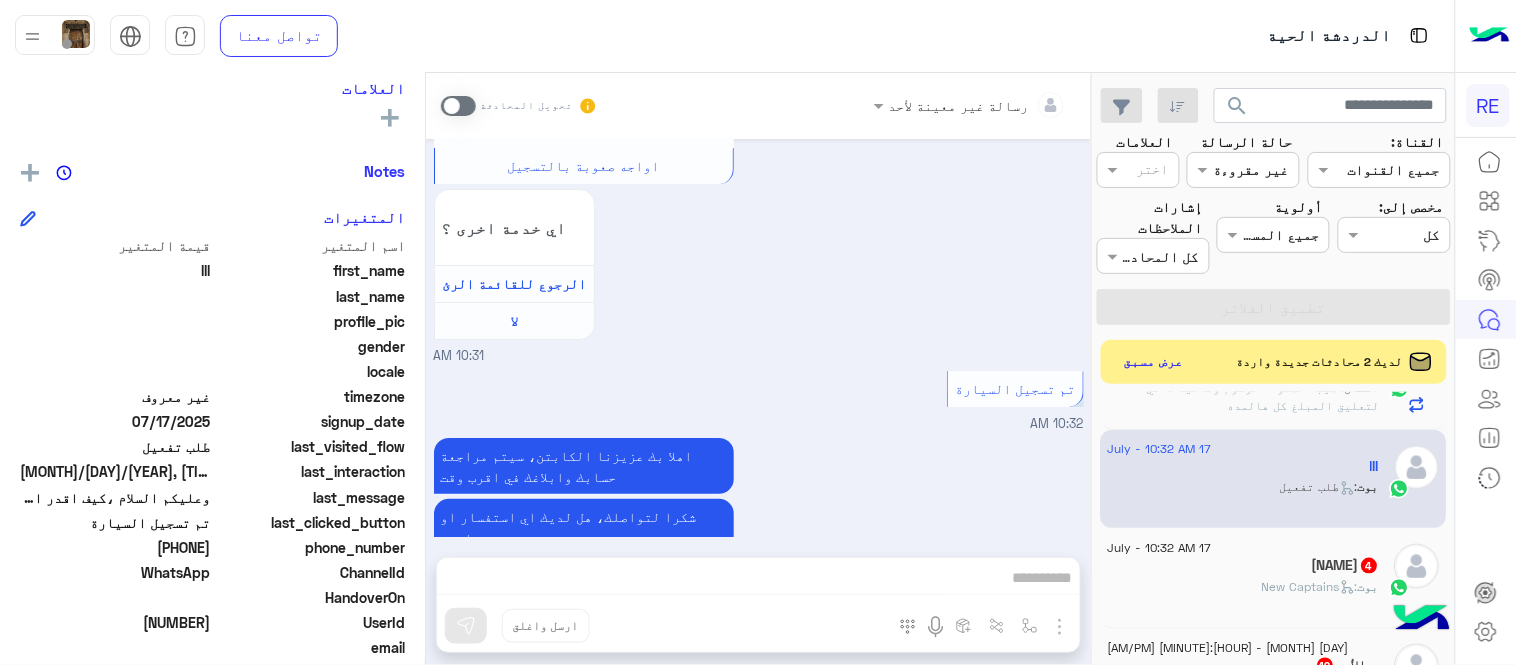 drag, startPoint x: 140, startPoint y: 545, endPoint x: 213, endPoint y: 551, distance: 73.24616 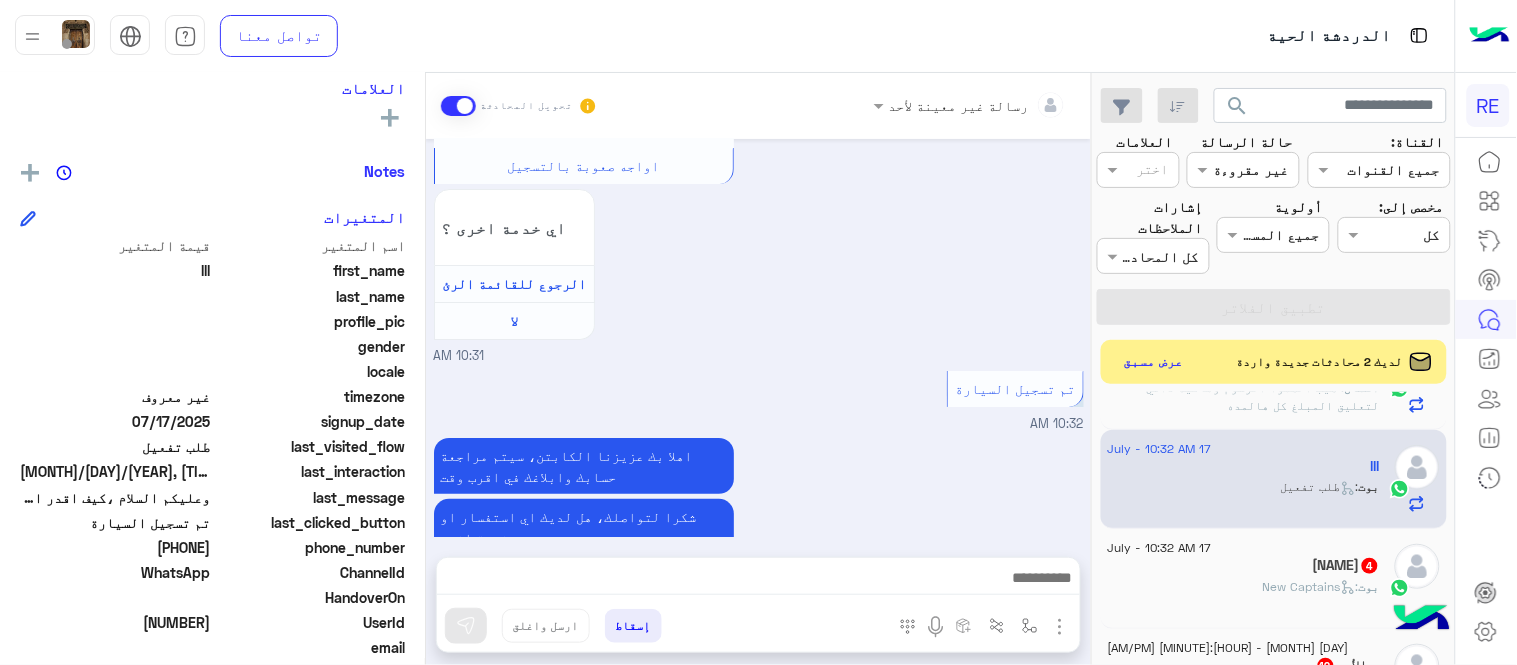 scroll, scrollTop: 1896, scrollLeft: 0, axis: vertical 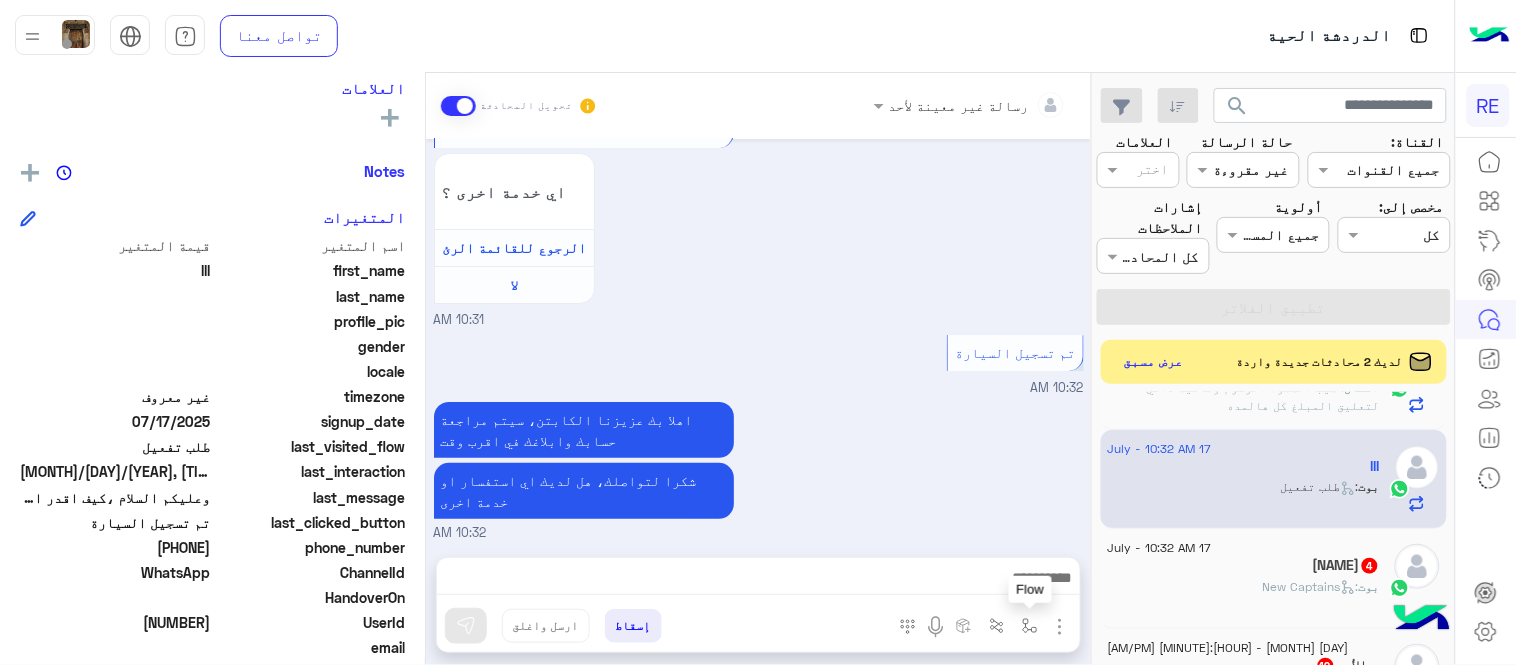 click at bounding box center [1030, 625] 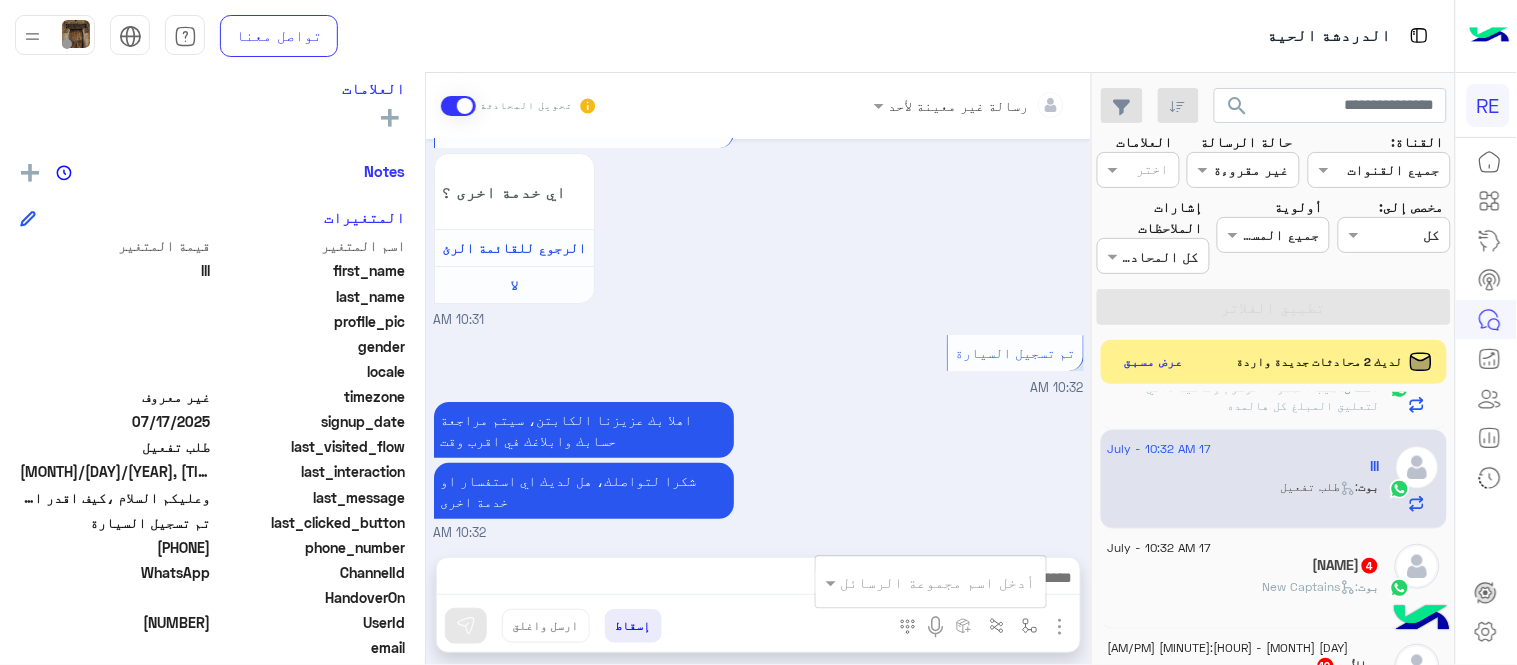 click on "أدخل اسم مجموعة الرسائل" at bounding box center (931, 582) 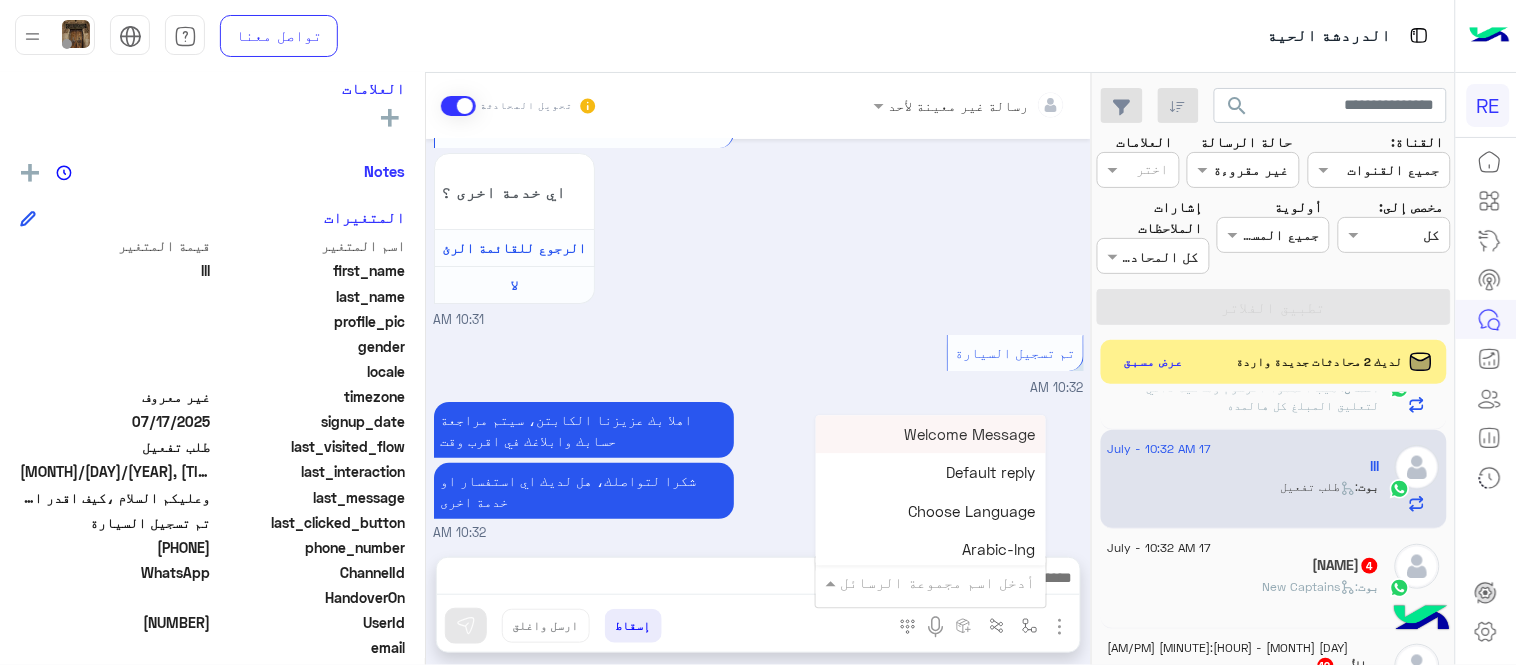 click at bounding box center (959, 582) 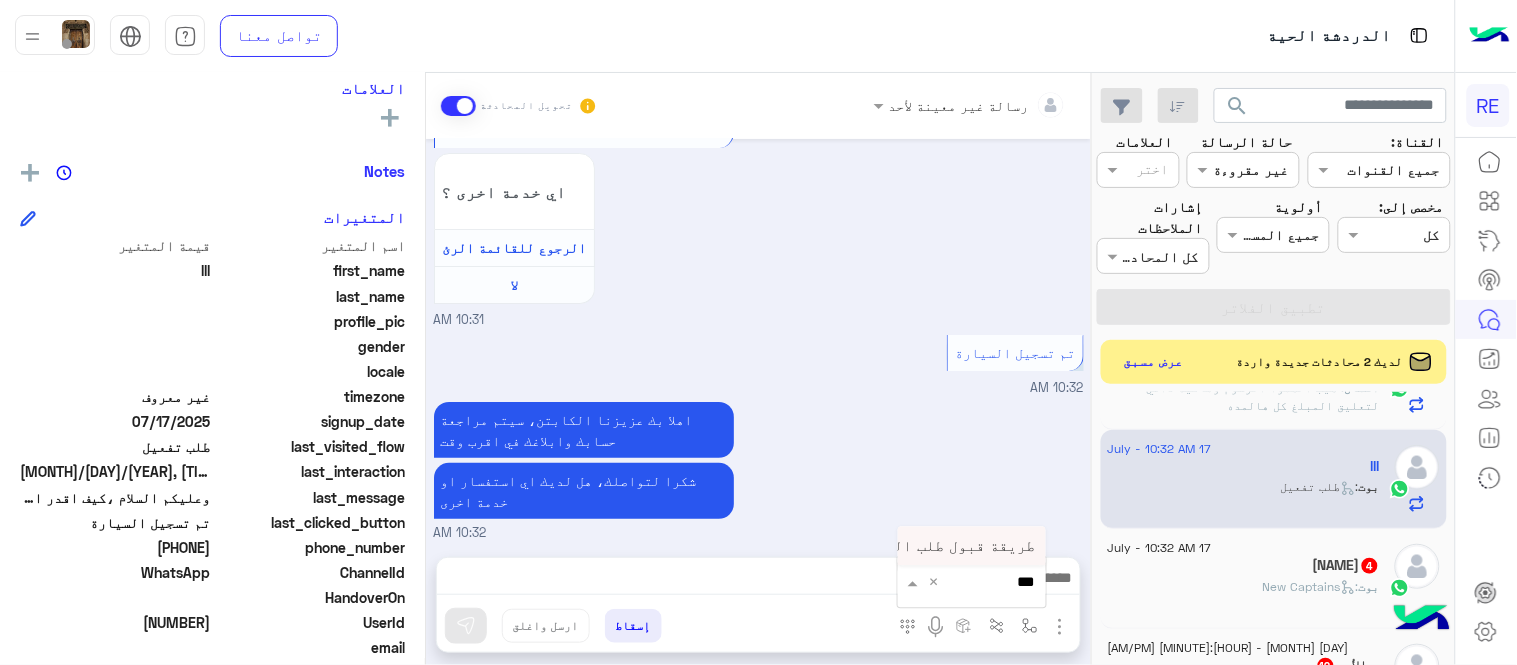 type on "****" 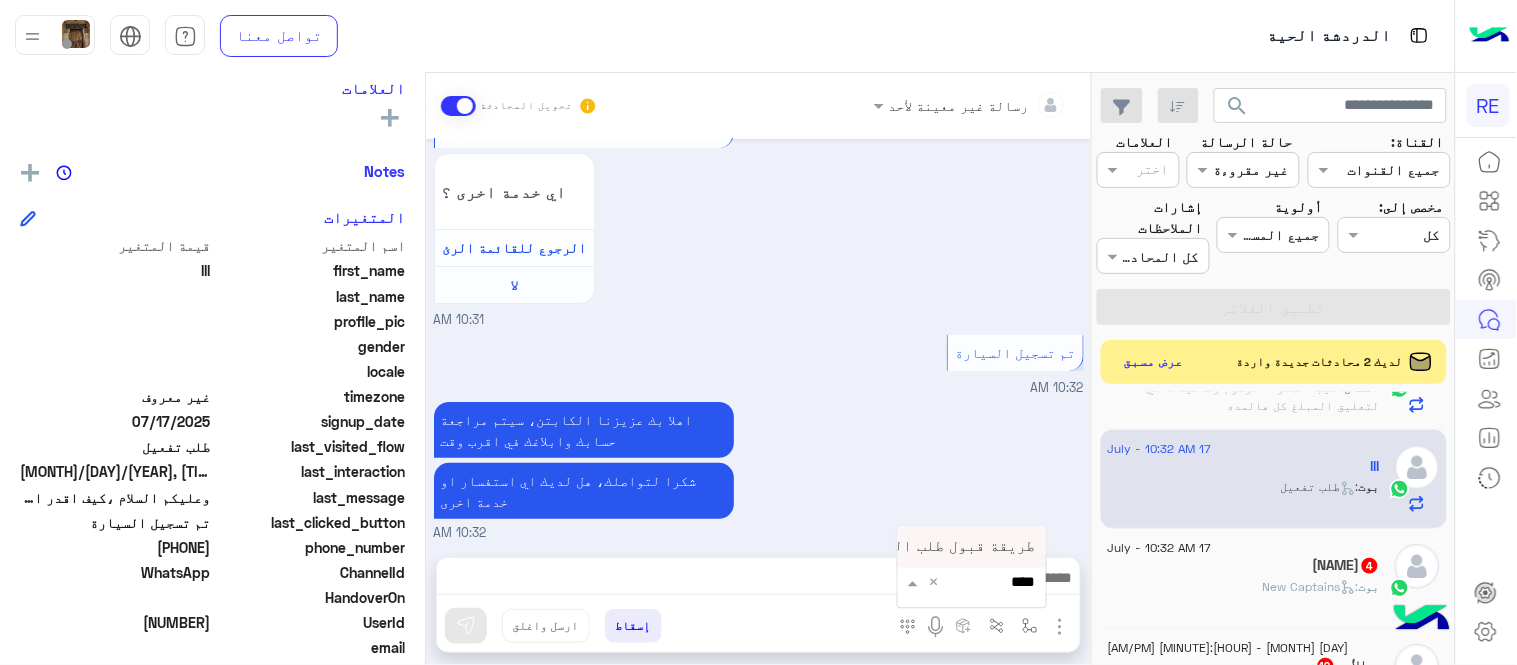 click on "طريقة قبول طلب التحقق تفعيل ابشر ككابتن" at bounding box center (872, 546) 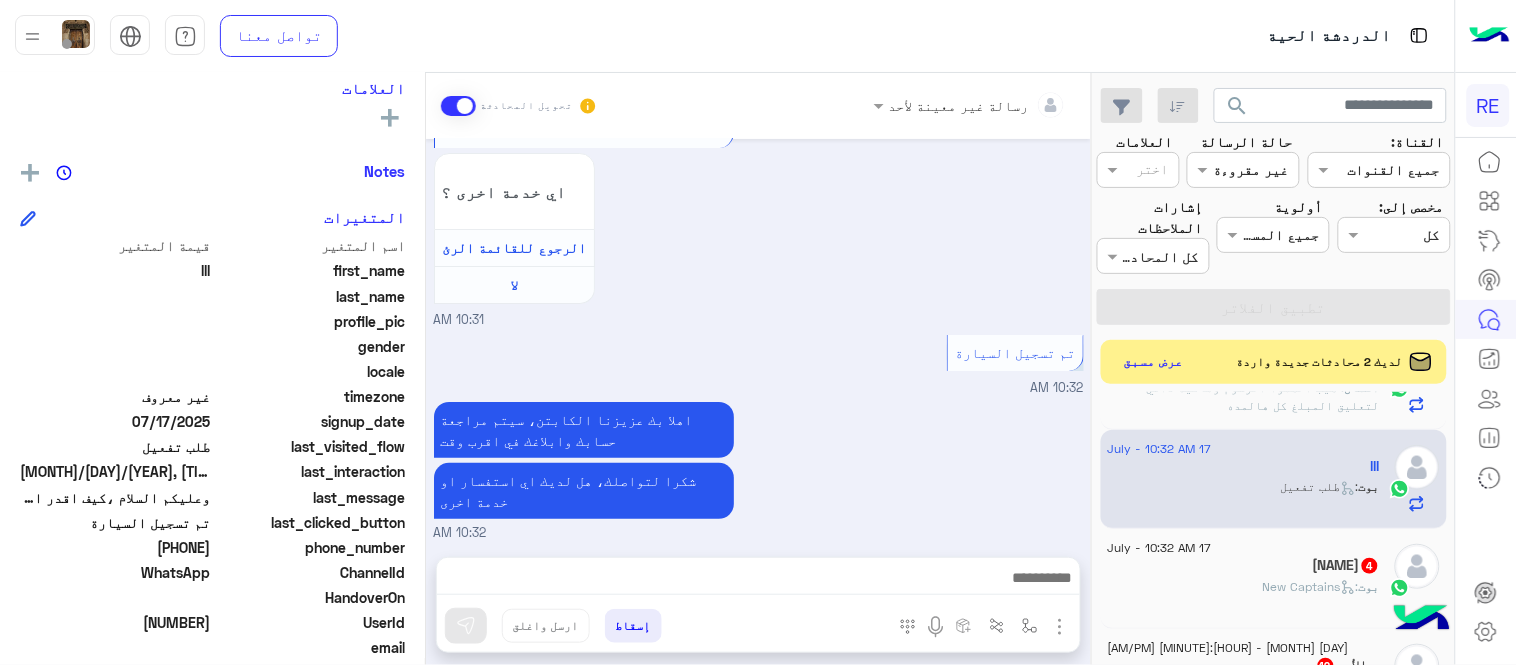 type on "**********" 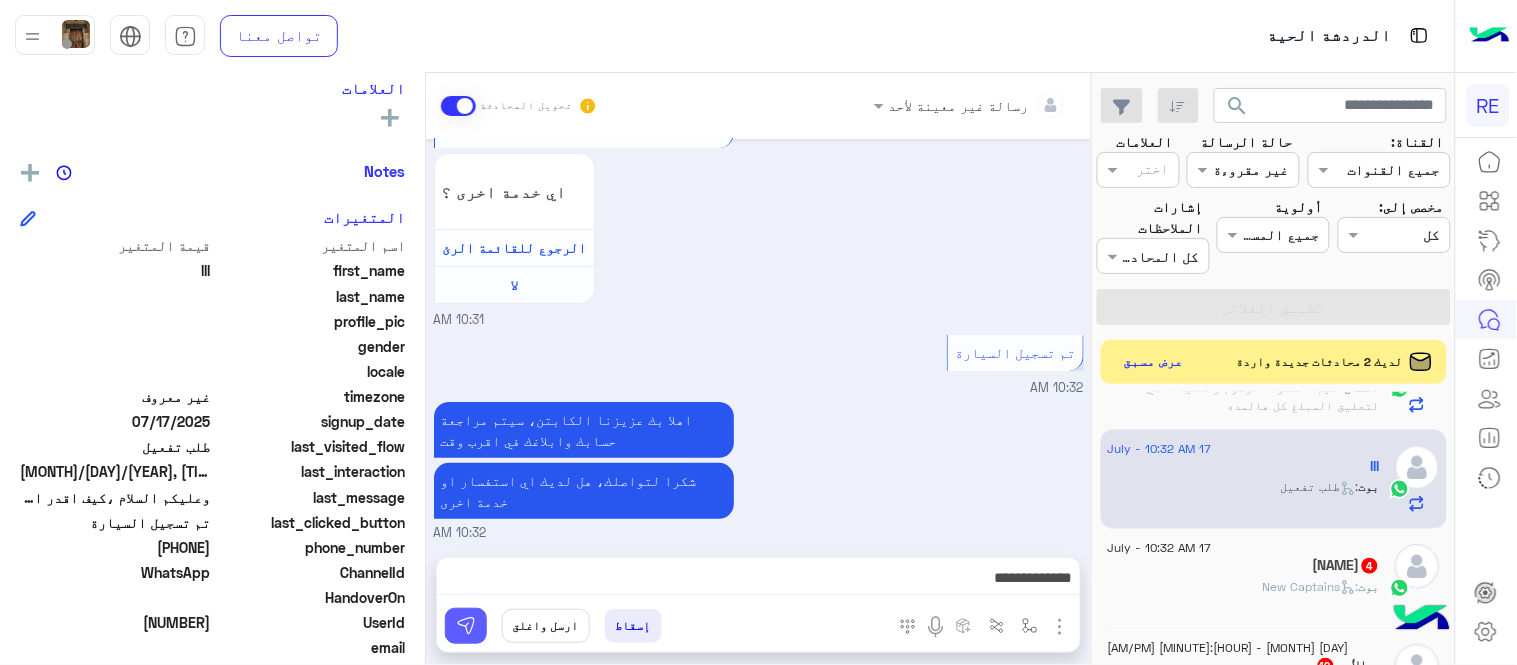 click at bounding box center [466, 626] 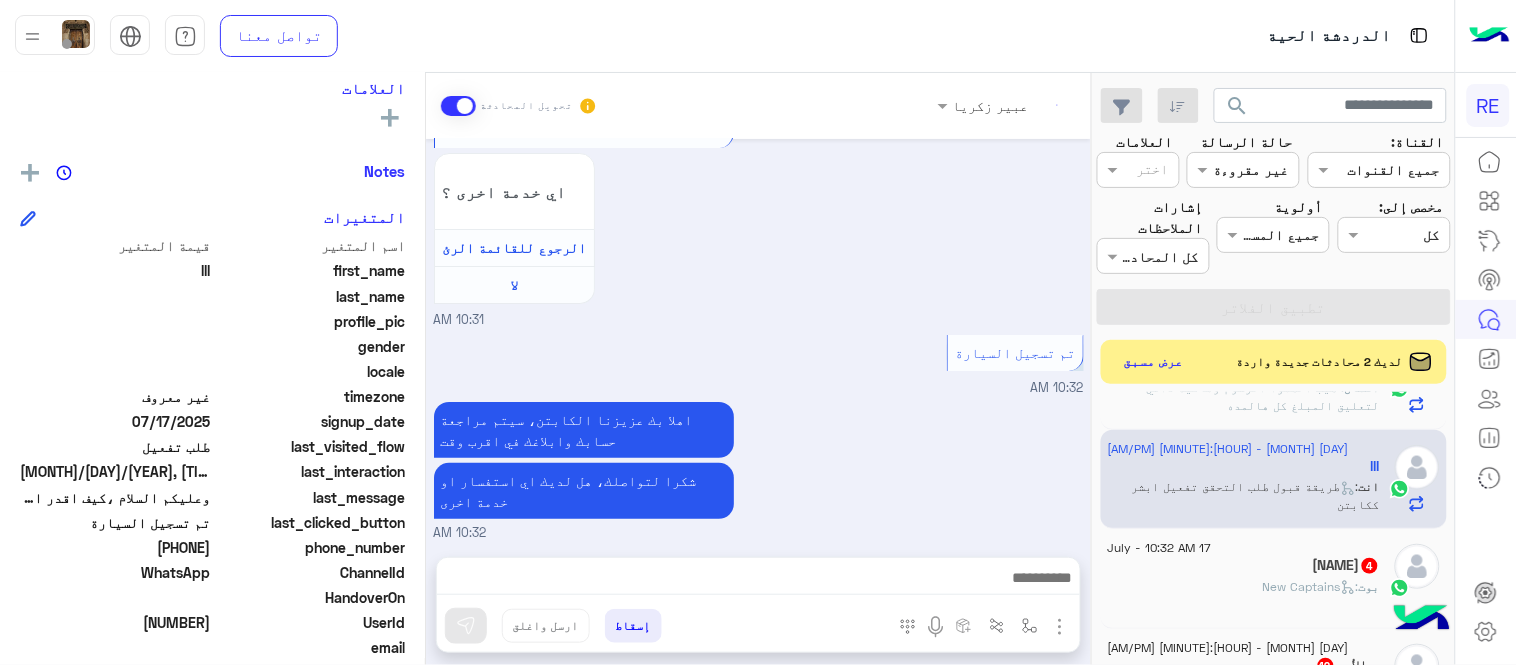 scroll, scrollTop: 2080, scrollLeft: 0, axis: vertical 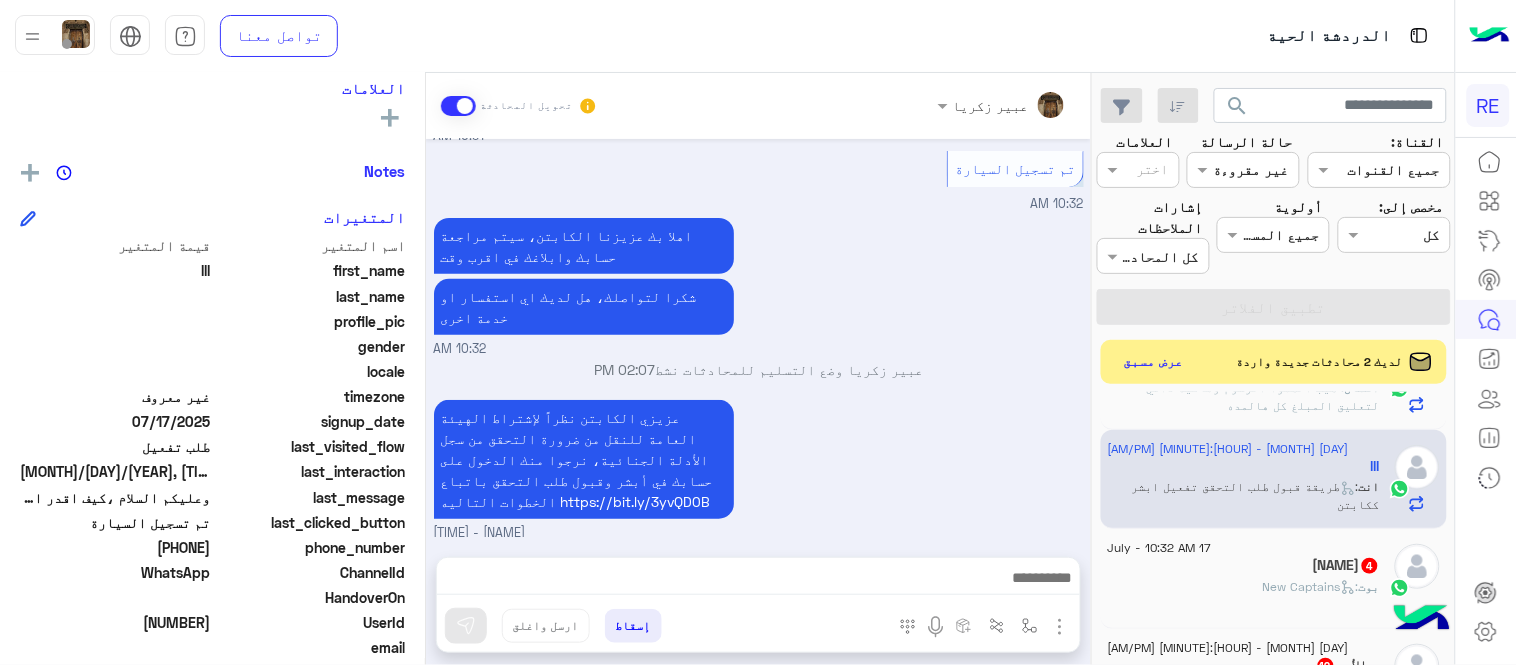 click on "عزيزي الكابتن
نظراً لإشتراط الهيئة العامة للنقل من ضرورة التحقق من سجل الأدلة الجنائية، نرجوا منك الدخول على حسابك في أبشر وقبول طلب التحقق باتباع الخطوات التاليه
https://bit.ly/3yvQD0B     [PERSON] -  [HOUR]:[MINUTE] [AM/PM]" at bounding box center (759, 469) 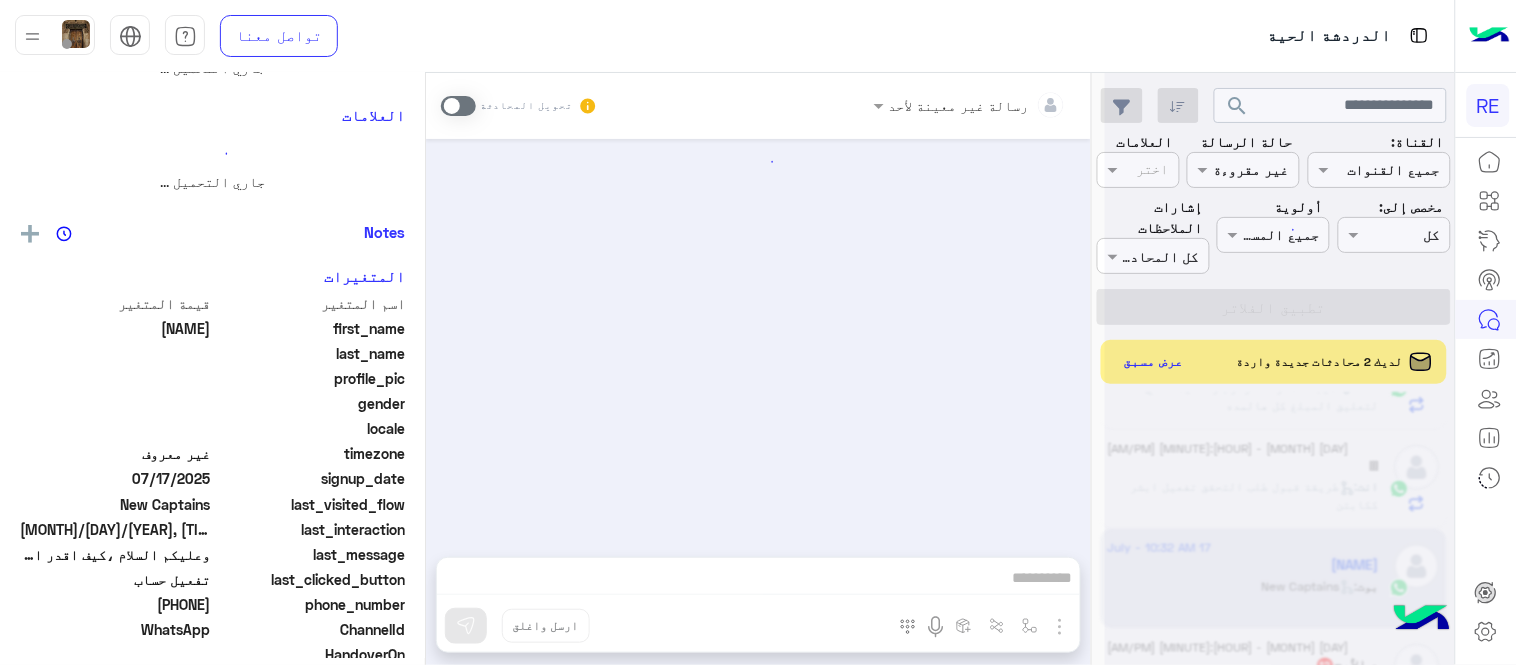 scroll, scrollTop: 0, scrollLeft: 0, axis: both 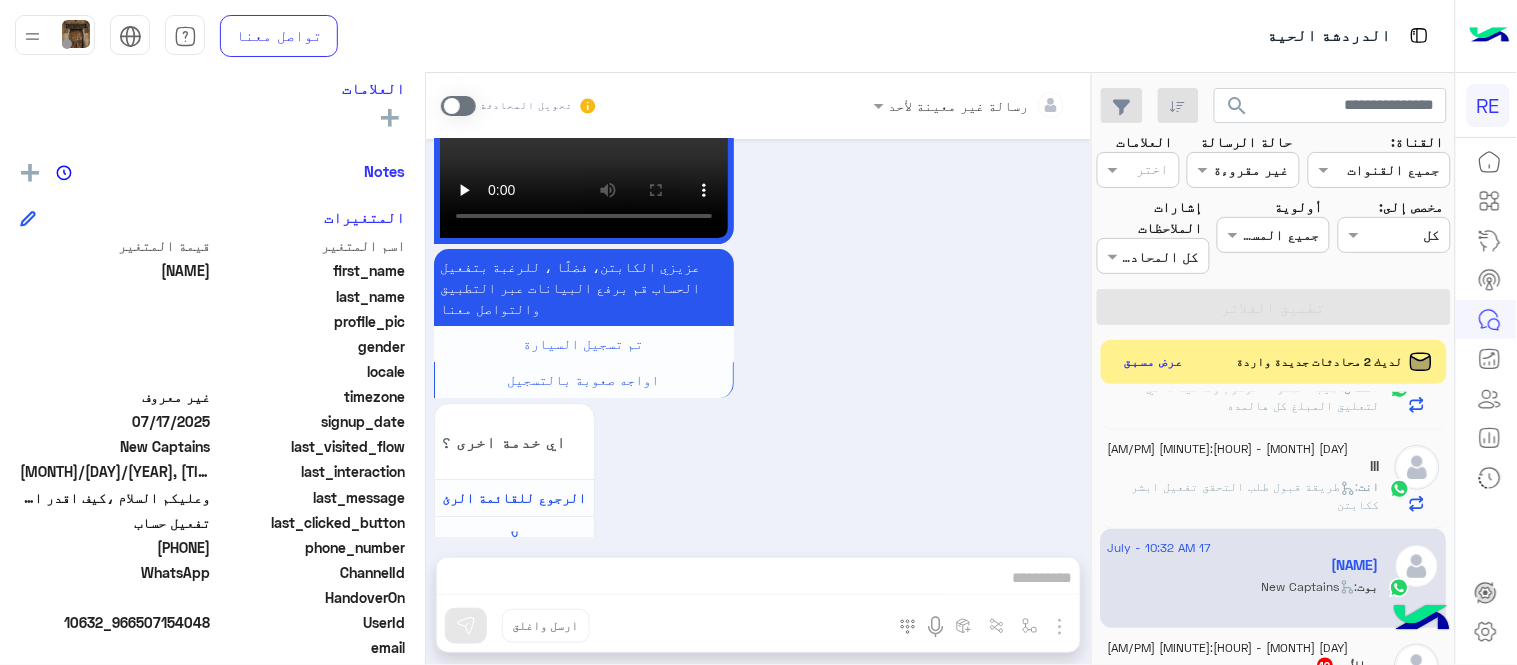 click at bounding box center (458, 106) 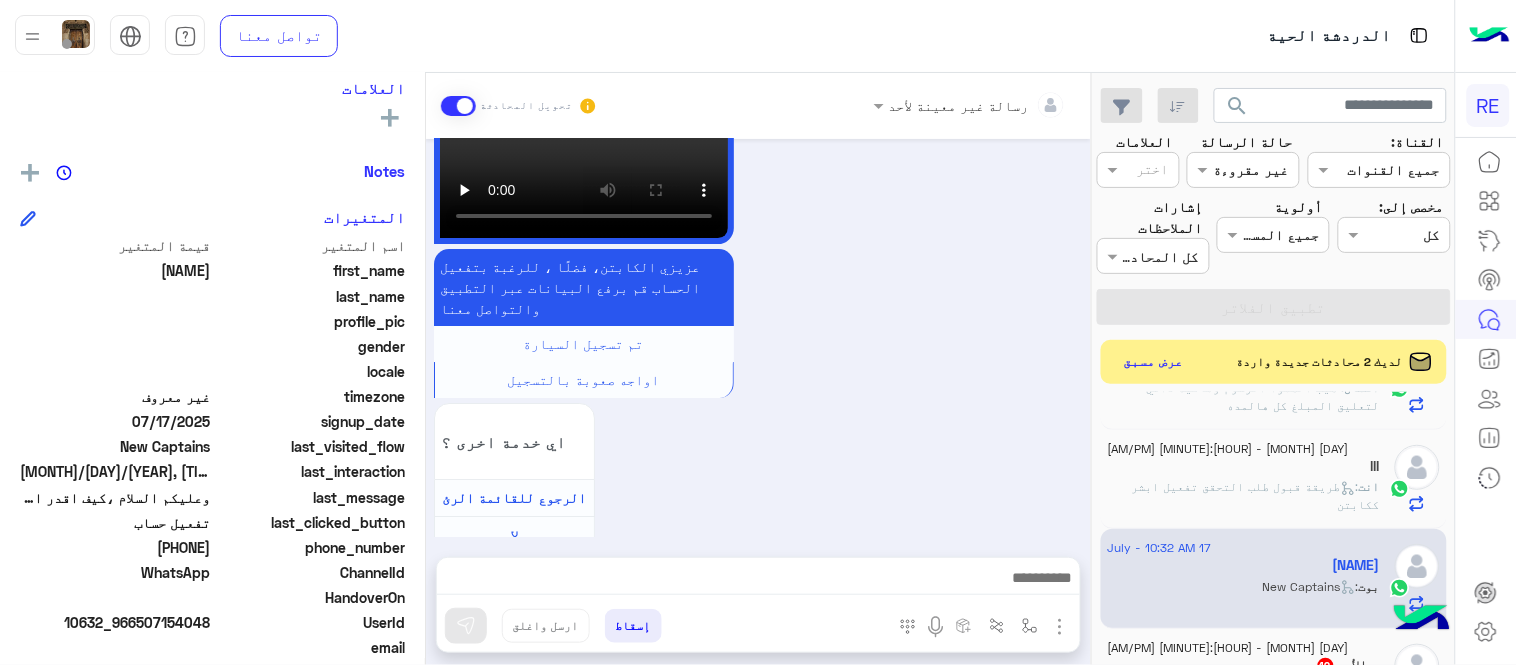 scroll, scrollTop: 1683, scrollLeft: 0, axis: vertical 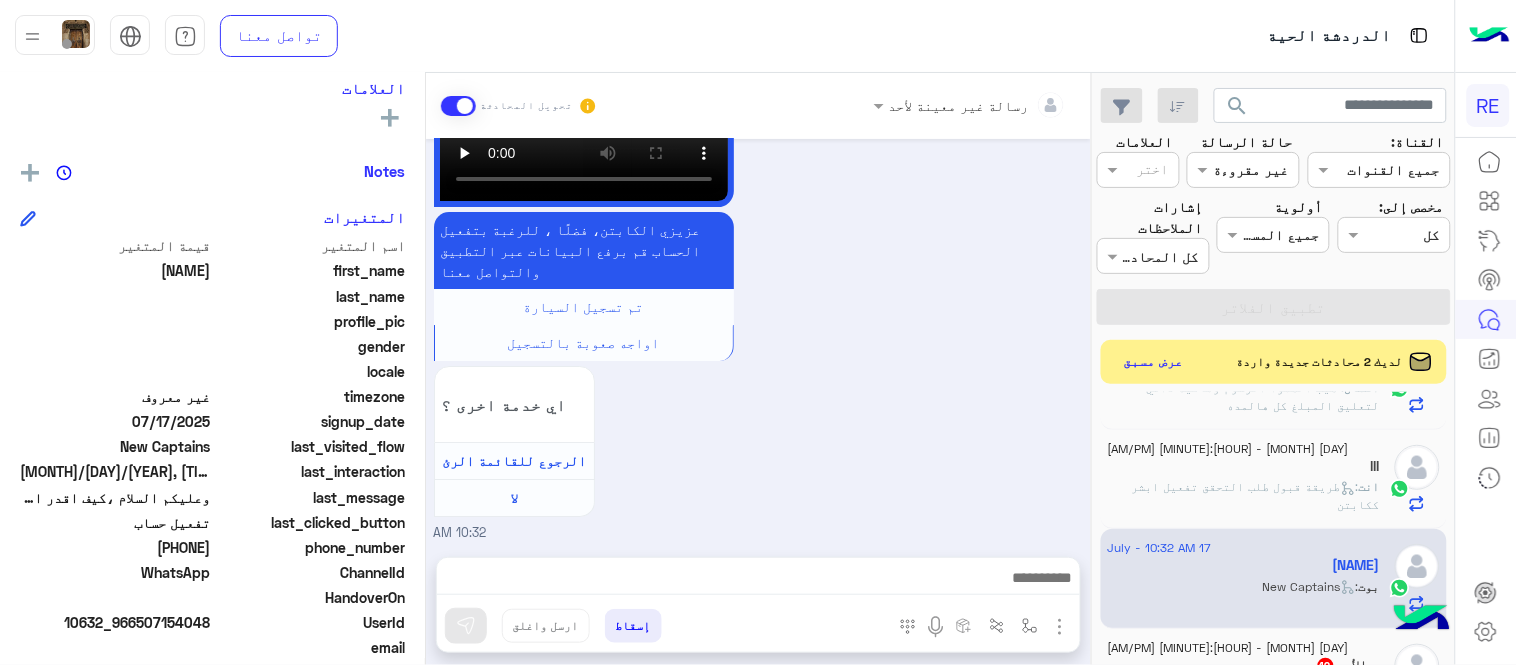 drag, startPoint x: 141, startPoint y: 547, endPoint x: 212, endPoint y: 554, distance: 71.34424 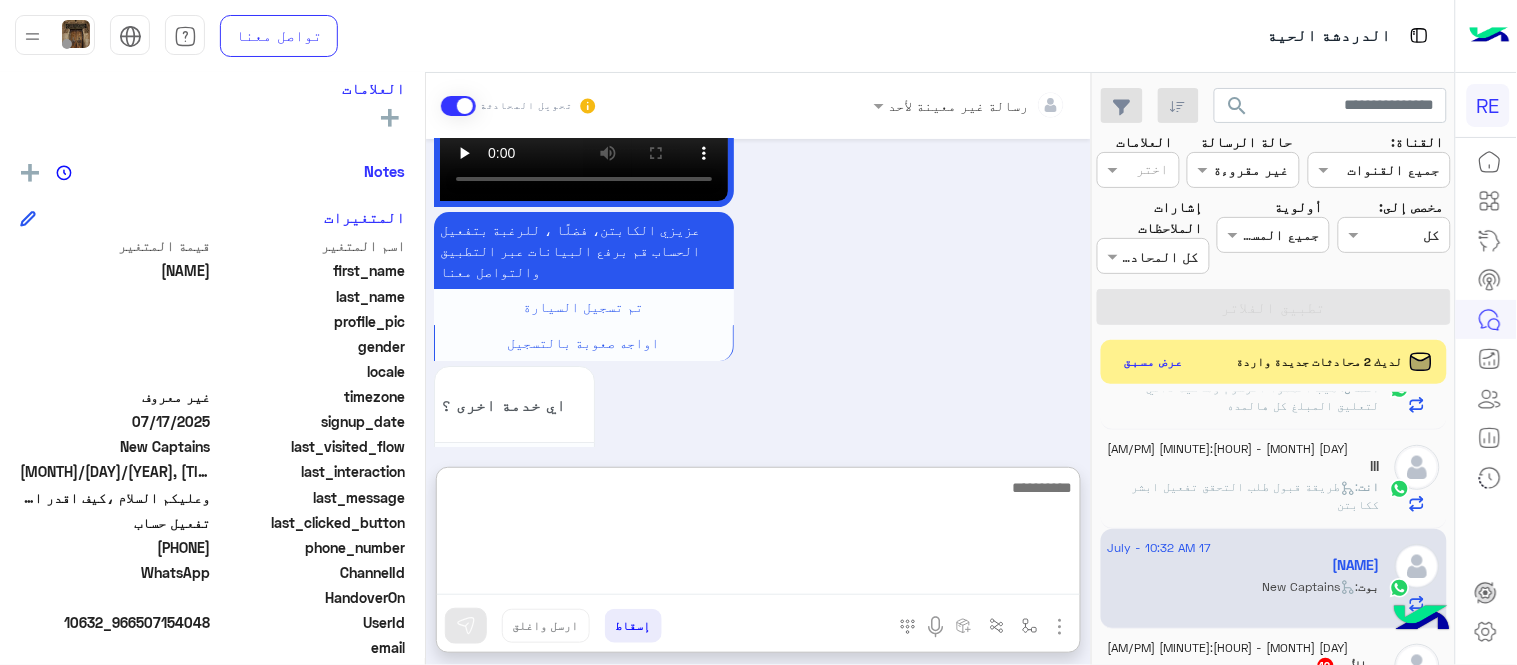 click at bounding box center [758, 535] 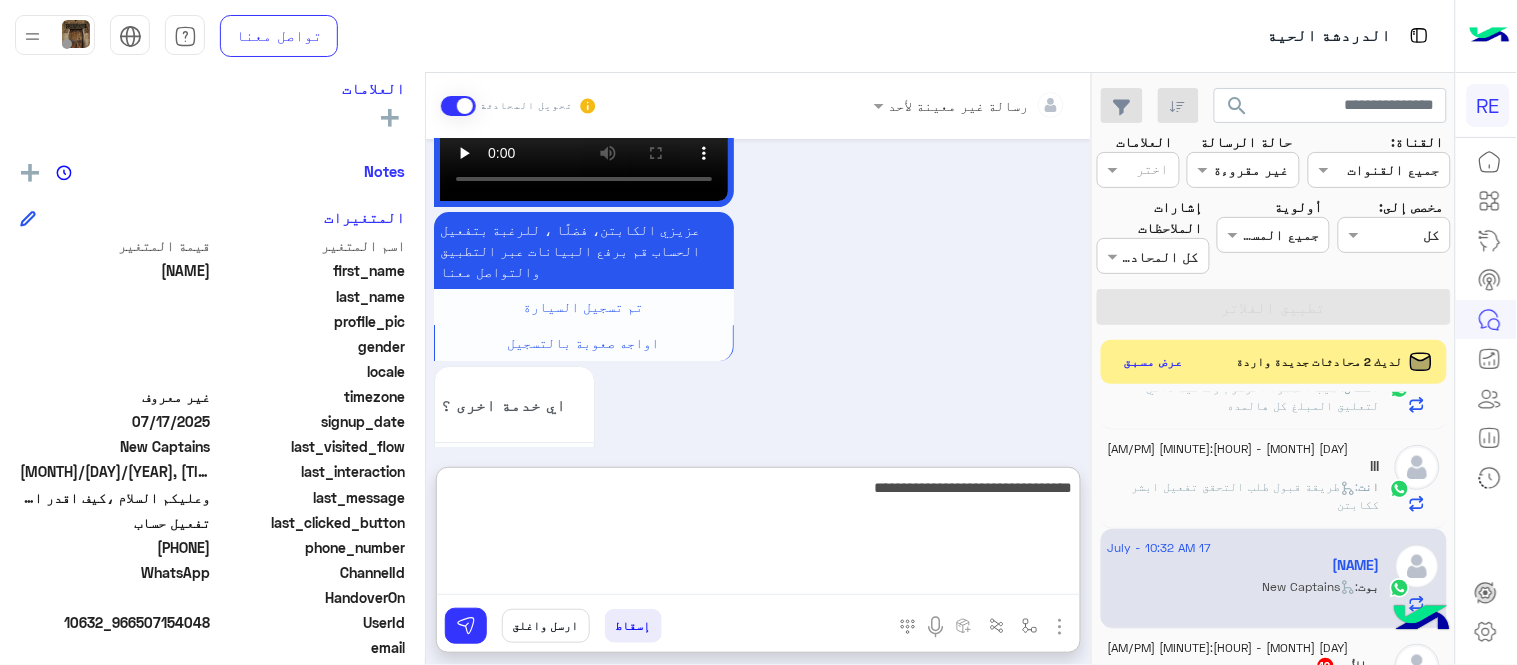 type on "**********" 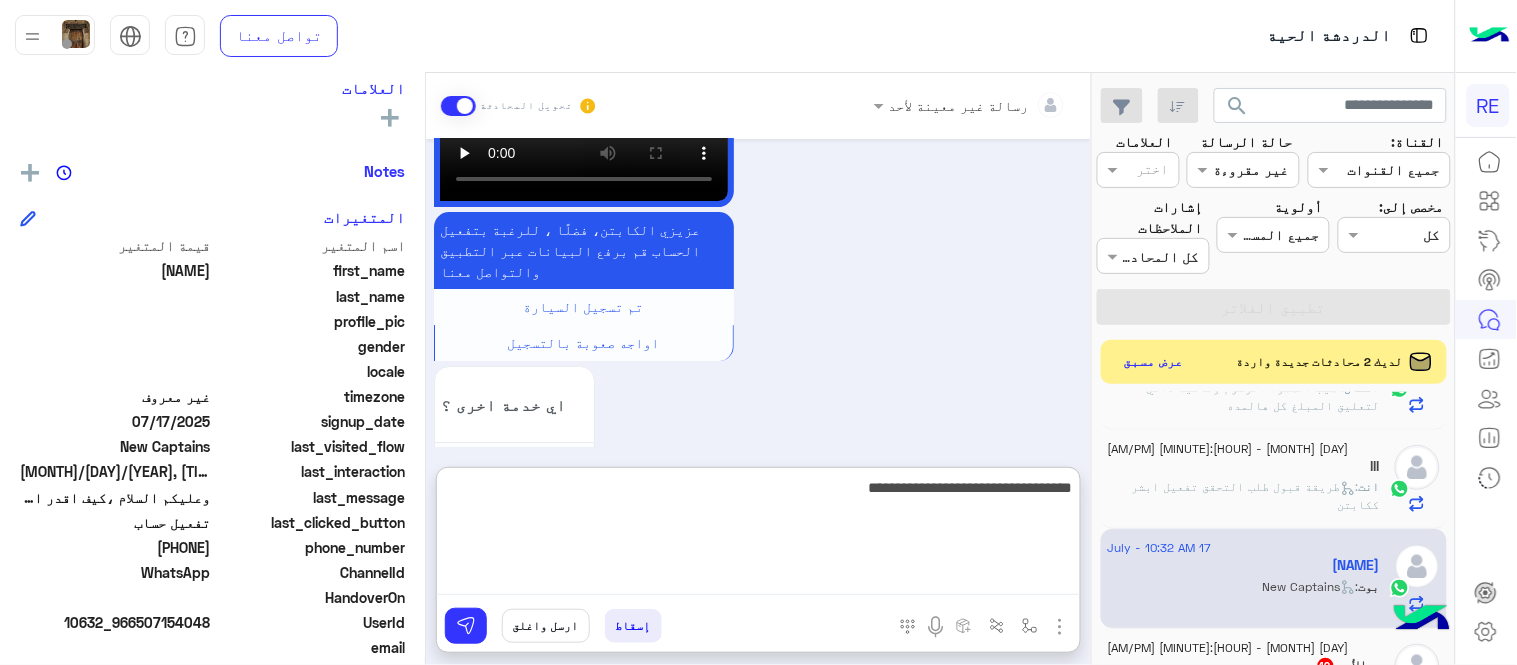 type 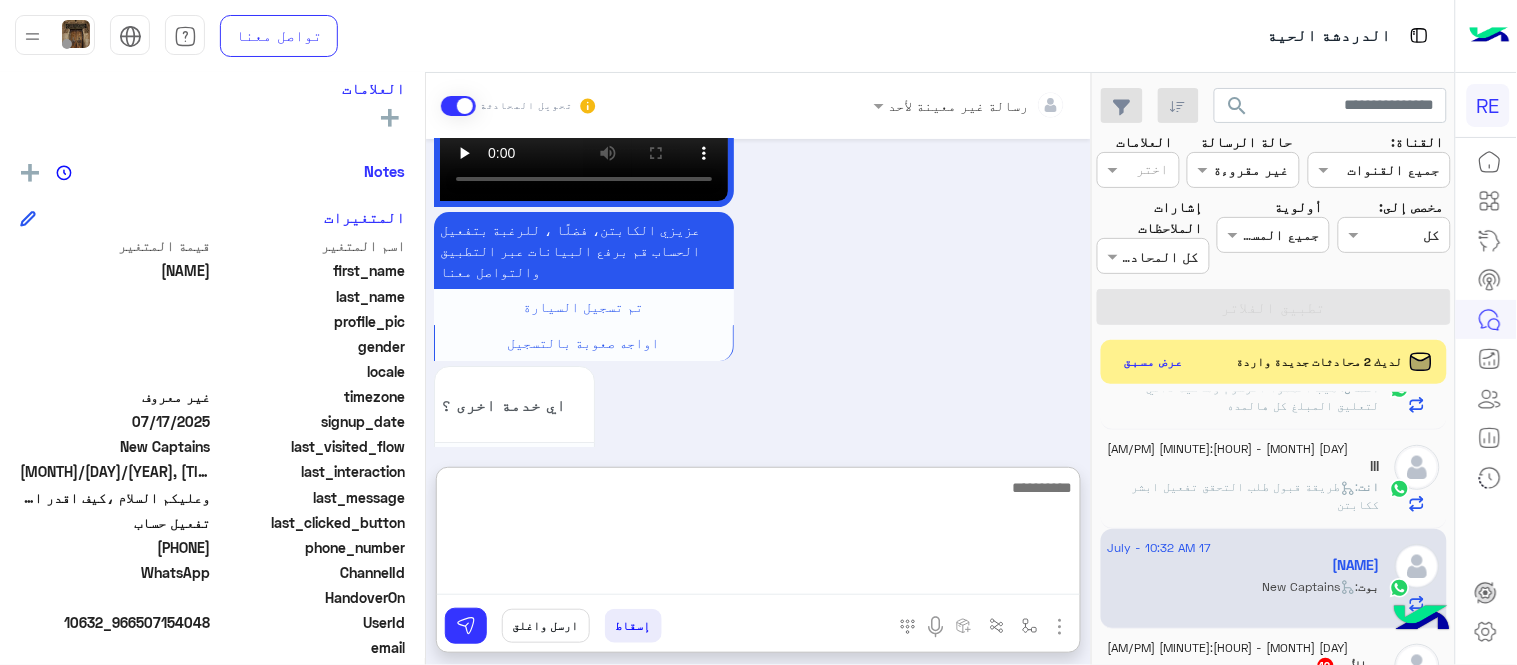 scroll, scrollTop: 1836, scrollLeft: 0, axis: vertical 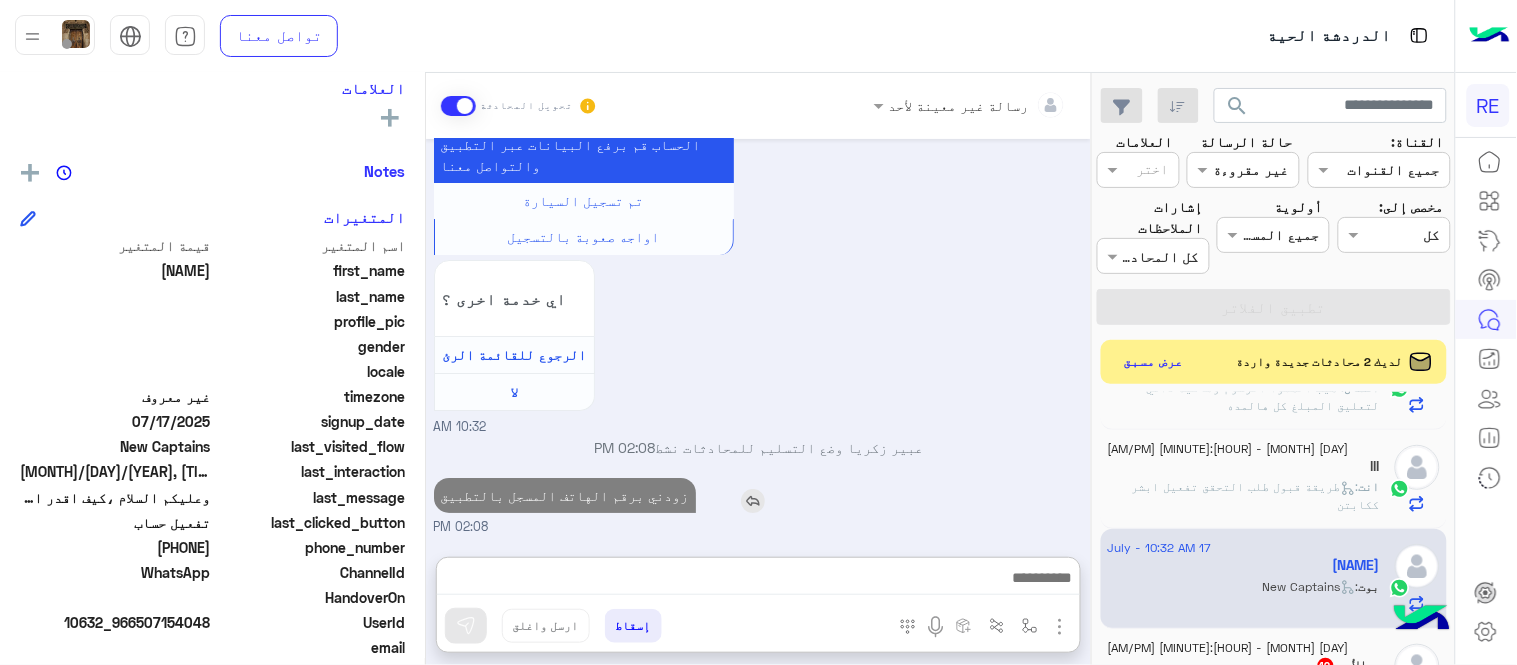 click on "[MONTH] [DAY], [YEAR]  السلام وعليكم   [HOUR]:[MINUTE] [AM/PM]  وعليكم السلام ،كيف اقدر اساعدك
اهلًا بك في تطبيق رحلة 👋
Welcome to Rehla  👋
من فضلك أختر لغة التواصل
Please choose your preferred Language
English   عربي     [HOUR]:[MINUTE] [AM/PM]   عربي    [HOUR]:[MINUTE] [AM/PM]  هل أنت ؟   كابتن 👨🏻‍✈️   عميل 🧳   رحال (مرشد مرخص) 🏖️     [HOUR]:[MINUTE] [AM/PM]   كابتن     [HOUR]:[MINUTE] [AM/PM]  اختر احد الخدمات التالية:    [HOUR]:[MINUTE] [AM/PM]   تفعيل حساب    [HOUR]:[MINUTE] [AM/PM]  يمكنك الاطلاع على شروط الانضمام لرحلة ك (كابتن ) الموجودة بالصورة أعلاه،
لتحميل التطبيق عبر الرابط التالي : 📲
http://onelink.to/Rehla    يسعدنا انضمامك لتطبيق رحلة يمكنك اتباع الخطوات الموضحة لتسجيل بيانات سيارتك بالفيديو التالي  :  تم تسجيل السيارة  اي خدمة اخرى ؟" at bounding box center [758, 338] 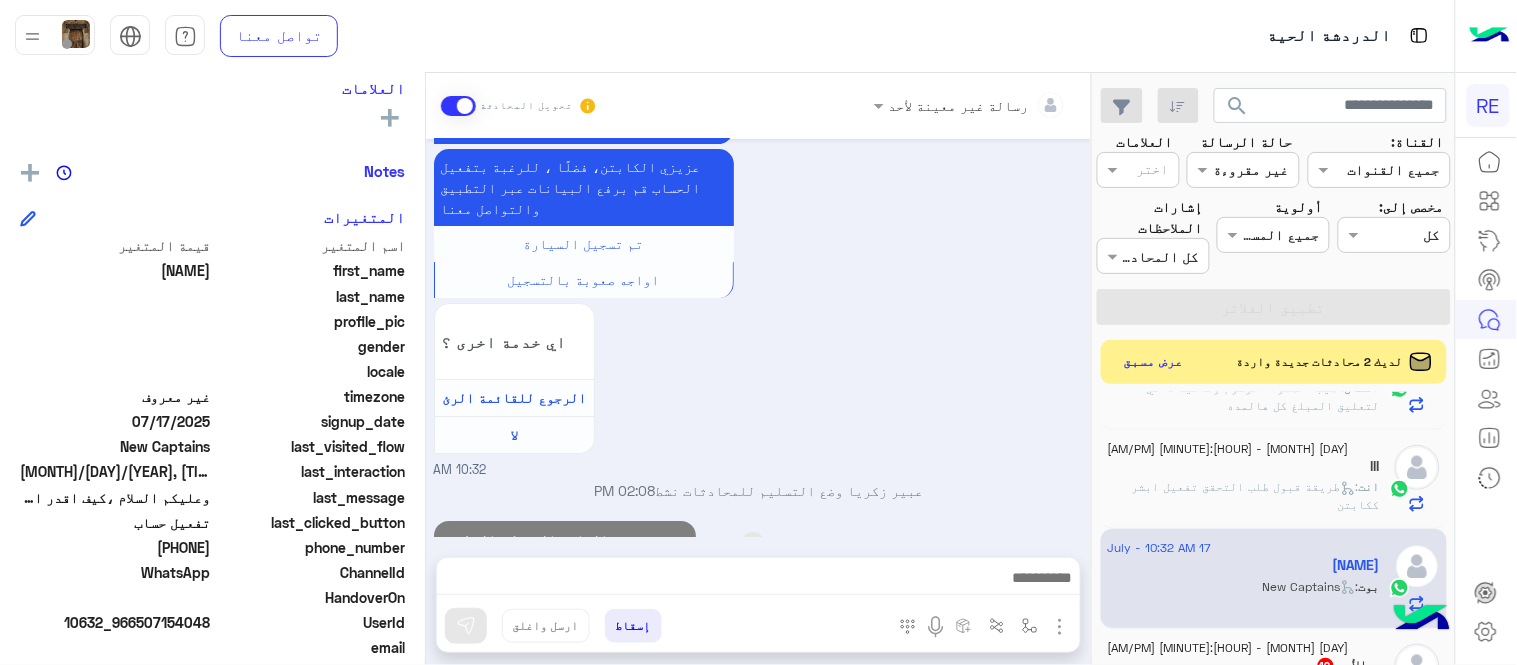 scroll, scrollTop: 1783, scrollLeft: 0, axis: vertical 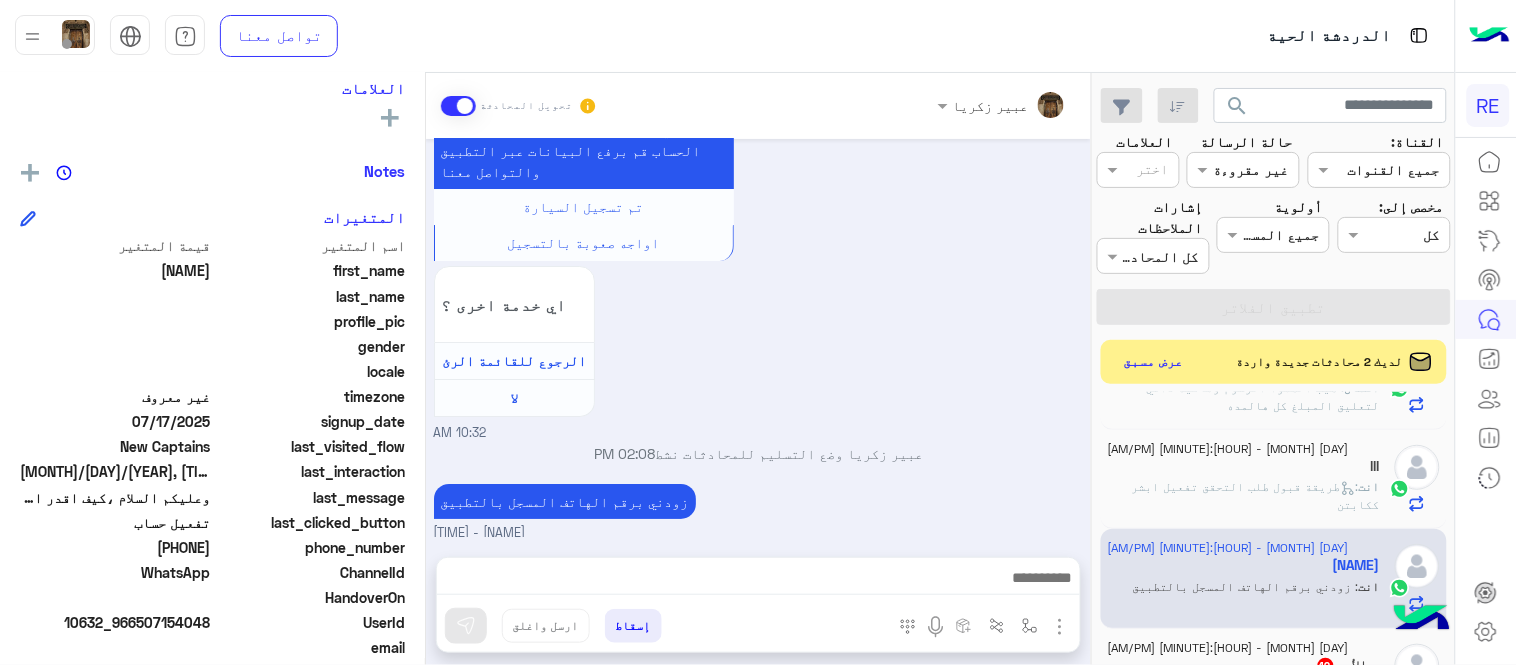 click on "[NAME] -  [TIME]" at bounding box center (759, 533) 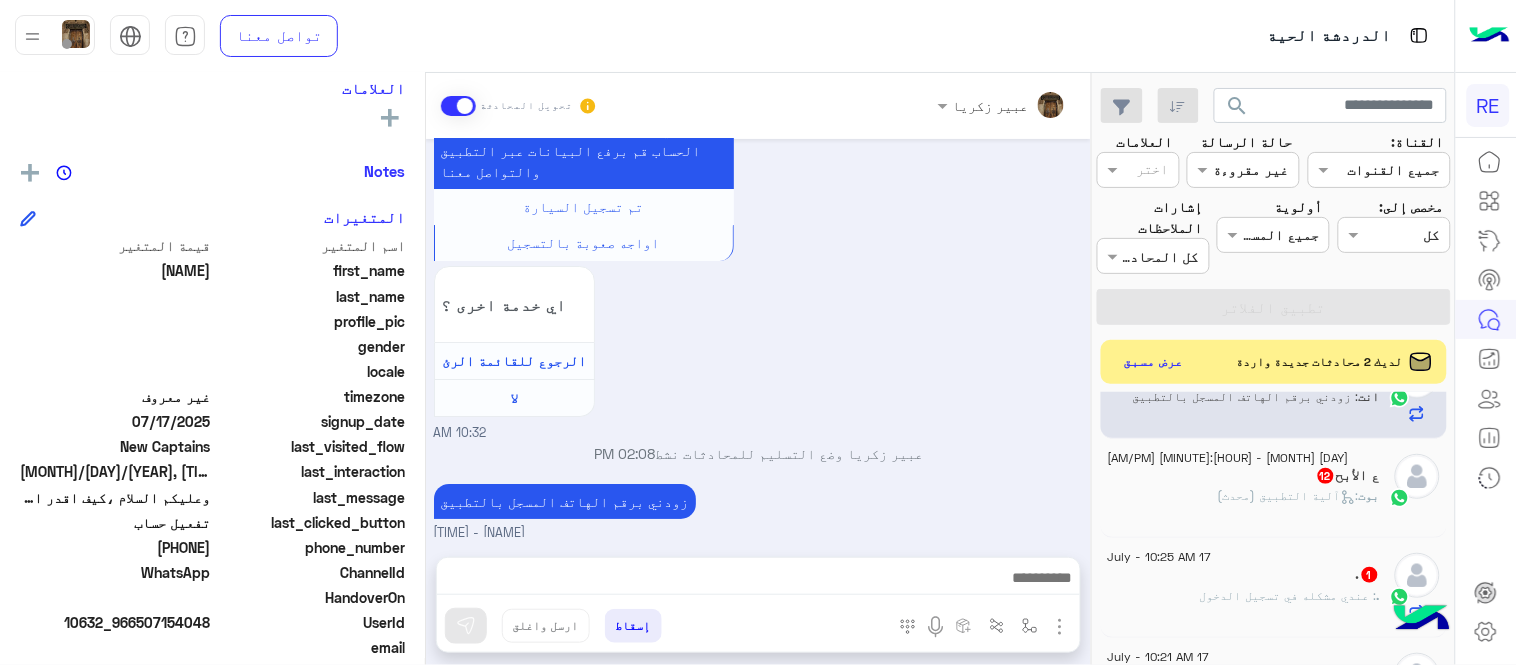 scroll, scrollTop: 873, scrollLeft: 0, axis: vertical 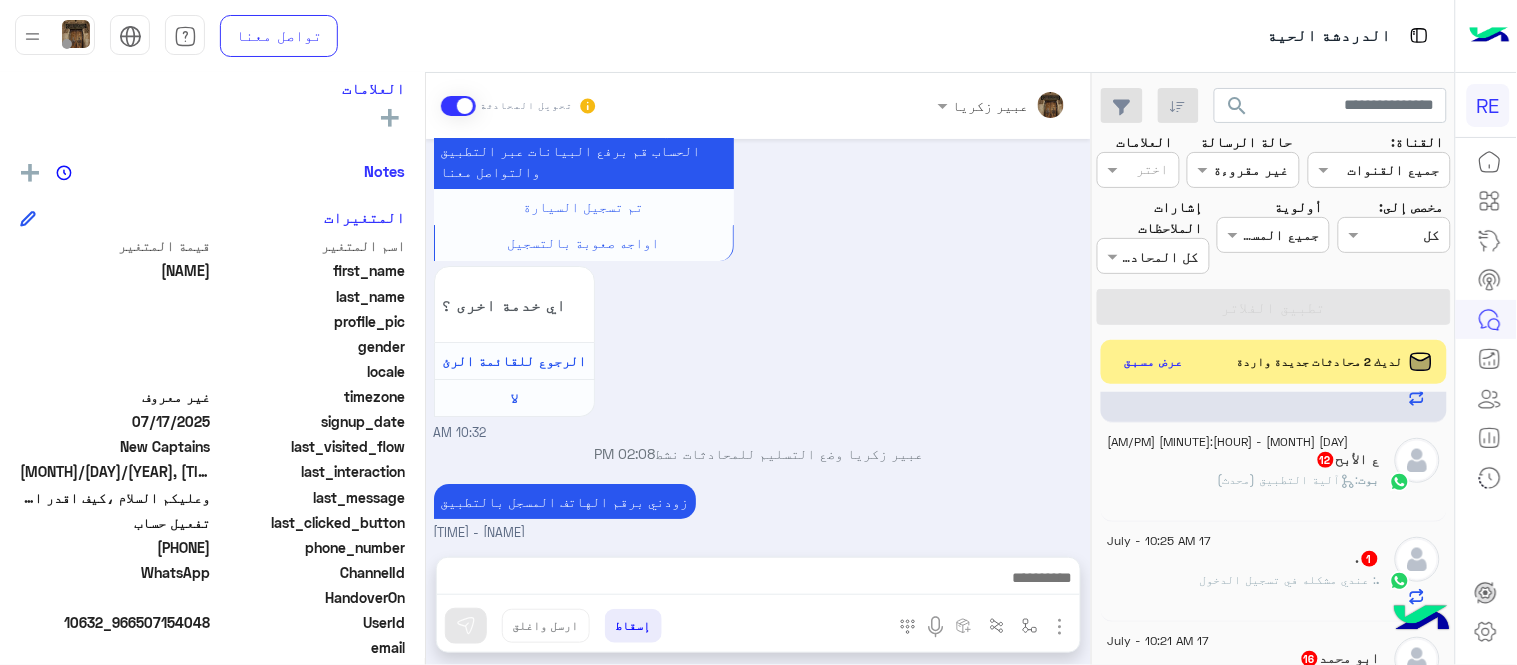 click on "[DATE] - [TIME]  ع الأ  12 بوت :   آلية التطبيق (محدث)" 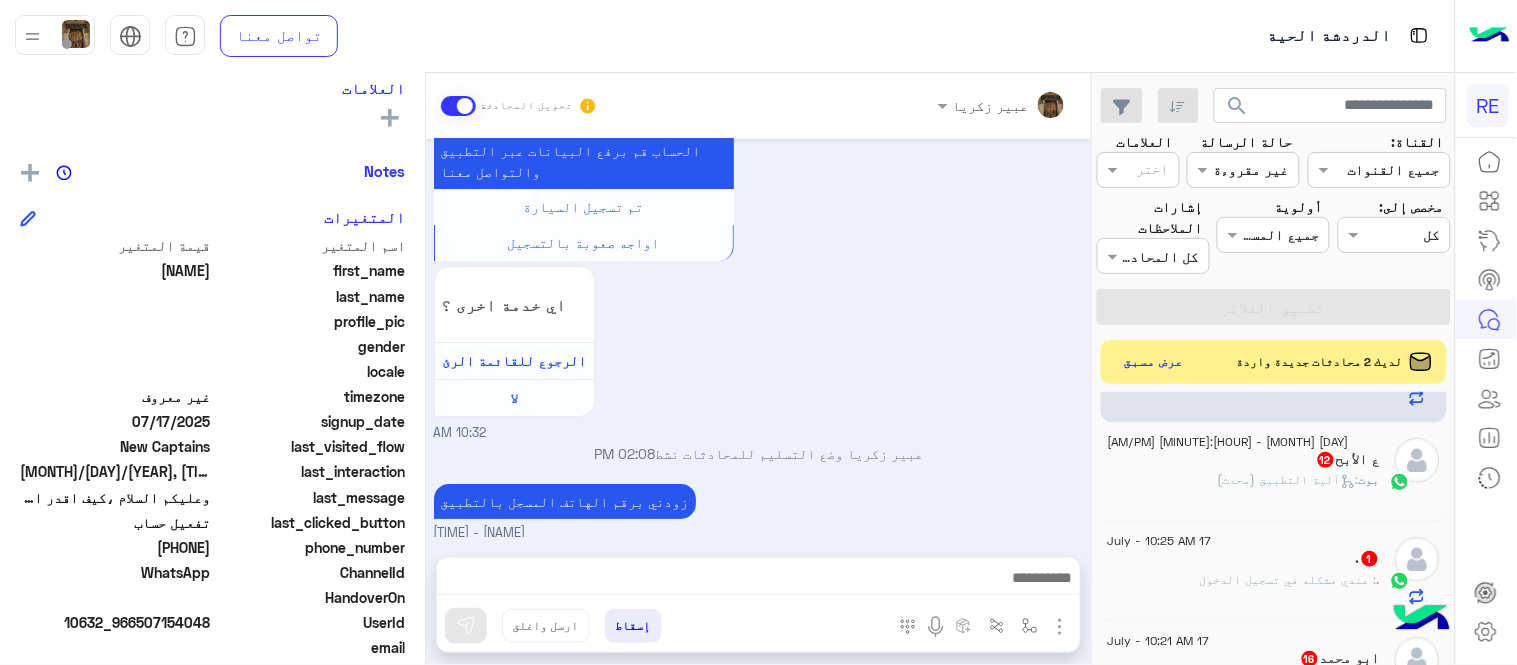 click on "ع الأبح  12" 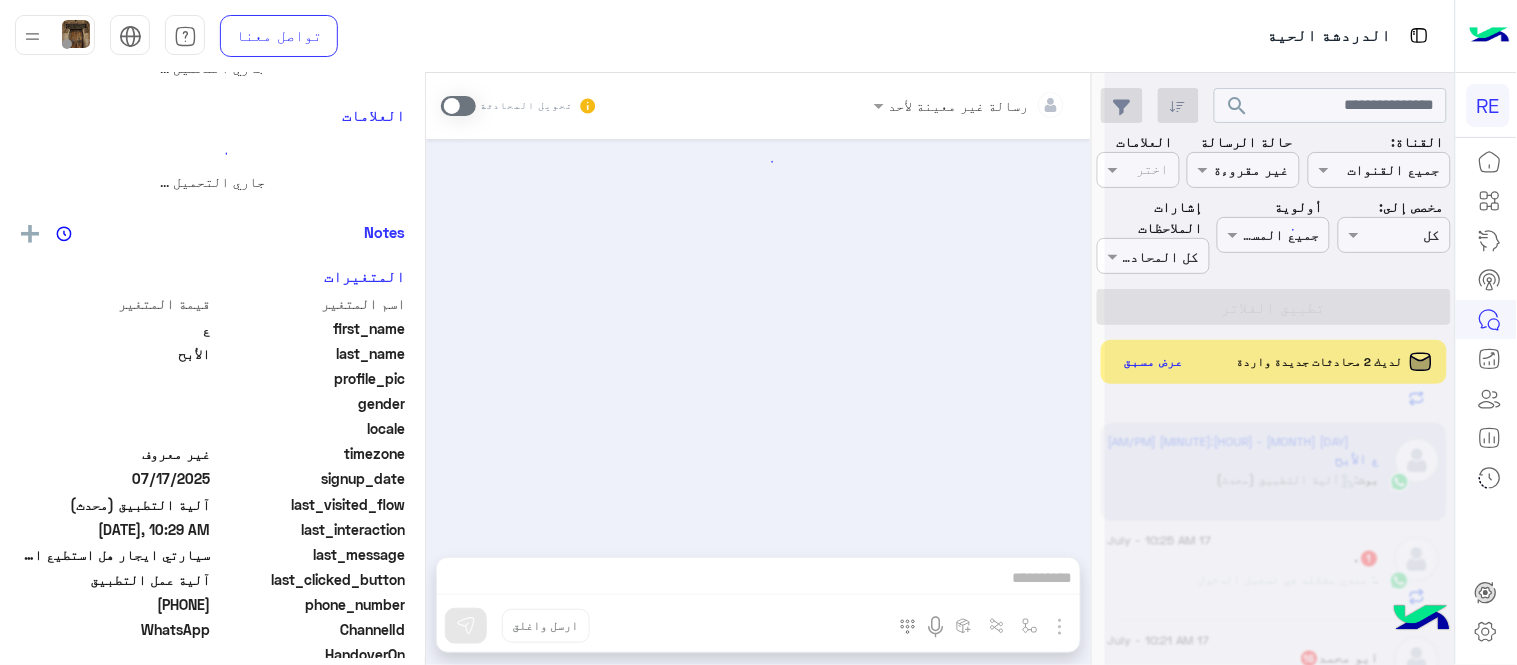 scroll, scrollTop: 0, scrollLeft: 0, axis: both 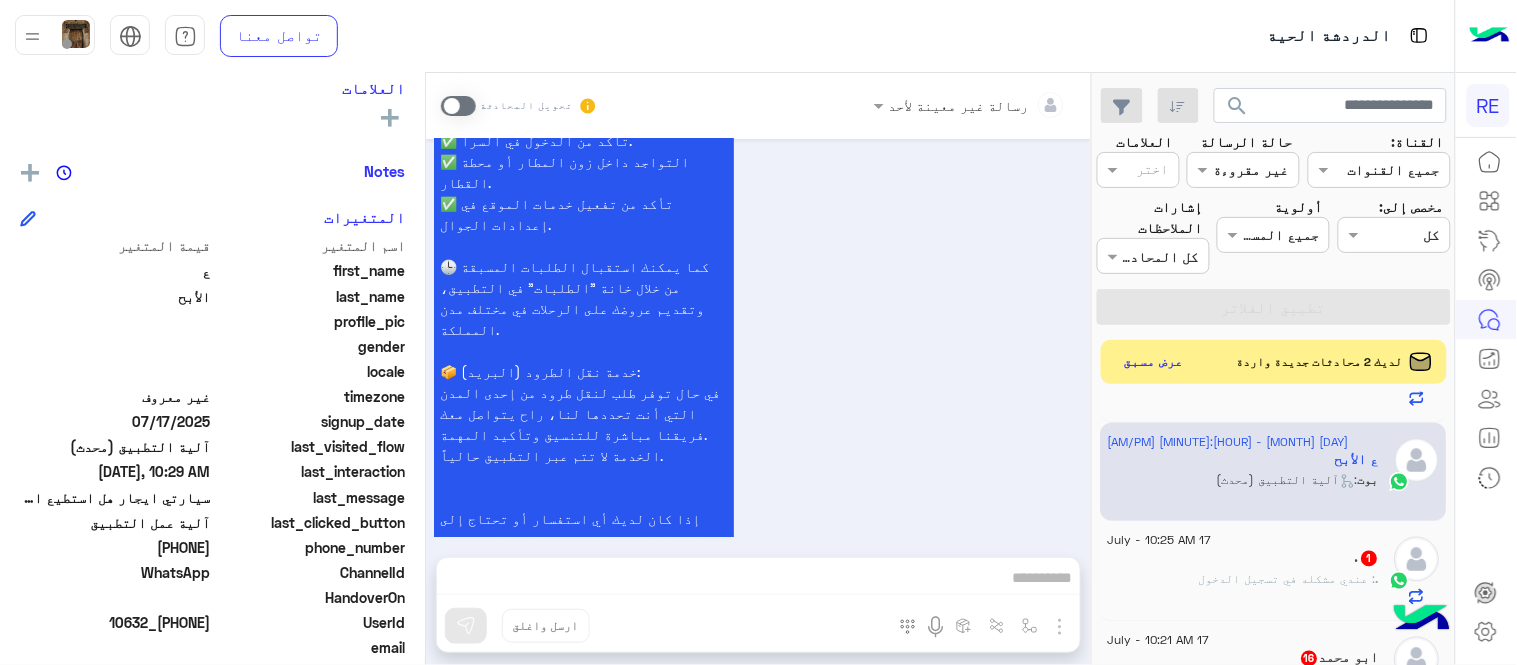 click at bounding box center (458, 106) 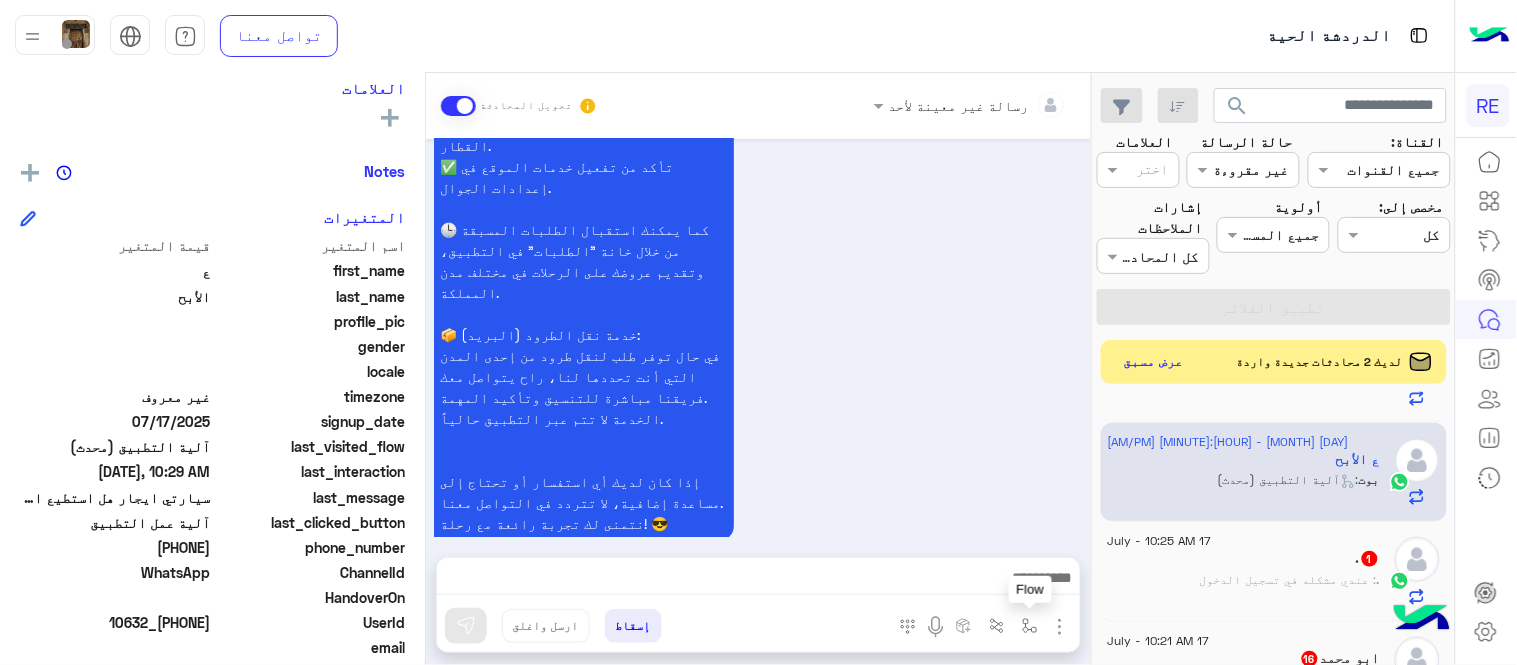 click at bounding box center [1030, 626] 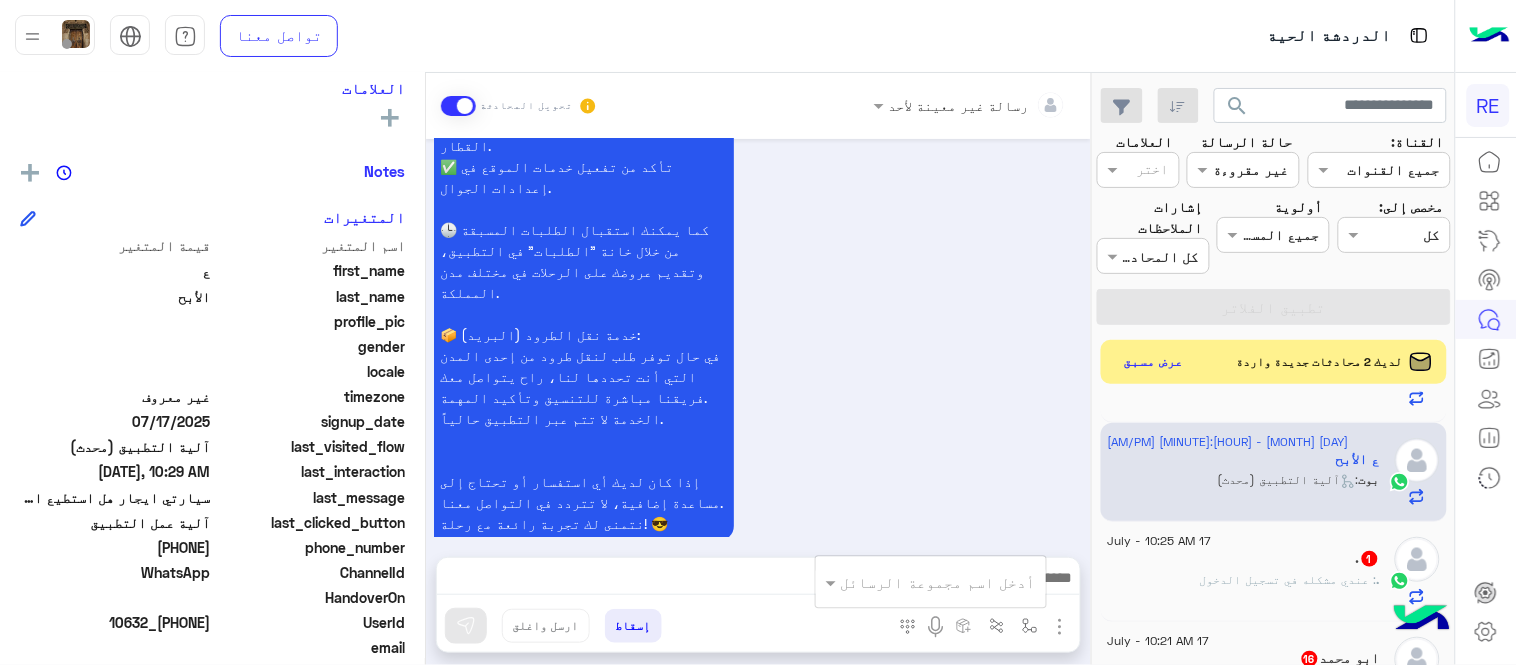 click on "أدخل اسم مجموعة الرسائل" at bounding box center [931, 582] 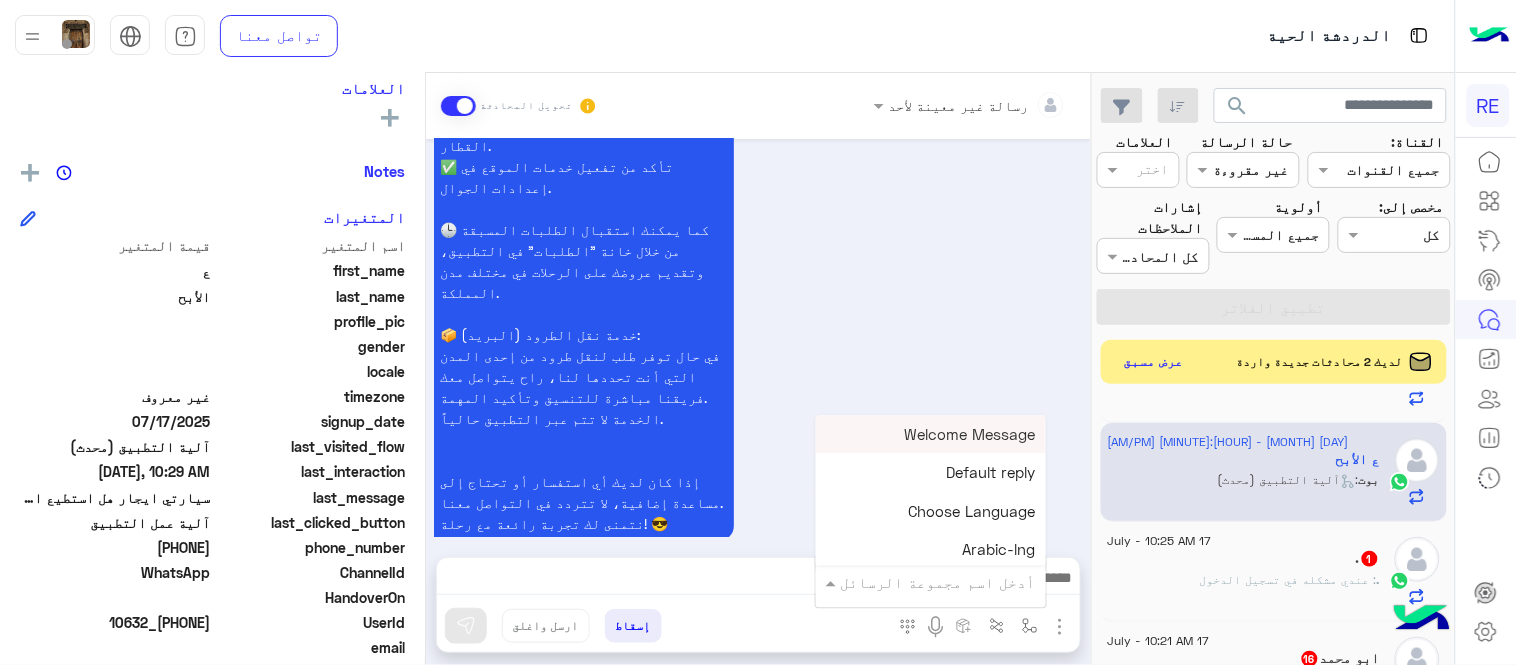 click at bounding box center (959, 582) 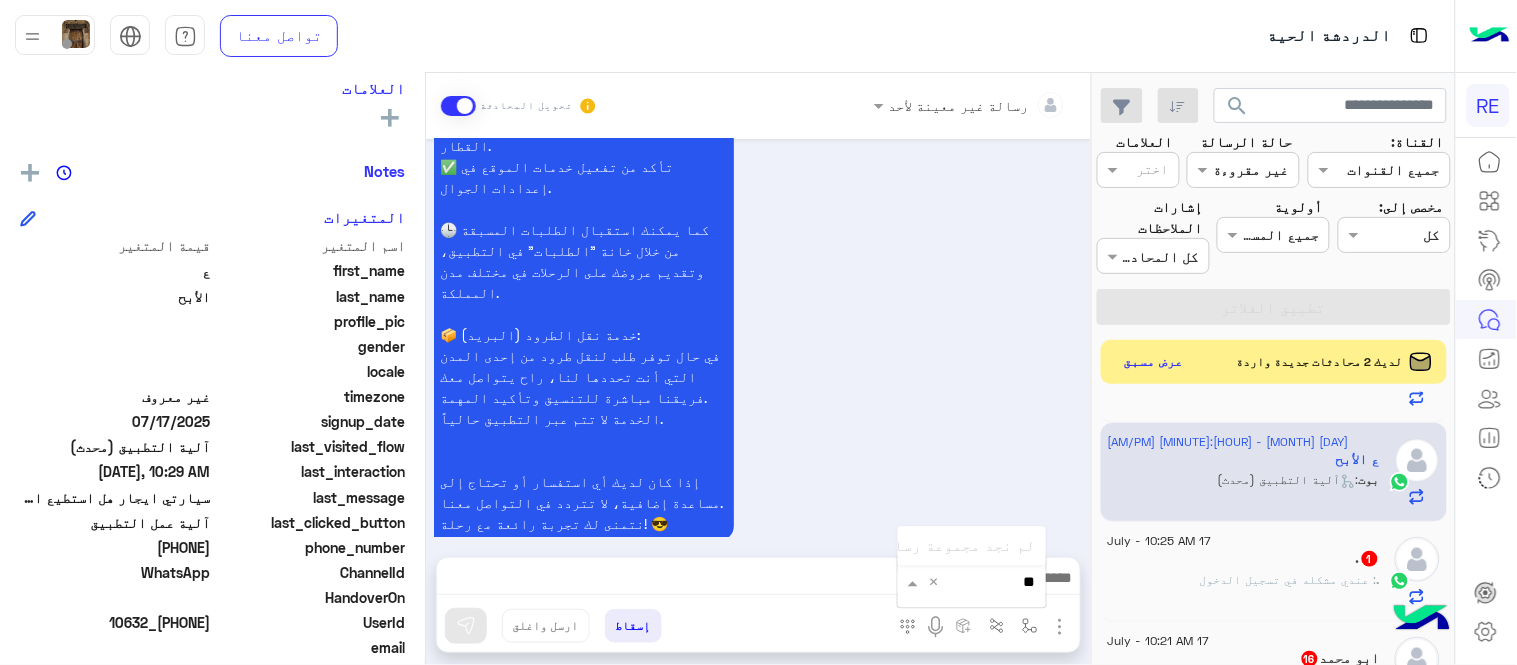 type on "*" 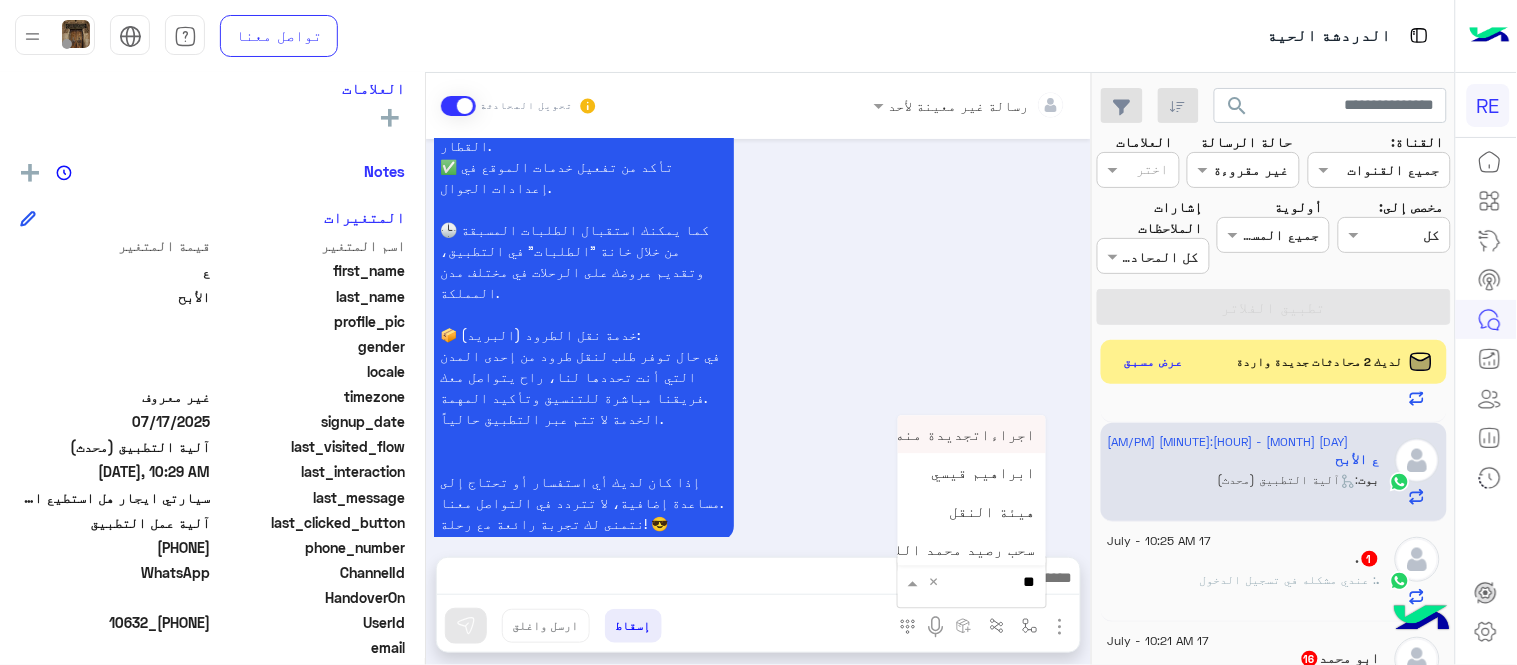 type on "***" 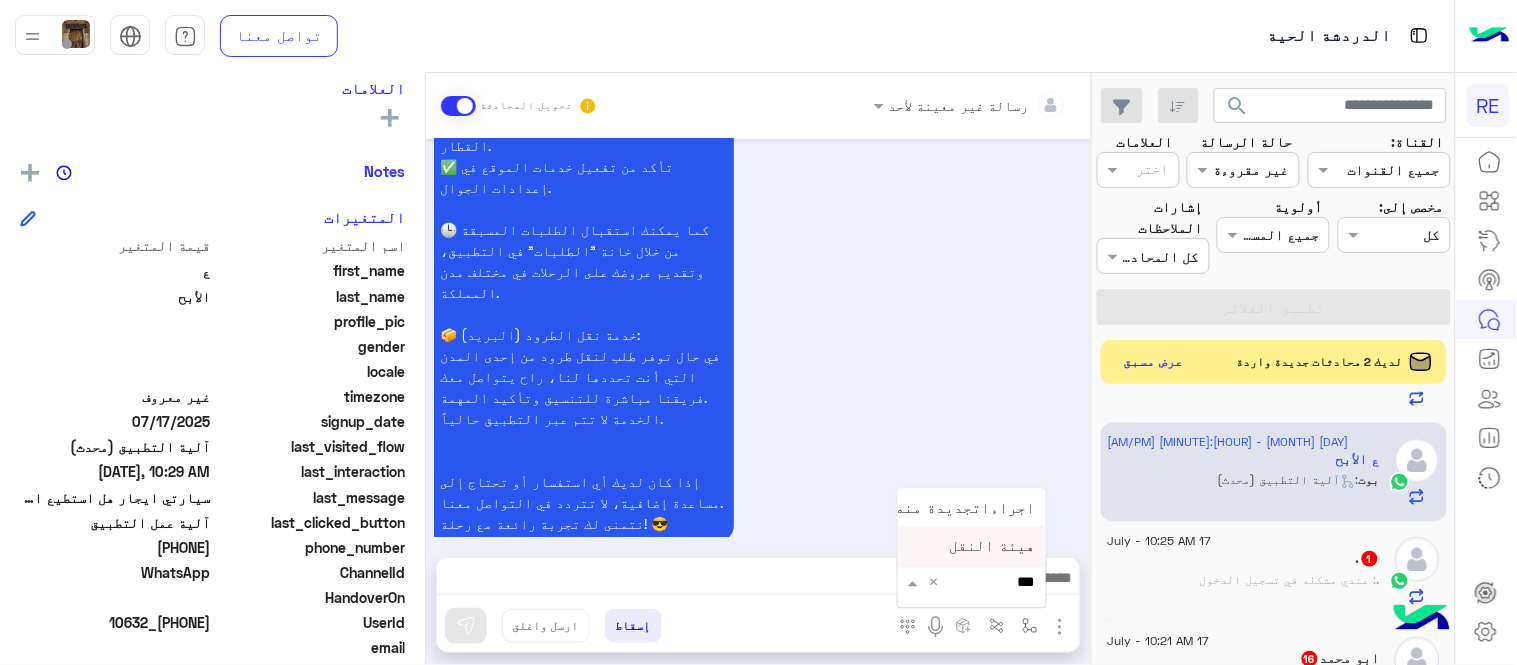 click on "هيئة النقل" at bounding box center [972, 546] 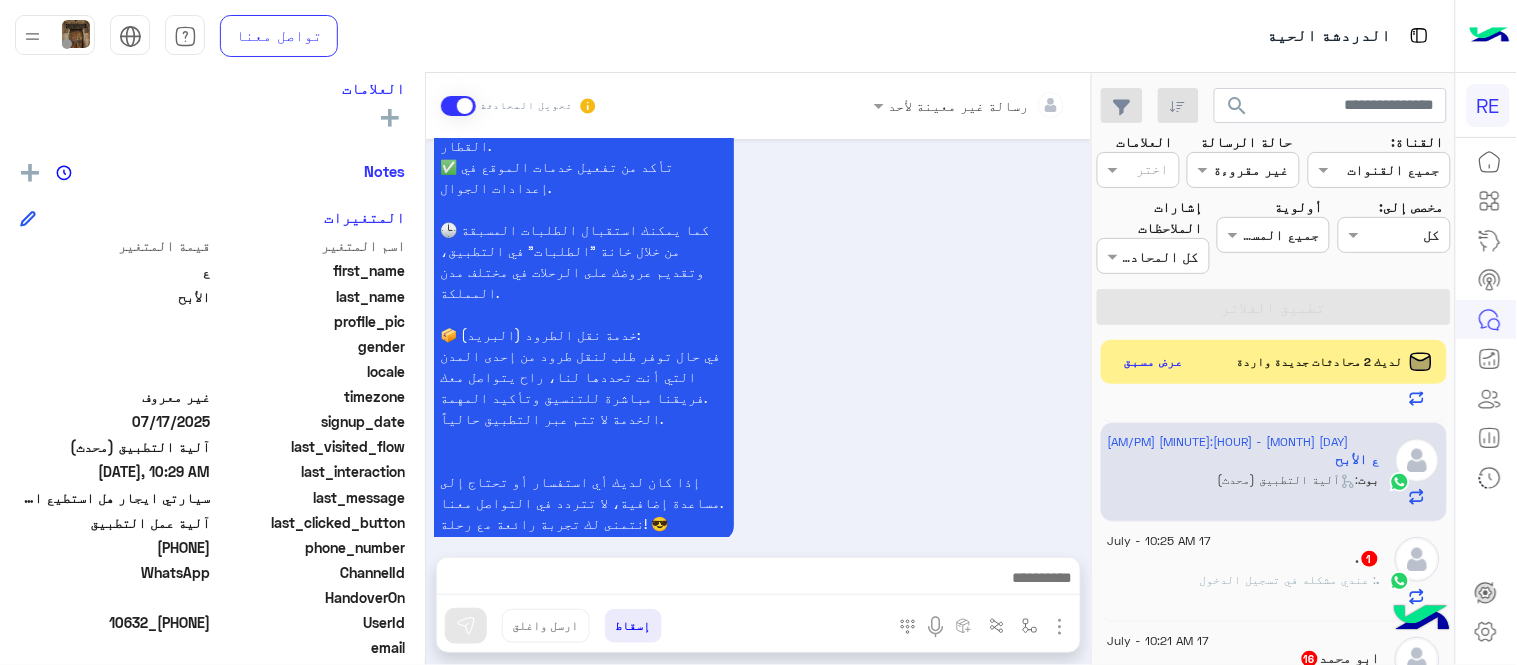 type on "**********" 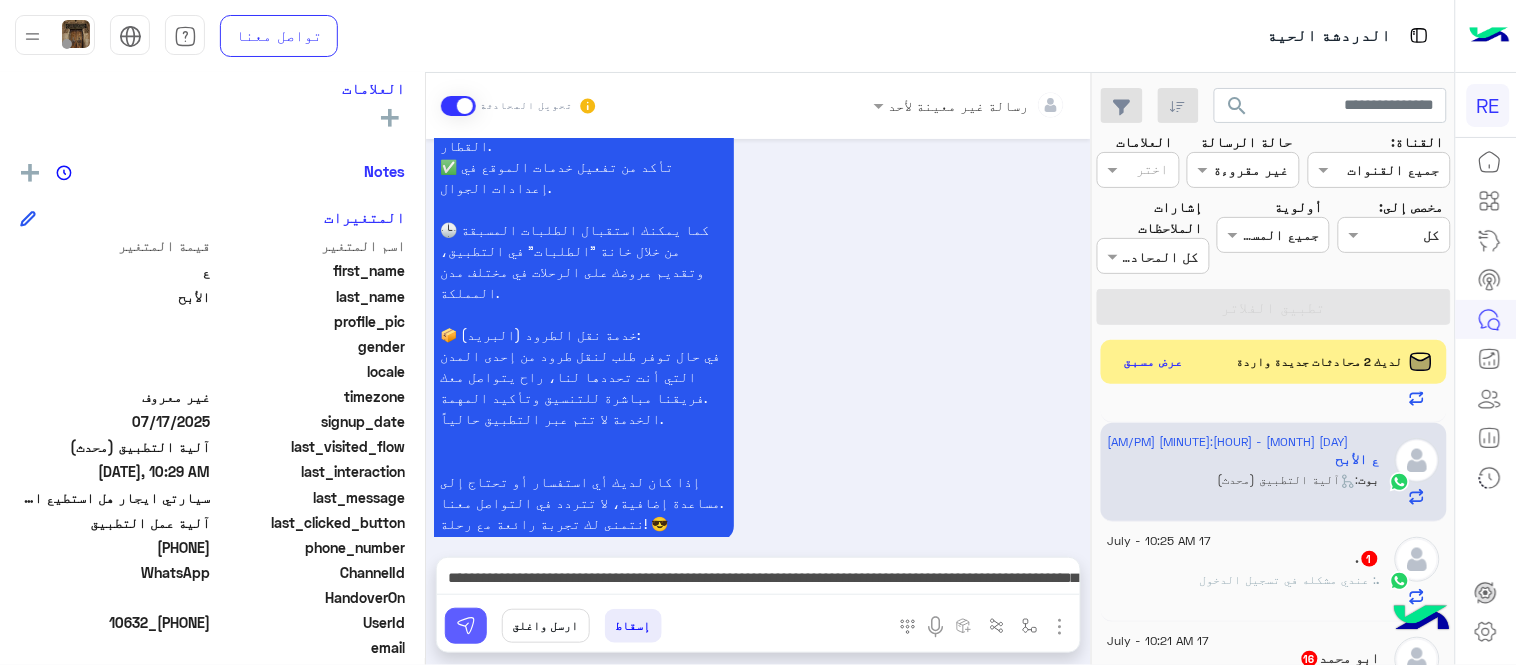 click at bounding box center (466, 626) 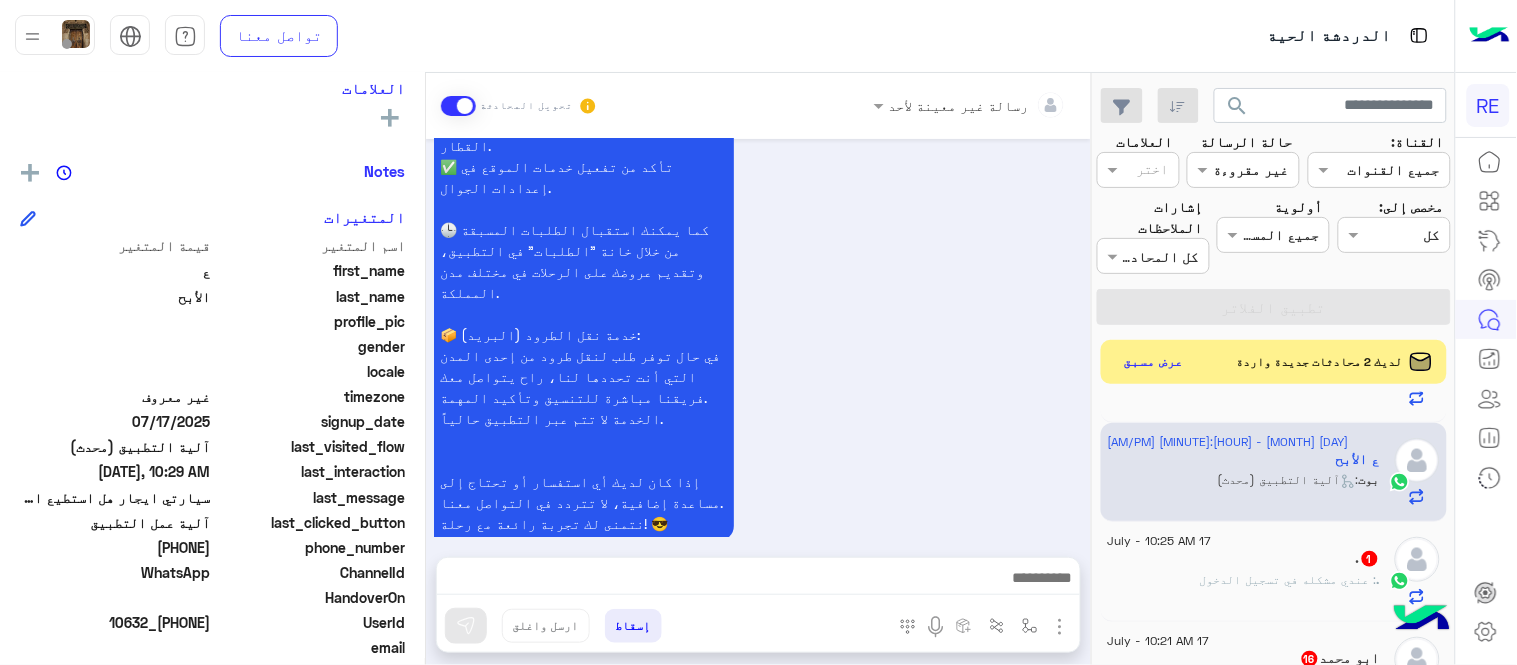 scroll, scrollTop: 2052, scrollLeft: 0, axis: vertical 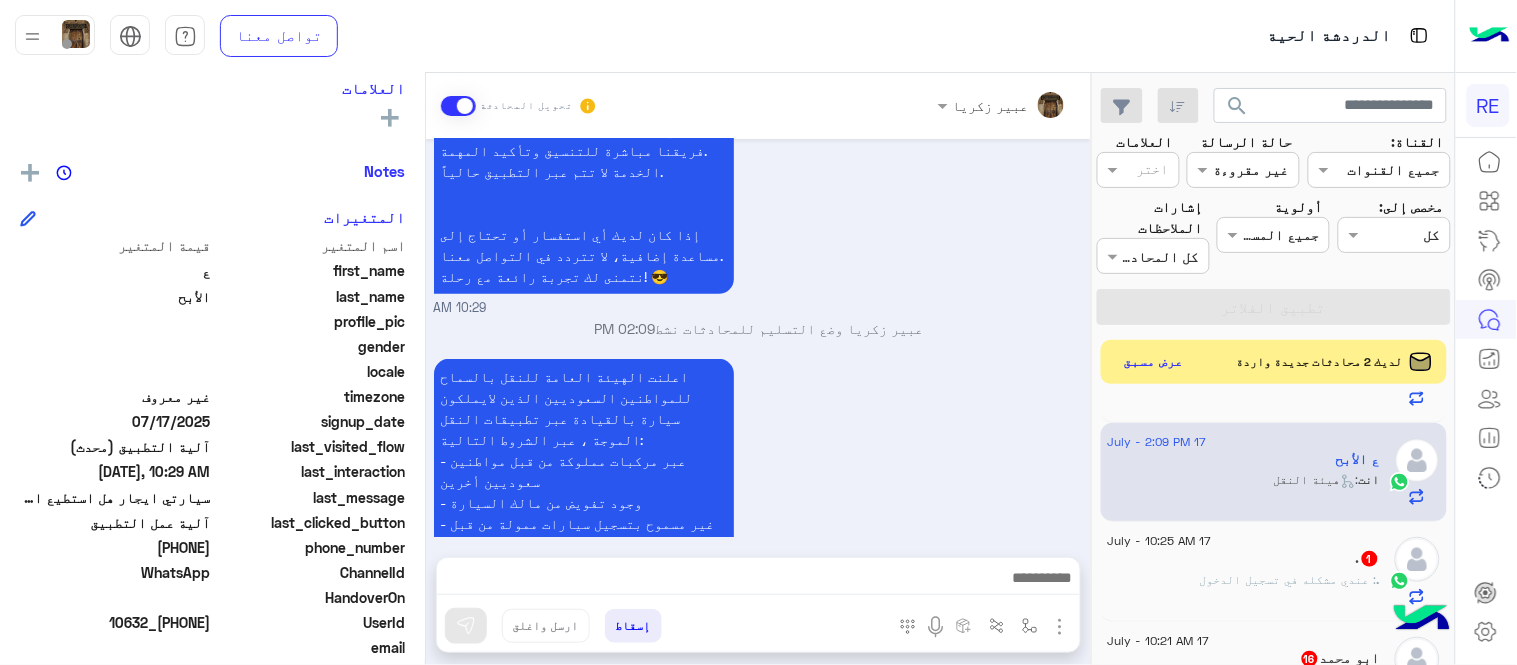 click on "[PERSON] انضم إلى المحادثة   [HOUR]:[MINUTE] [AM/PM]" at bounding box center [759, 596] 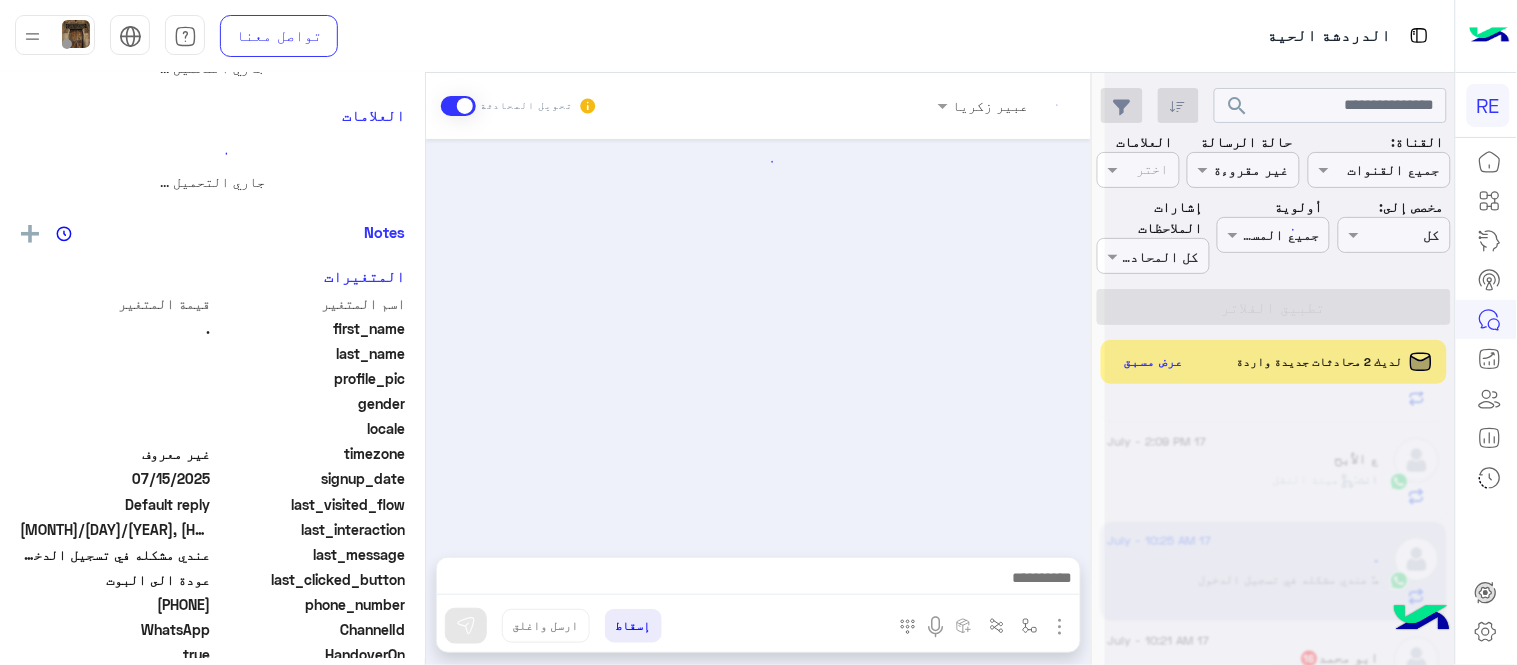 scroll, scrollTop: 0, scrollLeft: 0, axis: both 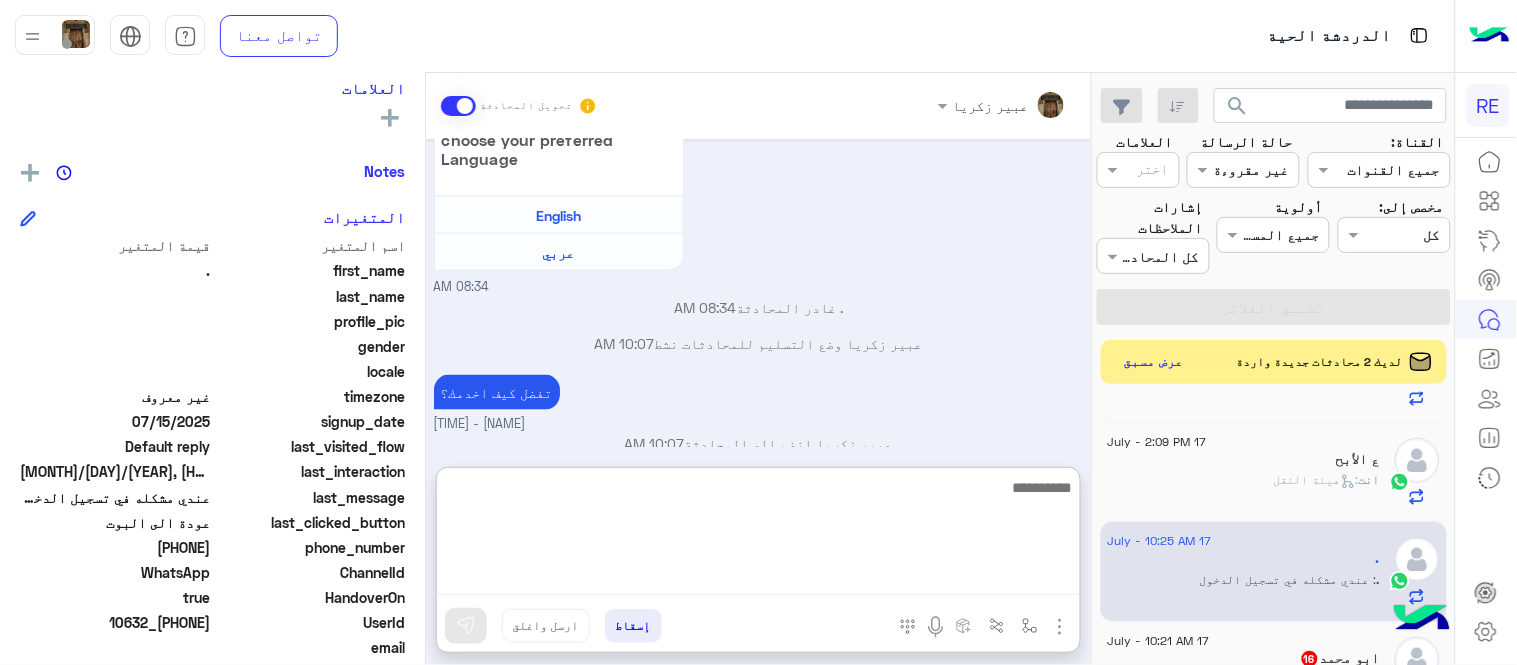 click at bounding box center [758, 535] 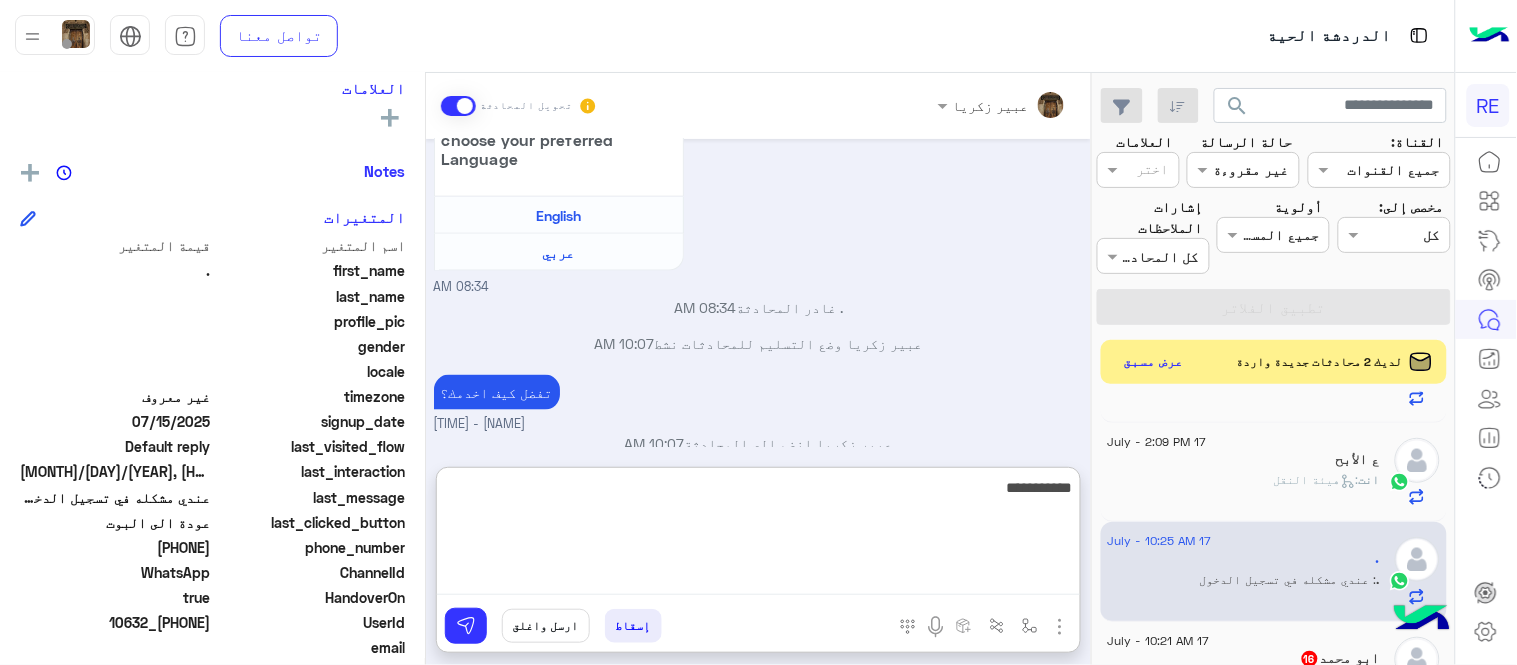 type on "**********" 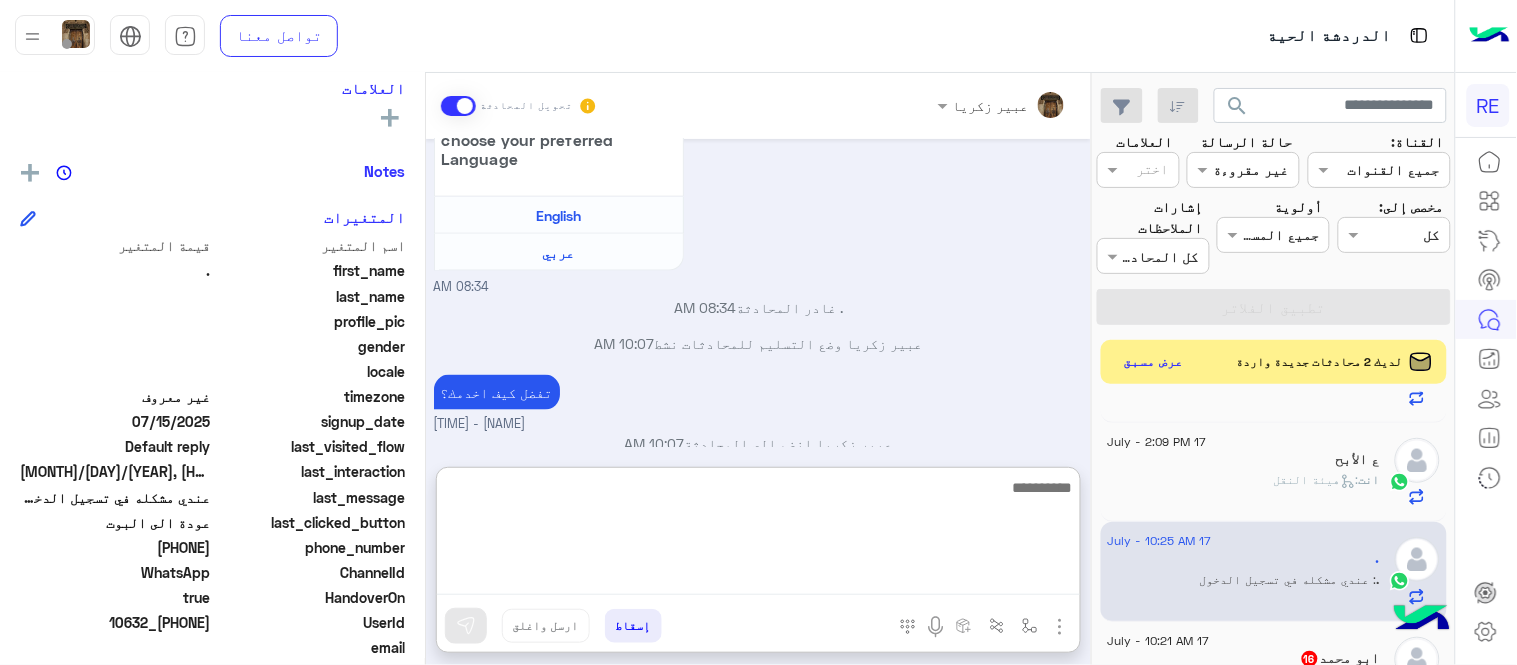 scroll, scrollTop: 783, scrollLeft: 0, axis: vertical 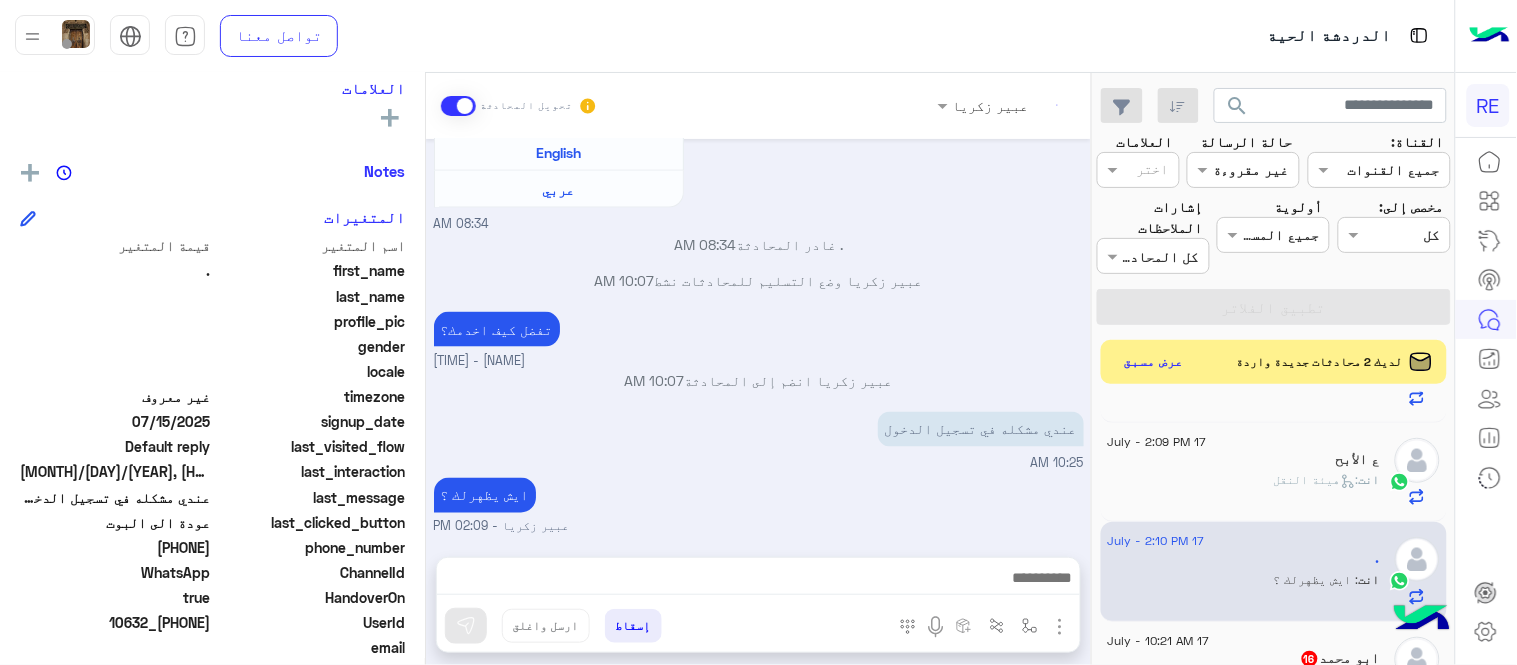 click on "[MONTH] [DAY], [YEAR]  تم إعادة توجيه المحادثة. للعودة إلي الرد الالي، أنقر الزر الموجود بالأسفل  عودة الى البوت     [HOUR]:[MINUTE] AM   تم تعيين المحادثة إلى [NAME]   [HOUR]:[MINUTE] AM       .  طلب التحدث إلى مسؤول بشري   [HOUR]:[MINUTE] AM       عودة الى البوت    [HOUR]:[MINUTE] AM
اهلًا بك في تطبيق رحلة 👋
Welcome to Rehla  👋
من فضلك أختر لغة التواصل
Please choose your preferred Language
English   عربي     [HOUR]:[MINUTE] AM   .  غادر المحادثة   [HOUR]:[MINUTE] AM       [NAME] وضع التسليم للمحادثات نشط   [HOUR]:[MINUTE] AM      تفضل كيف اخدمك؟  [NAME] -  [HOUR]:[MINUTE] PM   [NAME] انضم إلى المحادثة   [HOUR]:[MINUTE] AM      عندي مشكله في تسجيل الدخول   [HOUR]:[MINUTE] AM  ايش يظهرلك ؟  [NAME] -  [HOUR]:[MINUTE] PM" at bounding box center [758, 338] 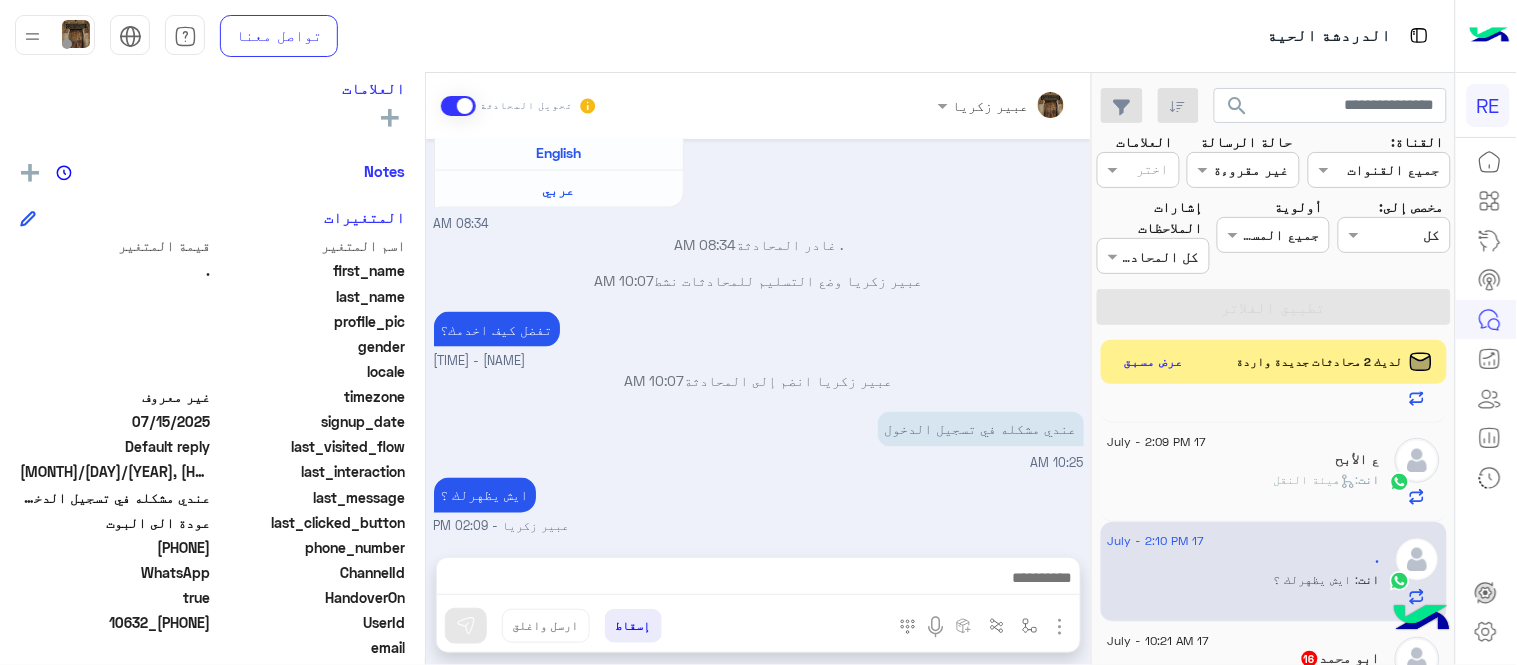 scroll, scrollTop: 693, scrollLeft: 0, axis: vertical 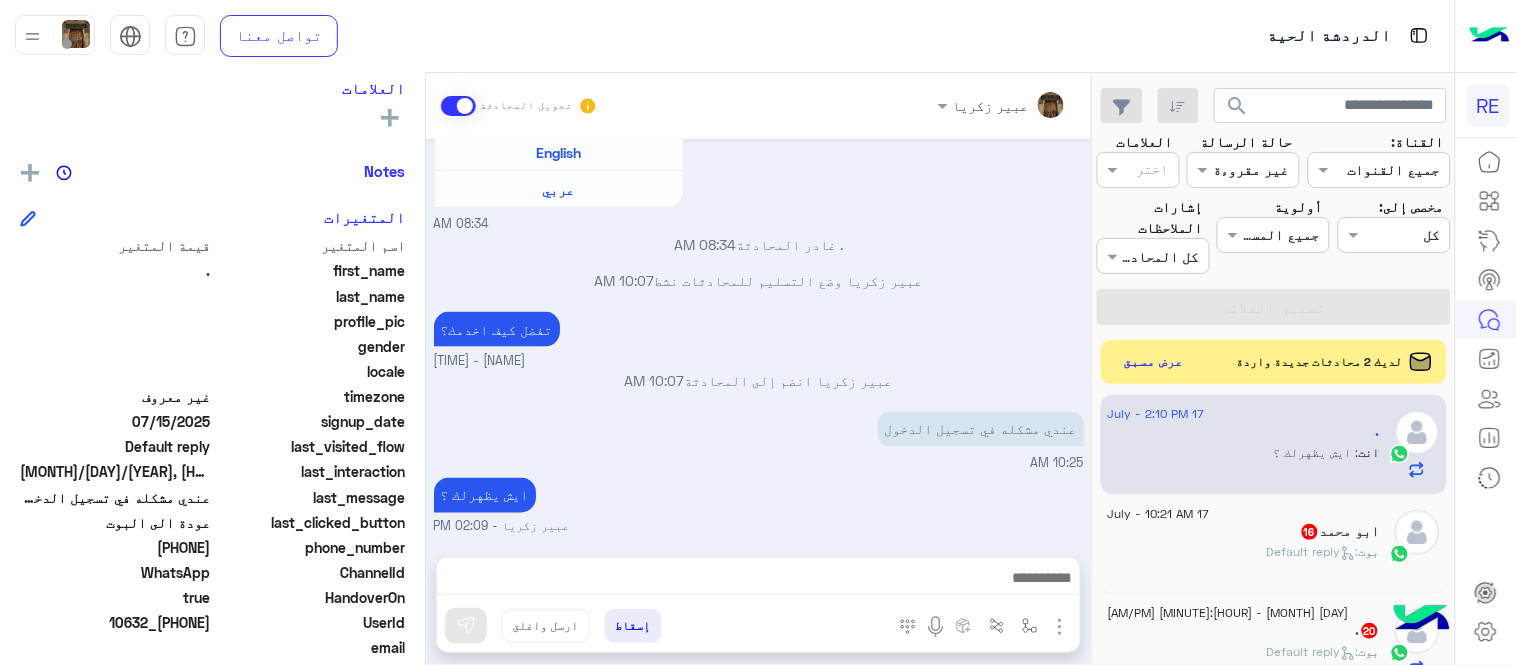 click on "[NAME]  [NUMBER]" 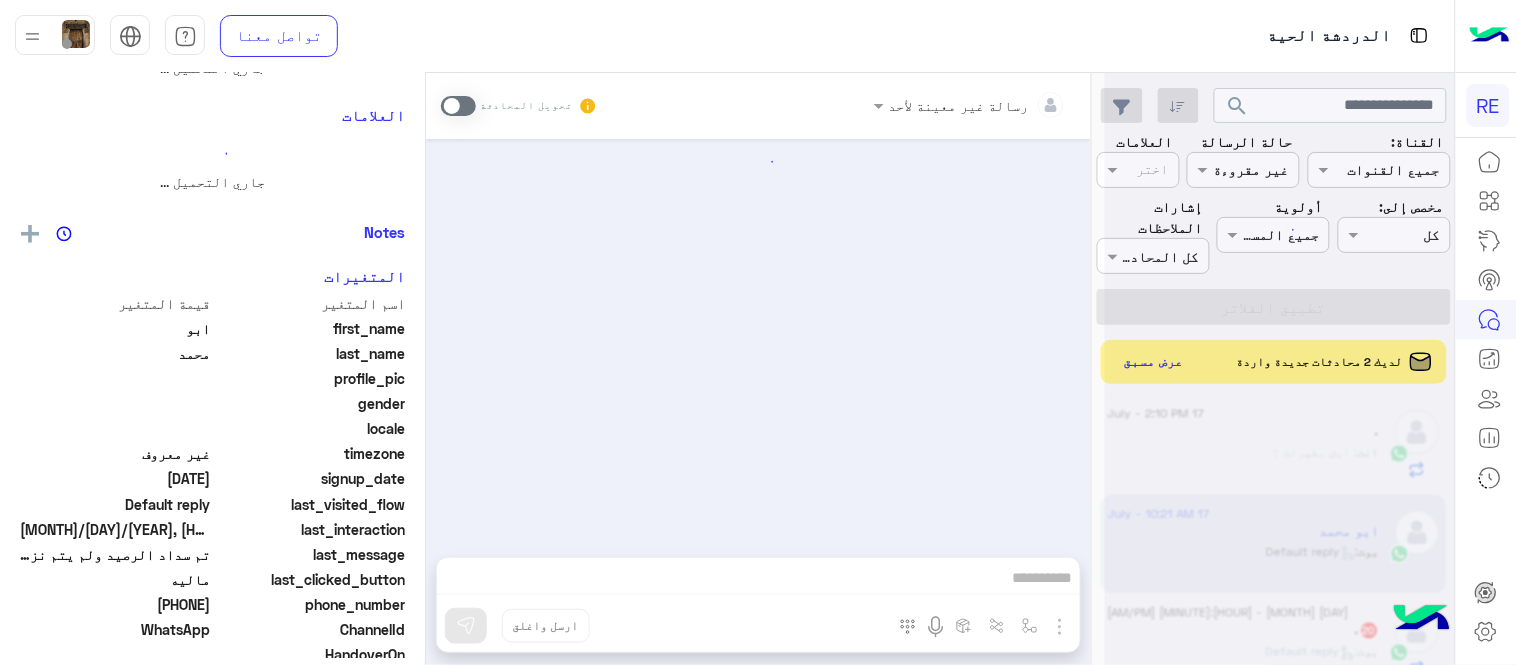 scroll, scrollTop: 0, scrollLeft: 0, axis: both 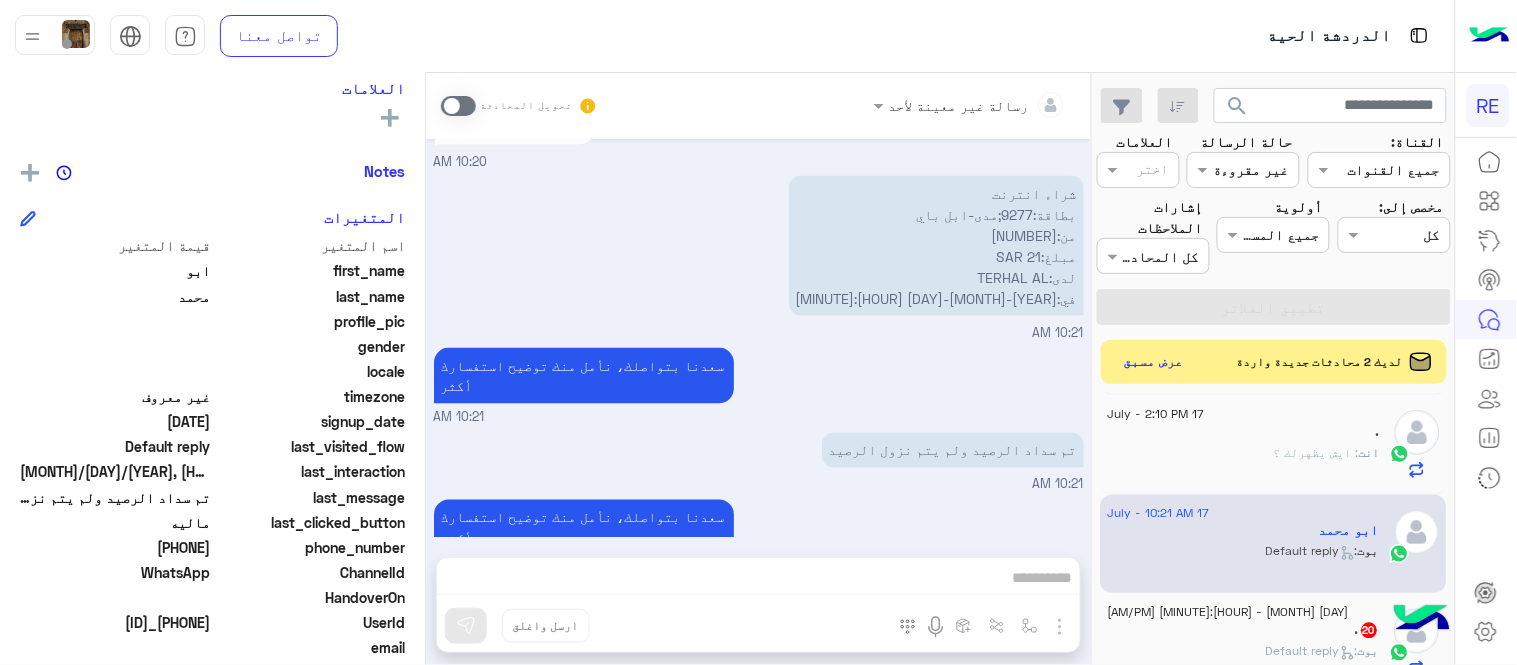 drag, startPoint x: 140, startPoint y: 542, endPoint x: 211, endPoint y: 552, distance: 71.70077 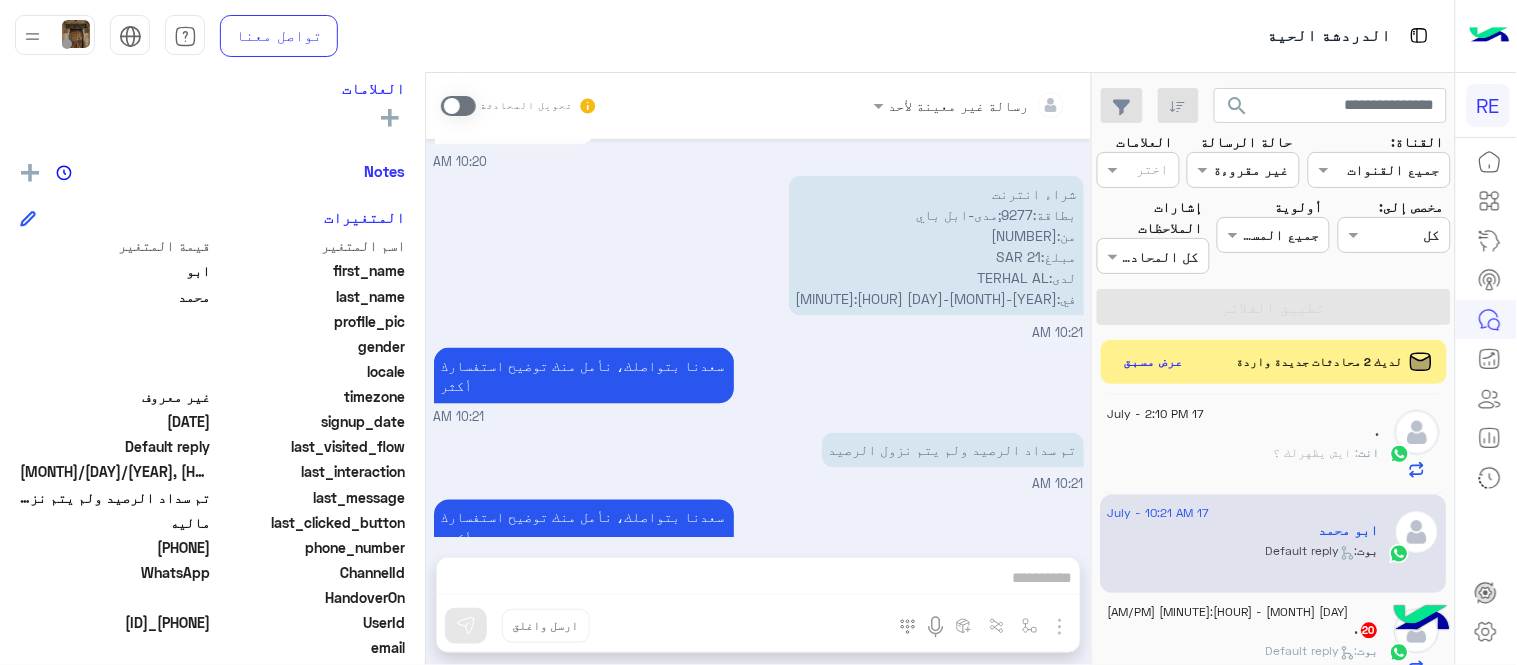 copy on "[NUMBER]" 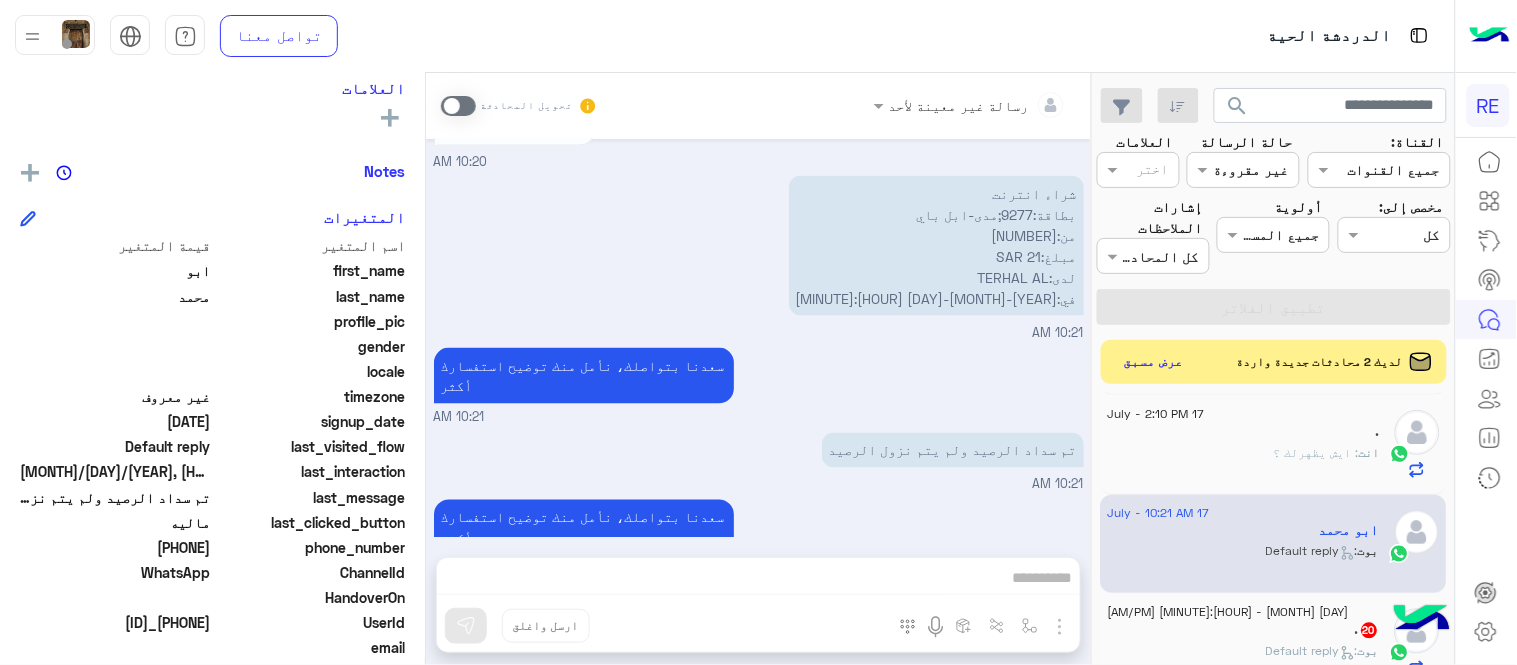 click on "رسالة غير معينة لأحد تحويل المحادثة     [DATE]   الملاحظات والشكاوى    [TIME]  اختيار أي:    [TIME]   شكاوى    [TIME]  فضلا اختر نوع الشكوى  ماليه   تقنية   اخرى     [TIME]   ماليه    [TIME]  عزيزي العميل  سعدنا بتواصلك معنا ، زودنا بجميع  التفاصيل مع ارفاق الصور الخاصة بالمشكلة  ليتم مباشرة المعالجة مع القسم المختص باسرع وقت اي خدمة اخرى ؟  الرجوع للقائمة الرئ   لا     [TIME]  شراء انترنت بطاقة:9277;مدى-ابل باي من:5327 مبلغ:SAR 21  لدى:TERHAL AL في:2025-7-17 [TIME]   [TIME]  سعدنا بتواصلك، نأمل منك توضيح استفسارك أكثر    [TIME]  تم سداد الرصيد ولم يتم نزول الرصيد   [TIME]  سعدنا بتواصلك، نأمل منك توضيح استفسارك أكثر" at bounding box center (758, 373) 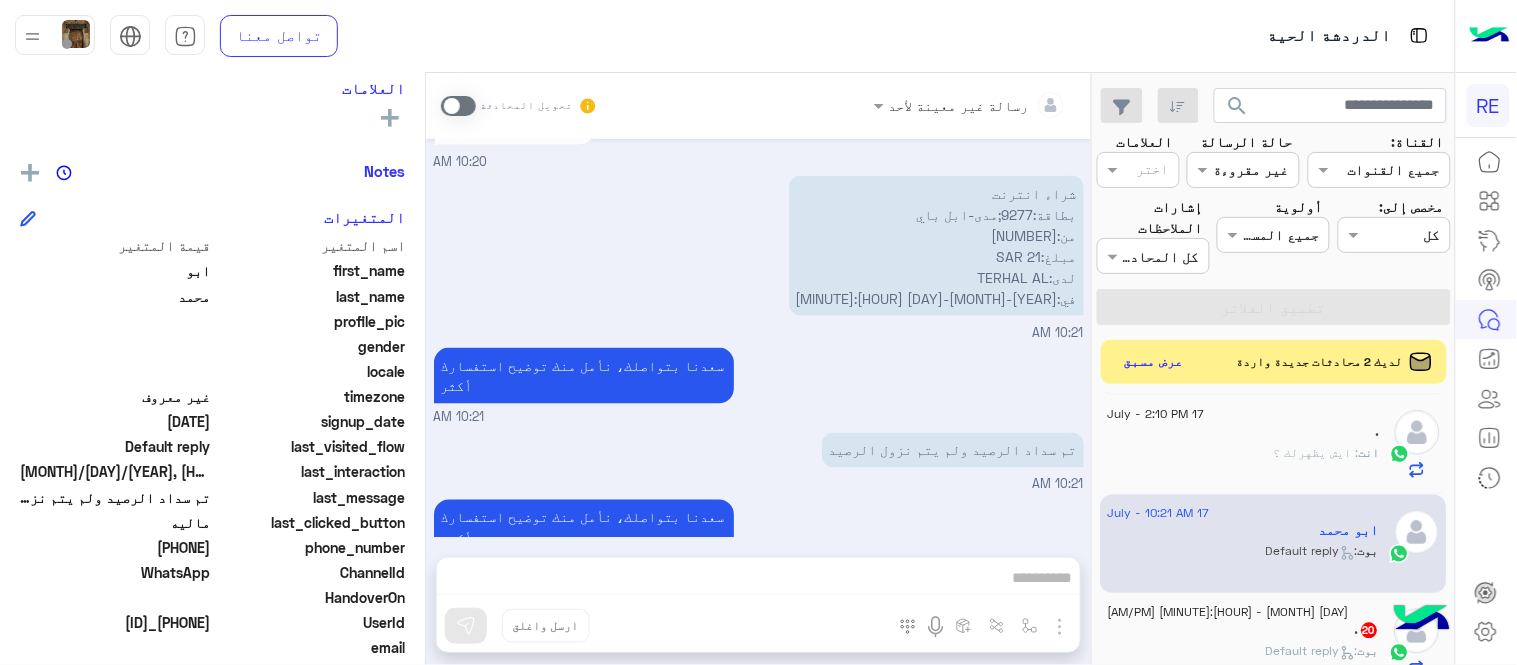 click at bounding box center [458, 106] 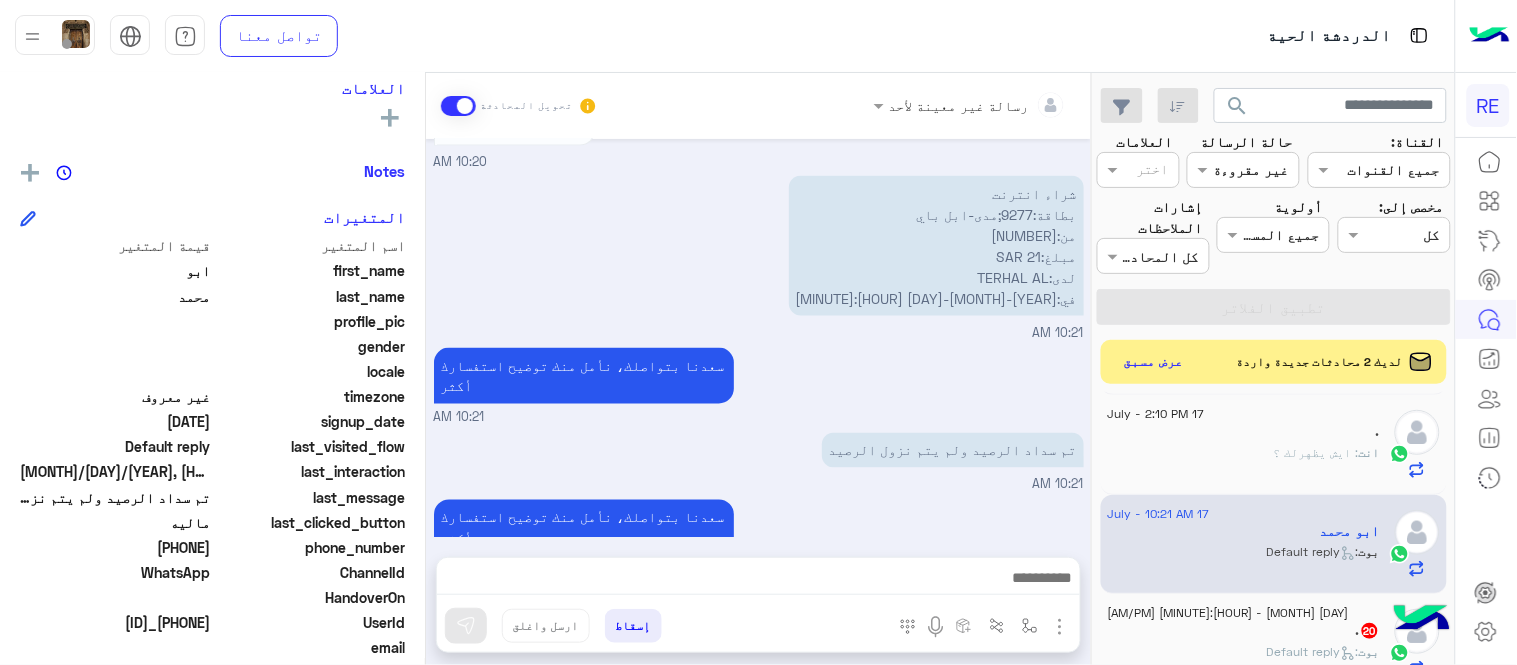 scroll, scrollTop: 776, scrollLeft: 0, axis: vertical 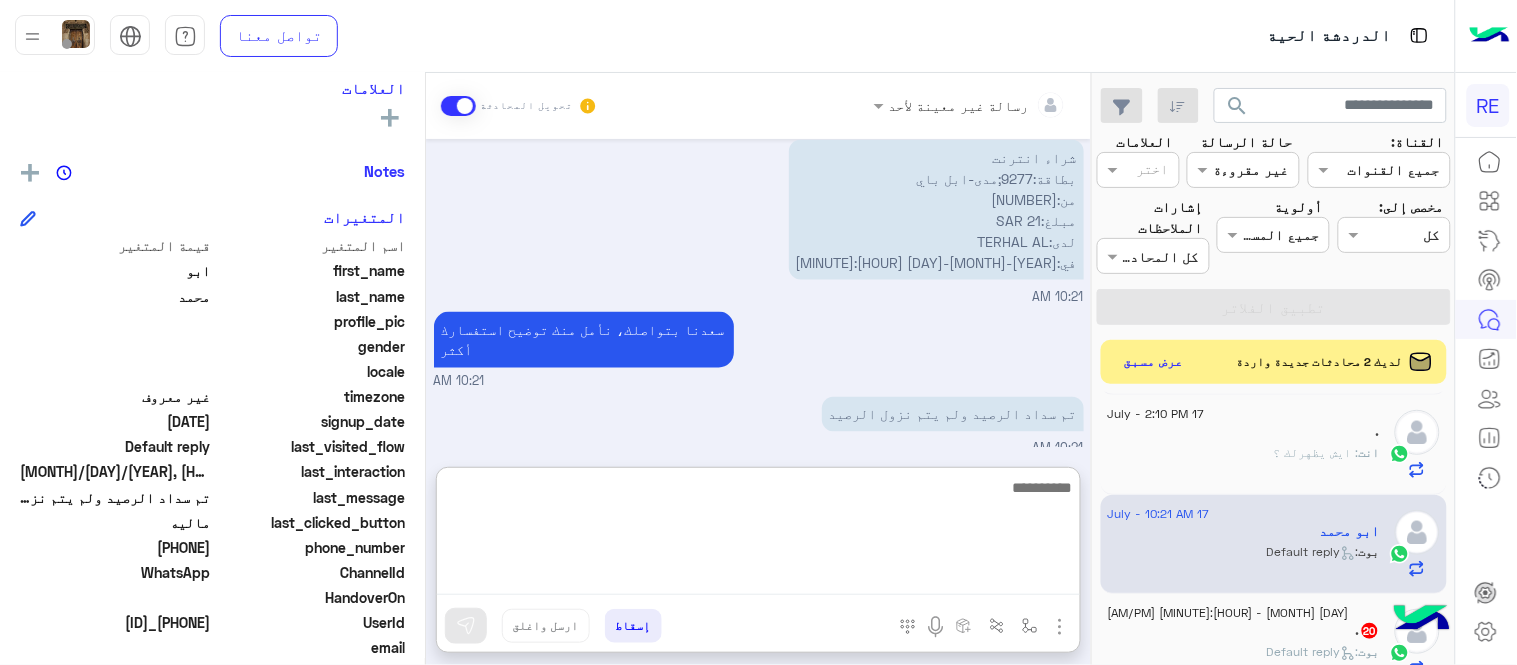 click at bounding box center [758, 535] 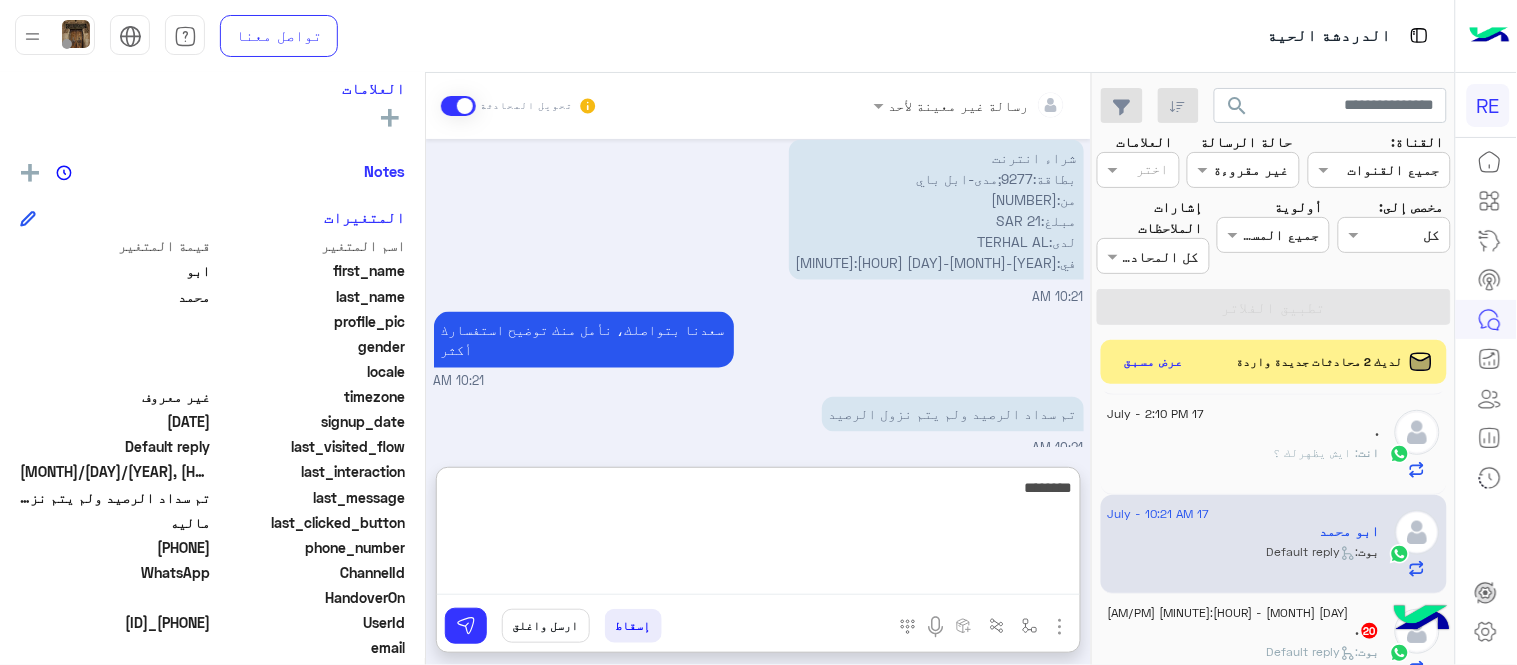type on "********" 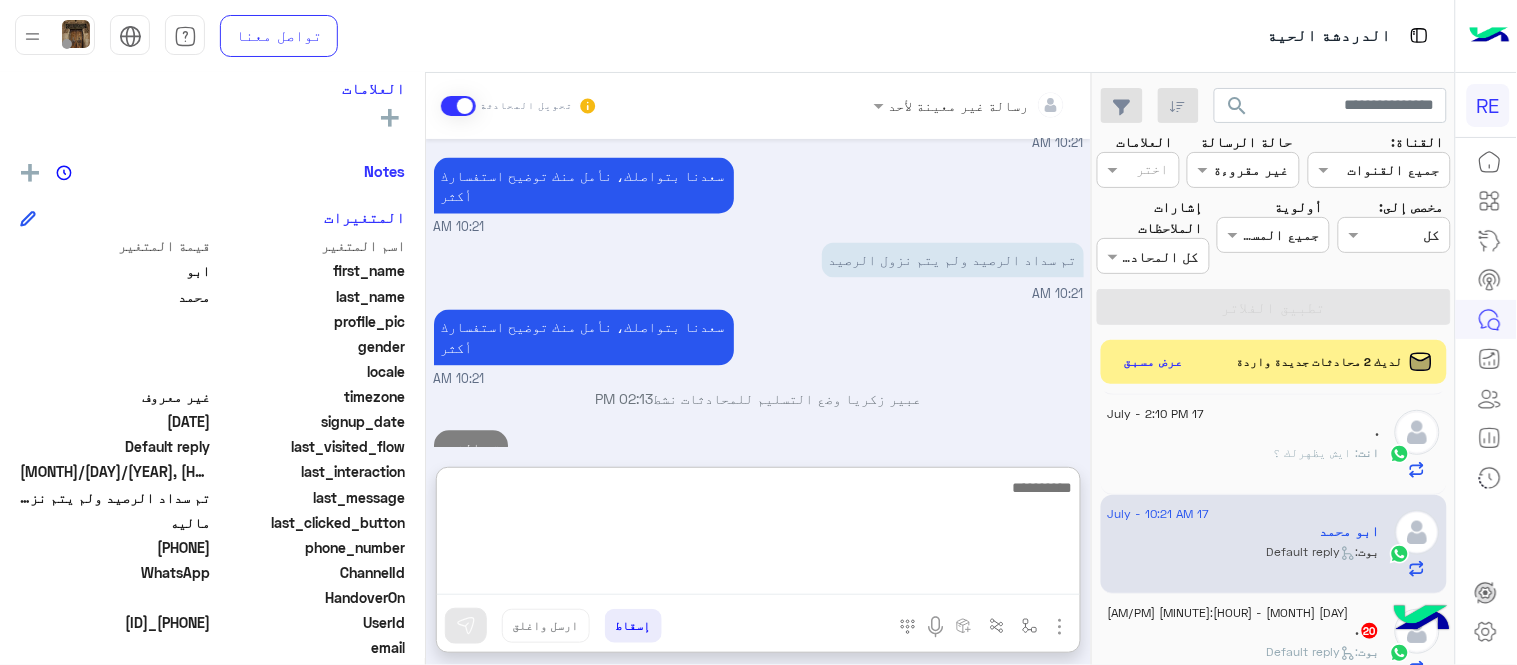 scroll, scrollTop: 966, scrollLeft: 0, axis: vertical 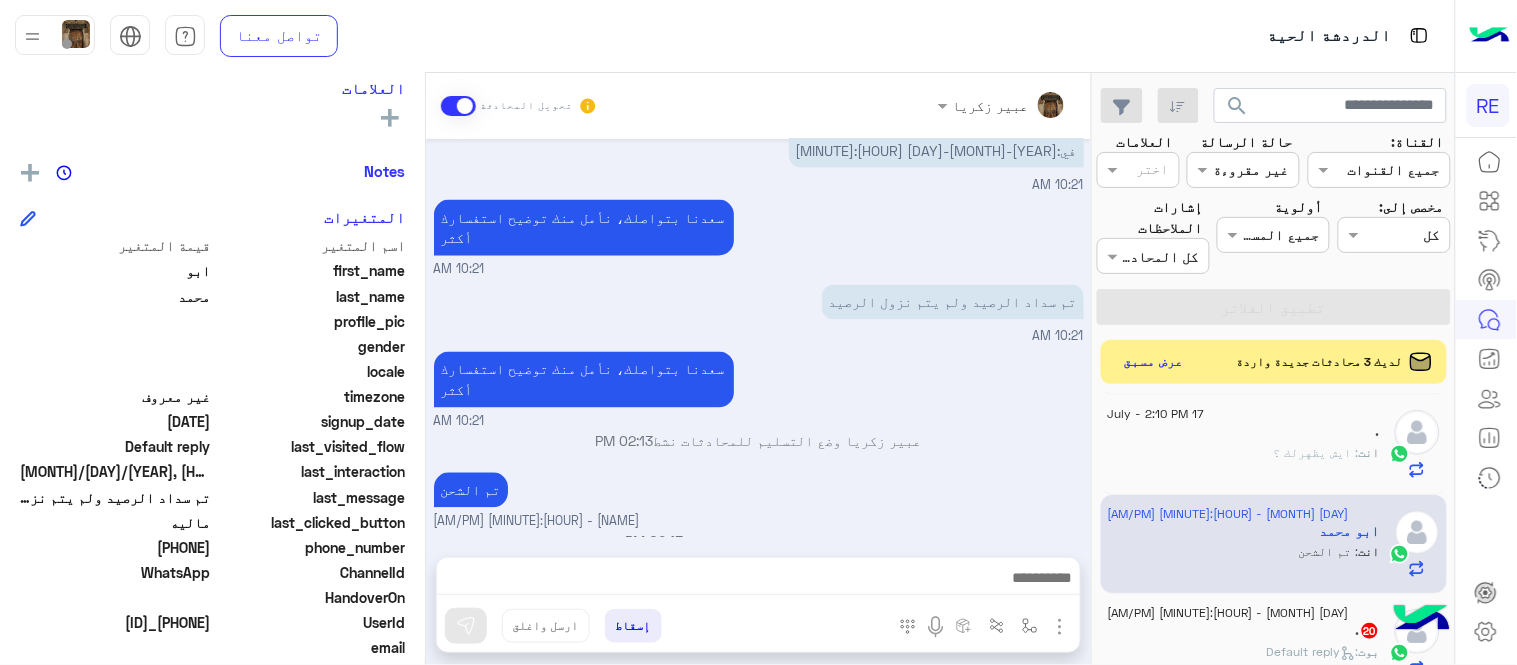 click on "الملاحظات والشكاوى    [TIME]  اختيار أي:    [TIME]   شكاوى    [TIME]  فضلا اختر نوع الشكوى  ماليه   تقنية   اخرى     [TIME]   ماليه    [TIME]  عزيزي العميل  سعدنا بتواصلك معنا ، زودنا بجميع  التفاصيل مع ارفاق الصور الخاصة بالمشكلة  ليتم مباشرة المعالجة مع القسم المختص باسرع وقت اي خدمة اخرى ؟  الرجوع للقائمة الرئ   لا     [TIME]  شراء انترنت بطاقة:9277;مدى-ابل باي من:5327 مبلغ:SAR 21  لدى:TERHAL AL في:2025-7-17 10:14   [TIME]  سعدنا بتواصلك، نأمل منك توضيح استفسارك أكثر    [TIME]  تم سداد الرصيد ولم يتم نزول الرصيد   [TIME]  سعدنا بتواصلك، نأمل منك توضيح استفسارك أكثر    [TIME]  [TIME]      تم الشحن  [TIME]" at bounding box center (758, 338) 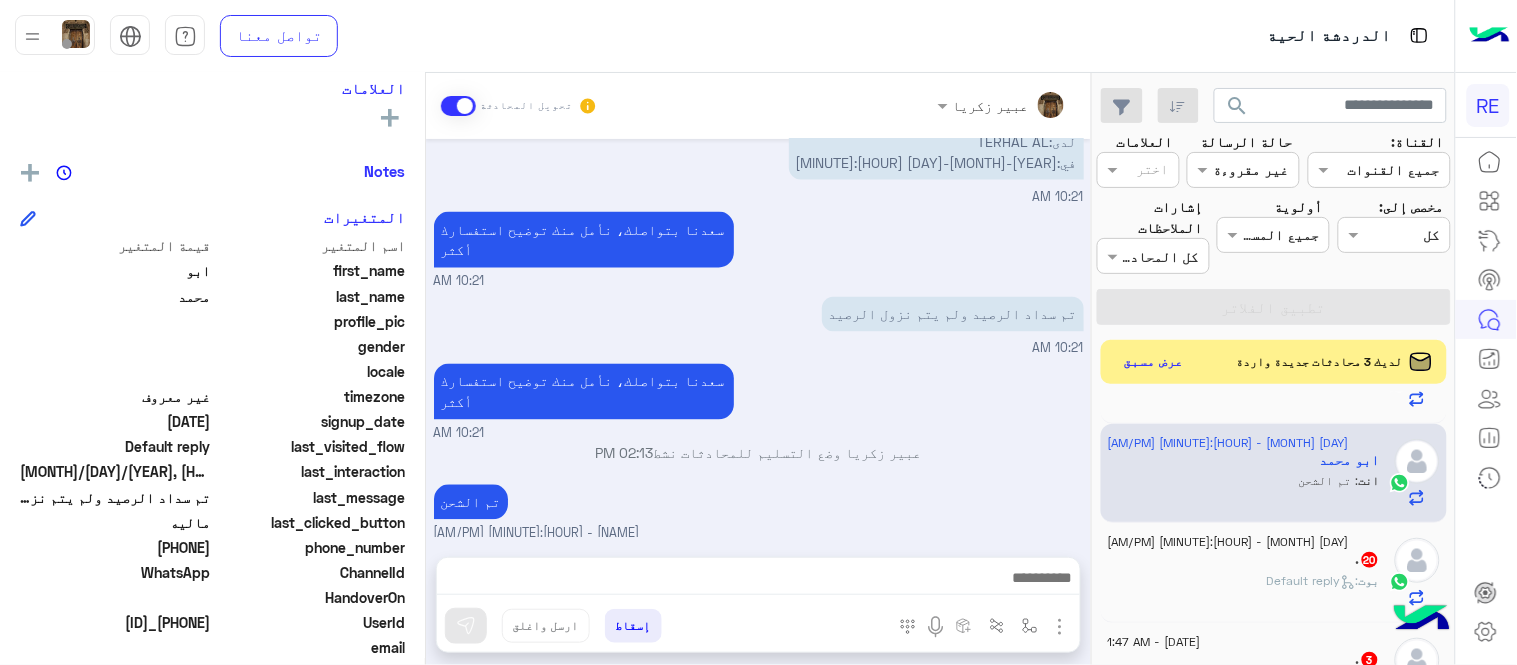 scroll, scrollTop: 1095, scrollLeft: 0, axis: vertical 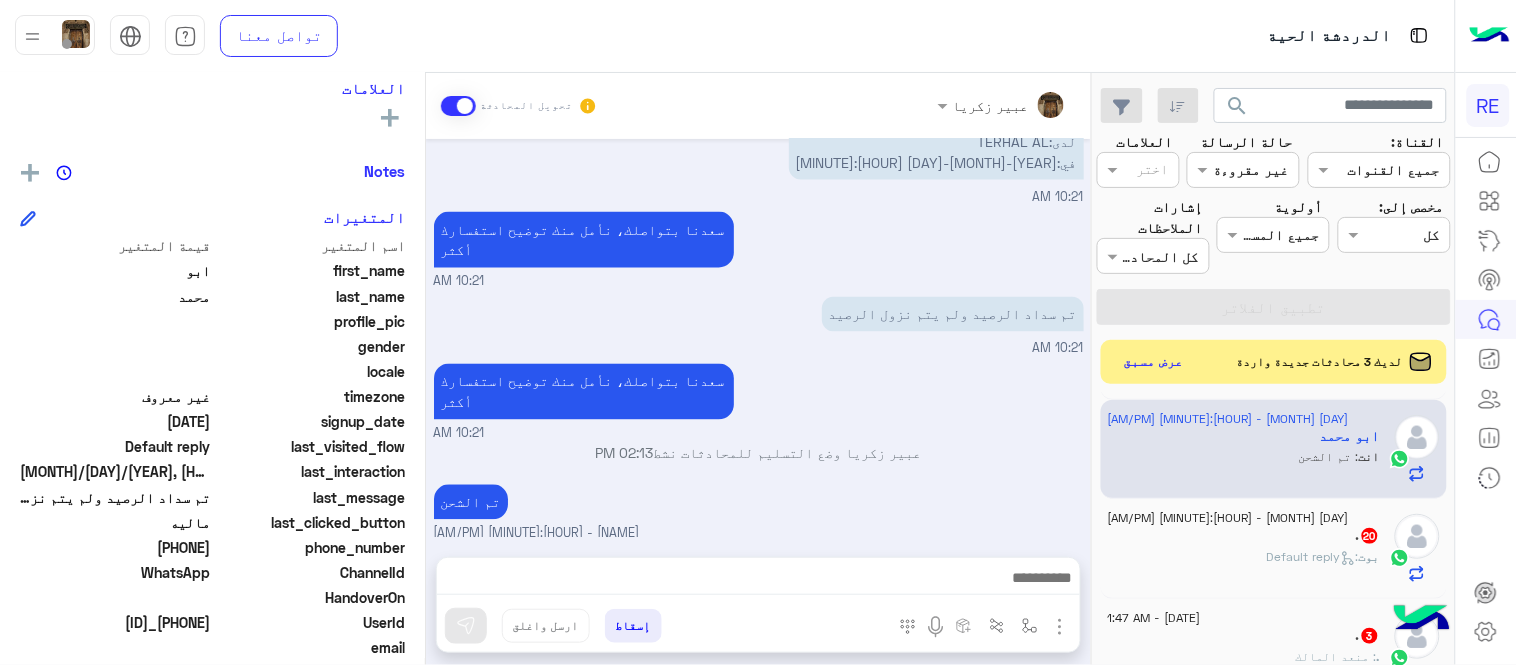 click on "بوت :   Default reply" 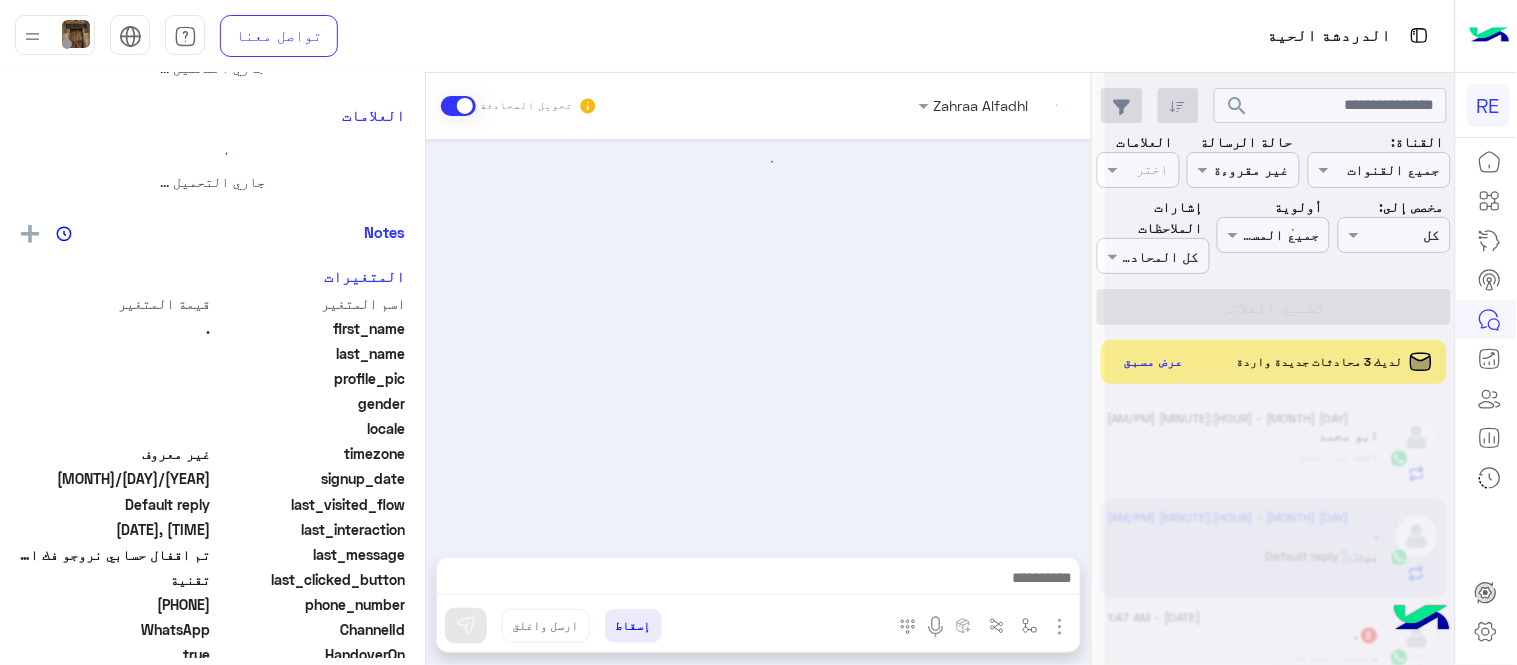 scroll, scrollTop: 0, scrollLeft: 0, axis: both 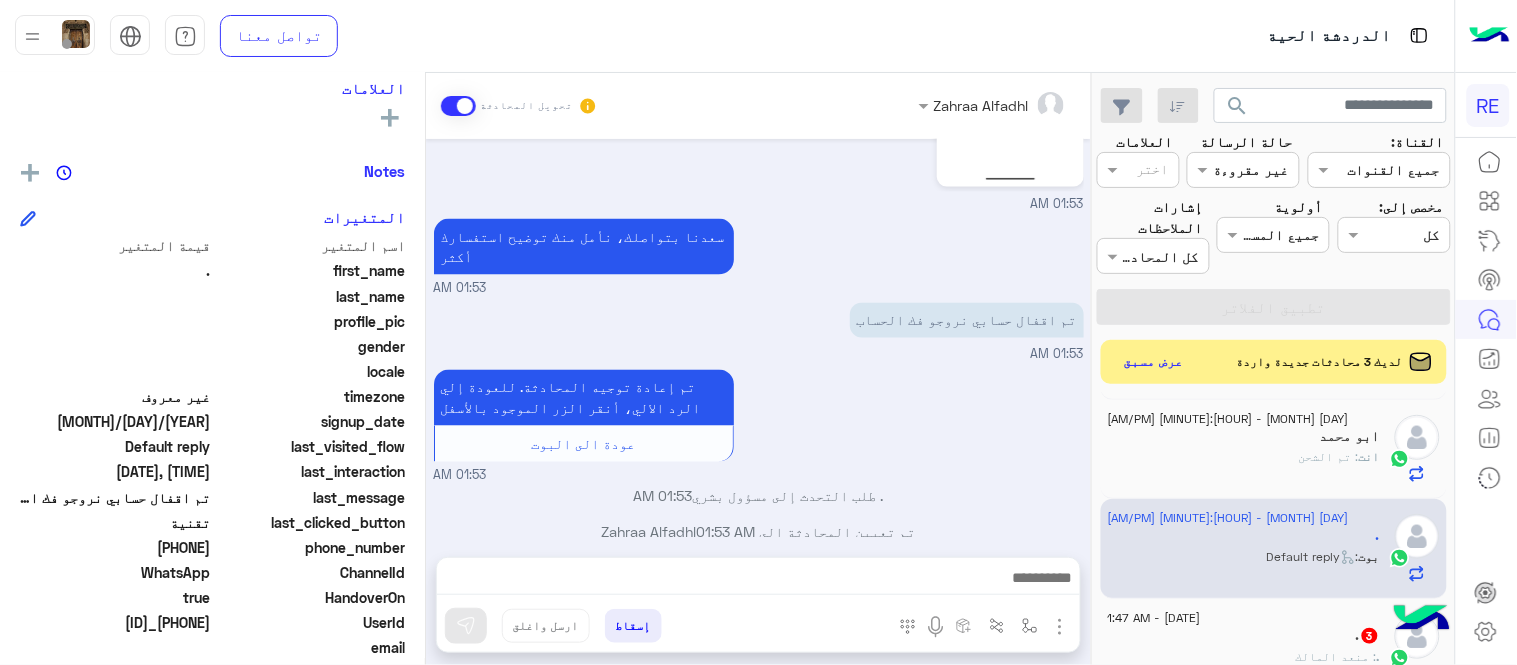 drag, startPoint x: 151, startPoint y: 553, endPoint x: 214, endPoint y: 545, distance: 63.505905 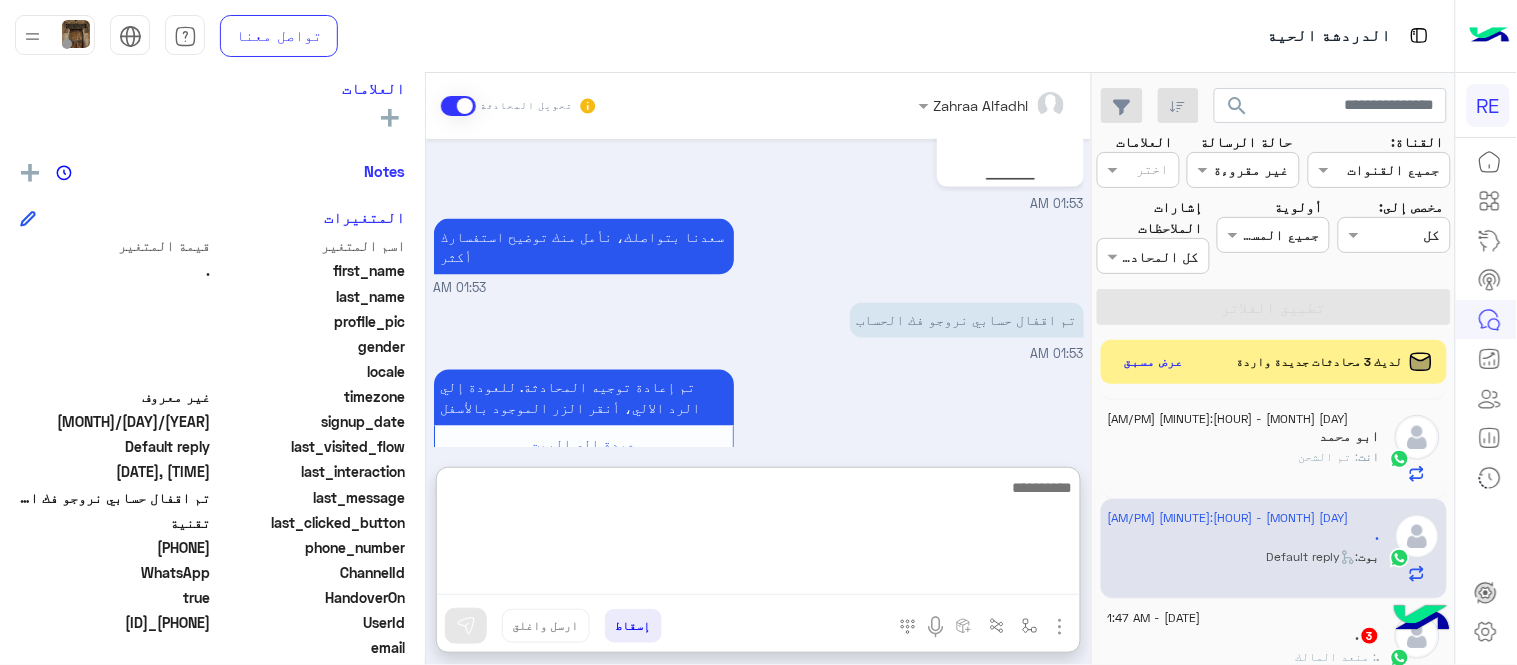click at bounding box center (758, 535) 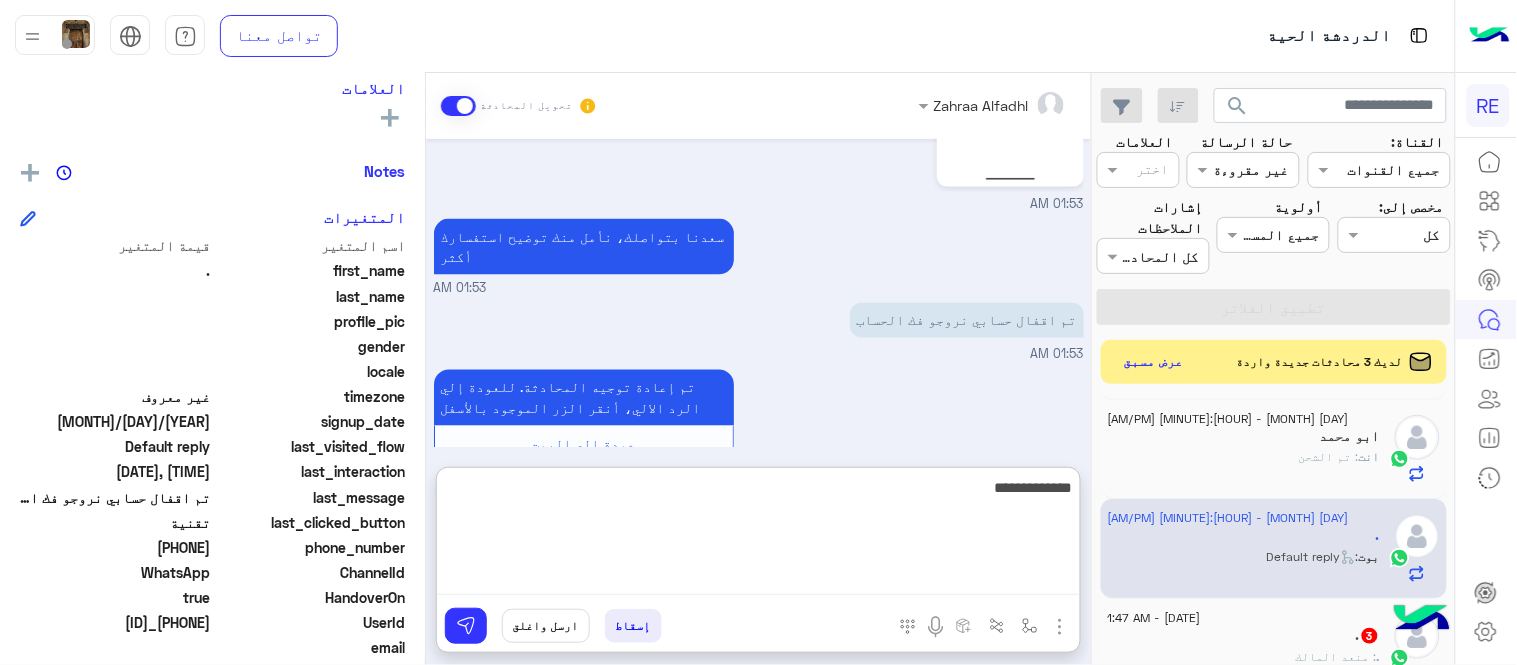 type on "**********" 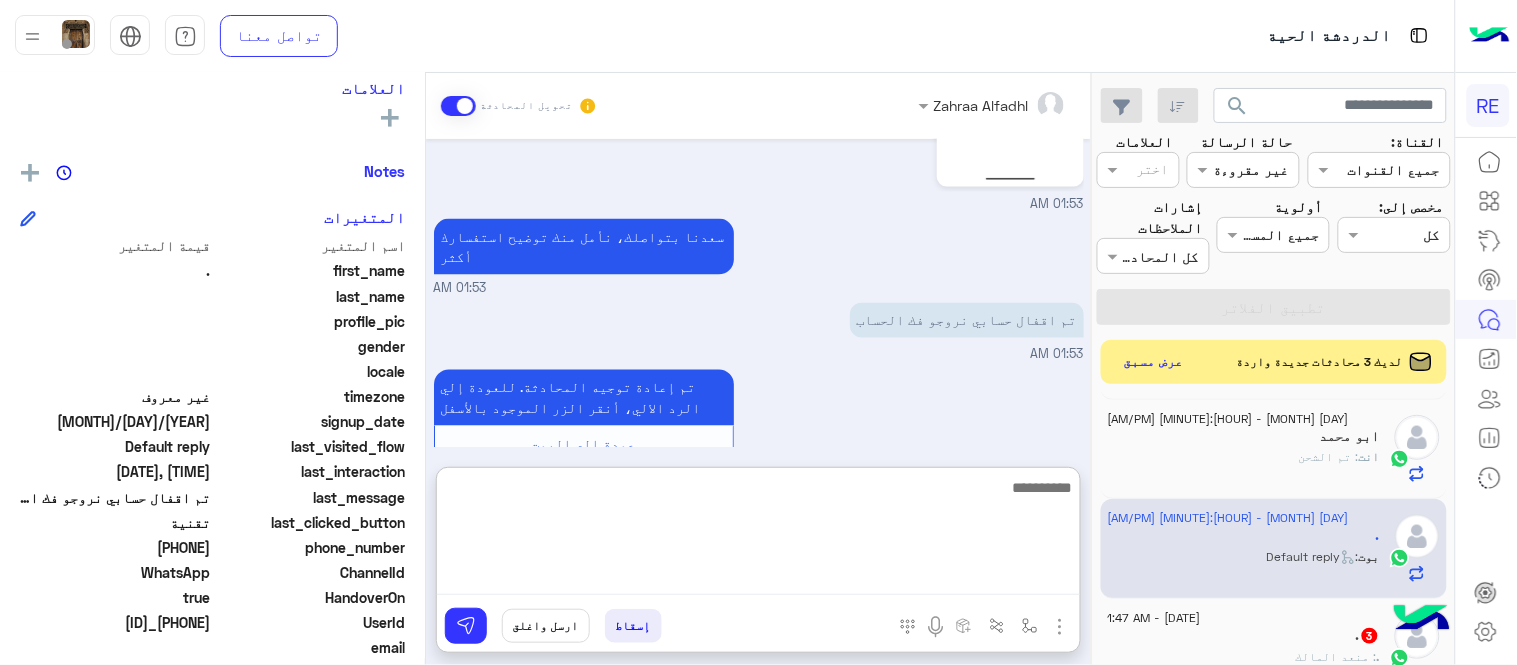 scroll, scrollTop: 1022, scrollLeft: 0, axis: vertical 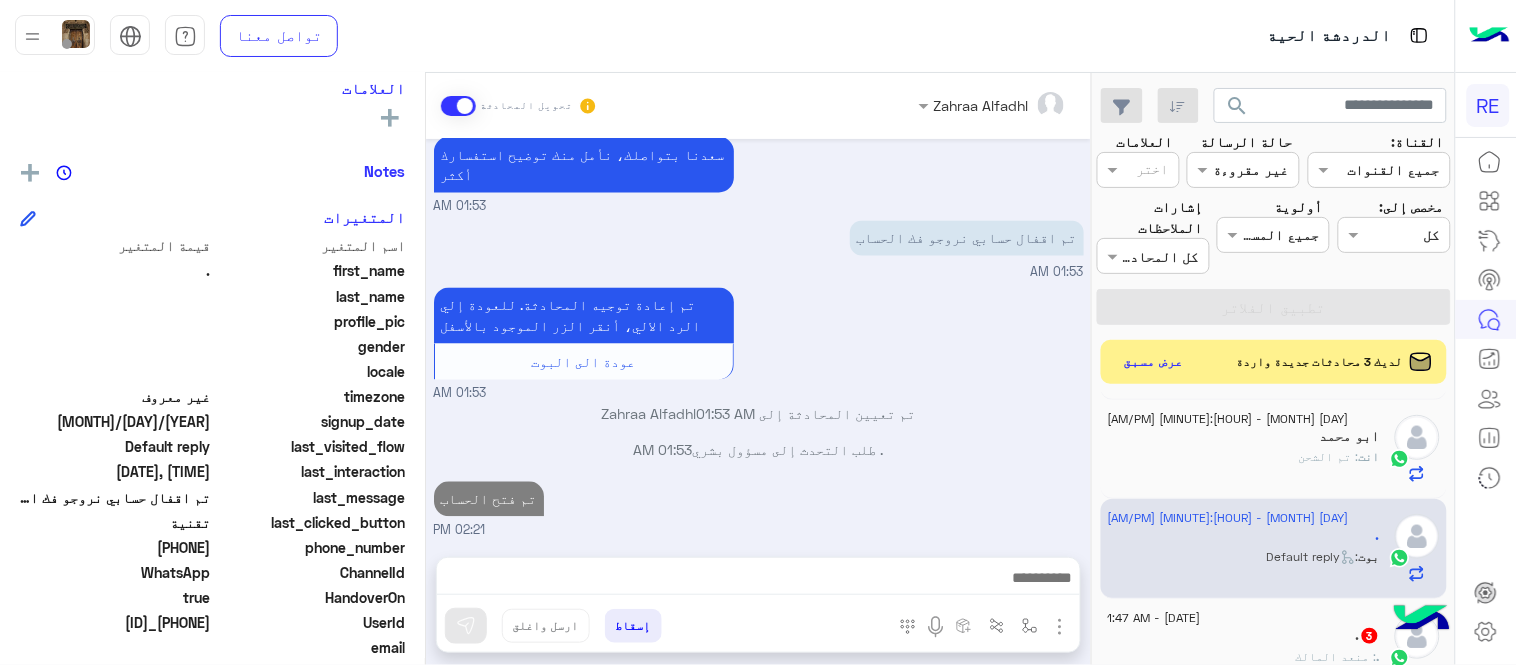 click on "[MONTH] [DAY], [YEAR]  شكاوى    [HOUR]:[MINUTE] AM  فضلا اختر نوع الشكوى  ماليه   تقنية   اخرى     [HOUR]:[MINUTE] AM   تقنية    [HOUR]:[MINUTE] AM  سعداء بتواصلك معنا، لنتمكن من مساعدتك نأمل توضيح استفسارك ونوع جوالك و تزويدنا بصورة من المشكلة. عزيزي العميل سعدنا بتواصلك معنا ، نأمل ان يكون تم توضيح جميع التفاصيل وارفاق الصور الخاصة بالمشكلة  ليتم مباشرة المعالجة مع القسم التقني باسرع وقت اي خدمة اخرى ؟  الرجوع للقائمة الرئ   لا     [HOUR]:[MINUTE] AM    [HOUR]:[MINUTE] AM  سعدنا بتواصلك، نأمل منك توضيح استفسارك أكثر    [HOUR]:[MINUTE] AM  تم اقفال حسابي نروجو فك الحساب   [HOUR]:[MINUTE] AM  تم إعادة توجيه المحادثة. للعودة إلي الرد الالي، أنقر الزر الموجود بالأسفل" at bounding box center [758, 338] 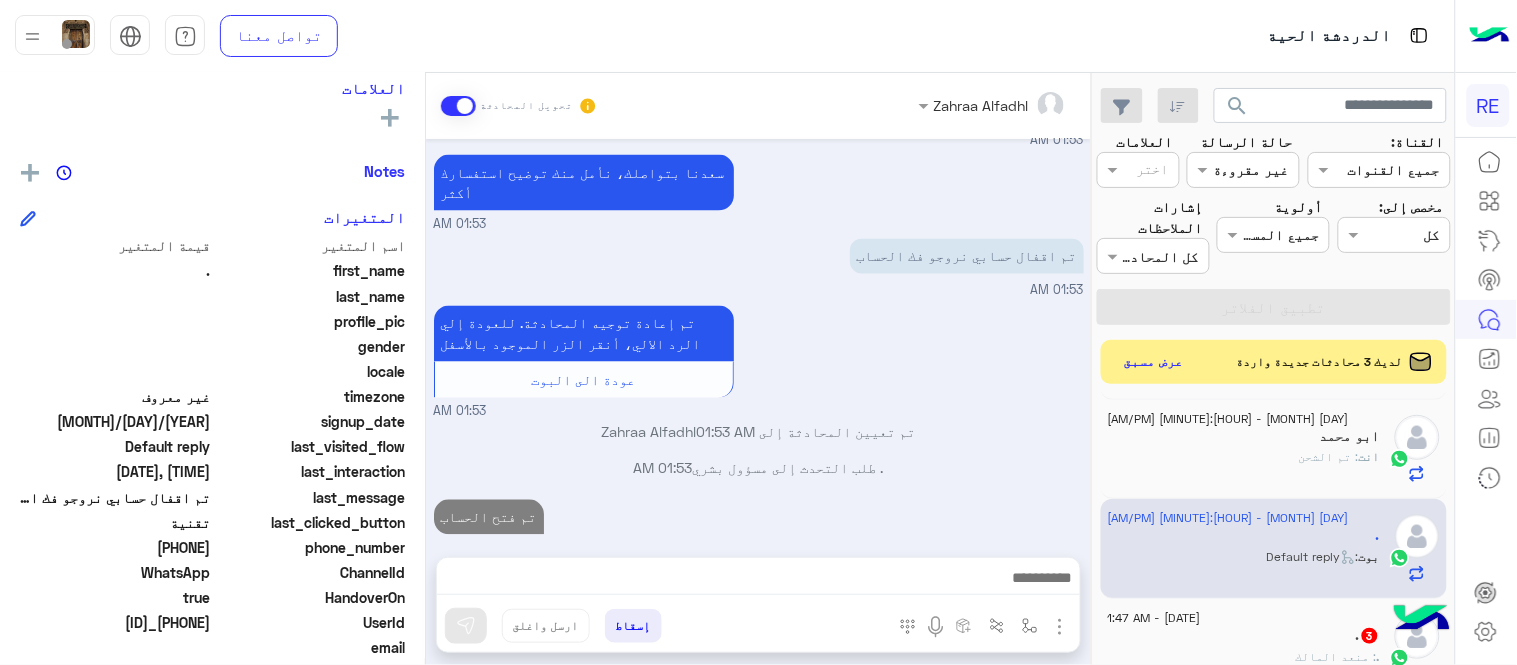 scroll, scrollTop: 968, scrollLeft: 0, axis: vertical 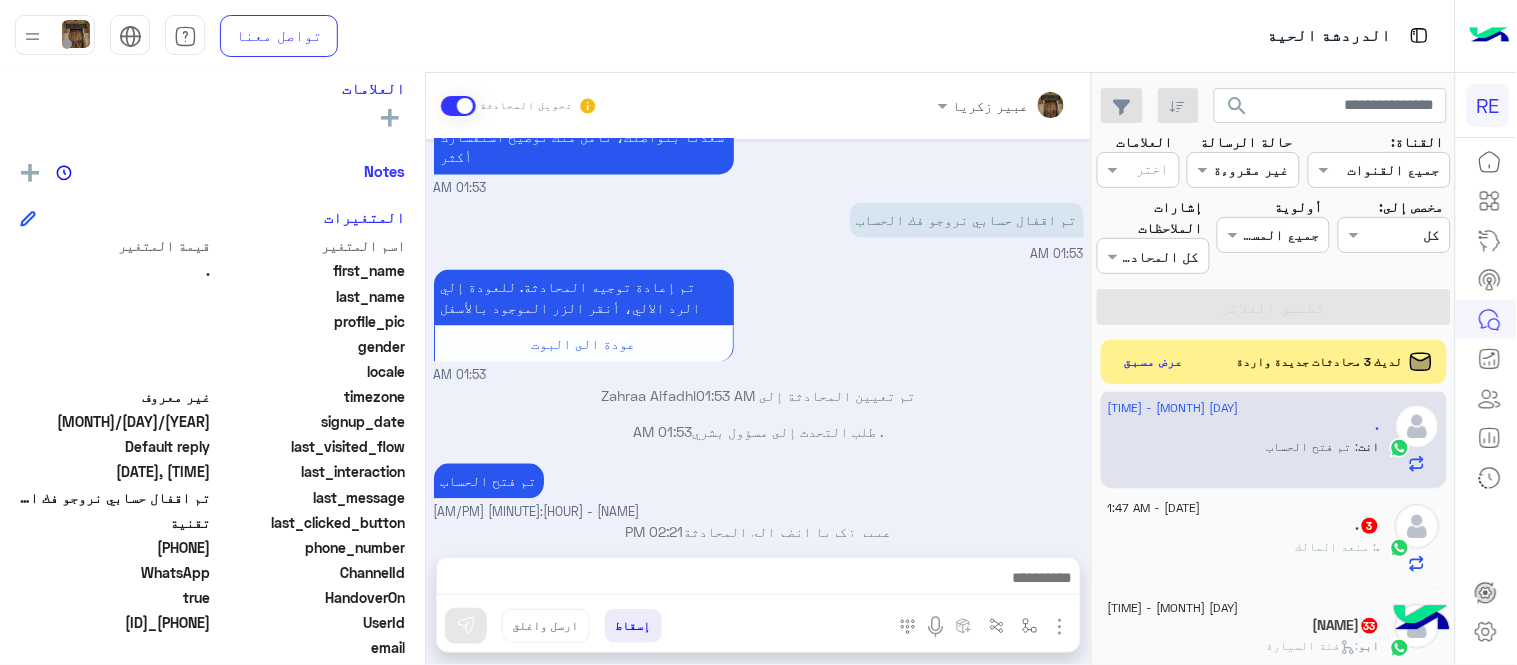 click on ".   3" 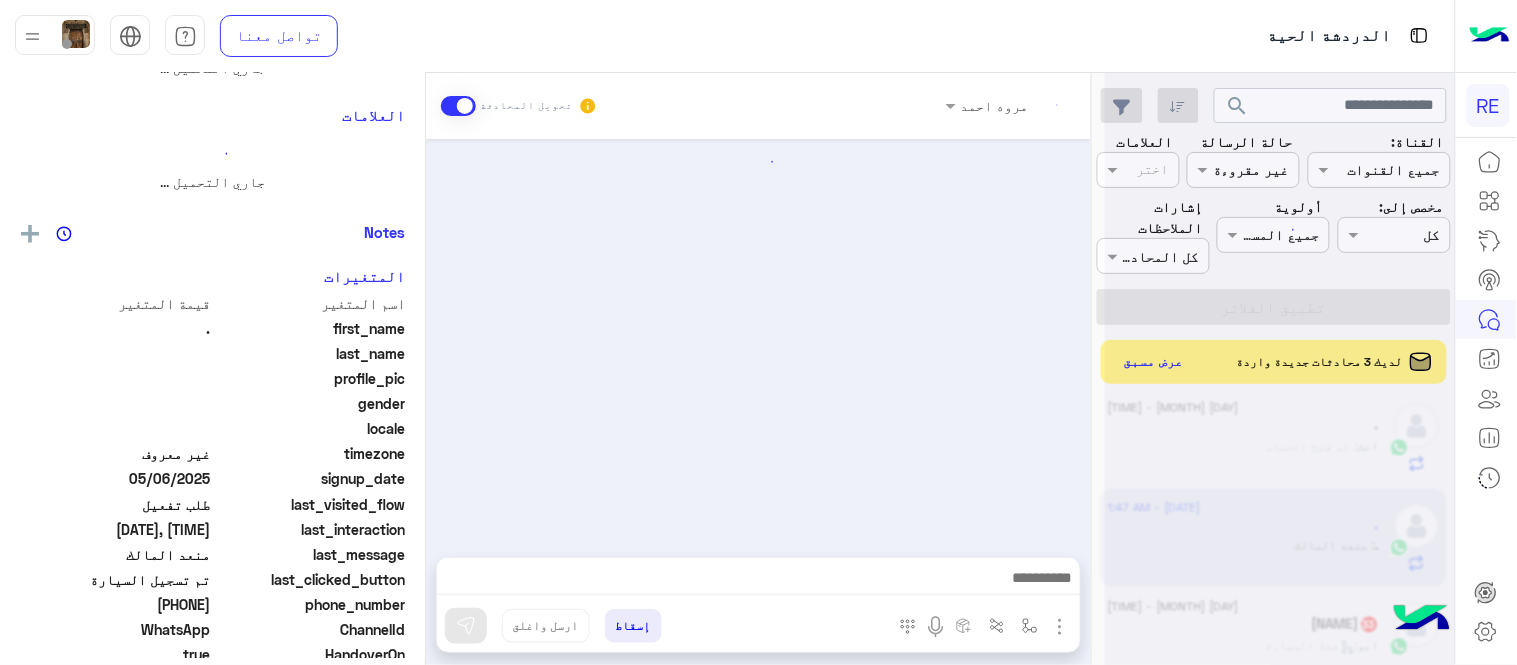 scroll, scrollTop: 0, scrollLeft: 0, axis: both 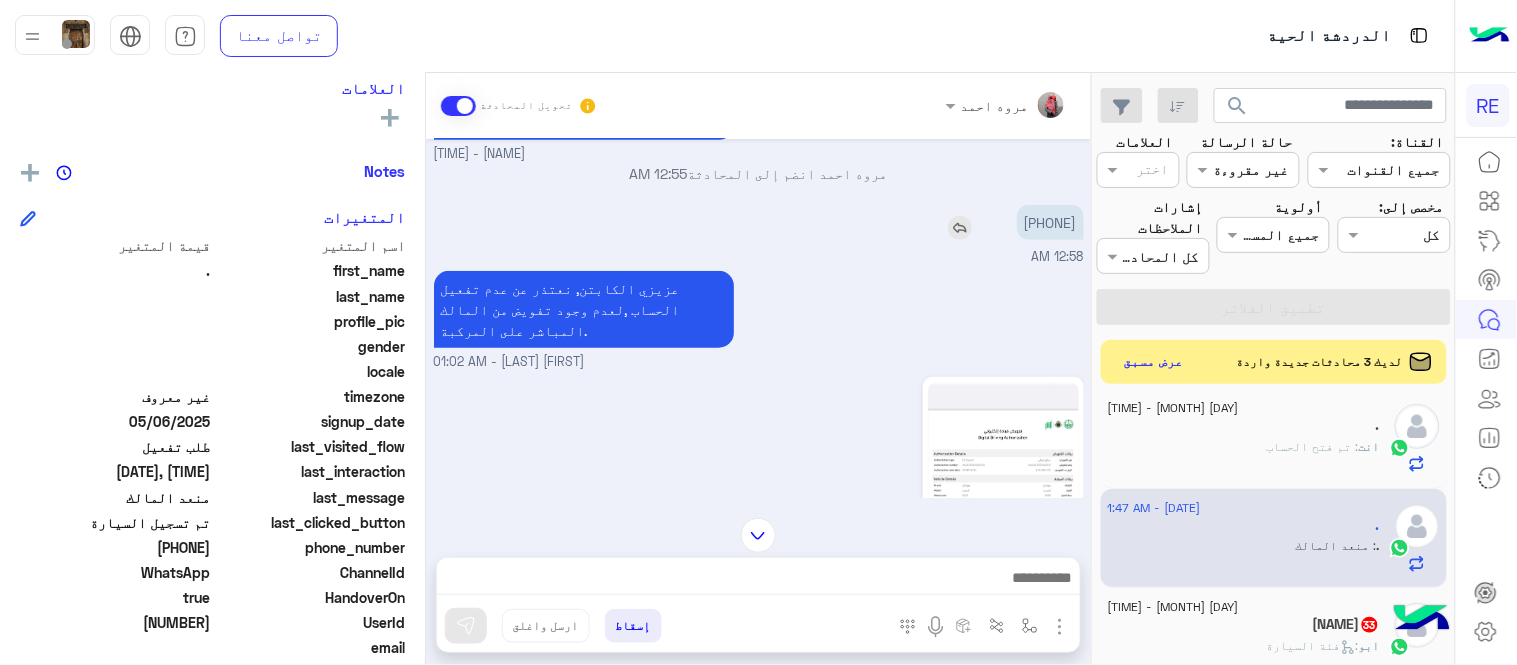 click on "[PHONE]" at bounding box center [1050, 222] 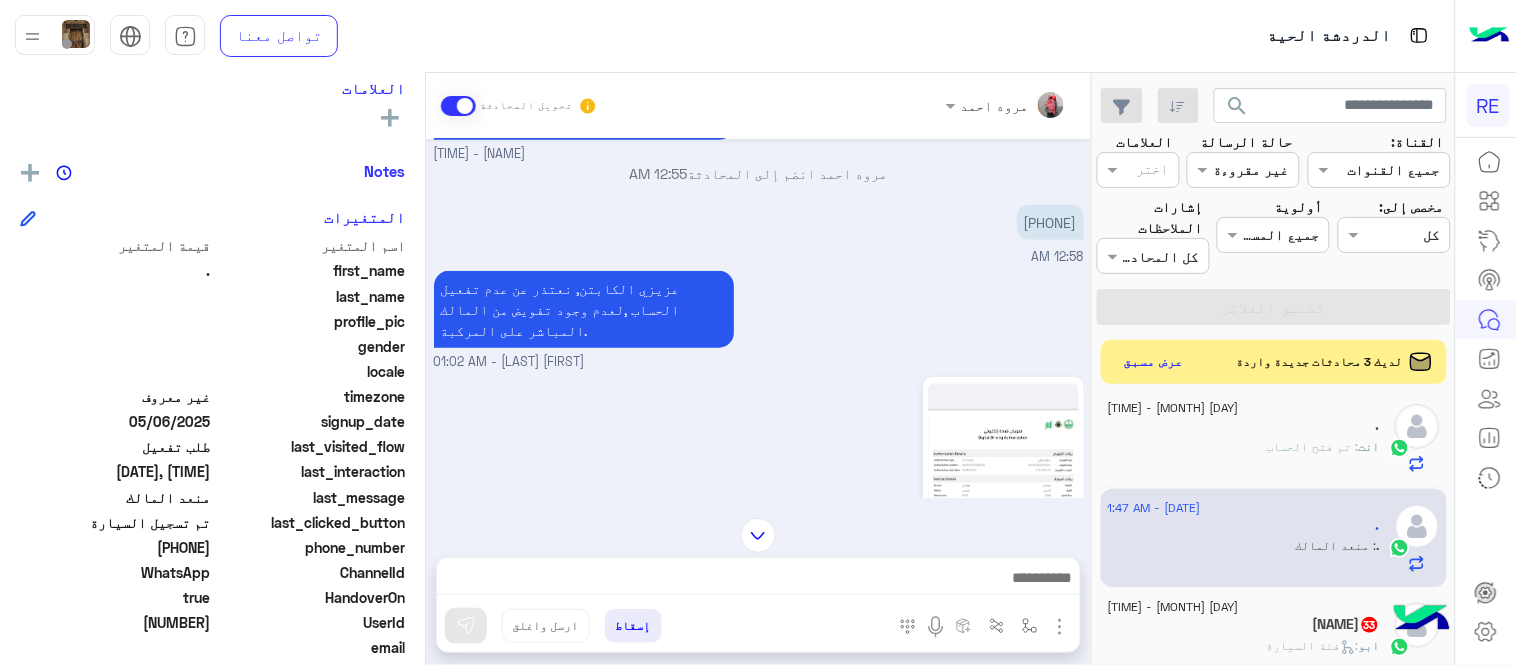 click 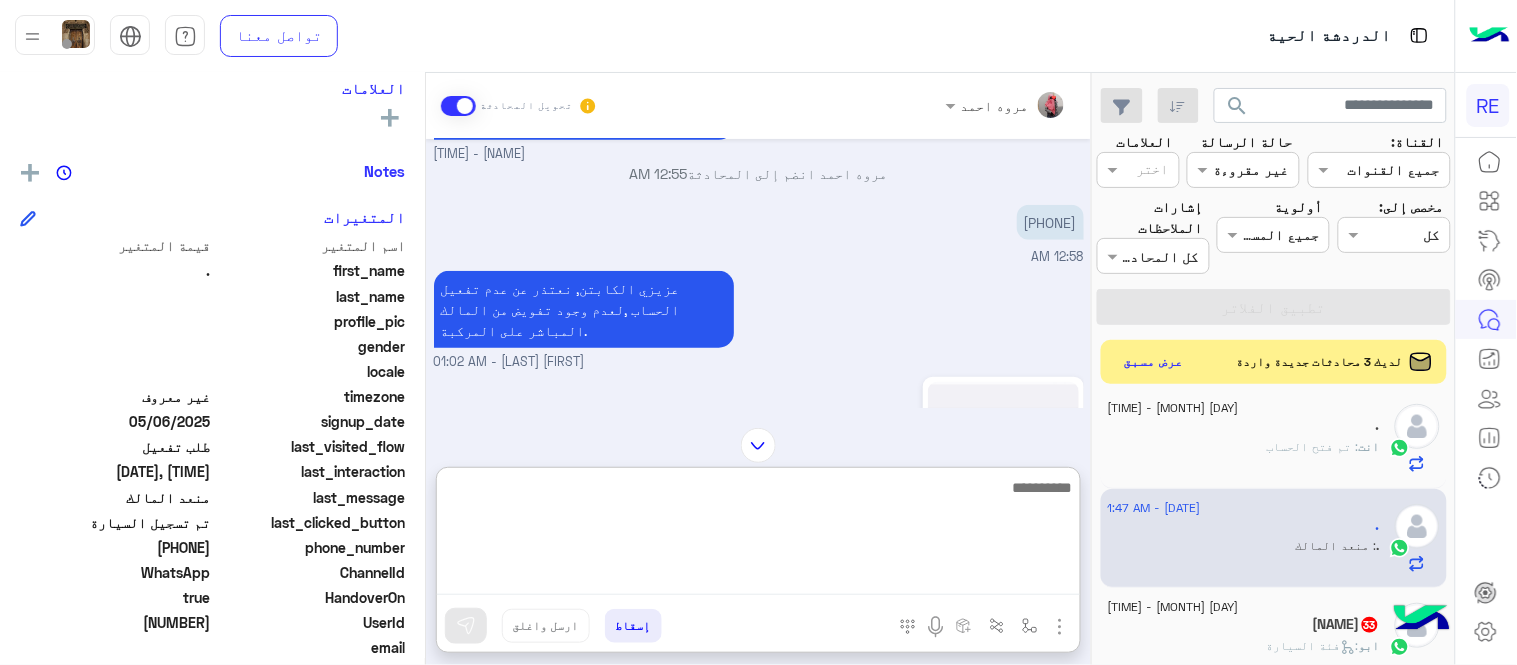 click at bounding box center [758, 535] 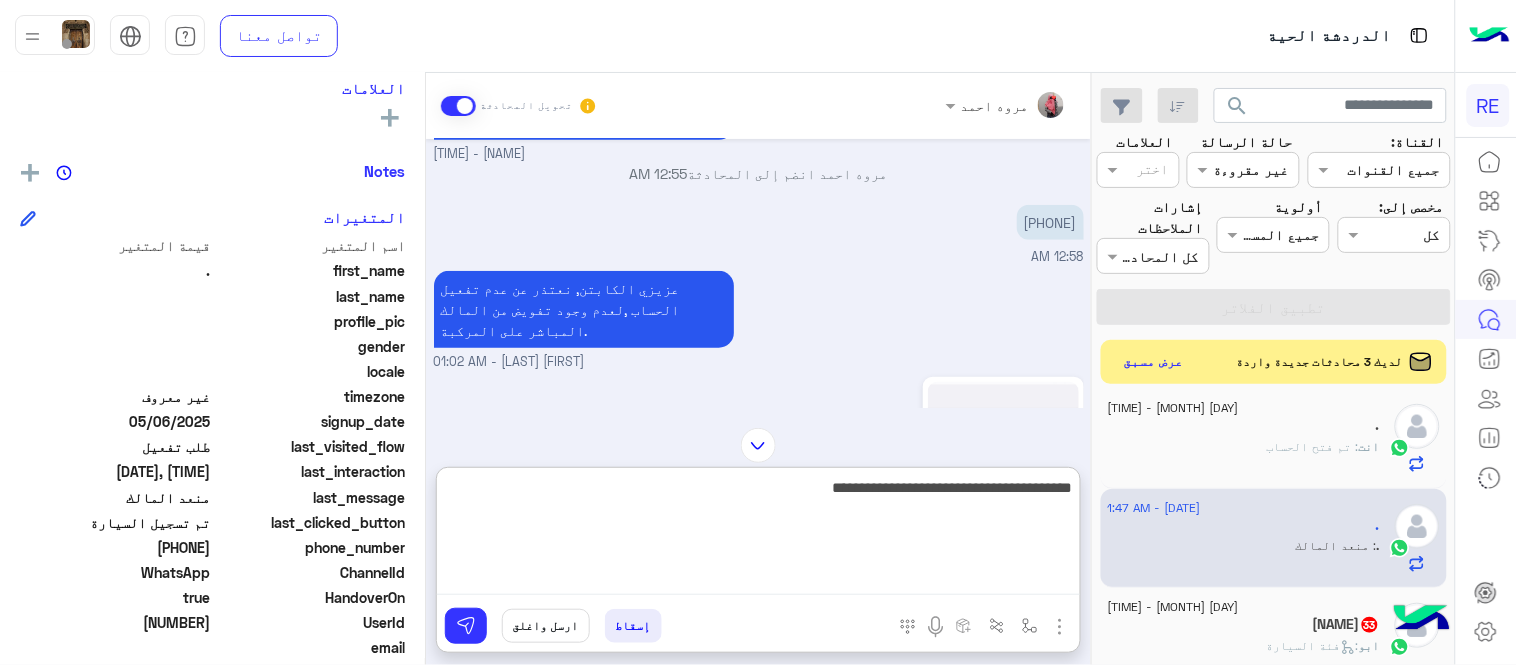type on "**********" 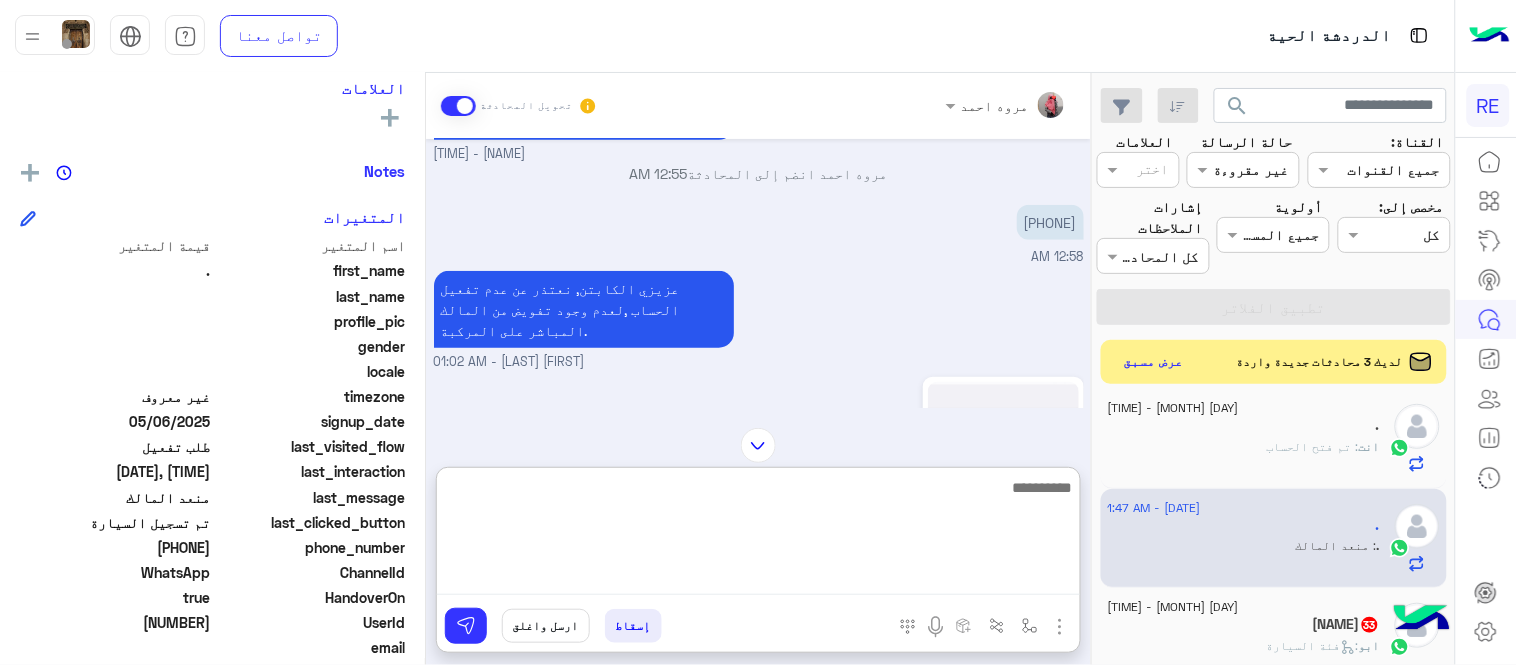 scroll, scrollTop: 771, scrollLeft: 0, axis: vertical 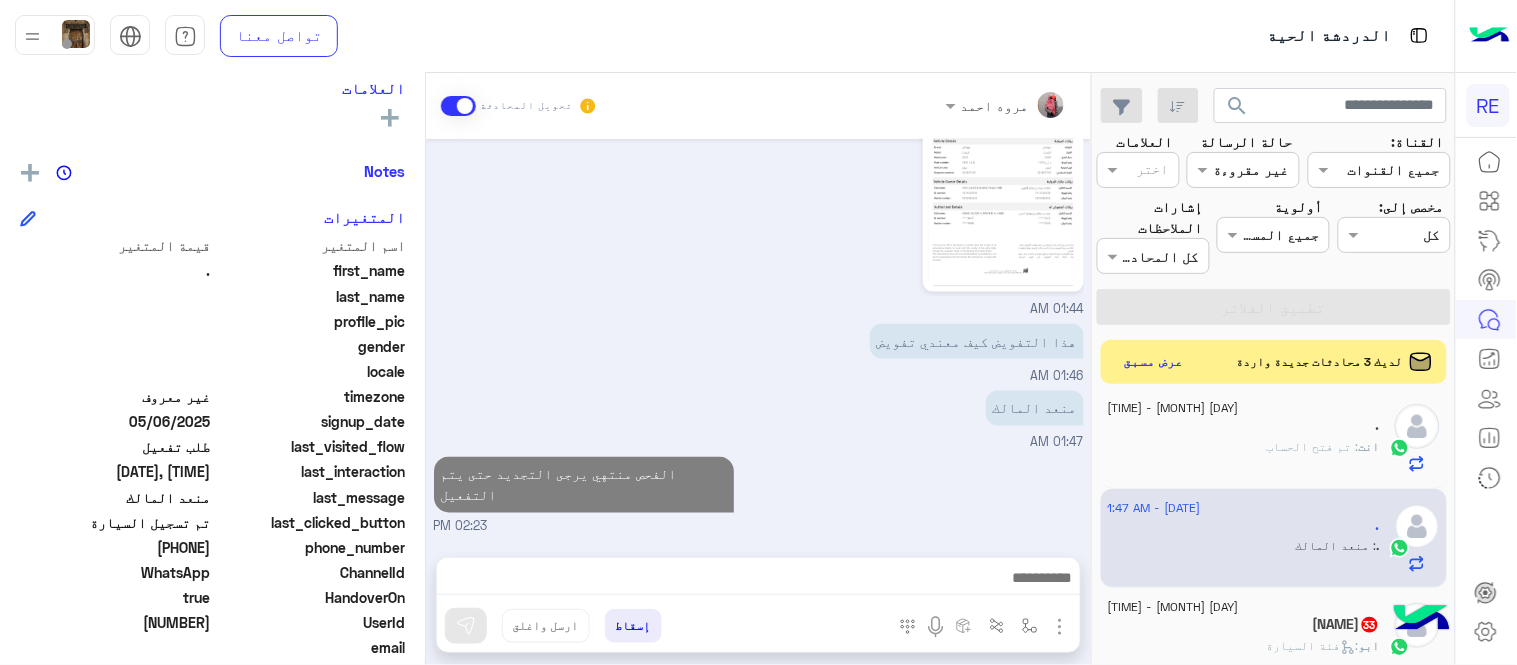 click on "[MONTH] [DAY], [YEAR]  اهلا بك عزيزنا الكابتن، سيتم مراجعة حسابك وابلاغك في اقرب وقت شكرا لتواصلك، هل لديك اي استفسار او خدمة اخرى    [HOUR]:[MINUTE] [AM/PM]  لا   [HOUR]:[MINUTE] [AM/PM]   [PERSON] وضع التسليم للمحادثات نشط   [HOUR]:[MINUTE] [AM/PM]      فضلًا زوّدنا برقم الجوال المسجّل في التطبيق حتى نتمكن من التحقق من حسابك وتقديم المساعدة اللازمة بأسرع وقت ممكن.  [PERSON] -  [HOUR]:[MINUTE] [AM/PM]   [PERSON] انضم إلى المحادثة   [HOUR]:[MINUTE] [AM/PM]      [PHONE]   [HOUR]:[MINUTE] [AM/PM]  عزيزي الكابتن, نعتذر عن عدم تفعيل الحساب ,لعدم وجود تفويض من المالك المباشر على المركبة.  [PERSON] -  [HOUR]:[MINUTE] [AM/PM]    [HOUR]:[MINUTE] [AM/PM]  هذا التفويض كيف معندي تفويض   [HOUR]:[MINUTE] [AM/PM]  منعد المالك   [HOUR]:[MINUTE] [AM/PM]    [HOUR]:[MINUTE] [AM/PM]" at bounding box center (758, 338) 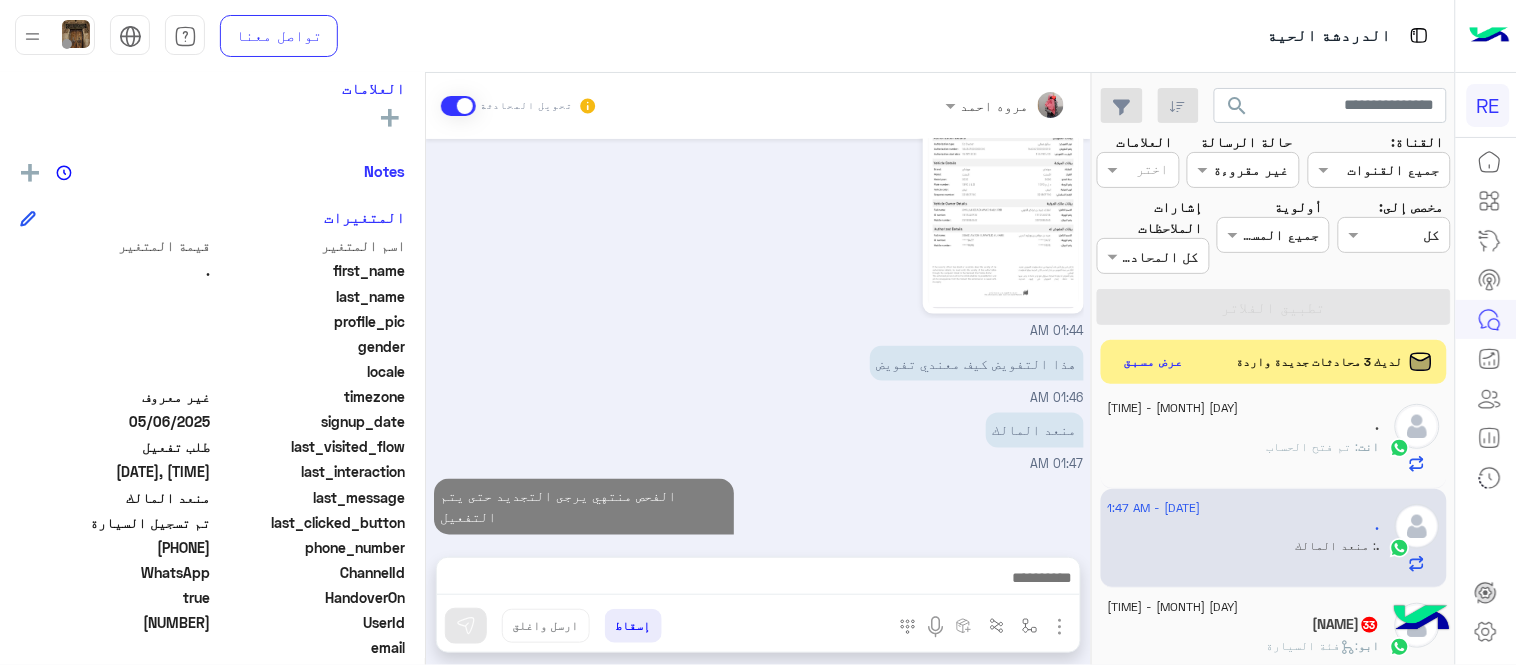scroll, scrollTop: 717, scrollLeft: 0, axis: vertical 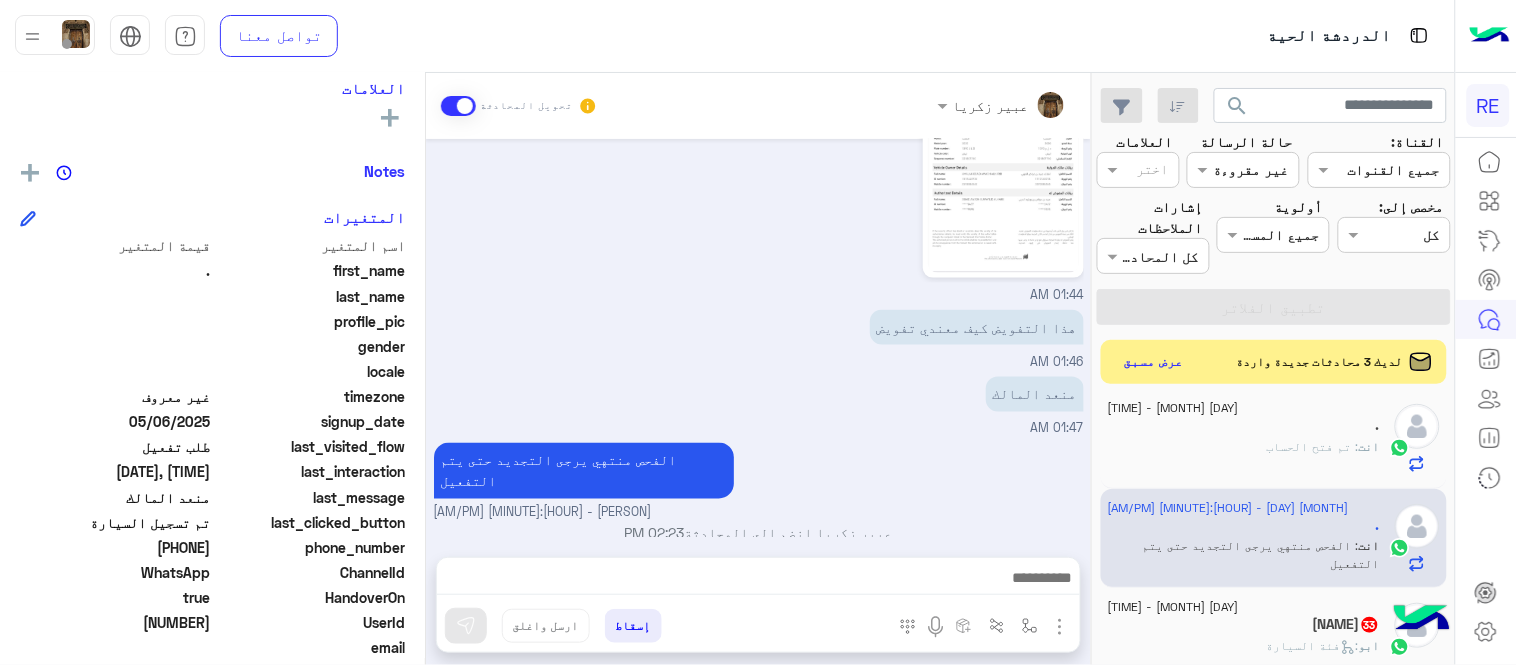click on "[NAME] تحويل المحادثة     [MONTH] [DAY], [YEAR]  [NAME] انضم إلى المحادثة   [HOUR]:[MINUTE] PM      [PHONE]   [HOUR]:[MINUTE] AM  عزيزي الكابتن, نعتذر عن عدم تفعيل الحساب ,لعدم وجود تفويض من المالك المباشر على المركبة.  [NAME] -  [HOUR]:[MINUTE] AM    [HOUR]:[MINUTE] AM  هذا التفويض كيف معندي تفويض   [HOUR]:[MINUTE] AM  منعد المالك   [HOUR]:[MINUTE] AM    [HOUR]:[MINUTE] PM" at bounding box center (758, 373) 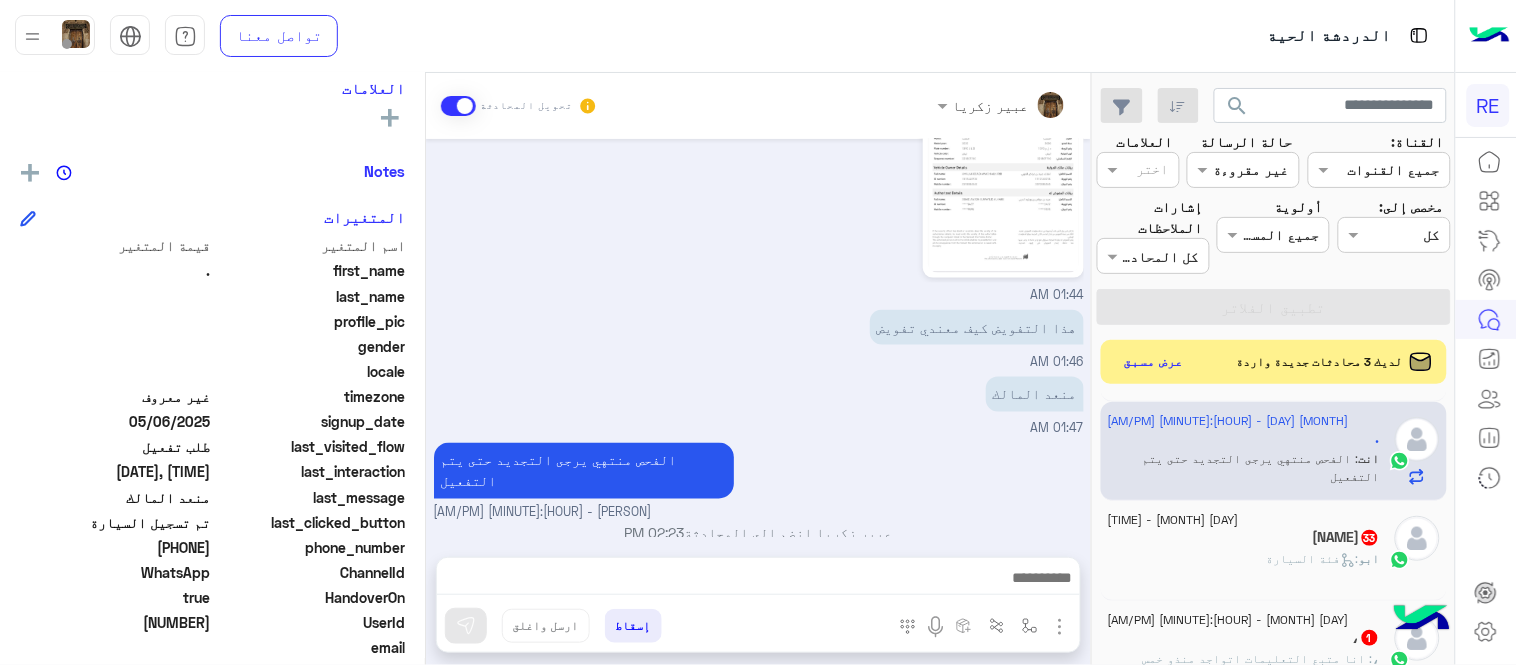 scroll, scrollTop: 1276, scrollLeft: 0, axis: vertical 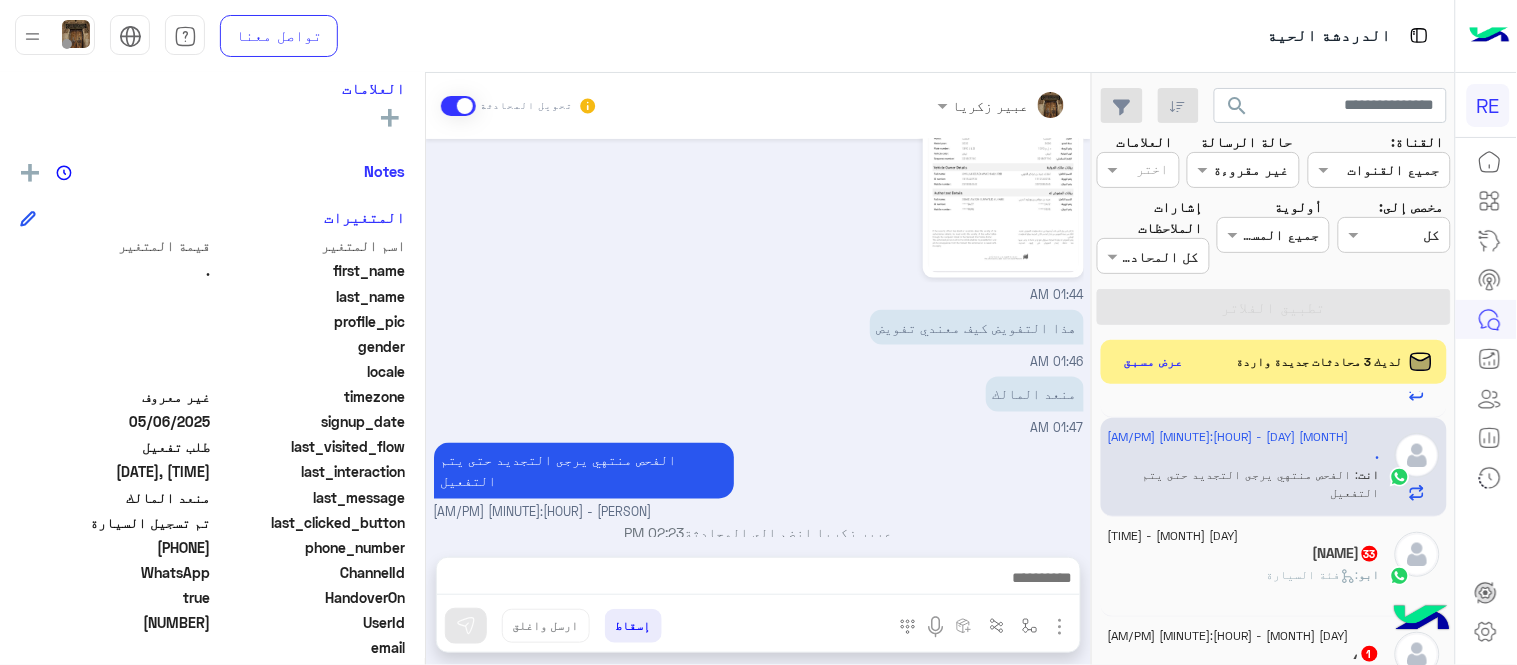 click on "الفحص منتهي يرجى التجديد حتى يتم التفعيل  عبير زكريا -  [TIME]" at bounding box center [759, 480] 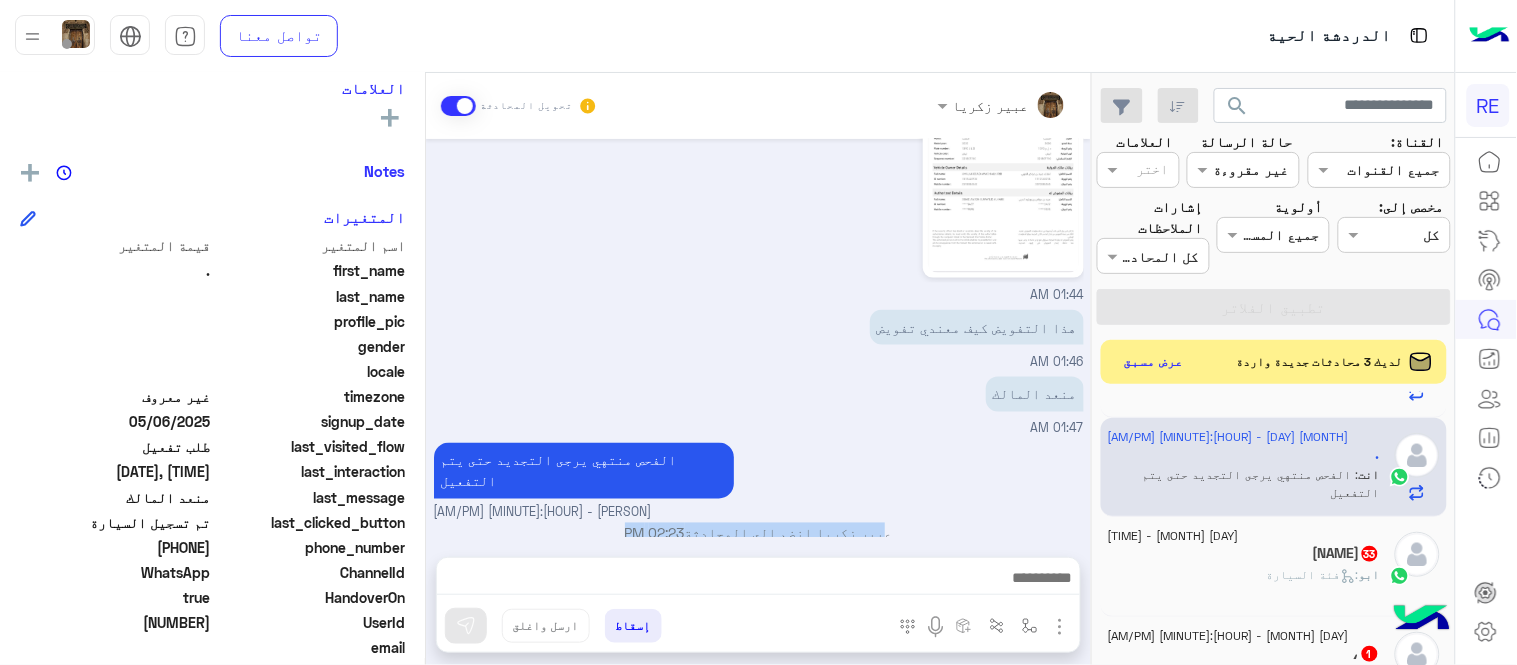 drag, startPoint x: 1092, startPoint y: 595, endPoint x: 995, endPoint y: 524, distance: 120.20815 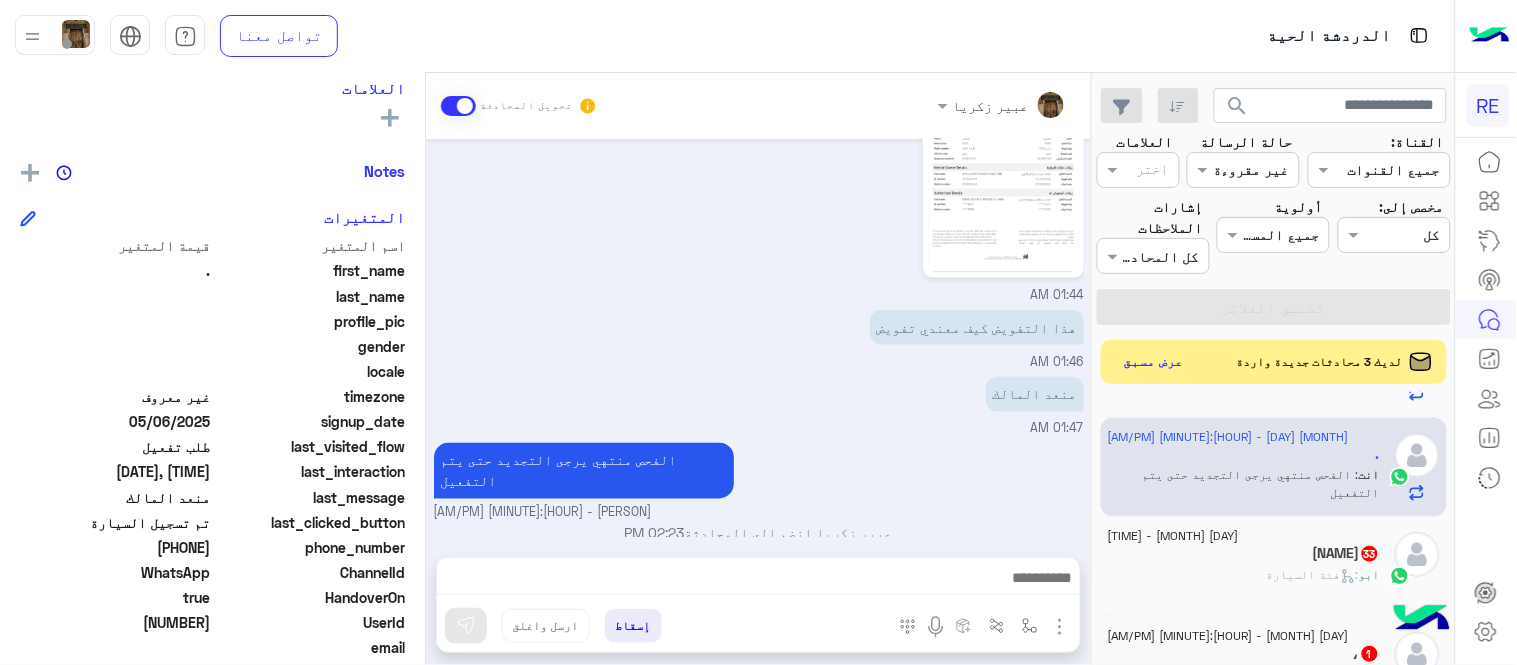 scroll, scrollTop: 0, scrollLeft: 0, axis: both 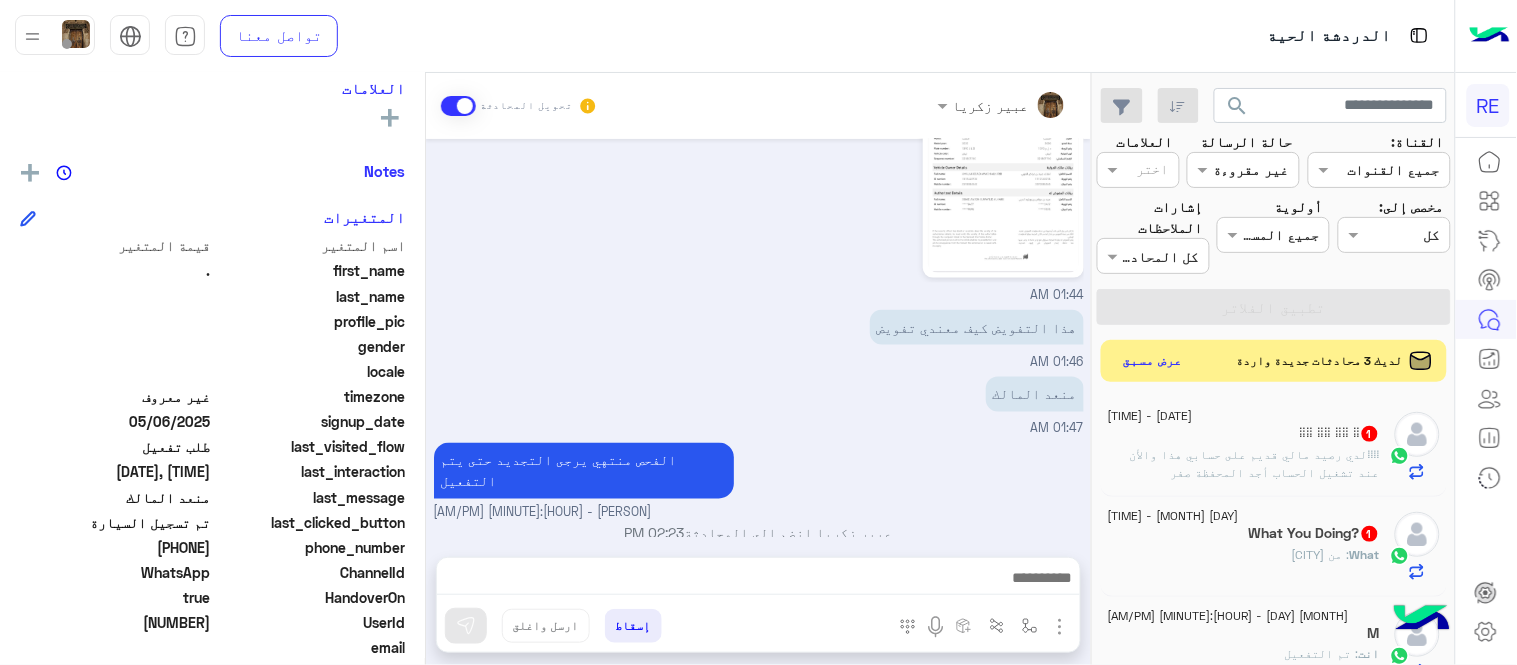 click on "عرض مسبق" 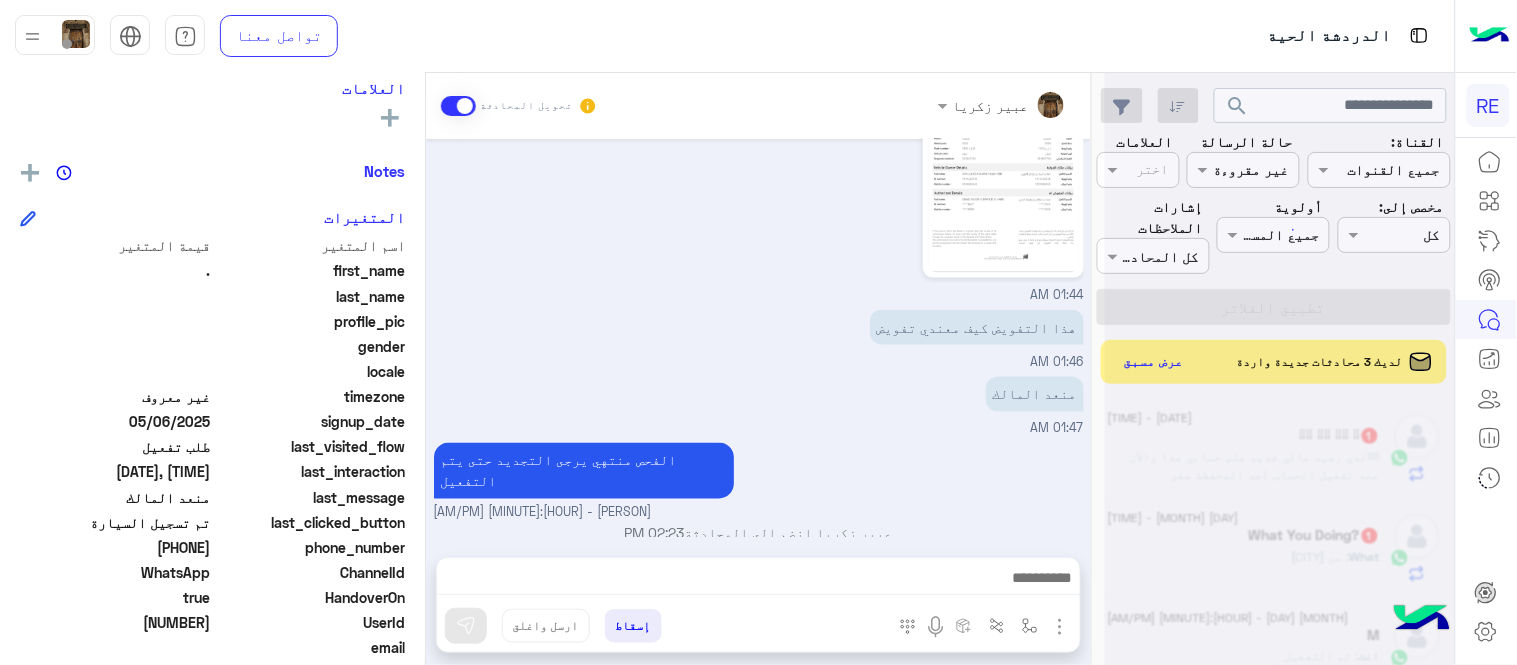 click 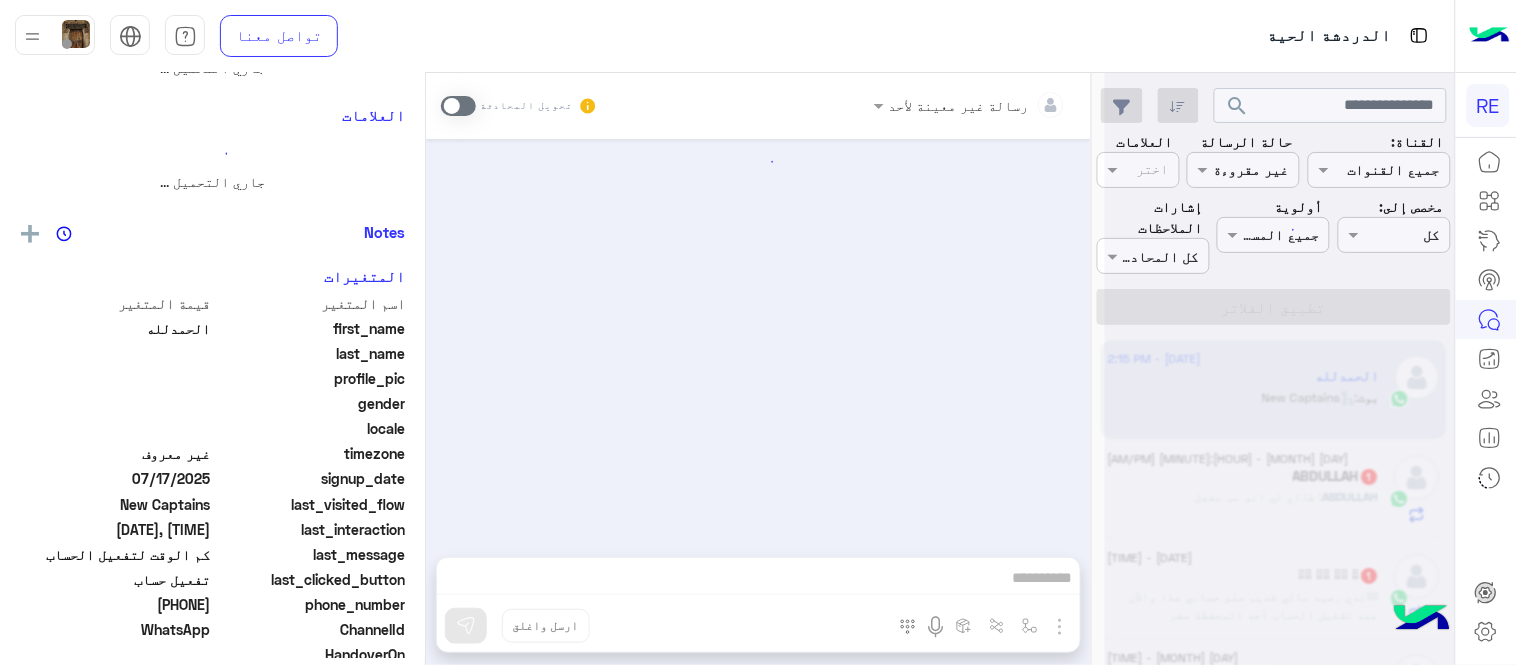 scroll, scrollTop: 0, scrollLeft: 0, axis: both 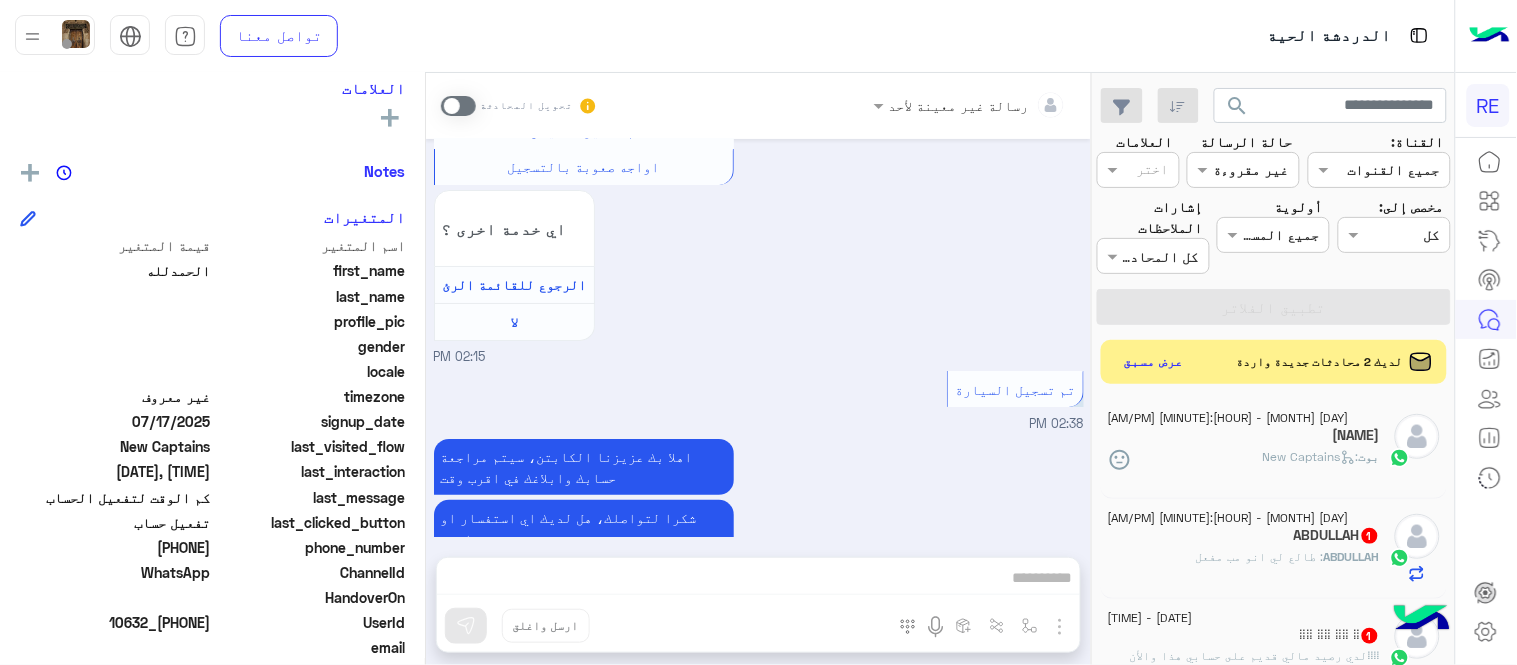 drag, startPoint x: 142, startPoint y: 535, endPoint x: 212, endPoint y: 548, distance: 71.19691 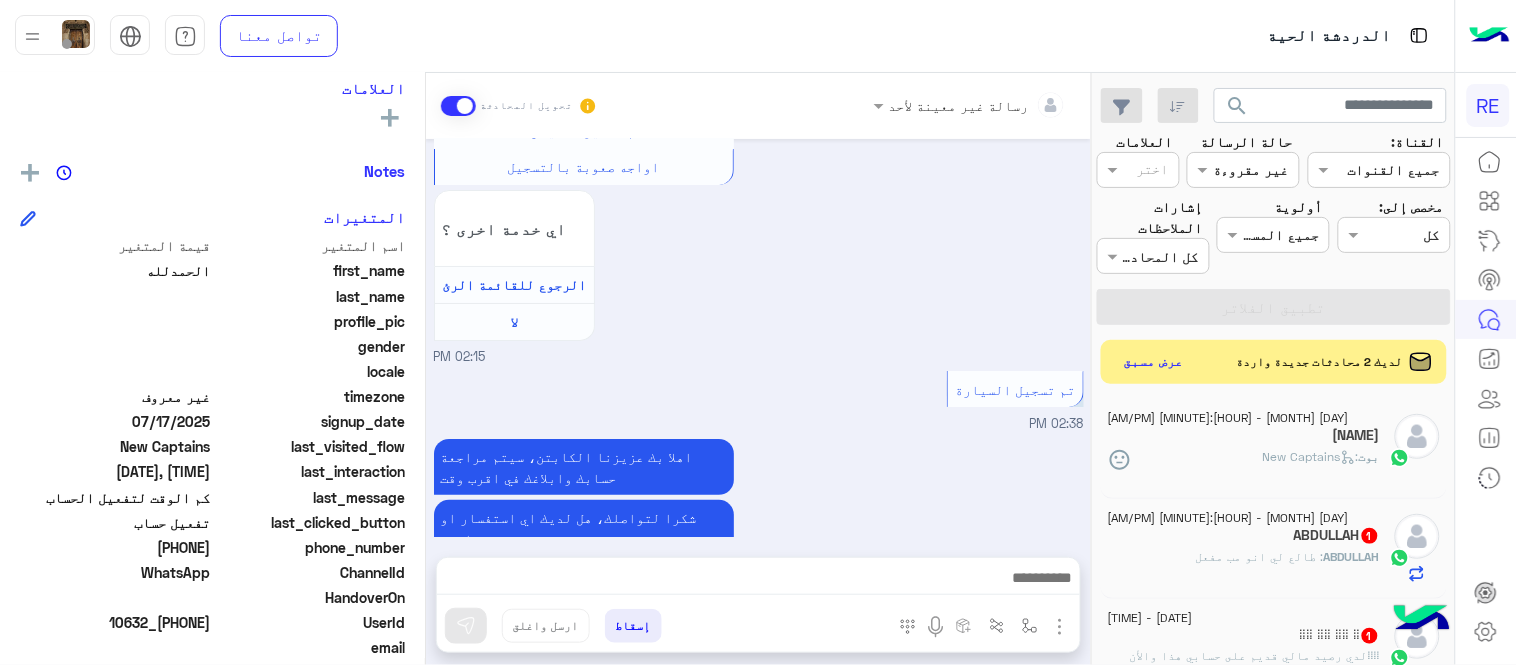 scroll, scrollTop: 1930, scrollLeft: 0, axis: vertical 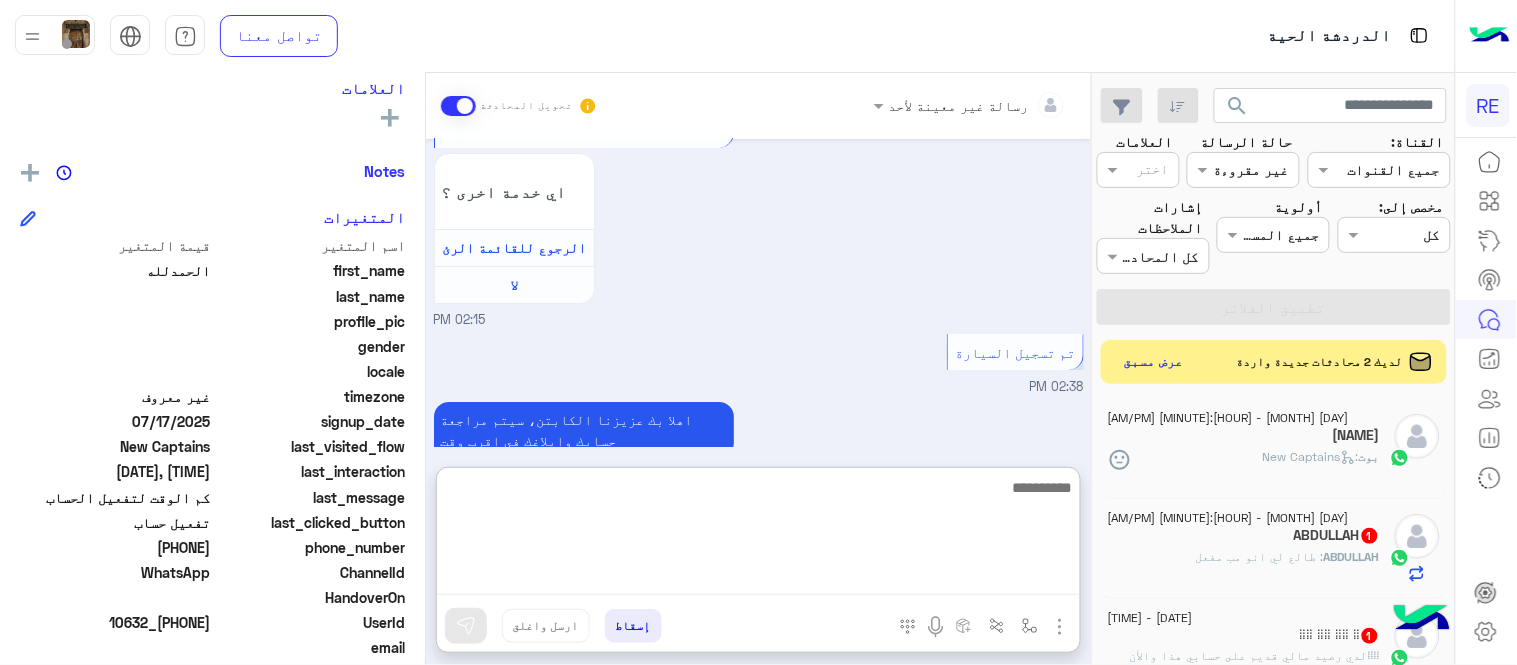 click at bounding box center (758, 535) 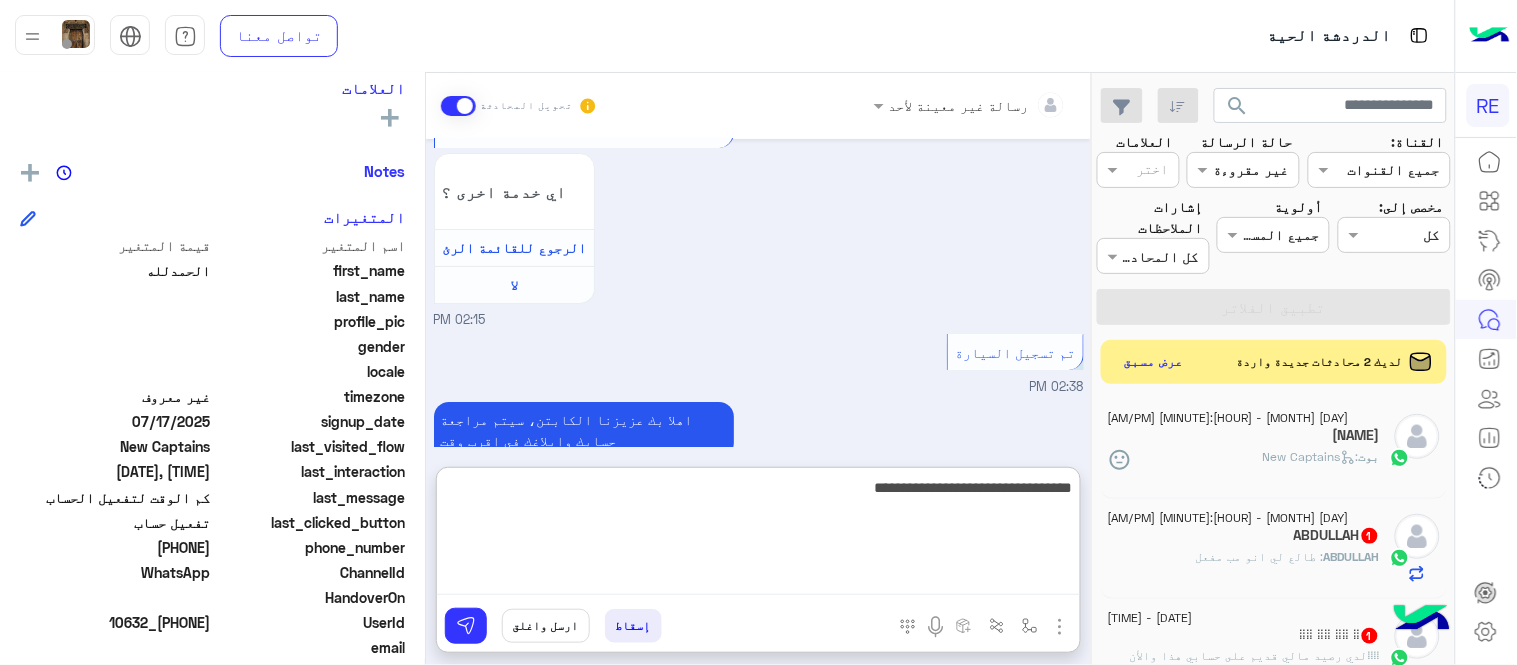 type on "**********" 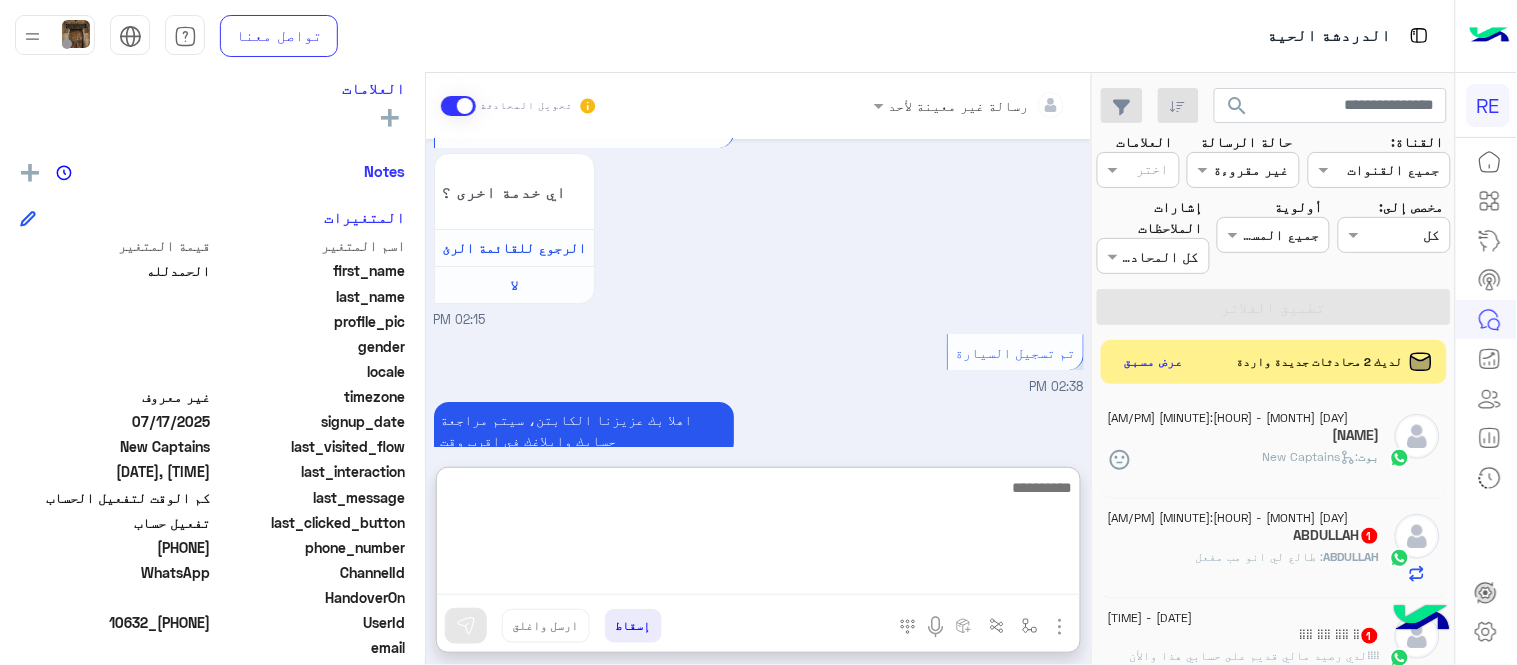 scroll, scrollTop: 2083, scrollLeft: 0, axis: vertical 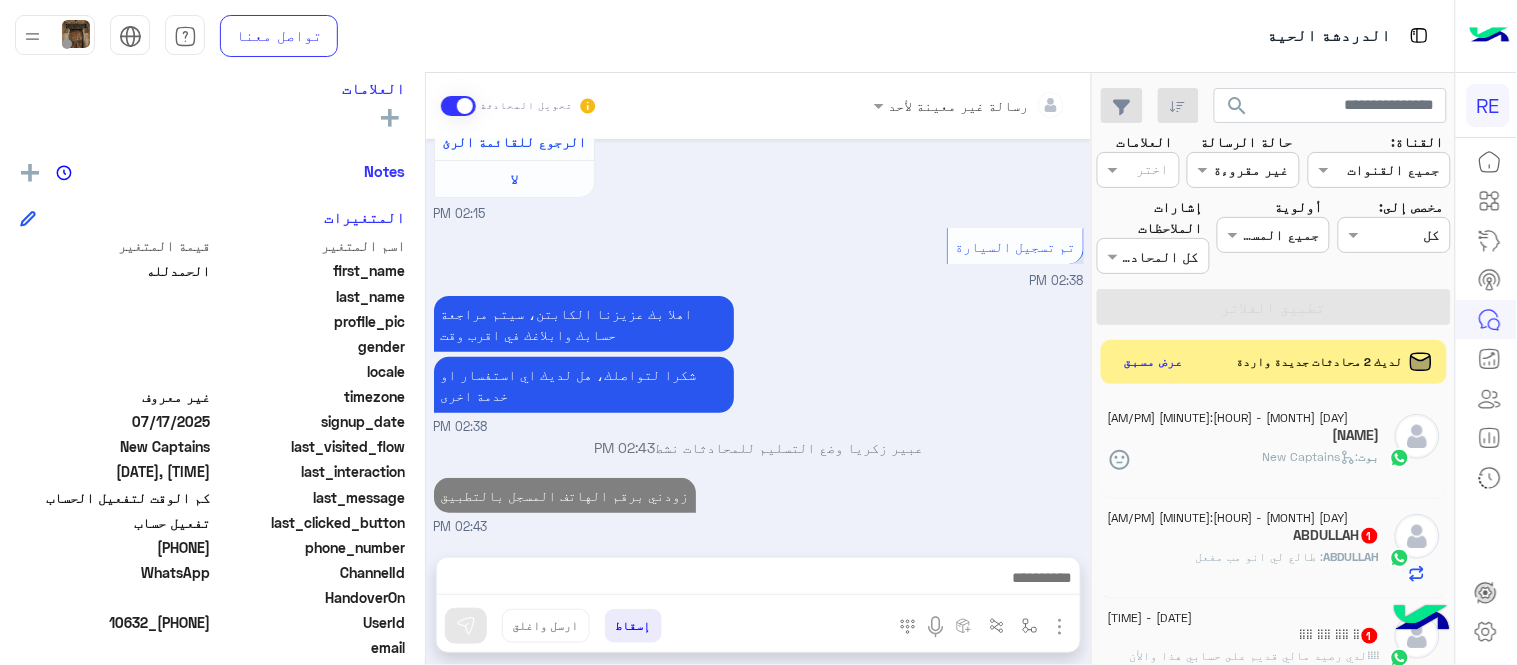 click on "[MONTH] [DAY], [YEAR]   تم تعيين المحادثة إلى [PERSON]   [HOUR]:[MINUTE] [AM/PM]       عودة الى البوت    [HOUR]:[MINUTE] [AM/PM]
اهلًا بك في تطبيق رحلة 👋
Welcome to Rehla  👋
من فضلك أختر لغة التواصل
Please choose your preferred Language
English   عربي     [HOUR]:[MINUTE] [AM/PM]   الحمدلله  غادر المحادثة   [HOUR]:[MINUTE] [AM/PM]       عربي    [HOUR]:[MINUTE] [AM/PM]  هل أنت ؟   كابتن 👨🏻‍✈️   عميل 🧳   رحال (مرشد مرخص) 🏖️     [HOUR]:[MINUTE] [AM/PM]   كابتن     [HOUR]:[MINUTE] [AM/PM]  اختر احد الخدمات التالية:    [HOUR]:[MINUTE] [AM/PM]   تفعيل حساب    [HOUR]:[MINUTE] [AM/PM]  يمكنك الاطلاع على شروط الانضمام لرحلة ك (كابتن ) الموجودة بالصورة أعلاه،
لتحميل التطبيق عبر الرابط التالي : 📲
http://onelink.to/Rehla     تم تسجيل السيارة   اواجه صعوبة بالتسجيل  اي خدمة اخرى ؟  الرجوع للقائمة الرئ   لا   [HOUR]:[MINUTE] [AM/PM]" at bounding box center (758, 338) 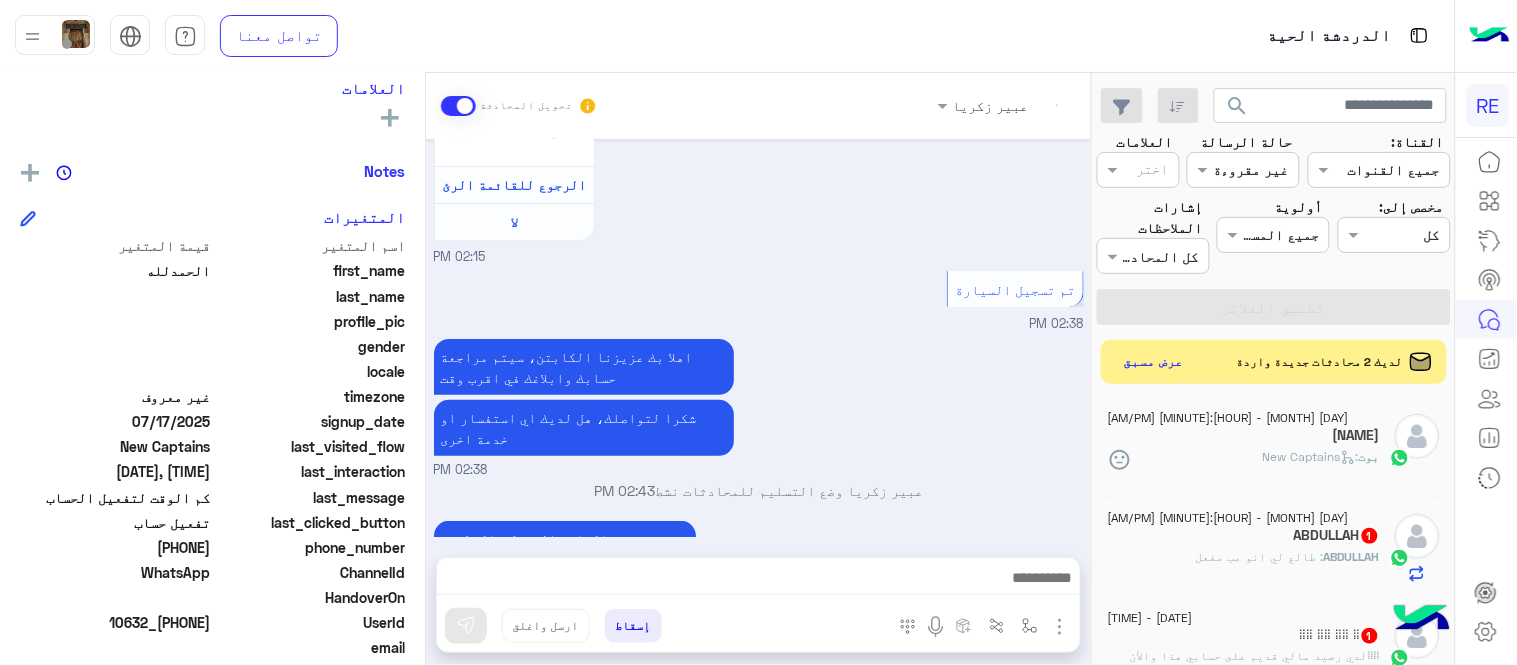 scroll, scrollTop: 2030, scrollLeft: 0, axis: vertical 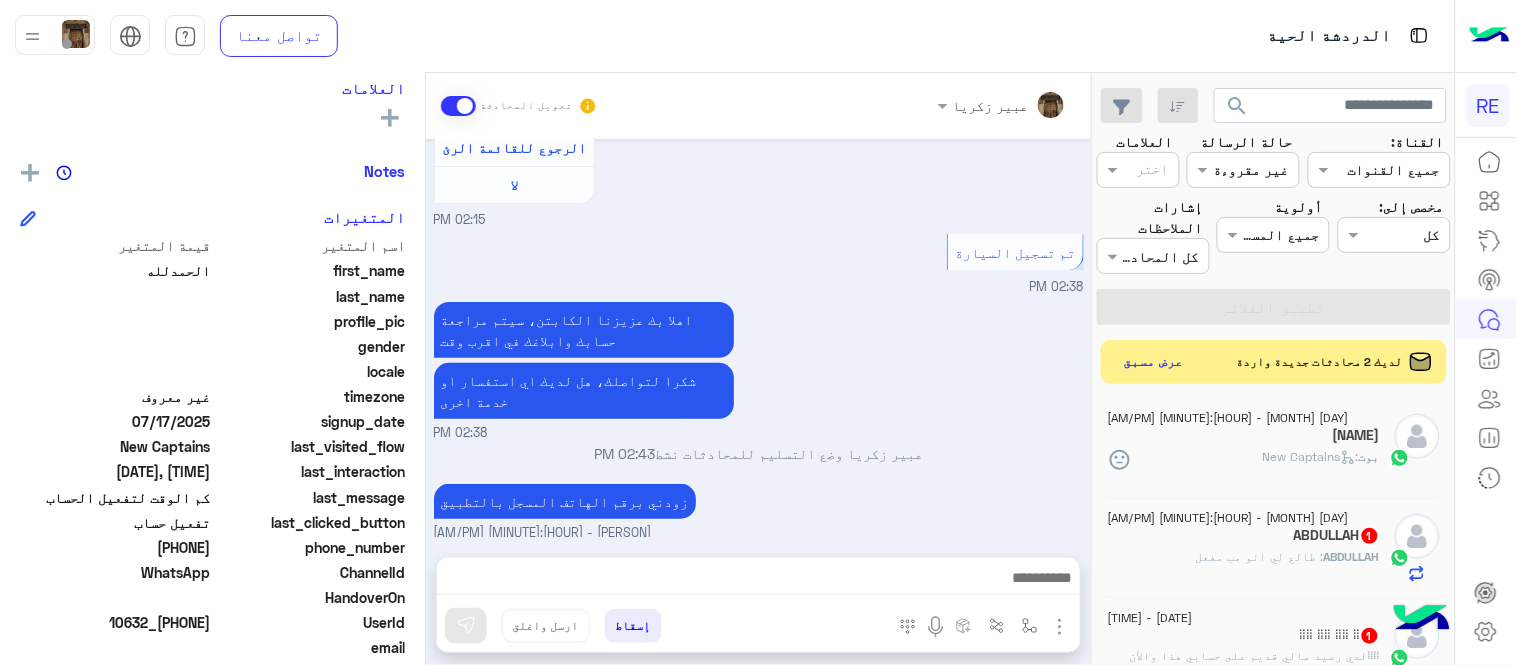 click on "بوت :   New Captains" 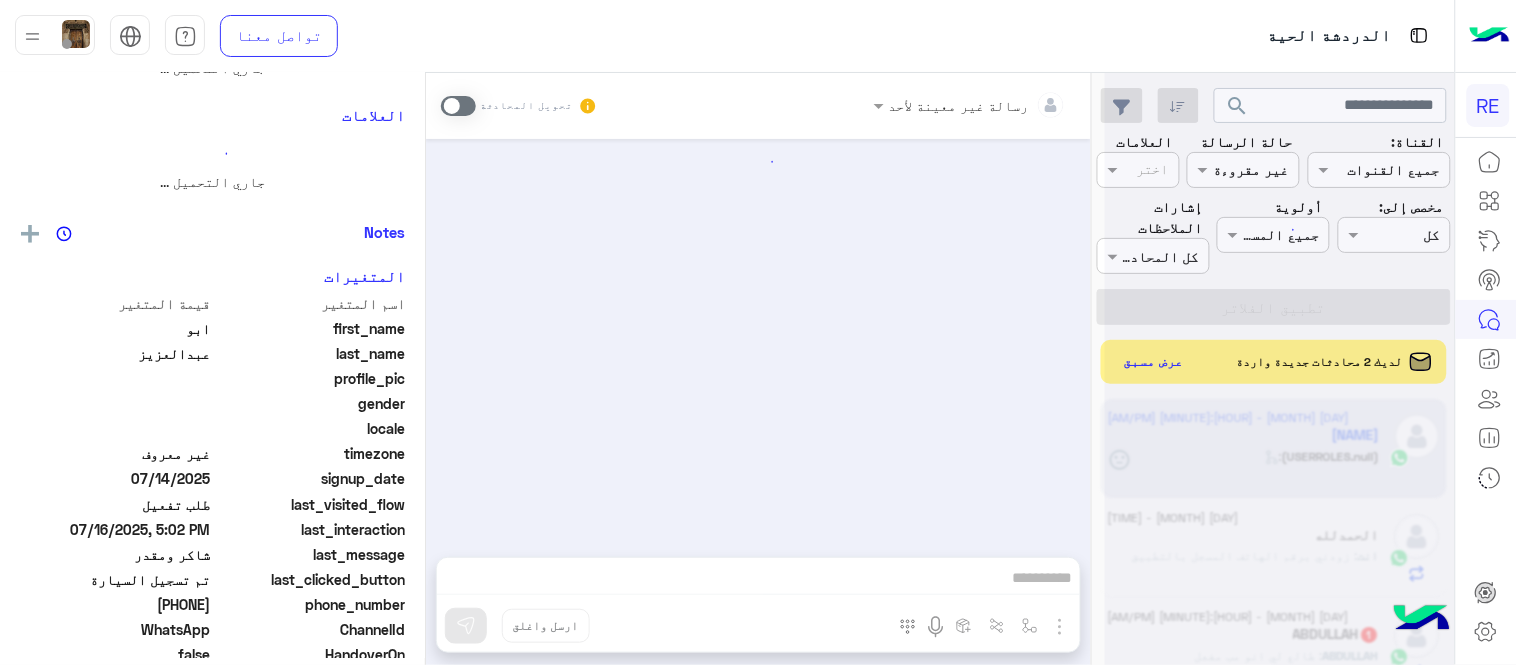 scroll, scrollTop: 0, scrollLeft: 0, axis: both 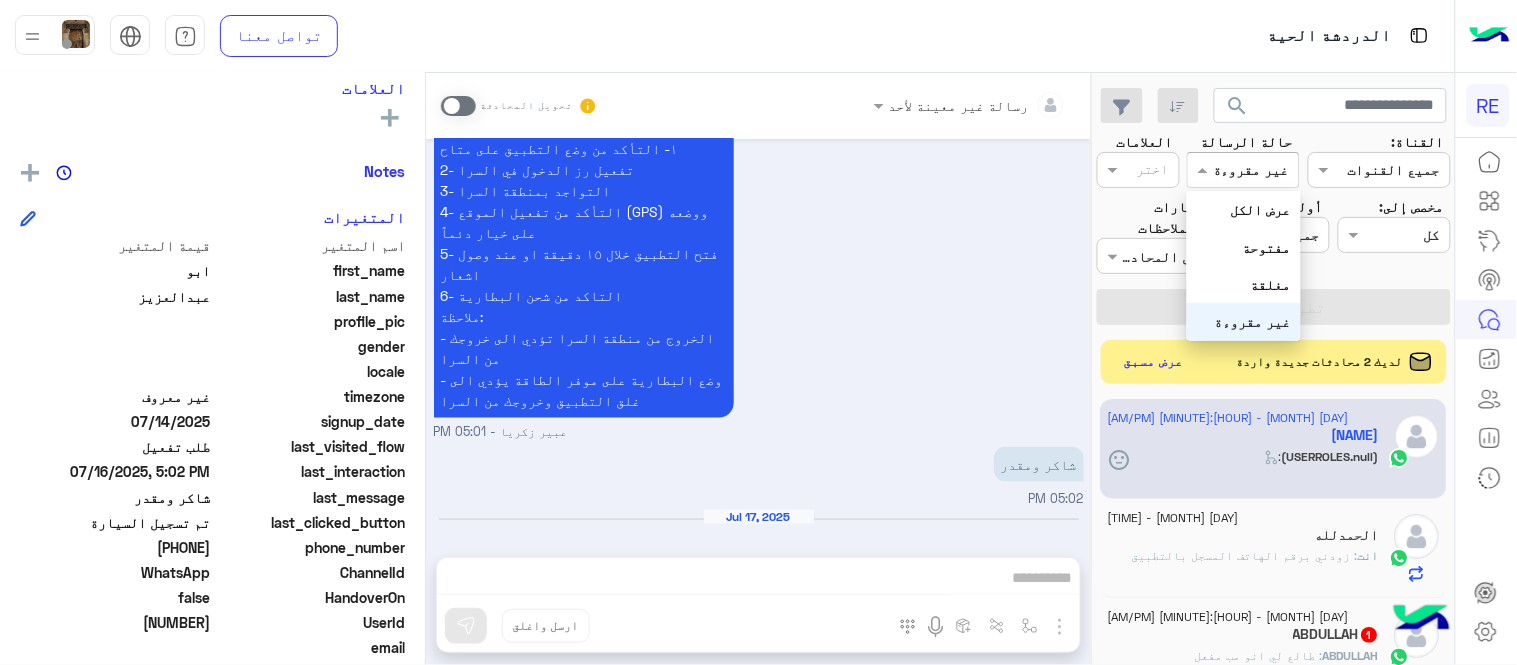 click at bounding box center [1243, 169] 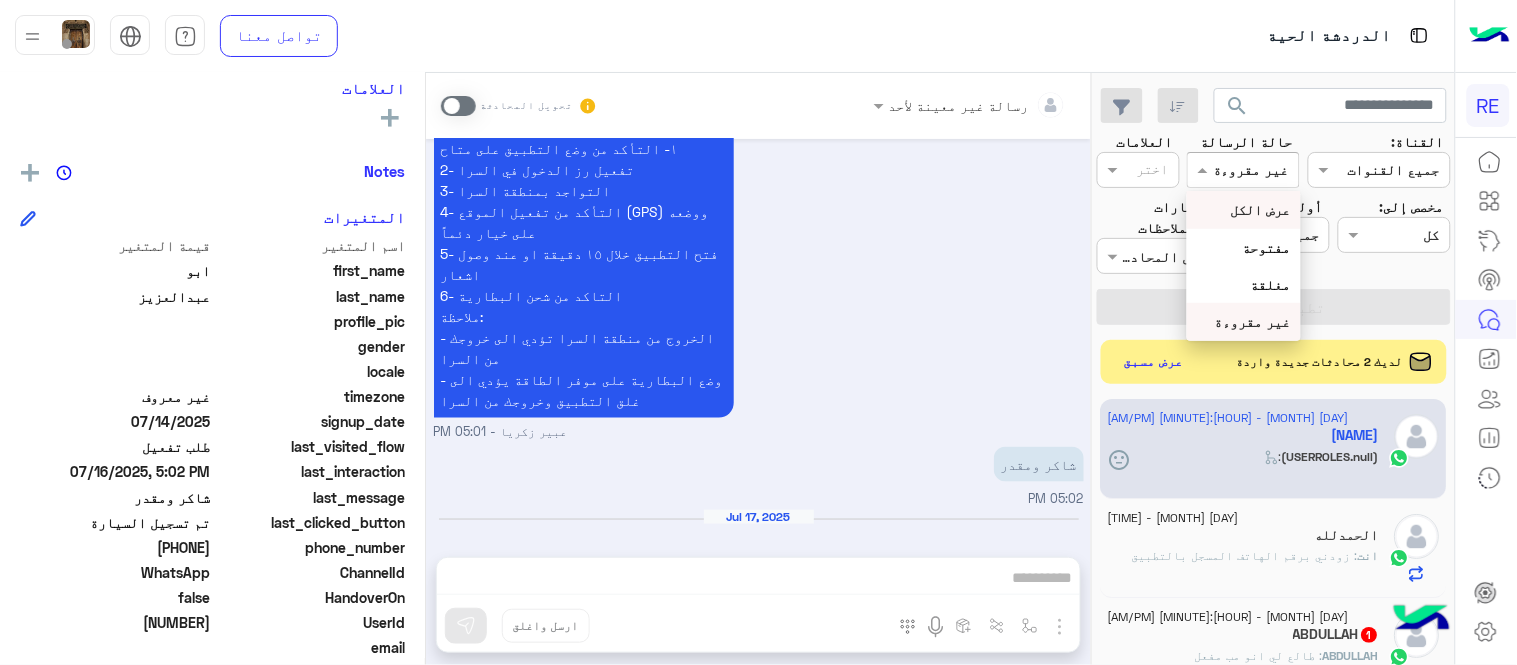click on "عرض الكل" at bounding box center [1243, 209] 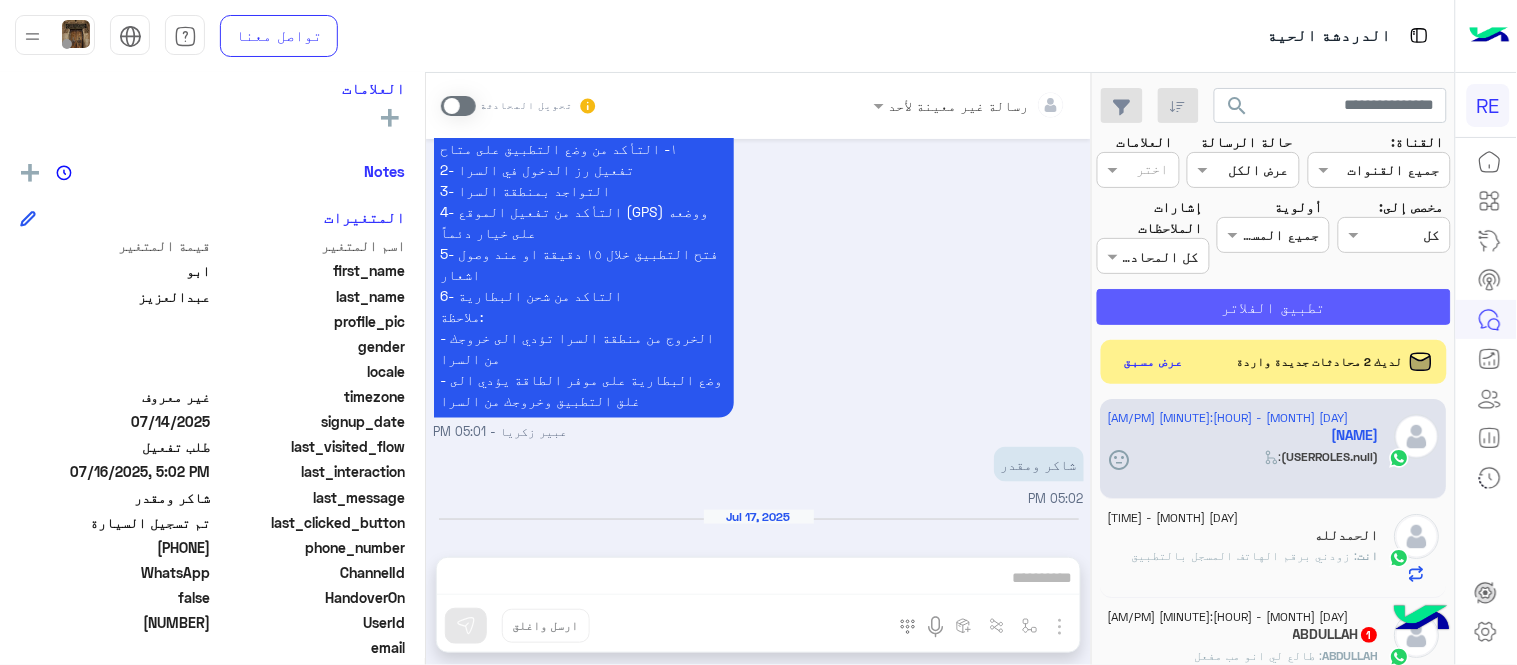 click on "تطبيق الفلاتر" 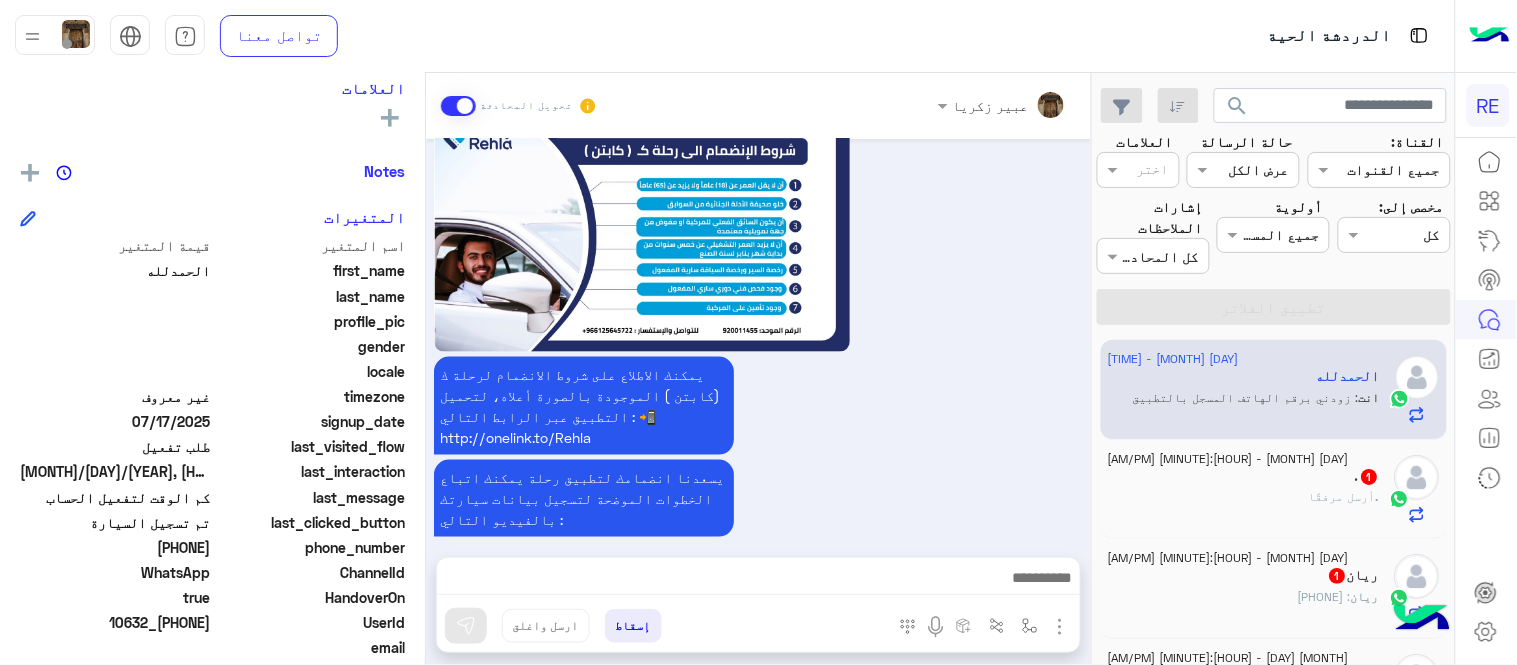 scroll, scrollTop: 1331, scrollLeft: 0, axis: vertical 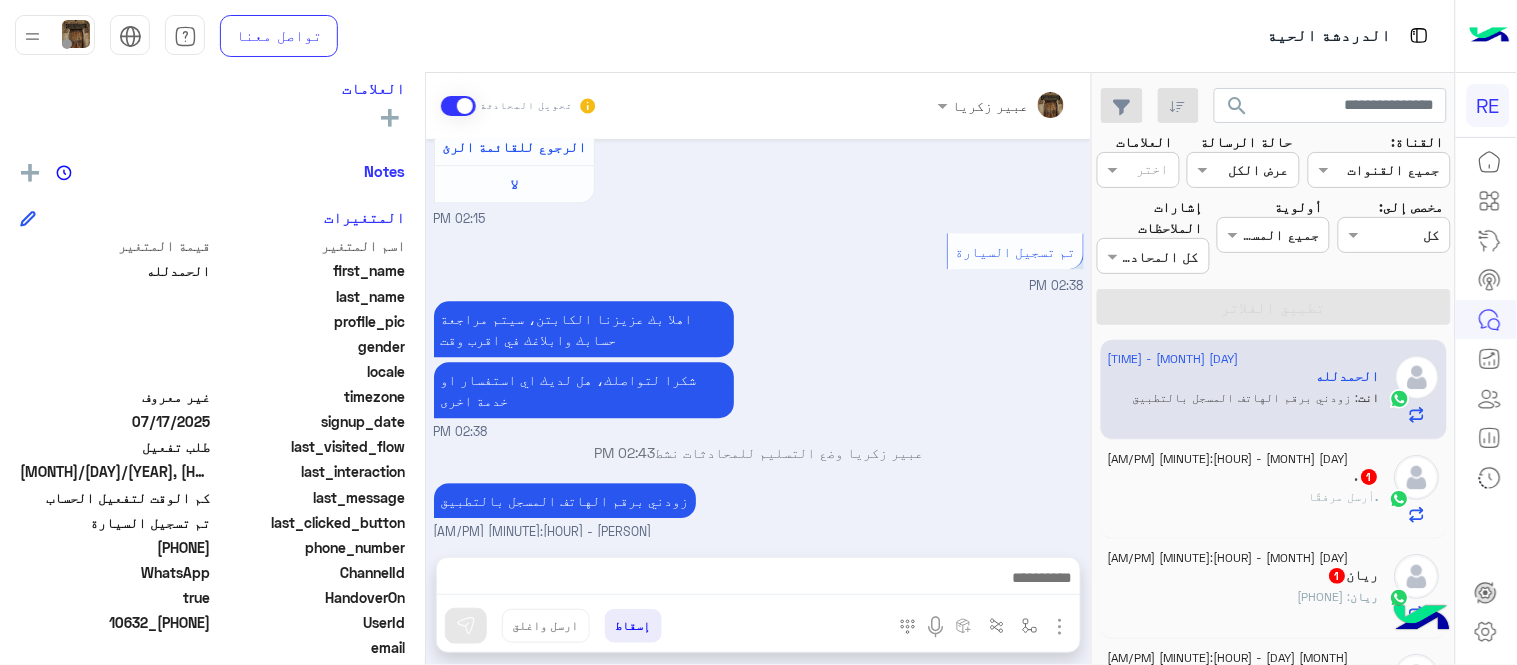 click on "زودني برقم الهاتف المسجل بالتطبيق  [PERSON] -  [HOUR]:[MINUTE] [AM/PM]" at bounding box center [759, 510] 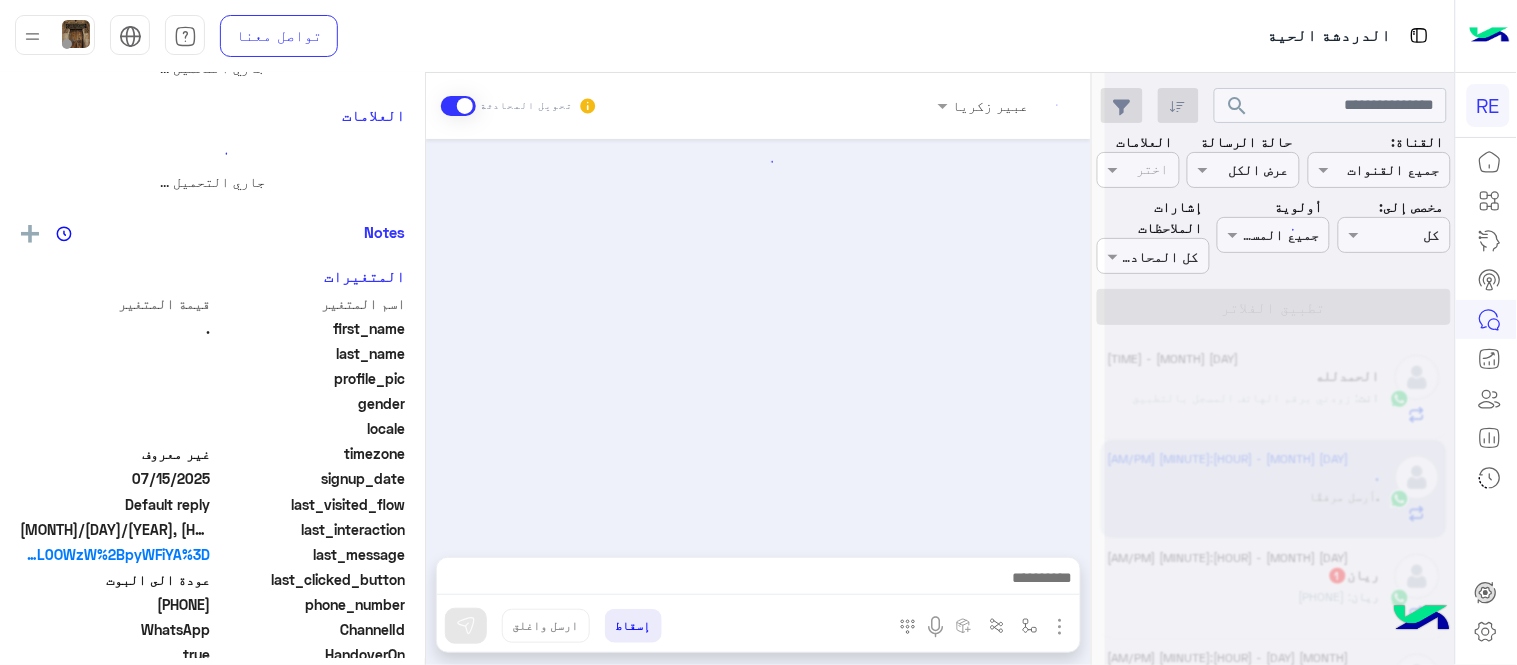 scroll, scrollTop: 0, scrollLeft: 0, axis: both 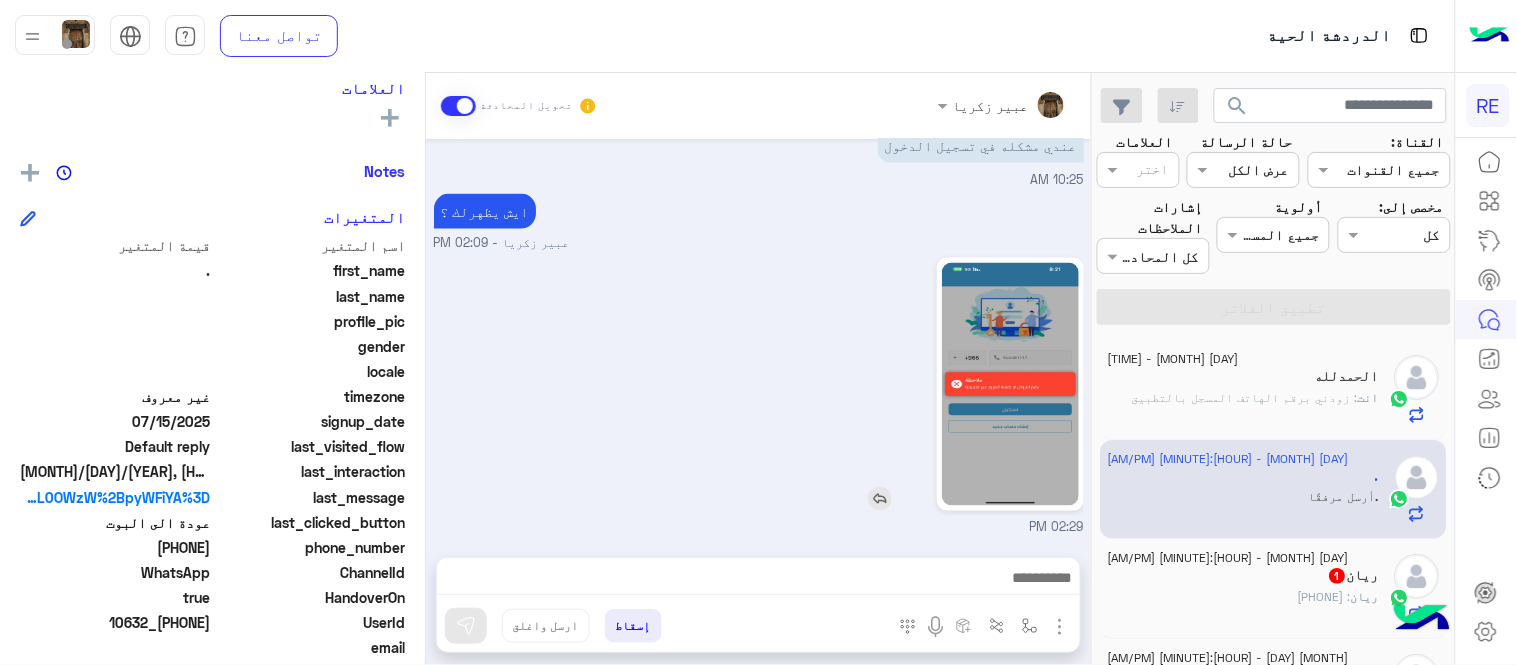 click 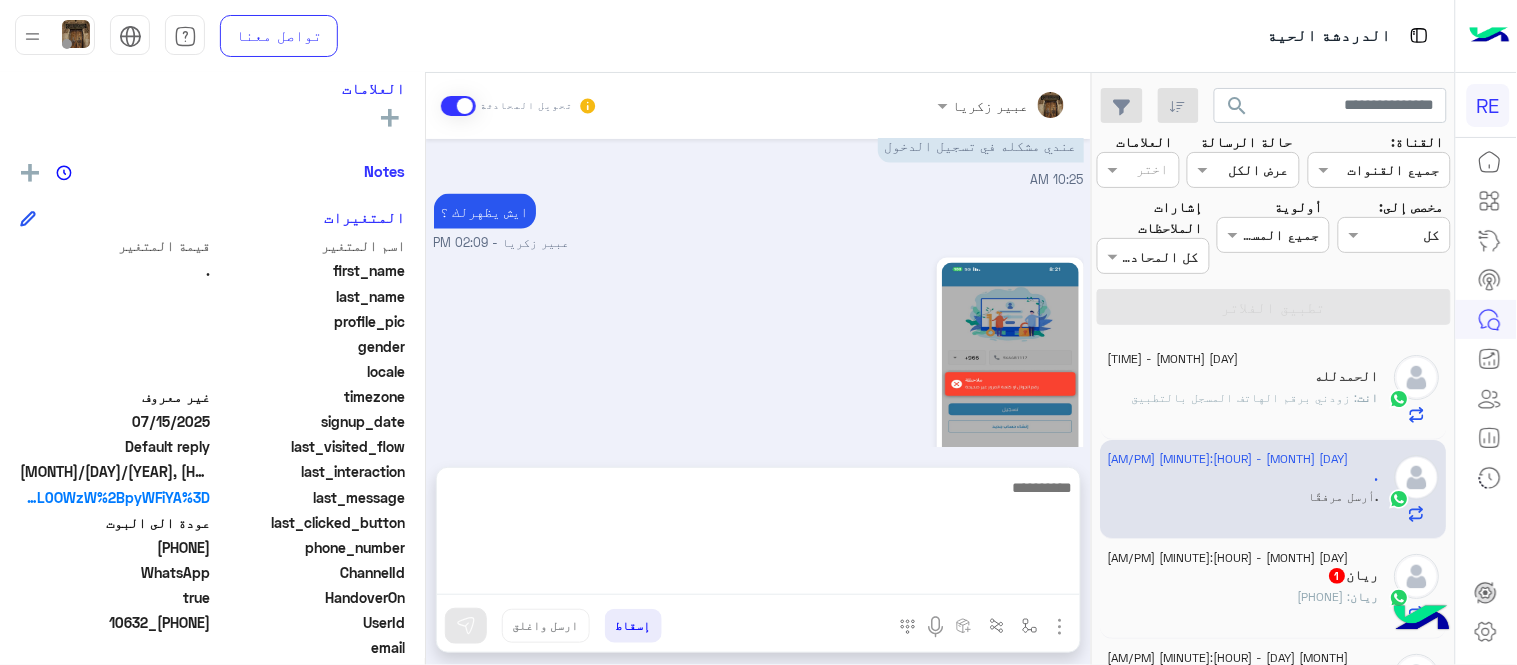 click at bounding box center (758, 535) 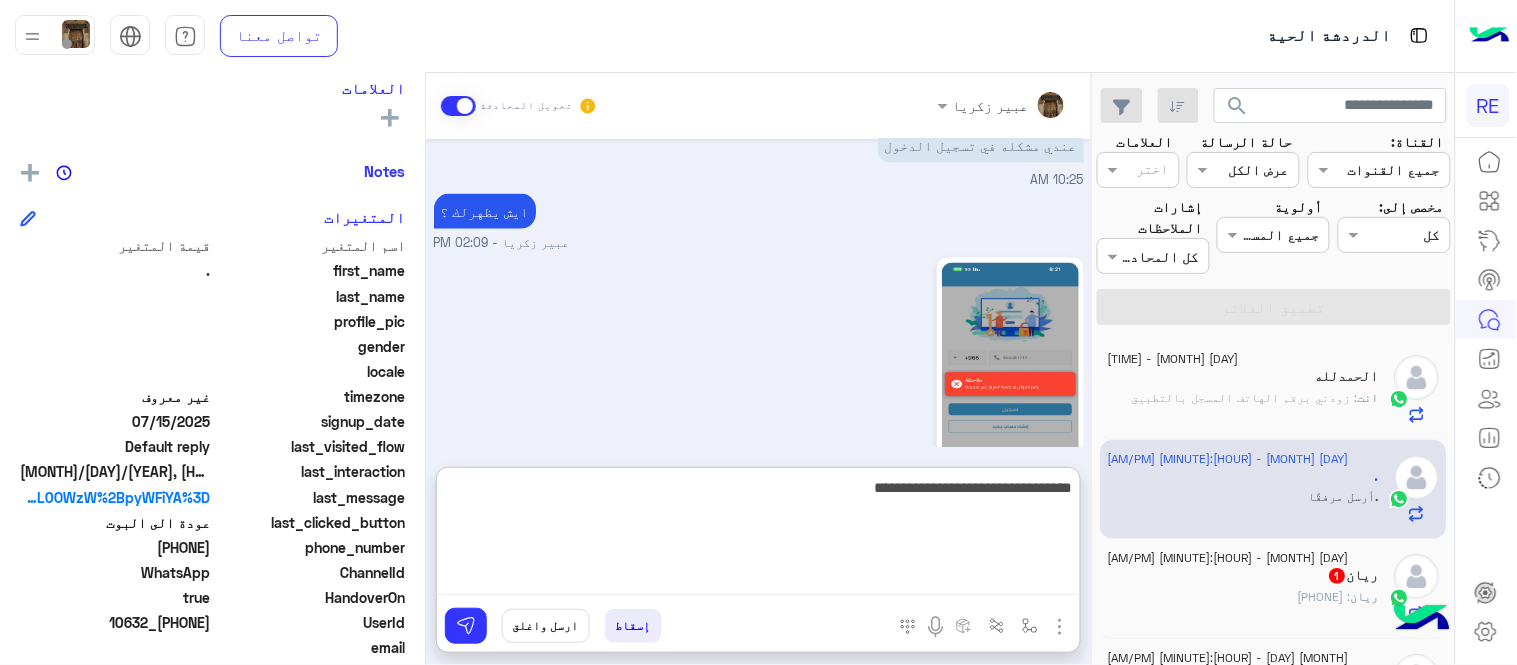 type on "**********" 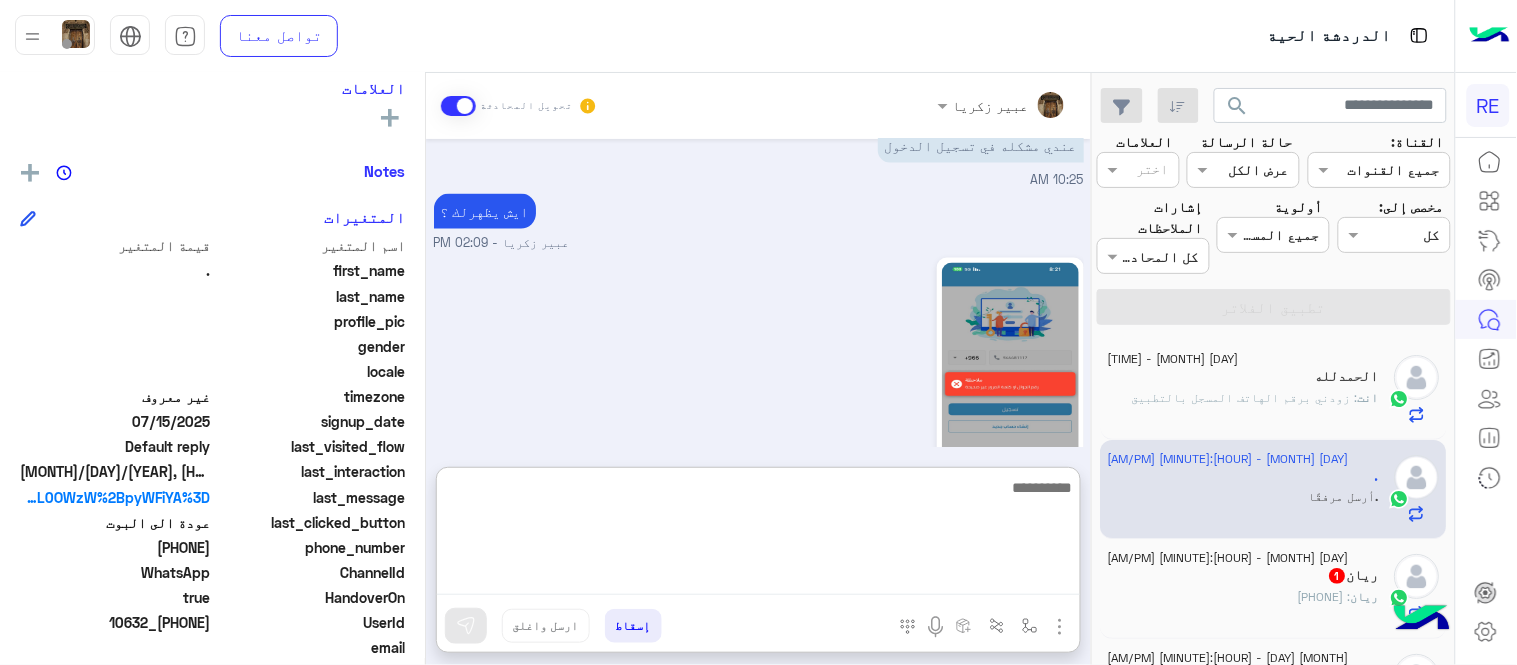 scroll, scrollTop: 974, scrollLeft: 0, axis: vertical 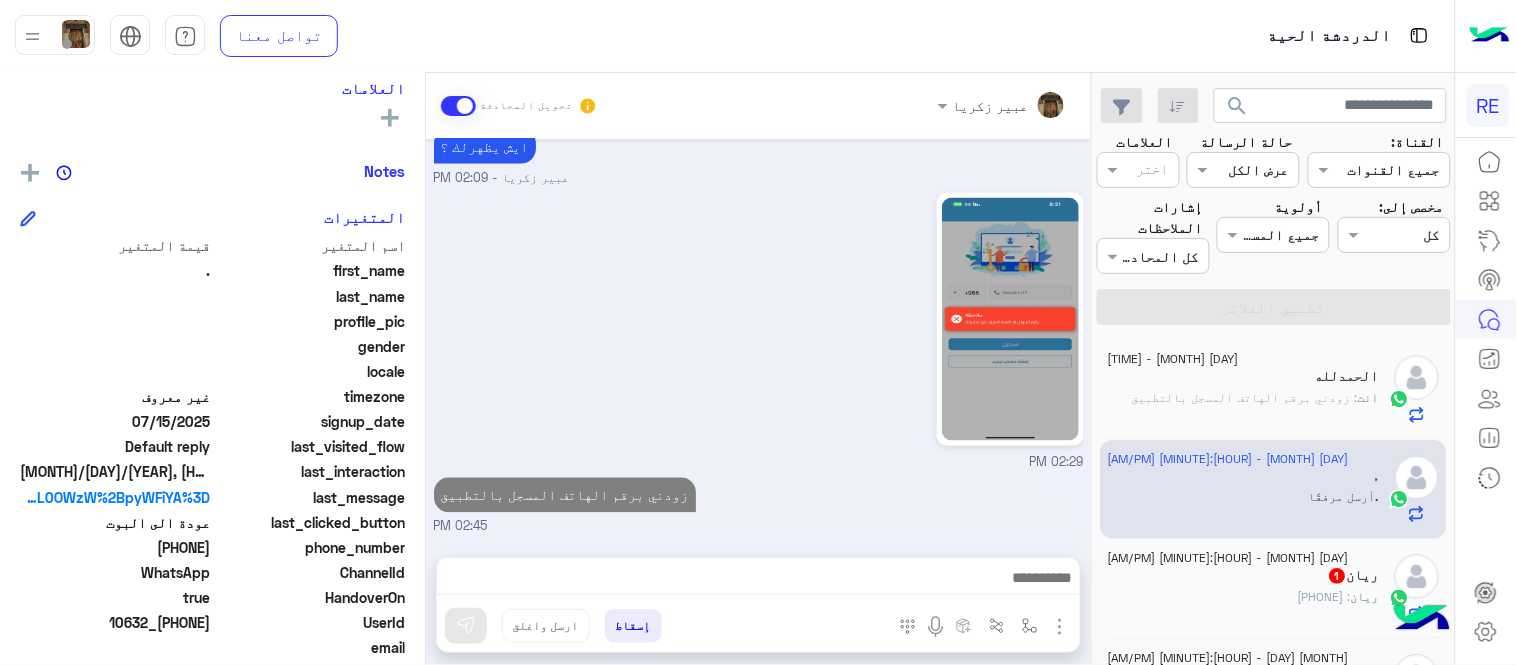 click on "02:29 PM" at bounding box center [759, 330] 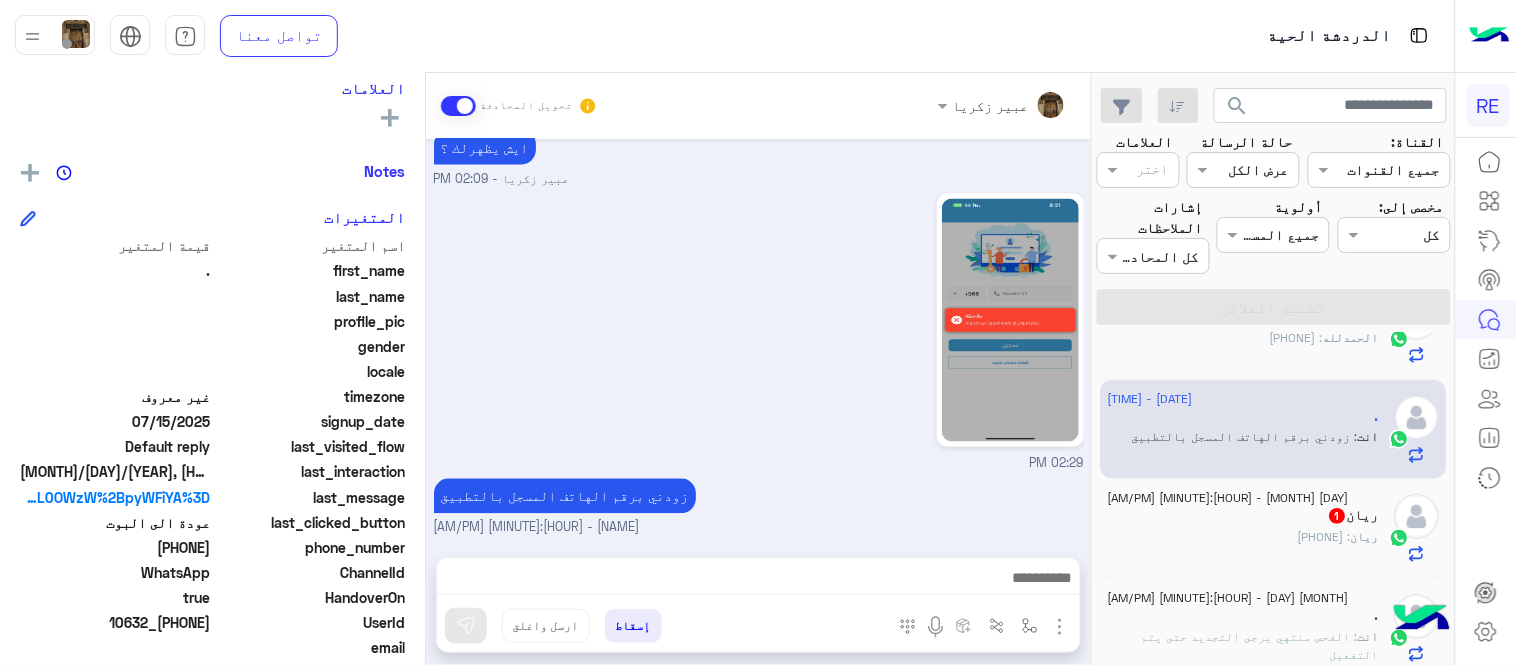 scroll, scrollTop: 72, scrollLeft: 0, axis: vertical 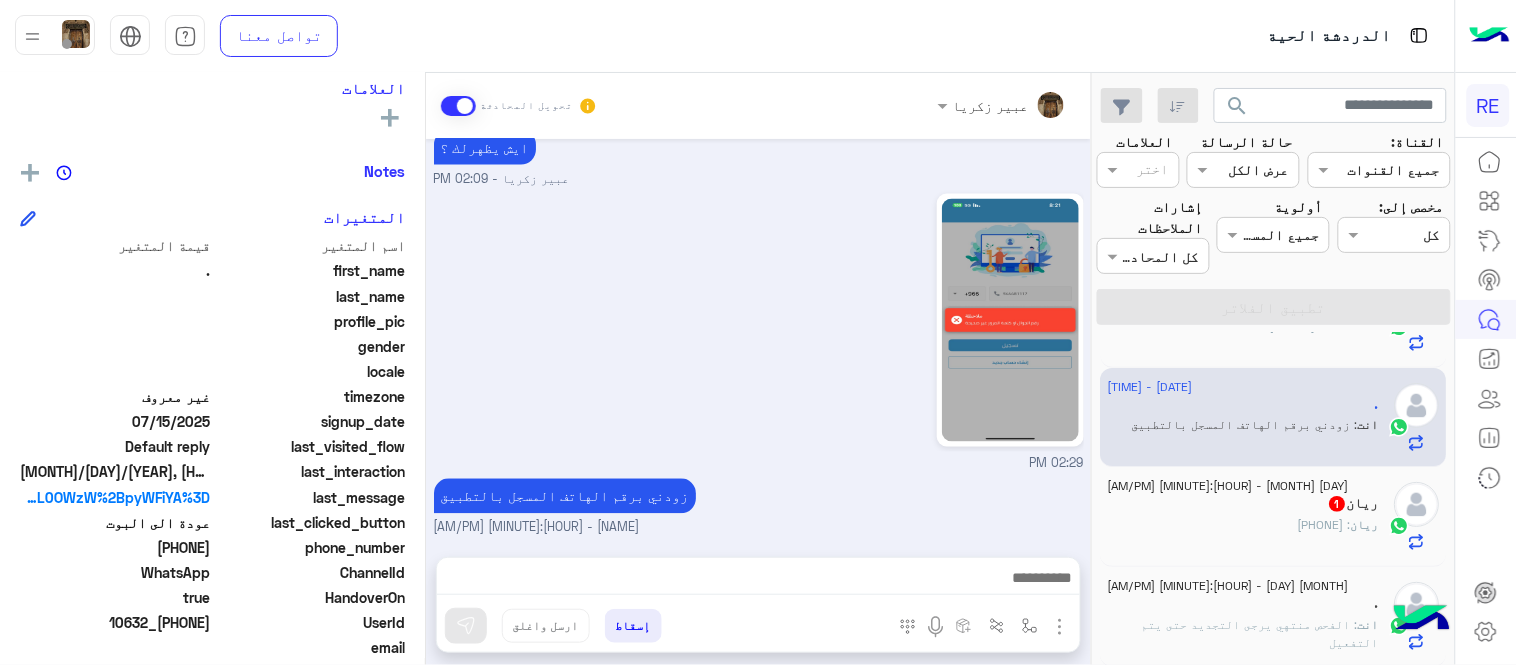 click on "[NAME] : [PHONE]" 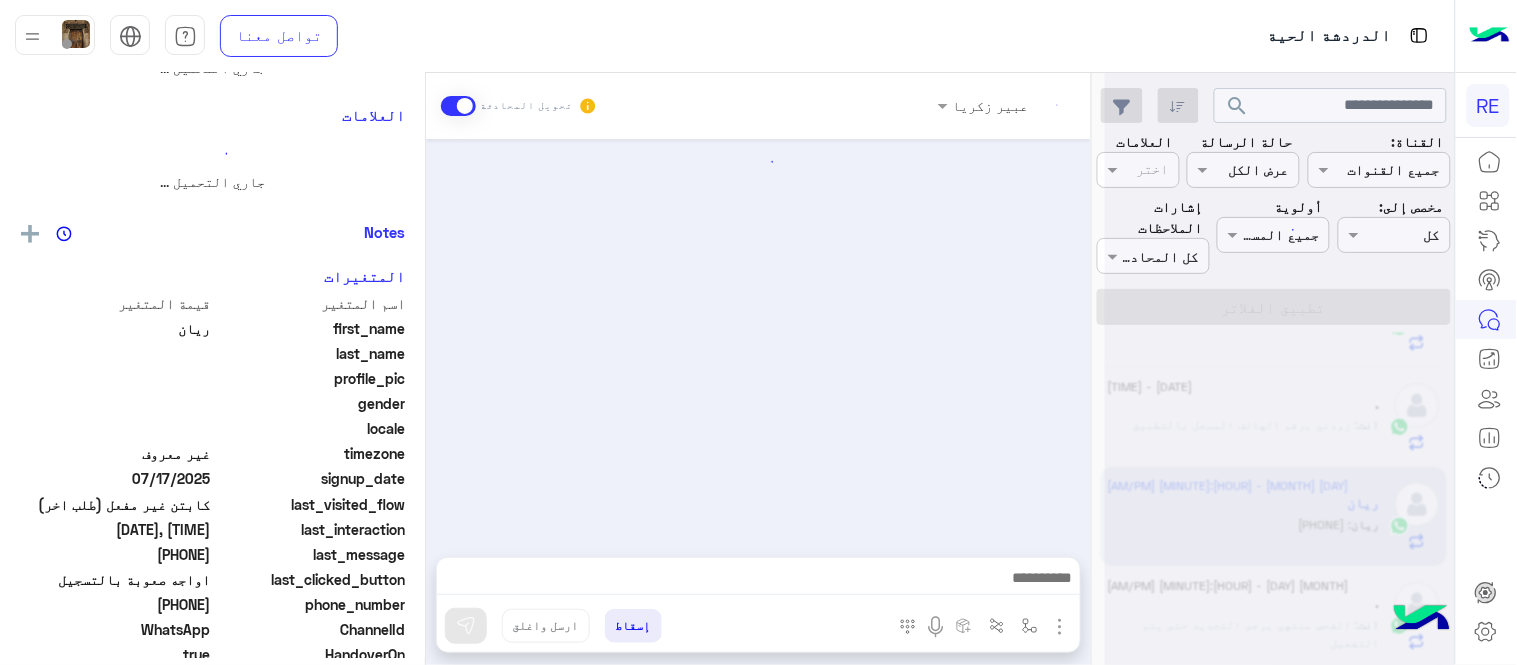 scroll, scrollTop: 0, scrollLeft: 0, axis: both 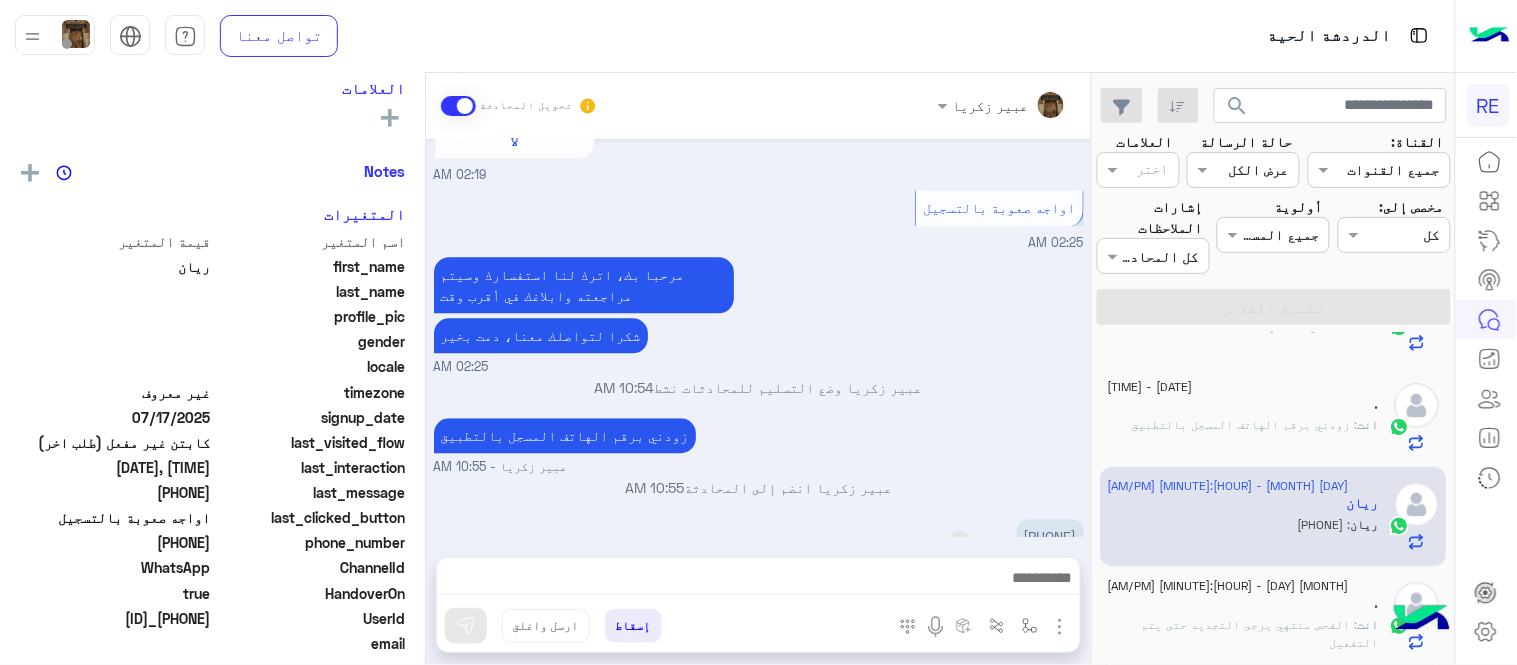 click on "[PHONE]" at bounding box center (1050, 536) 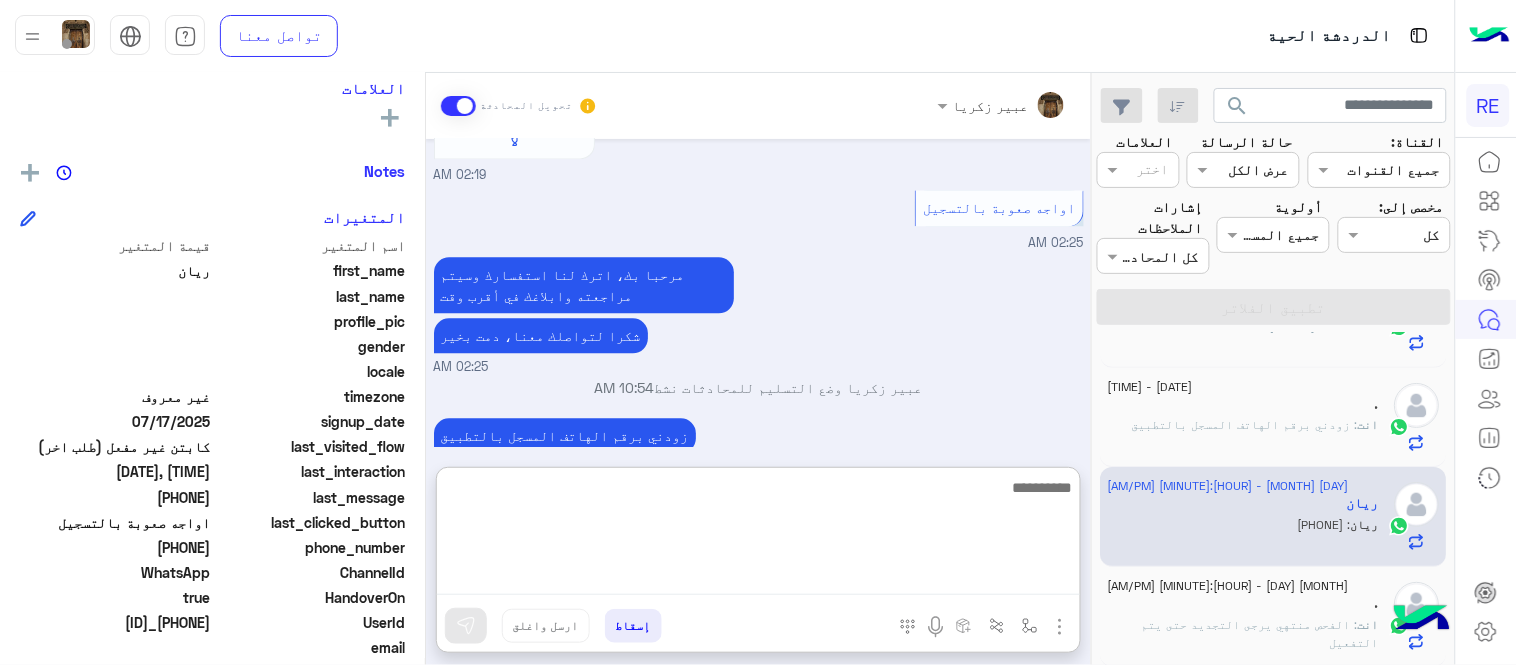 click at bounding box center (758, 535) 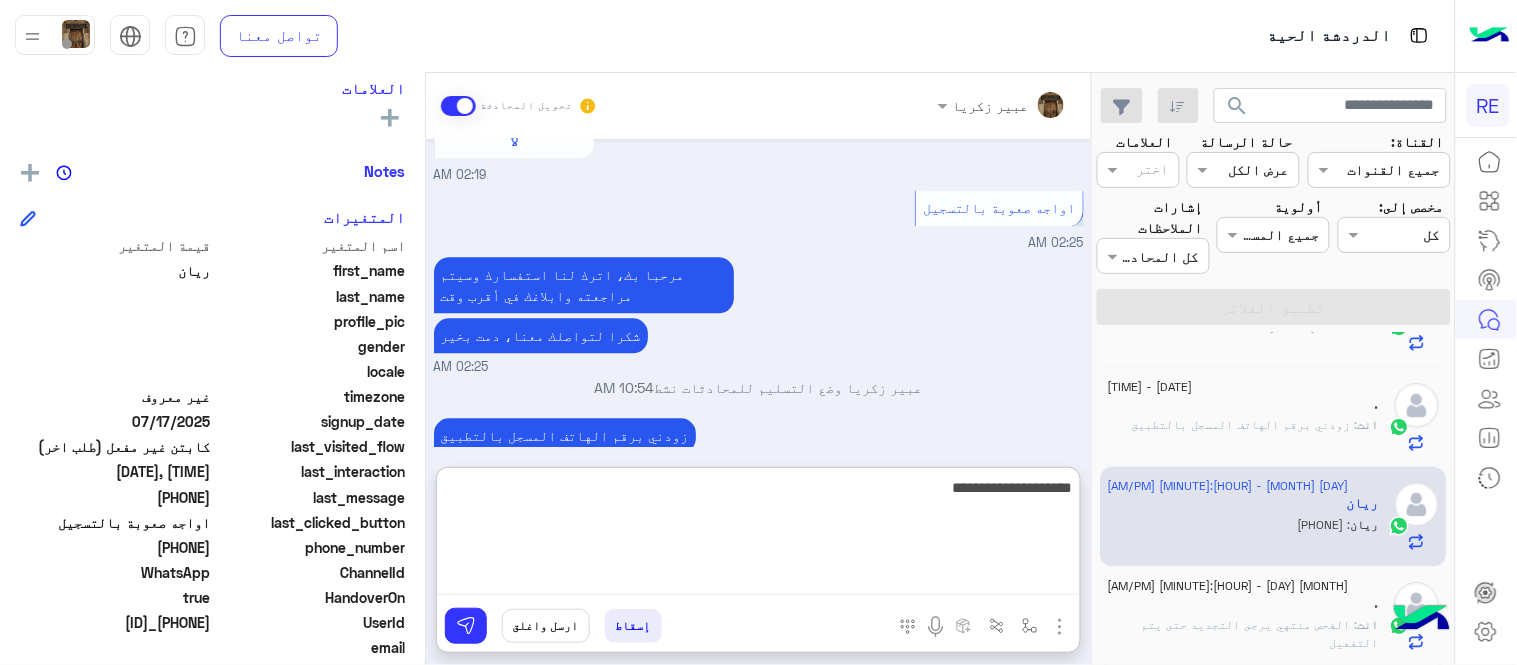 type on "**********" 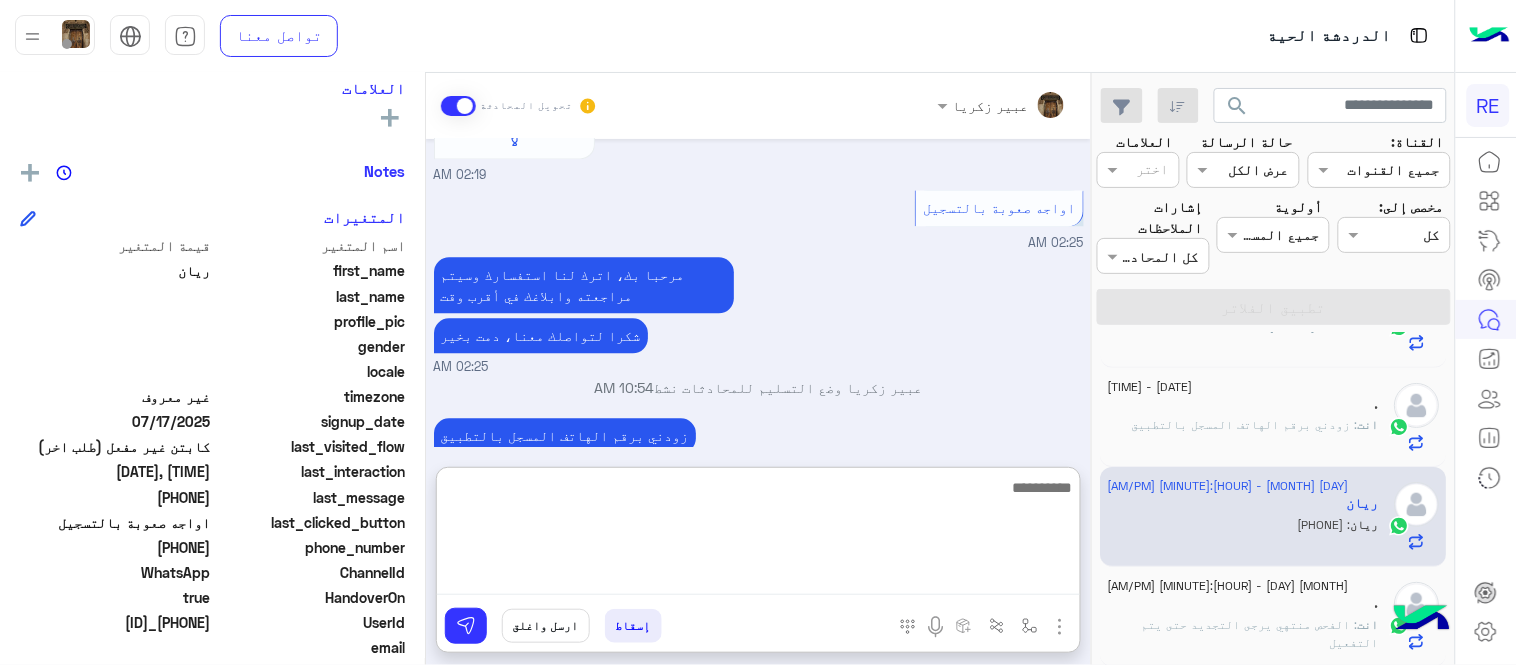 scroll, scrollTop: 1311, scrollLeft: 0, axis: vertical 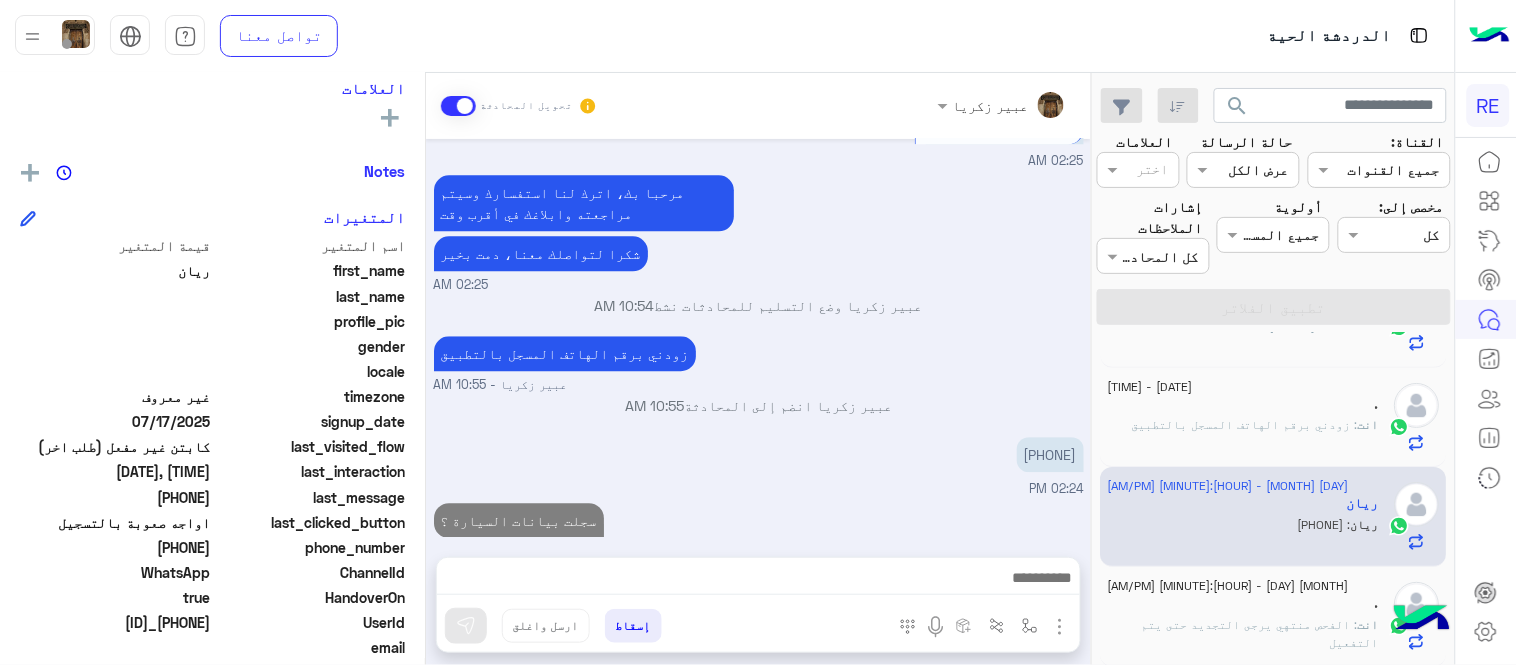 click on "Jul 17, 2025   كابتن     02:19 AM  اختر احد الخدمات التالية:    02:19 AM   تفعيل حساب    02:19 AM  يمكنك الاطلاع على شروط الانضمام لرحلة ك (كابتن ) الموجودة بالصورة أعلاه،
لتحميل التطبيق عبر الرابط التالي : 📲
http://onelink.to/Rehla    يسعدنا انضمامك لتطبيق رحلة يمكنك اتباع الخطوات الموضحة لتسجيل بيانات سيارتك بالفيديو التالي  : عزيزي الكابتن، فضلًا ، للرغبة بتفعيل الحساب قم برفع البيانات عبر التطبيق والتواصل معنا  تم تسجيل السيارة   اواجه صعوبة بالتسجيل  اي خدمة اخرى ؟  الرجوع للقائمة الرئ   لا     02:19 AM   اواجه صعوبة بالتسجيل    02:25 AM  مرحبا بك، اترك لنا استفسارك وسيتم مراجعته وابلاغك في أقرب وقت" at bounding box center (758, 338) 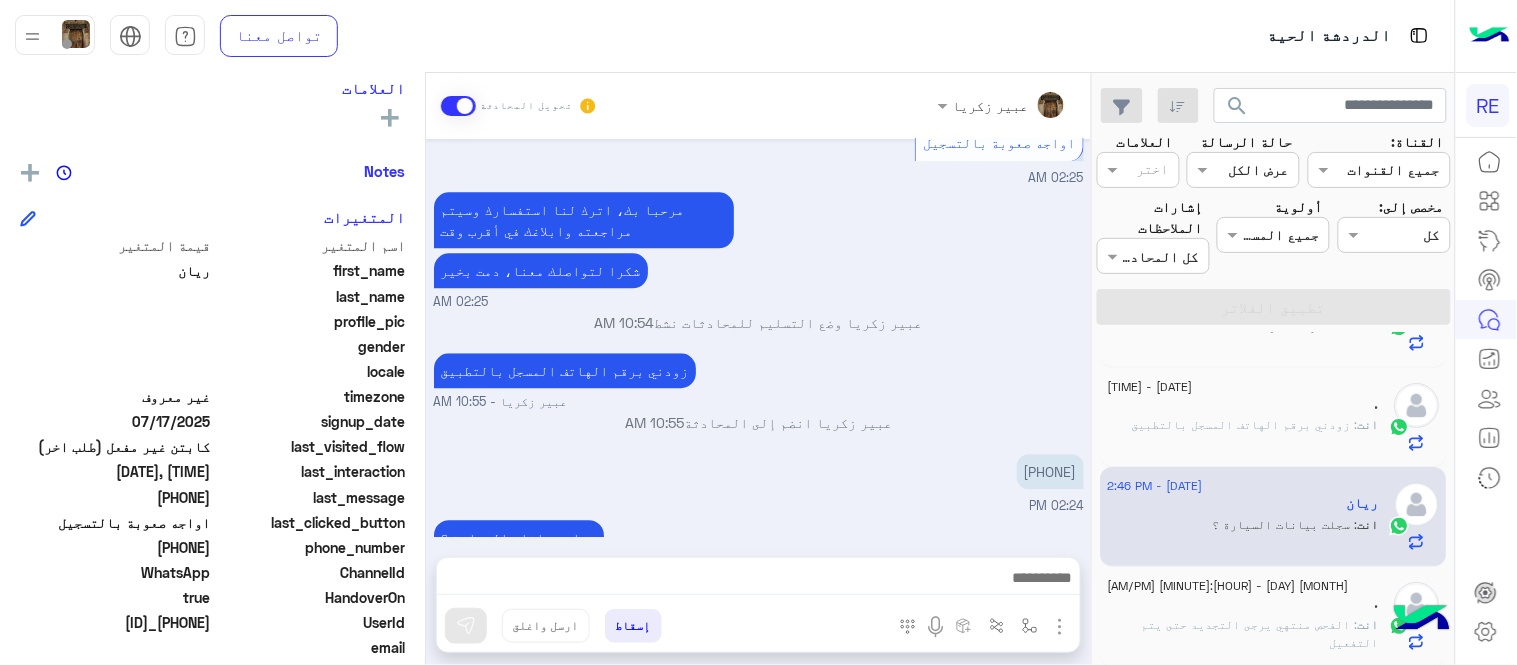 click on "[NAME] تحويل المحادثة     [DATE]   كابتن     [TIME]  اختر احد الخدمات التالية:    [TIME]   تفعيل حساب    [TIME]  يمكنك الاطلاع على شروط الانضمام لرحلة ك (كابتن ) الموجودة بالصورة أعلاه،
لتحميل التطبيق عبر الرابط التالي : 📲
http://onelink.to/Rehla    يسعدنا انضمامك لتطبيق رحلة يمكنك اتباع الخطوات الموضحة لتسجيل بيانات سيارتك بالفيديو التالي  : عزيزي الكابتن، فضلًا ، للرغبة بتفعيل الحساب قم برفع البيانات عبر التطبيق والتواصل معنا  تم تسجيل السيارة   اواجه صعوبة بالتسجيل  اي خدمة اخرى ؟  الرجوع للقائمة الرئ   لا     [TIME]   اواجه صعوبة بالتسجيل    [TIME]  شكرا لتواصلك معنا، دمت بخير  [TIME]" at bounding box center [758, 373] 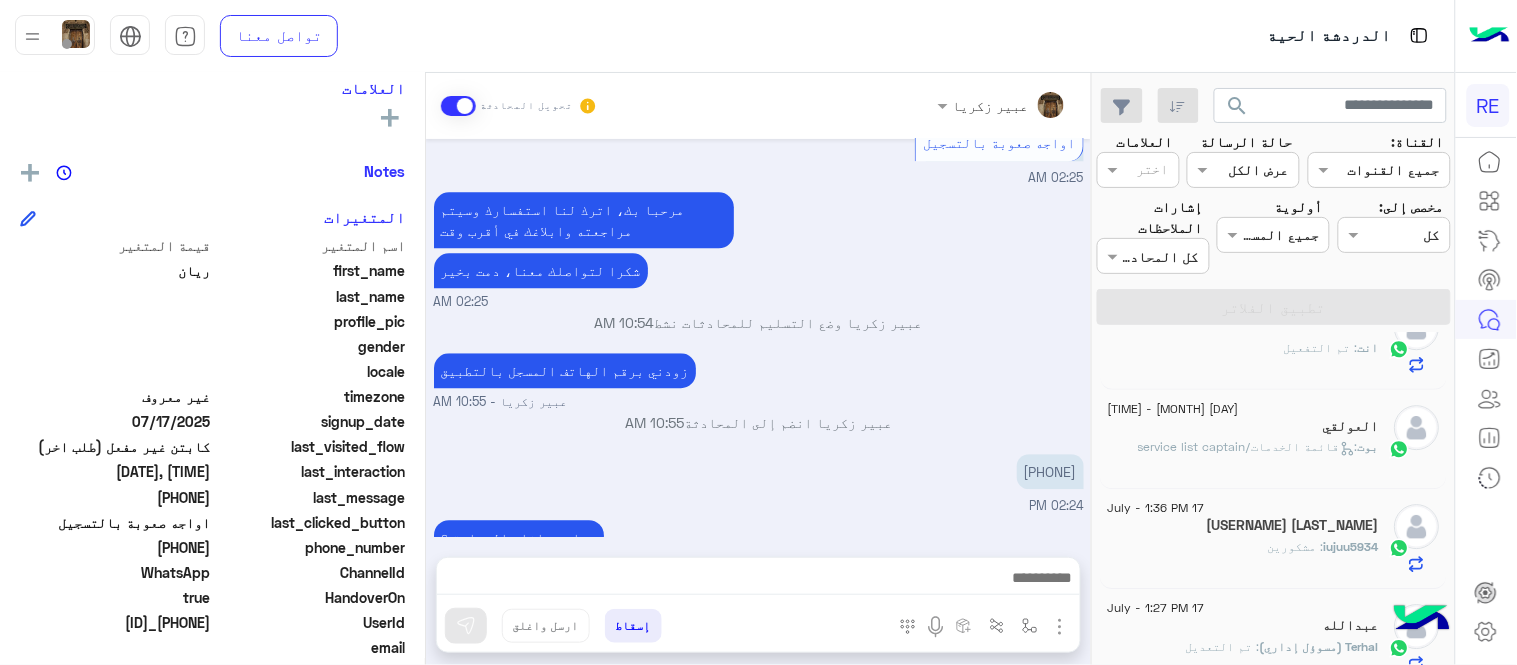 scroll, scrollTop: 1551, scrollLeft: 0, axis: vertical 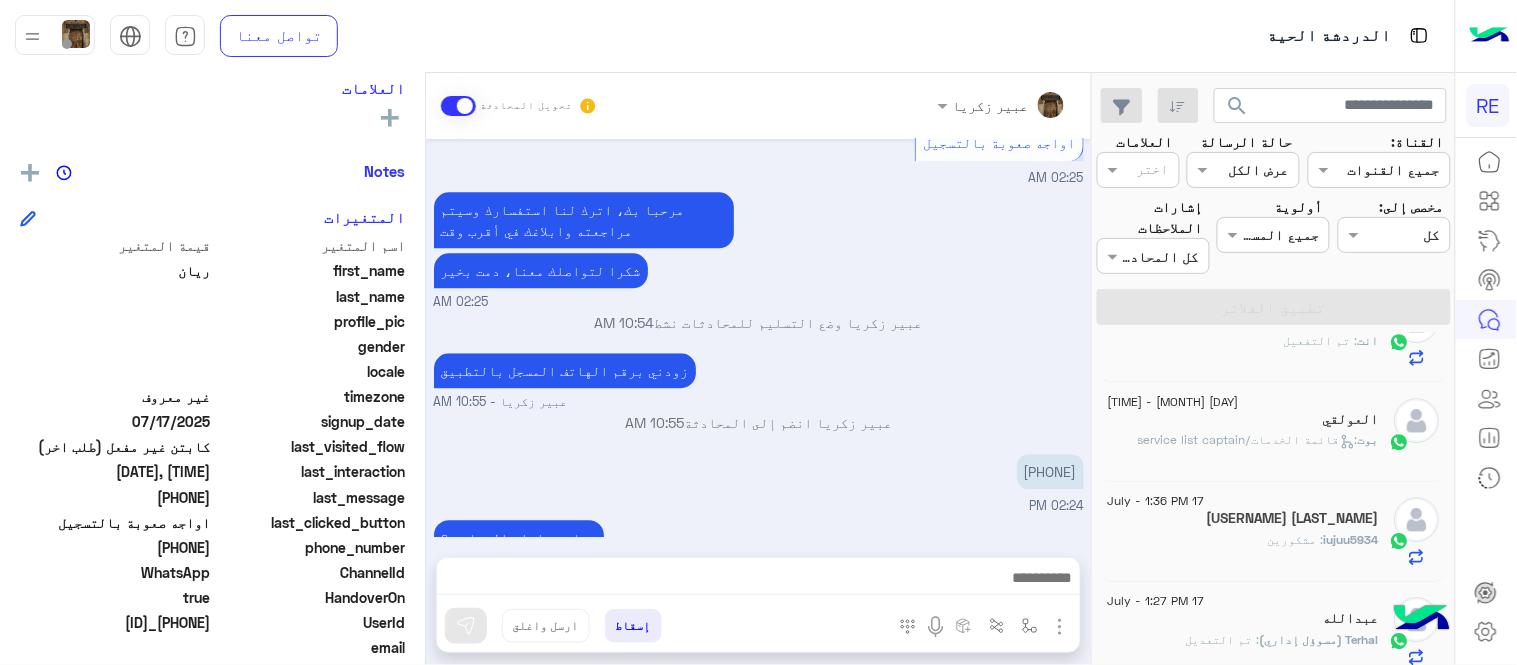 click on "[USERNAME] [LAST_NAME]" 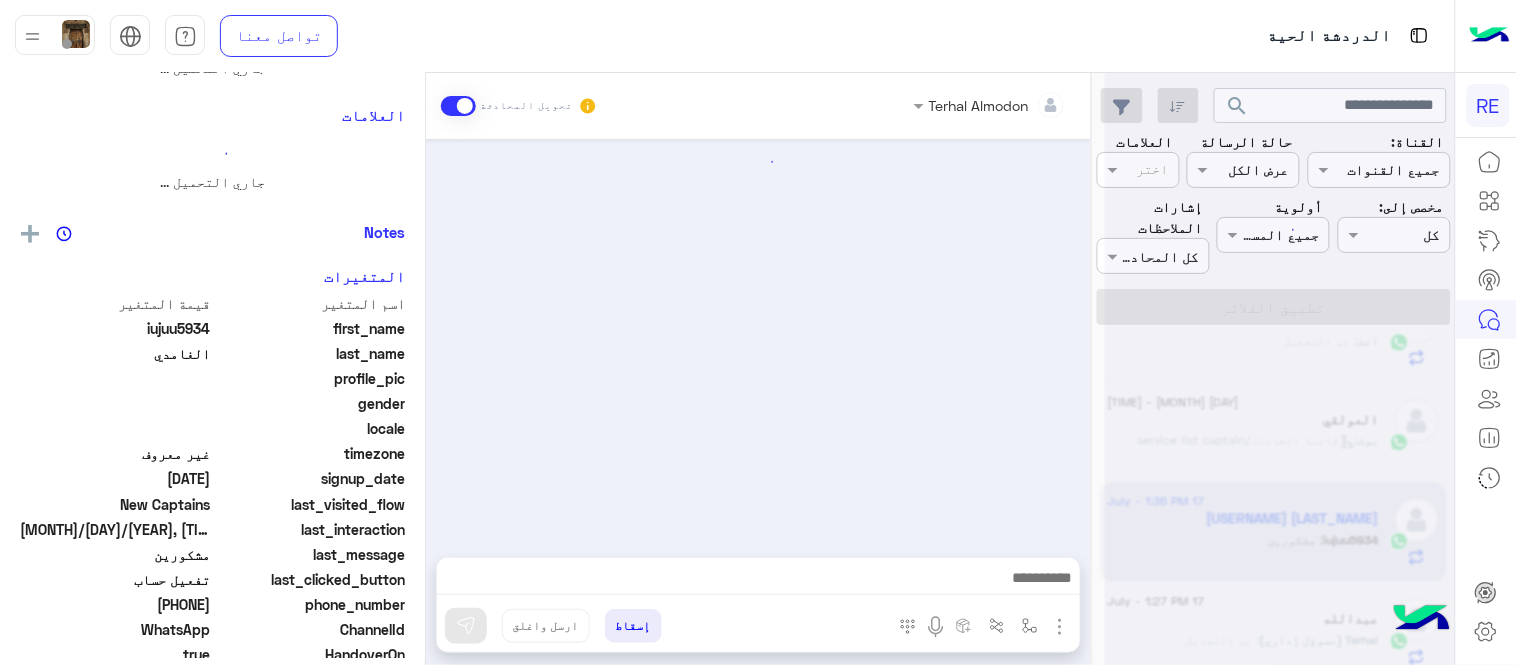 scroll, scrollTop: 0, scrollLeft: 0, axis: both 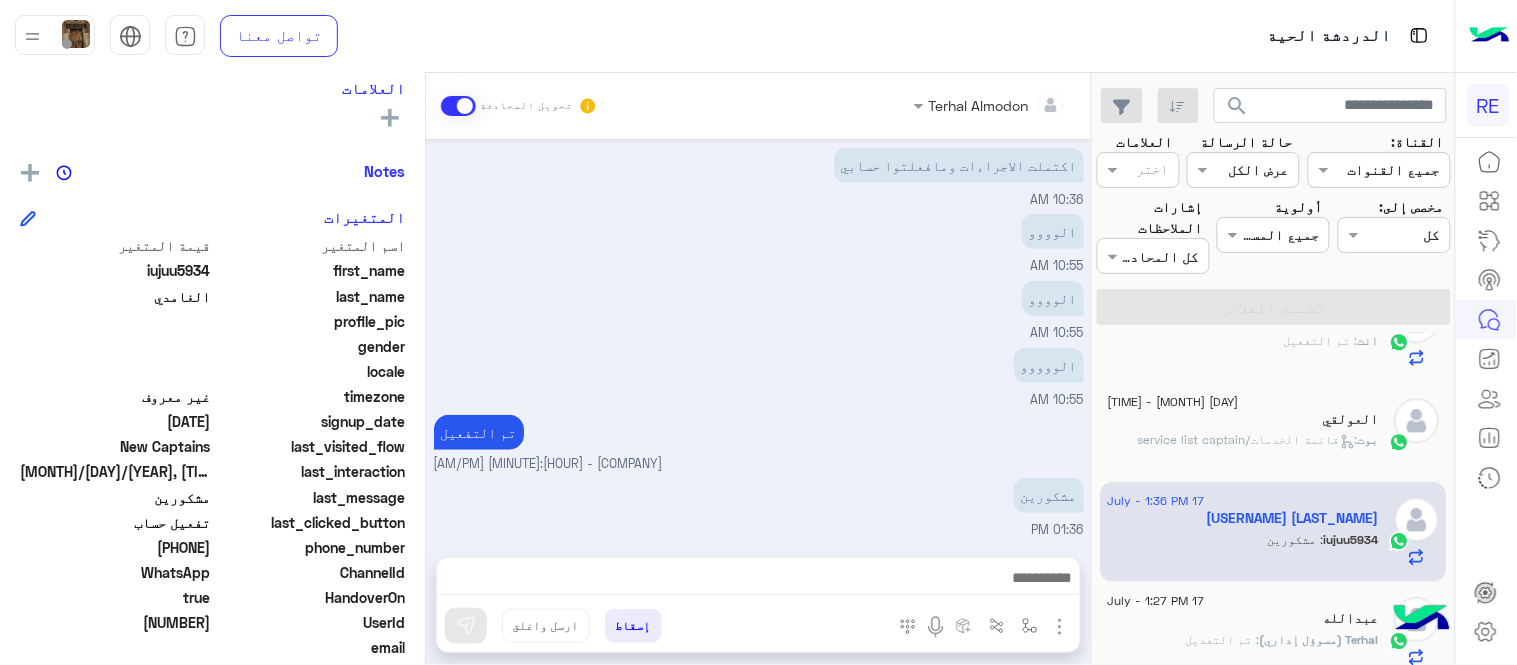 click on "العولقي" 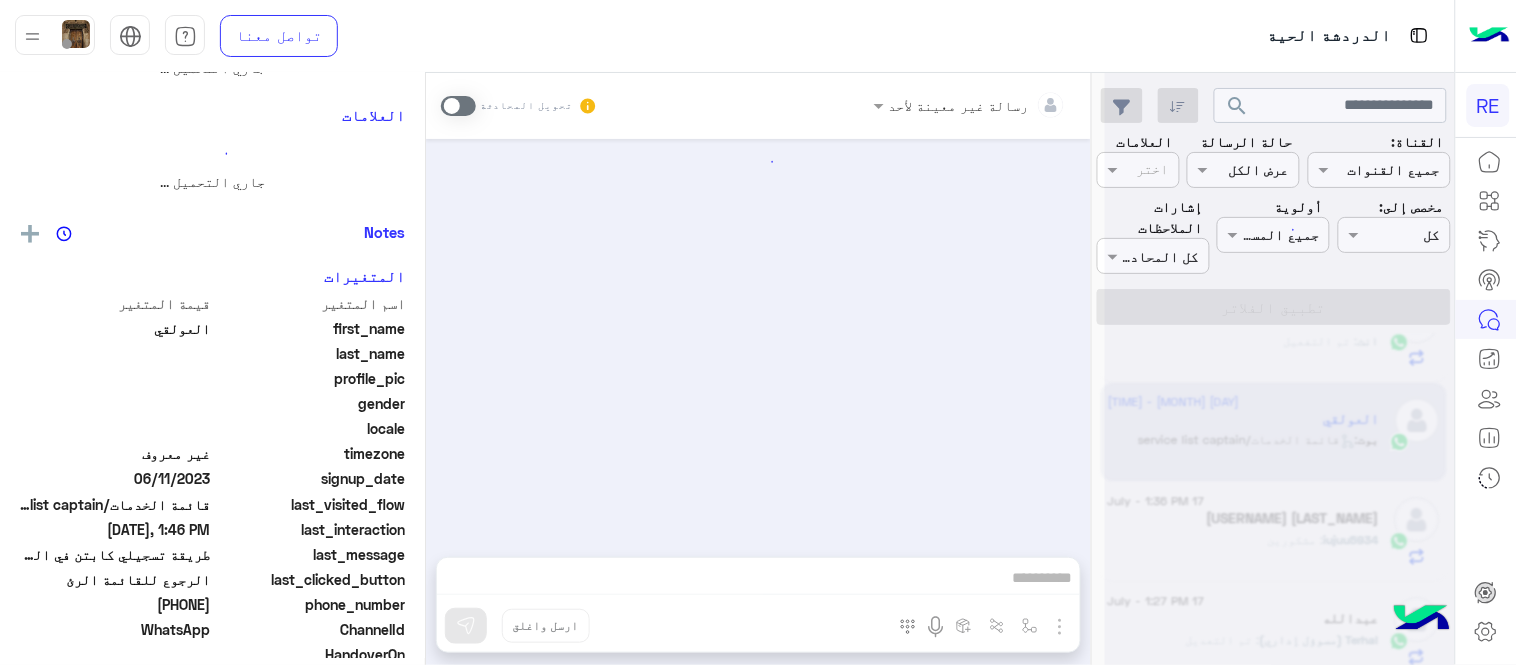 scroll, scrollTop: 0, scrollLeft: 0, axis: both 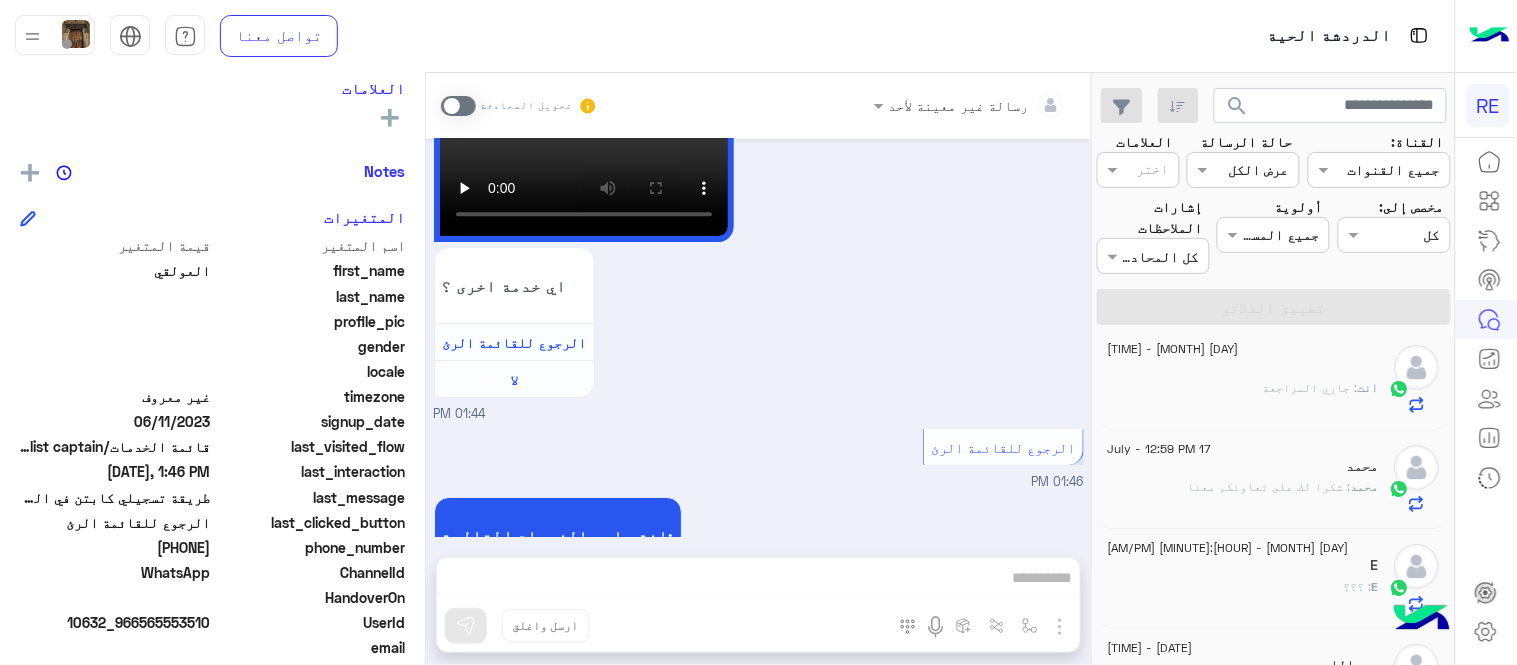 click on "ً" 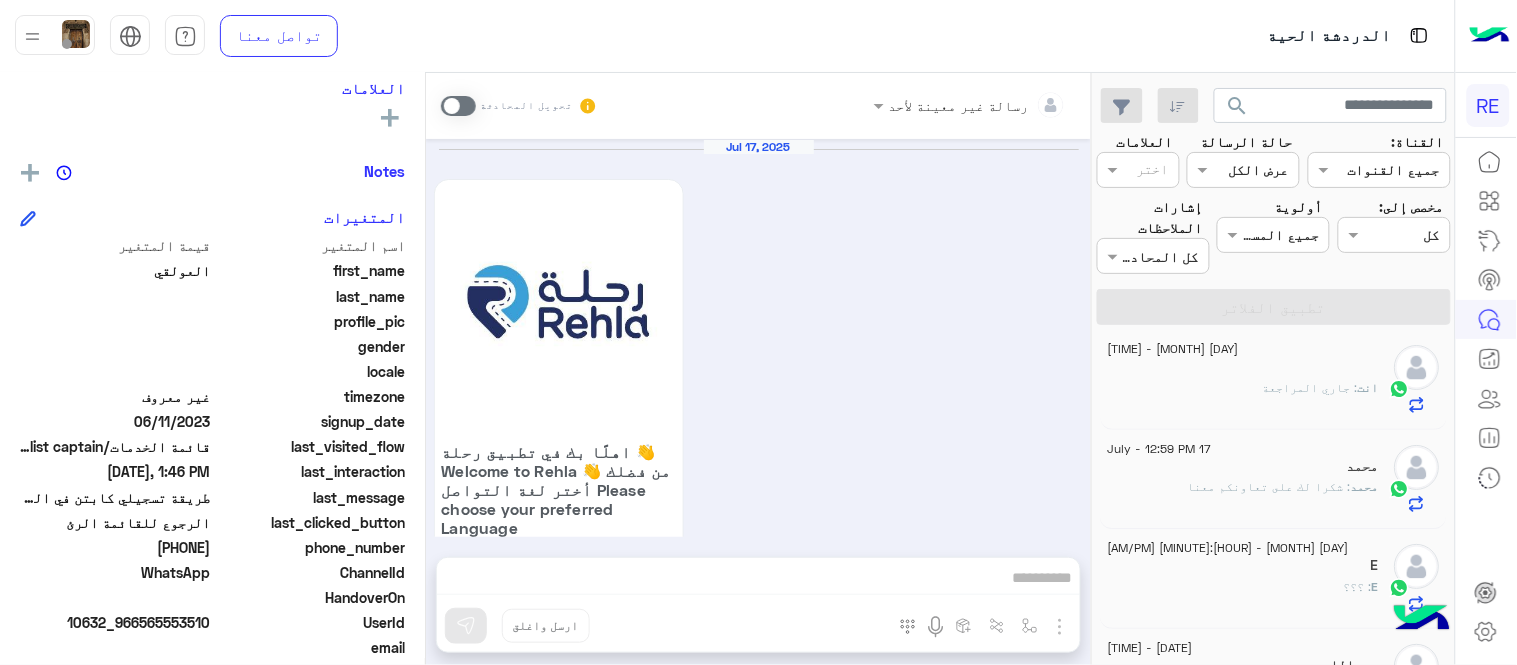 scroll, scrollTop: 365, scrollLeft: 0, axis: vertical 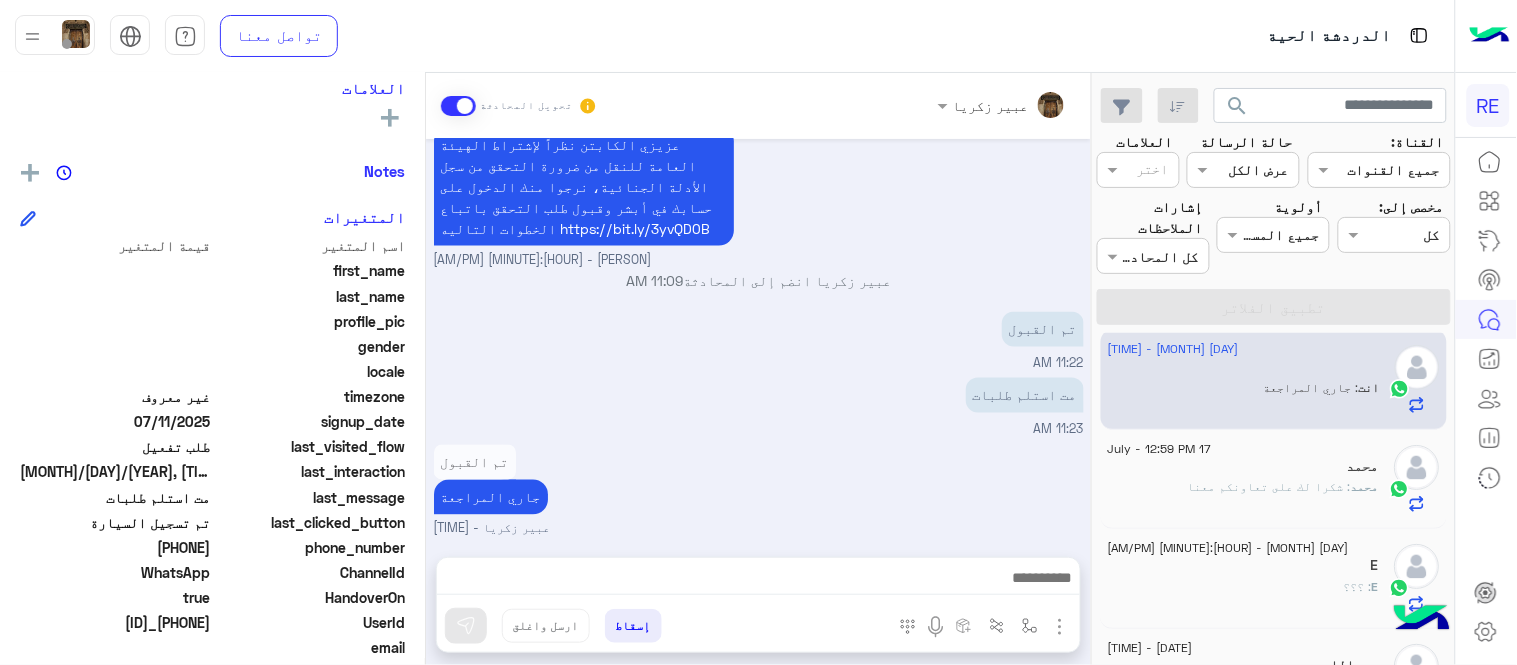 drag, startPoint x: 138, startPoint y: 541, endPoint x: 212, endPoint y: 543, distance: 74.02702 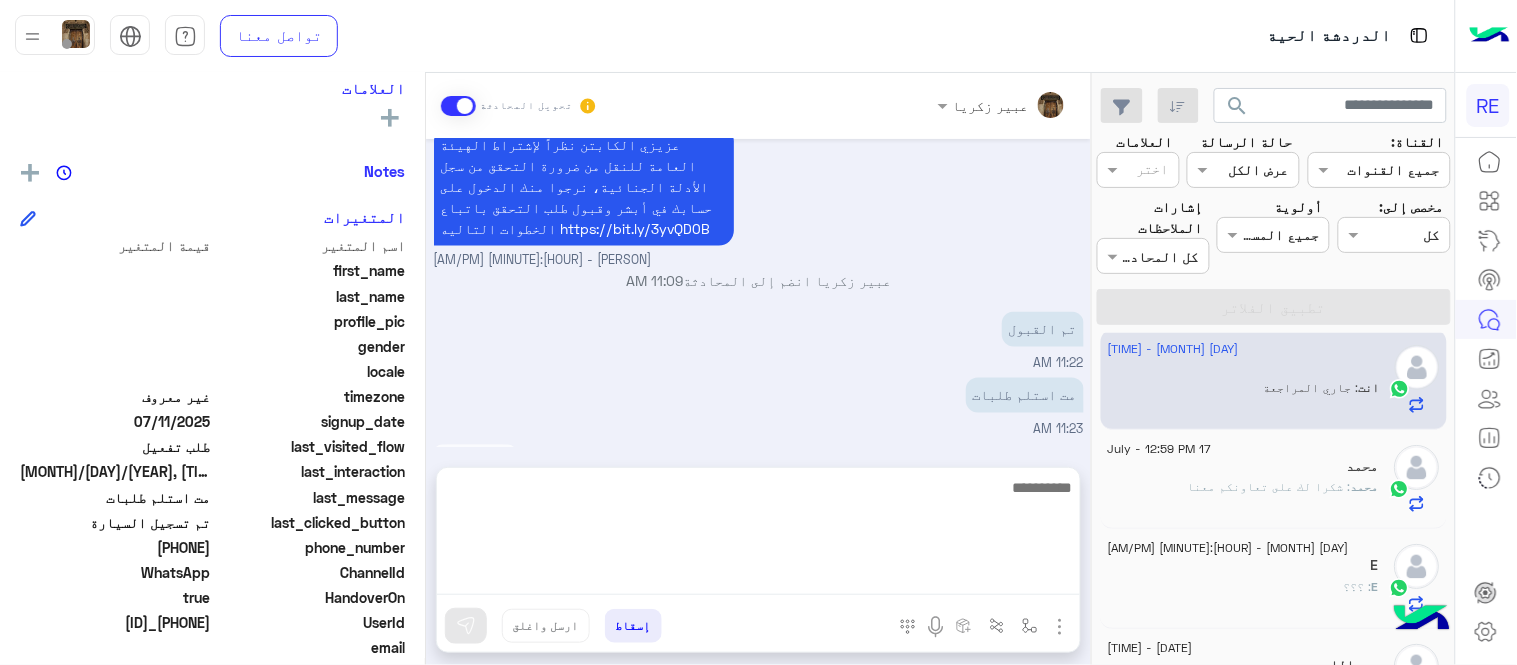 click at bounding box center [758, 535] 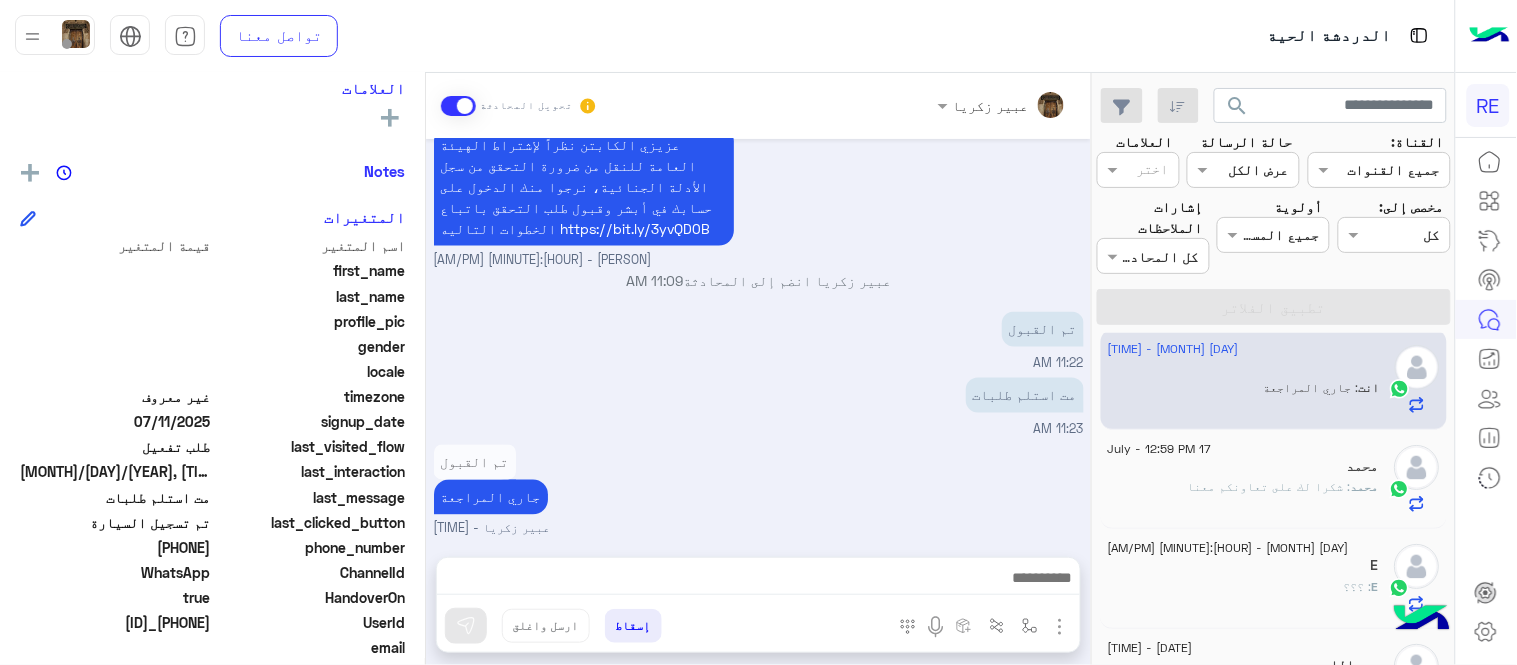 click on "مت استلم طلبات   11:23 AM" at bounding box center [759, 406] 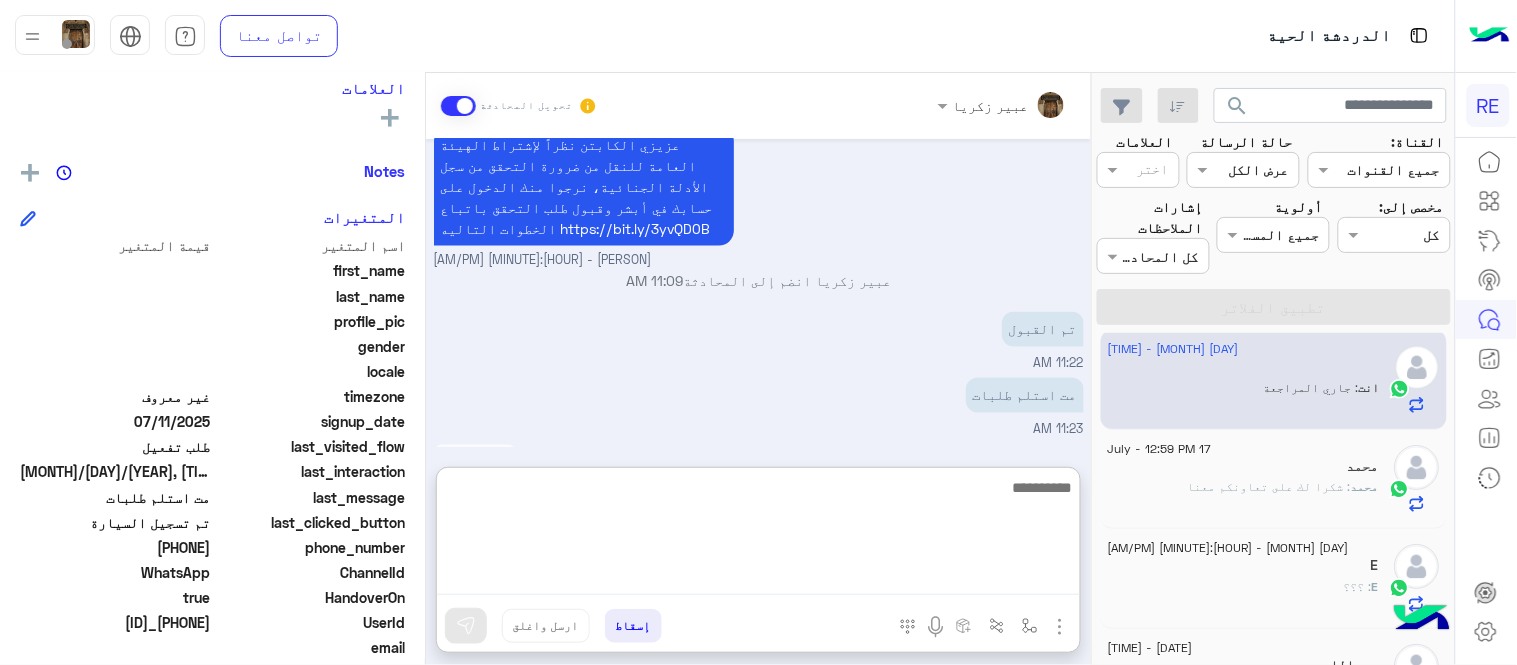 click at bounding box center [758, 535] 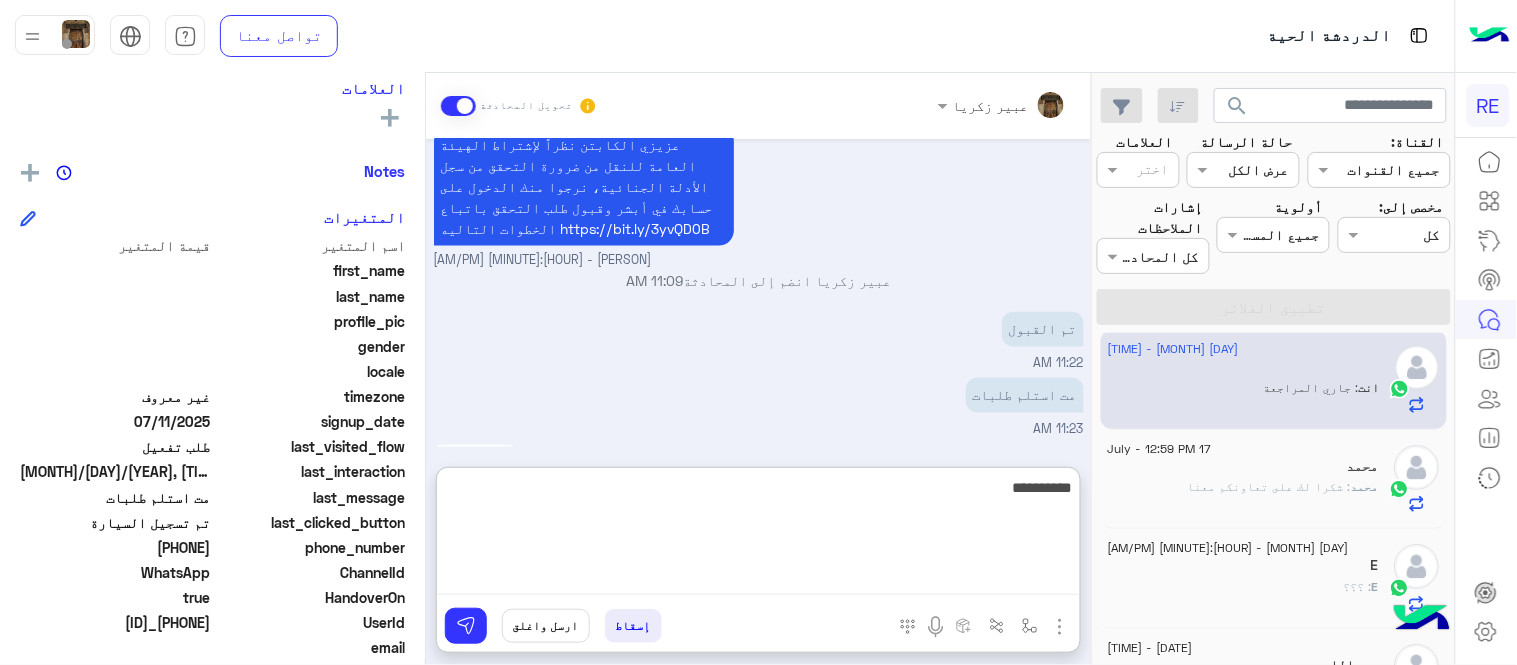 type on "**********" 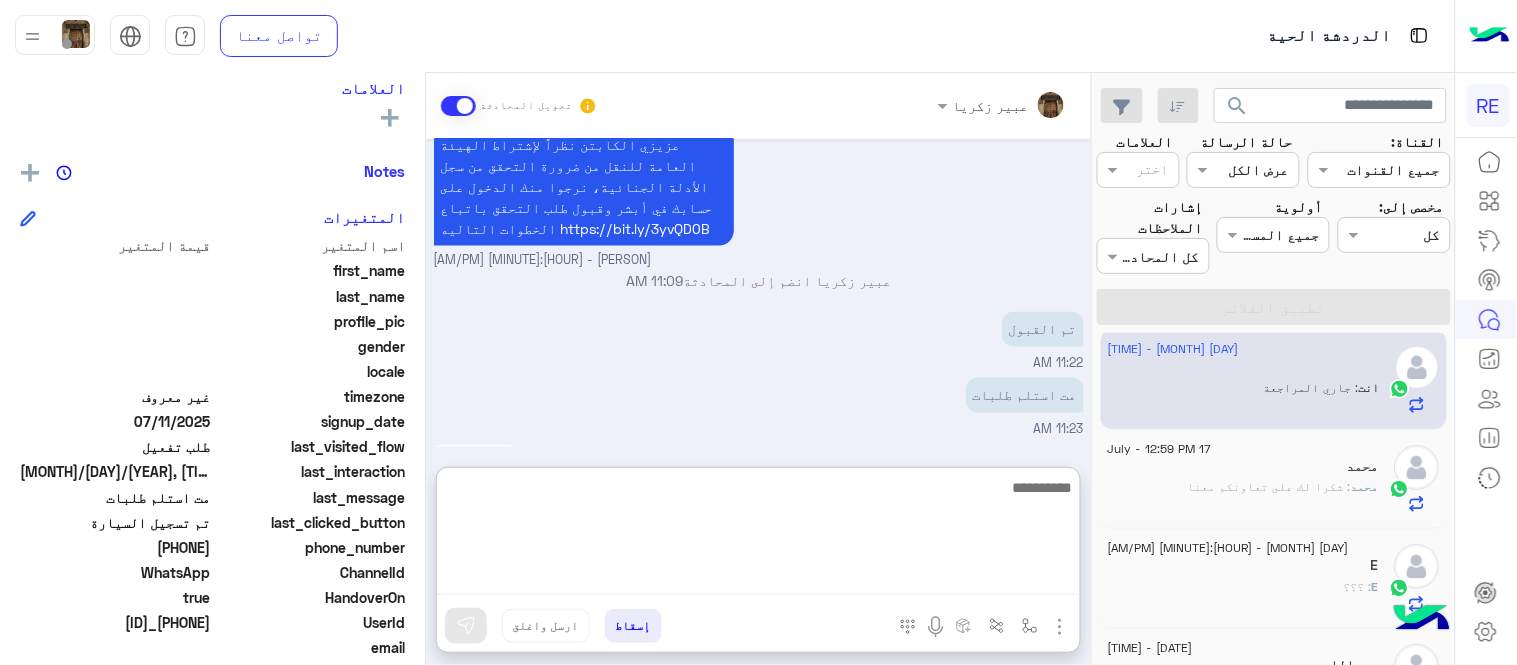 scroll, scrollTop: 977, scrollLeft: 0, axis: vertical 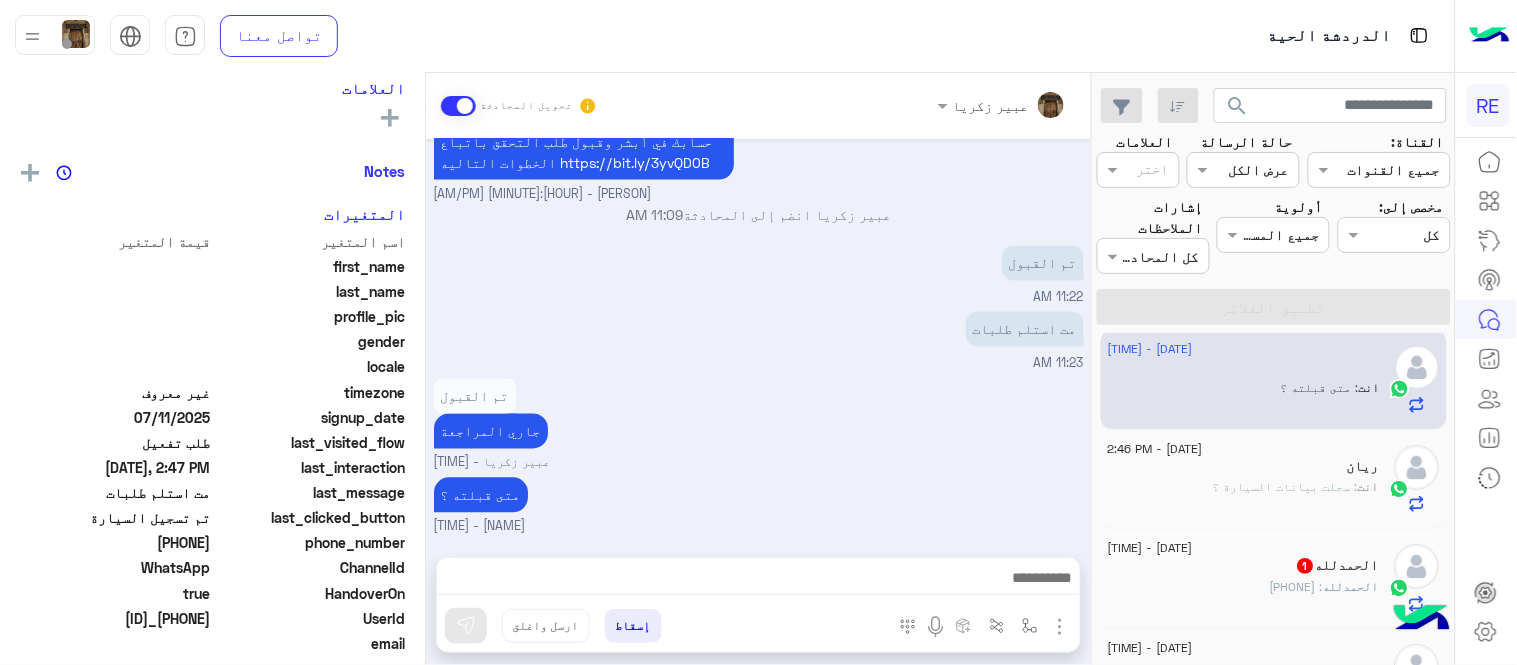 click on "[MONTH] [DAY], [YEAR]   [NAME] انضم إلى المحادثة   [HOUR]:[MINUTE] PM      [PHONE]   [HOUR]:[MINUTE] PM   [MONTH] [DAY], [YEAR]  زودنا بصورة الاستماره فضلا  [NAME] -  [HOUR]:[MINUTE] AM    [HOUR]:[MINUTE] AM    [HOUR]:[MINUTE] AM  عزيزي الكابتن
نظراً لإشتراط الهيئة العامة للنقل من ضرورة التحقق من سجل الأدلة الجنائية، نرجوا منك الدخول على حسابك في أبشر وقبول طلب التحقق باتباع الخطوات التاليه
https://bit.ly/3yvQD0B     [NAME] -  [HOUR]:[MINUTE] AM   [NAME] انضم إلى المحادثة   [HOUR]:[MINUTE] AM      تم القبول   [HOUR]:[MINUTE] AM  مت استلم طلبات   [HOUR]:[MINUTE] AM  تم القبول جاري المراجعة  [NAME] -  [HOUR]:[MINUTE] PM  متى قبلته ؟  [NAME] -  [HOUR]:[MINUTE] PM" at bounding box center [758, 338] 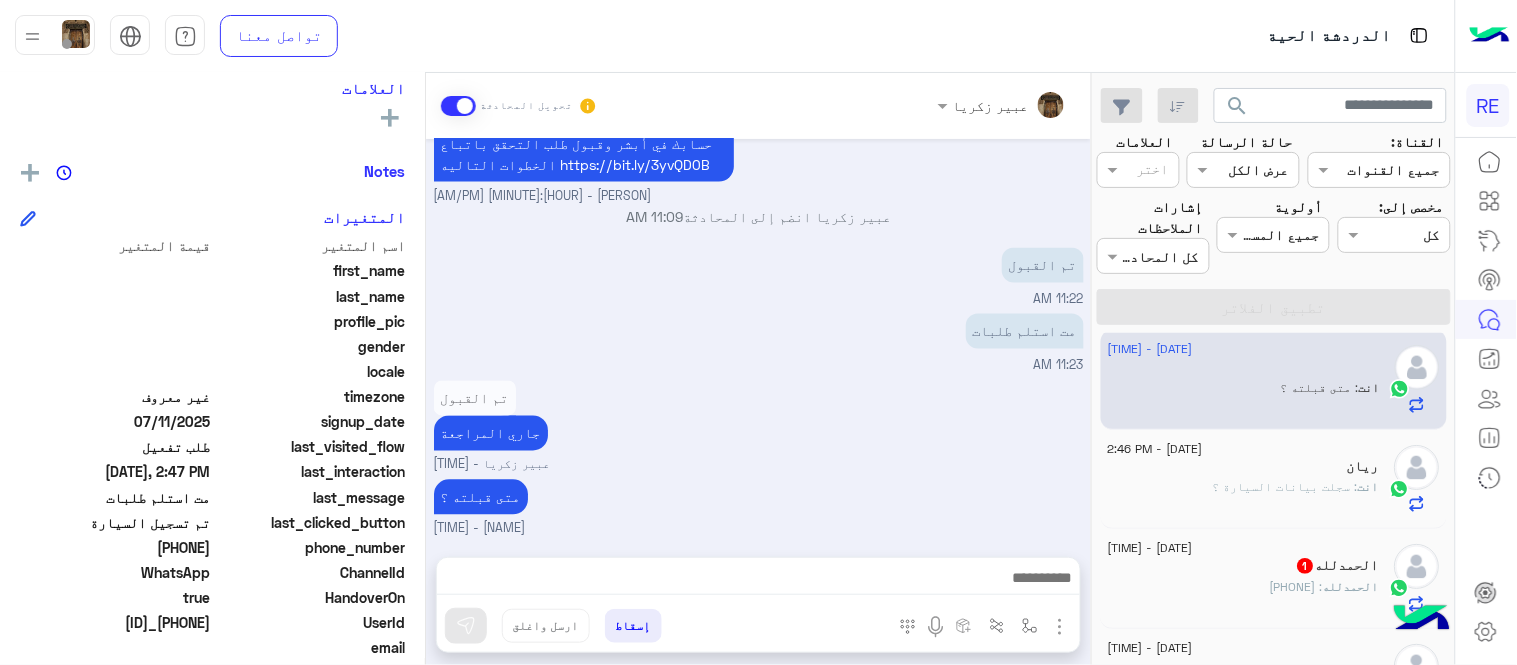 click on "ريان" 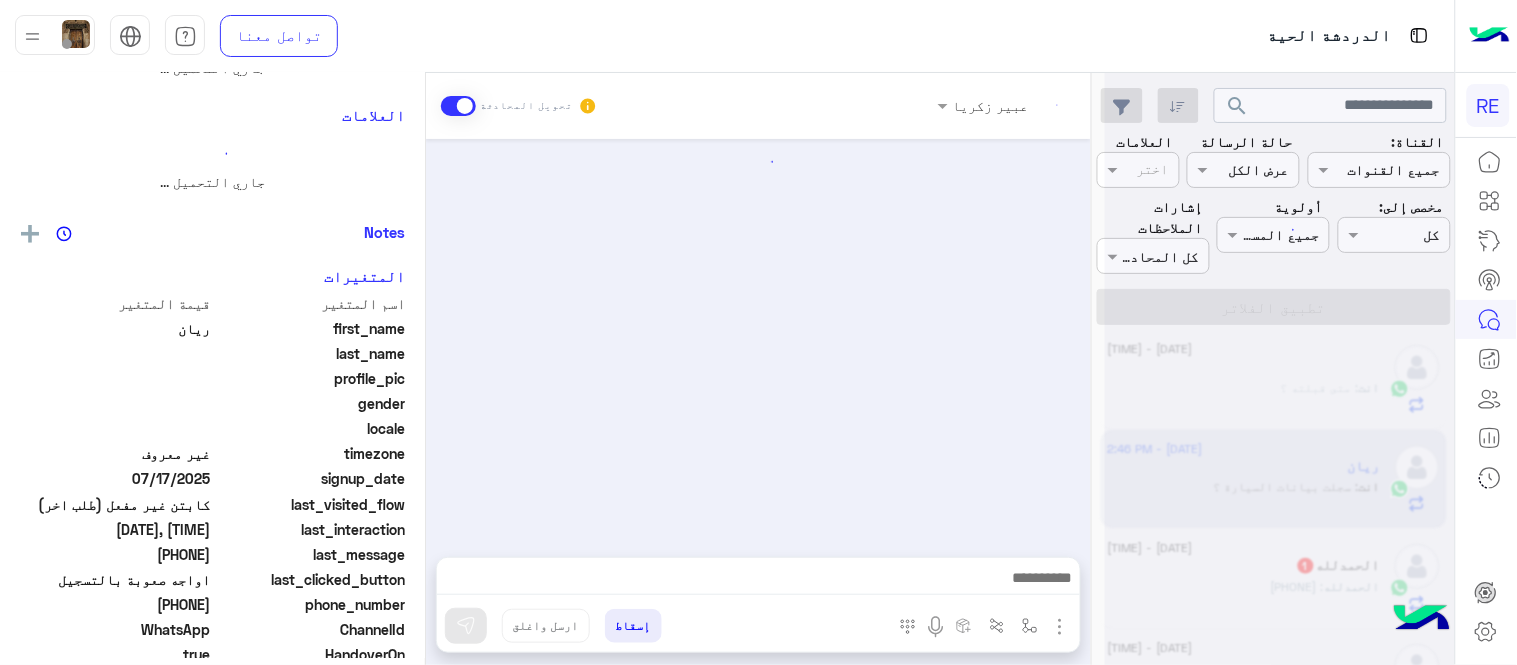 scroll, scrollTop: 0, scrollLeft: 0, axis: both 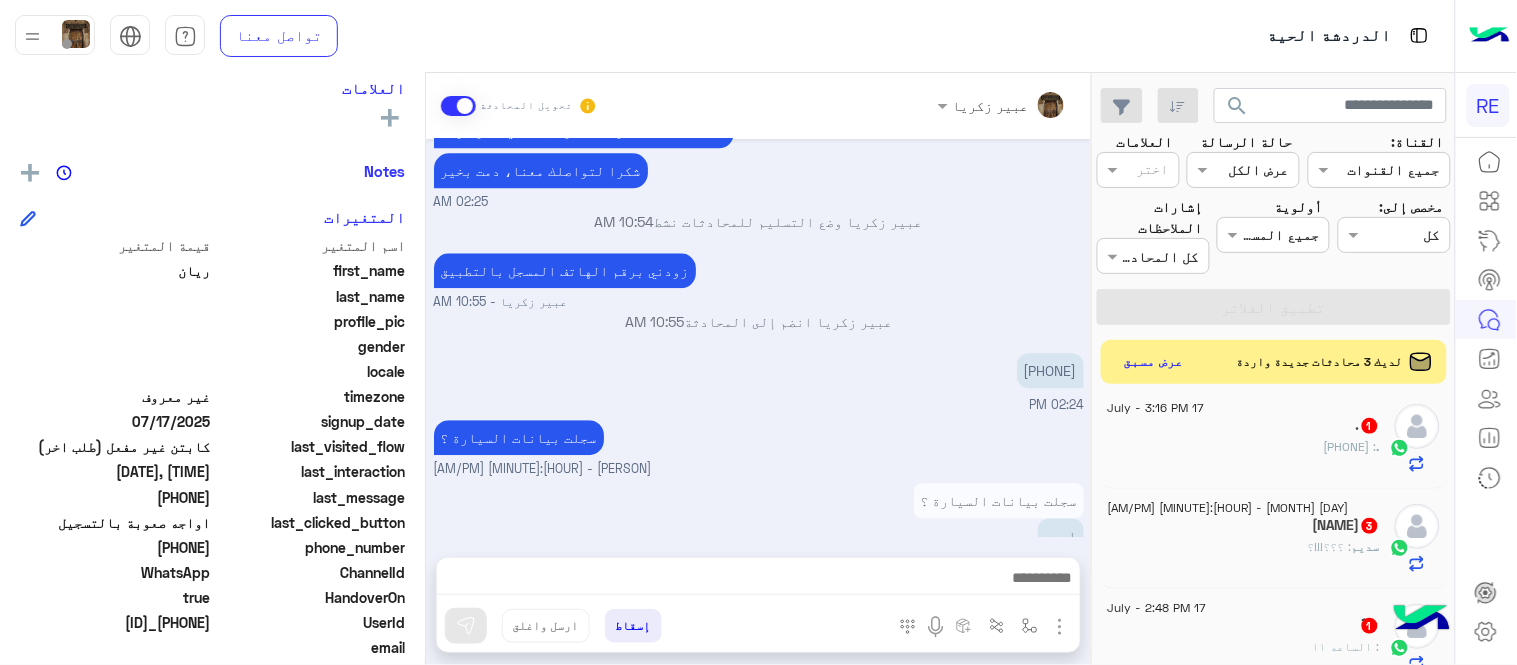 click on "سجلت بيانات السيارة ؟ ايوه   [HOUR]:[MINUTE] [AM/PM]" at bounding box center (759, 529) 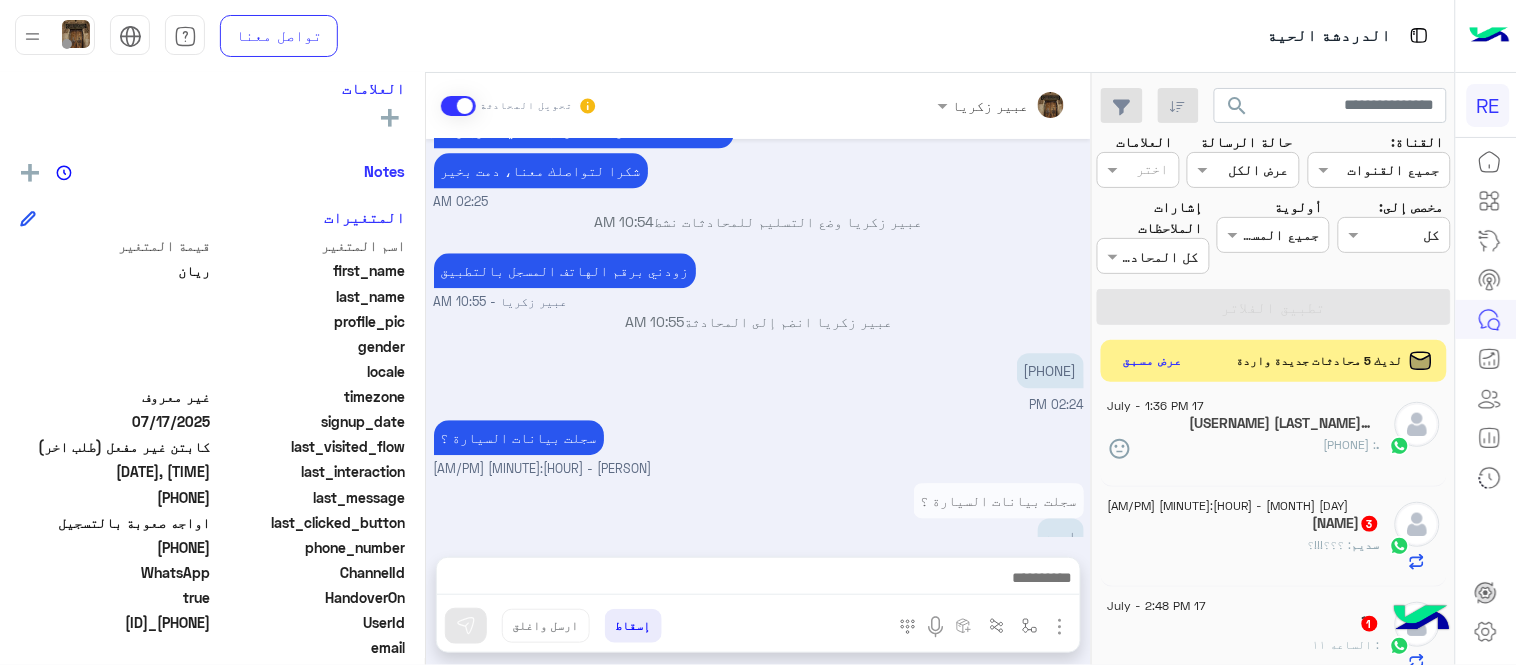 click on "عرض مسبق" 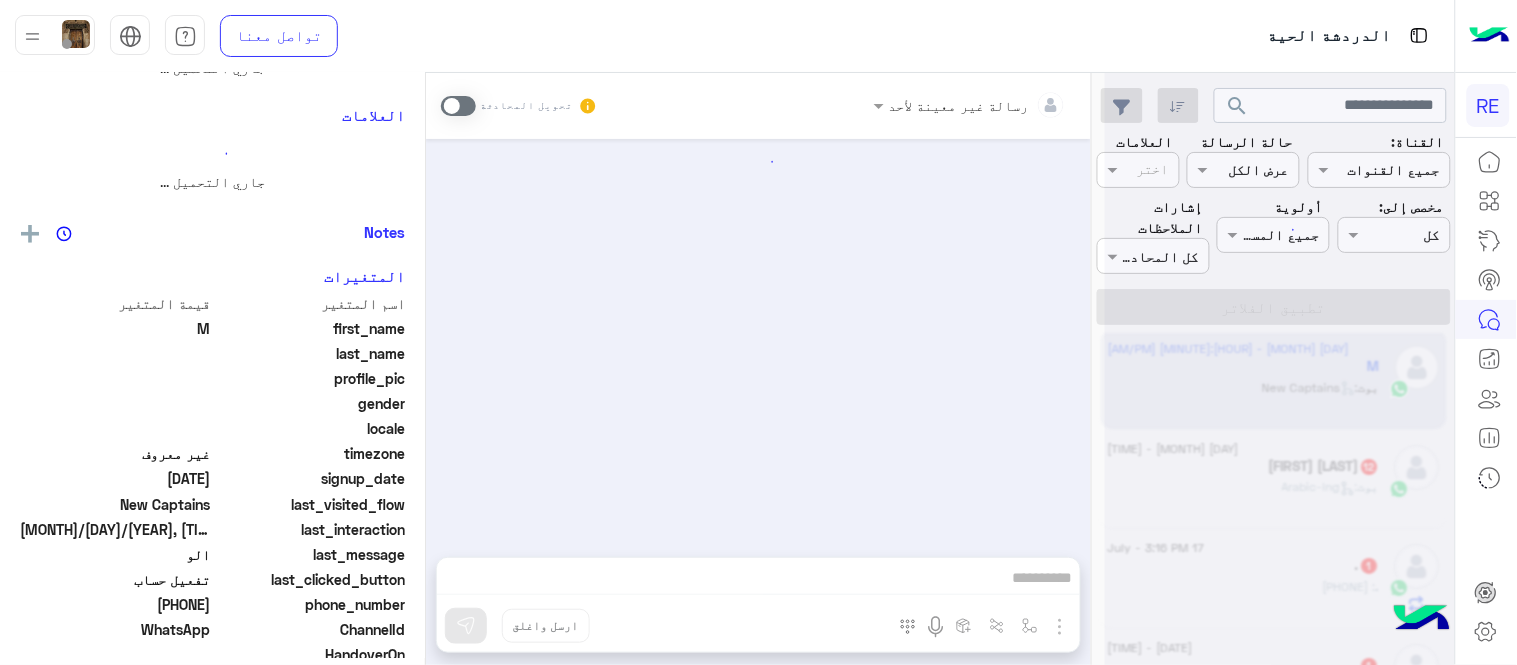 scroll, scrollTop: 0, scrollLeft: 0, axis: both 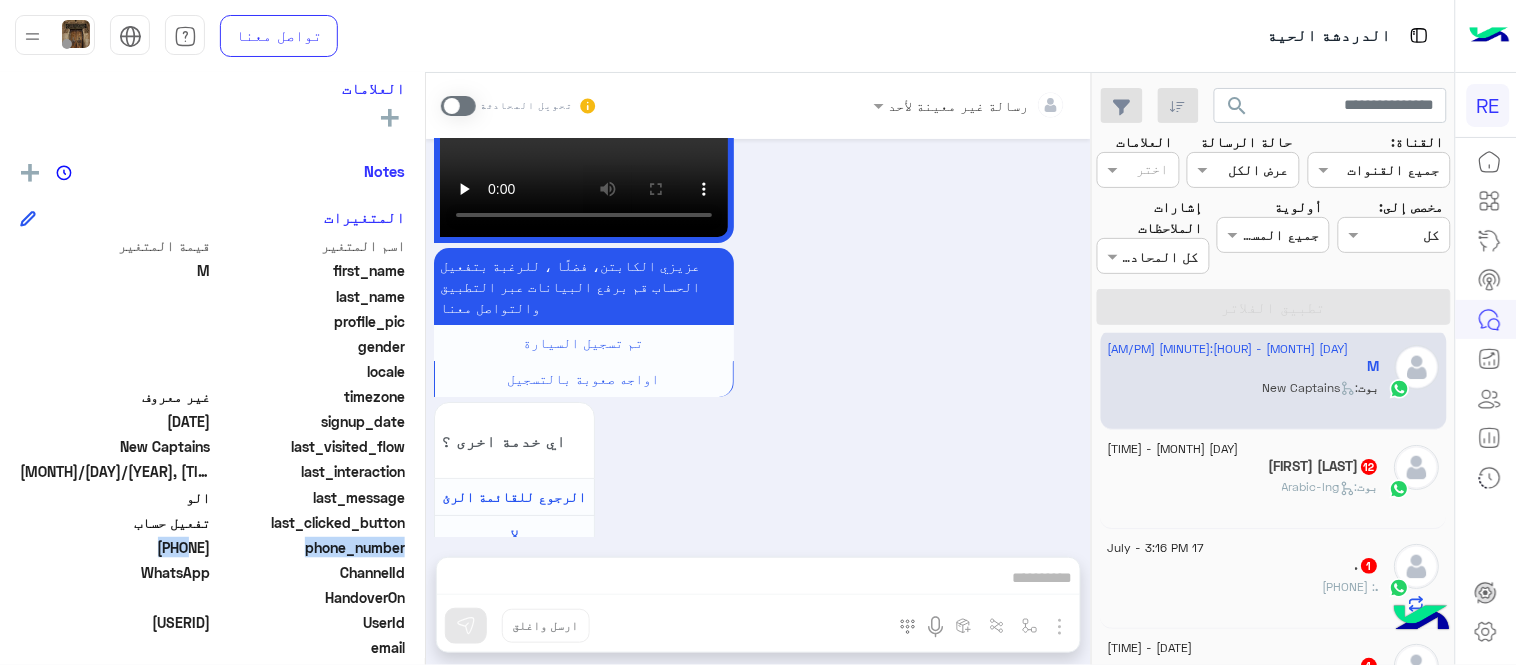 drag, startPoint x: 141, startPoint y: 545, endPoint x: 213, endPoint y: 548, distance: 72.06247 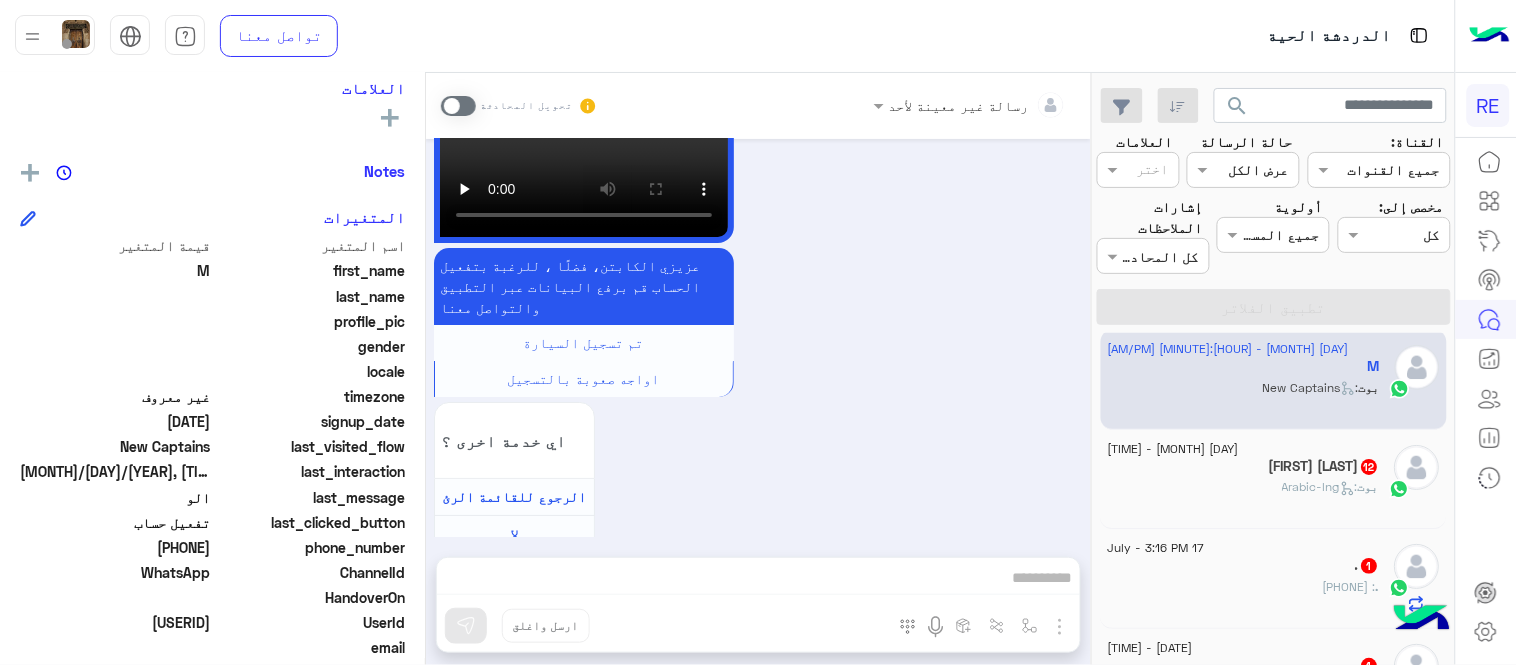 click at bounding box center (458, 106) 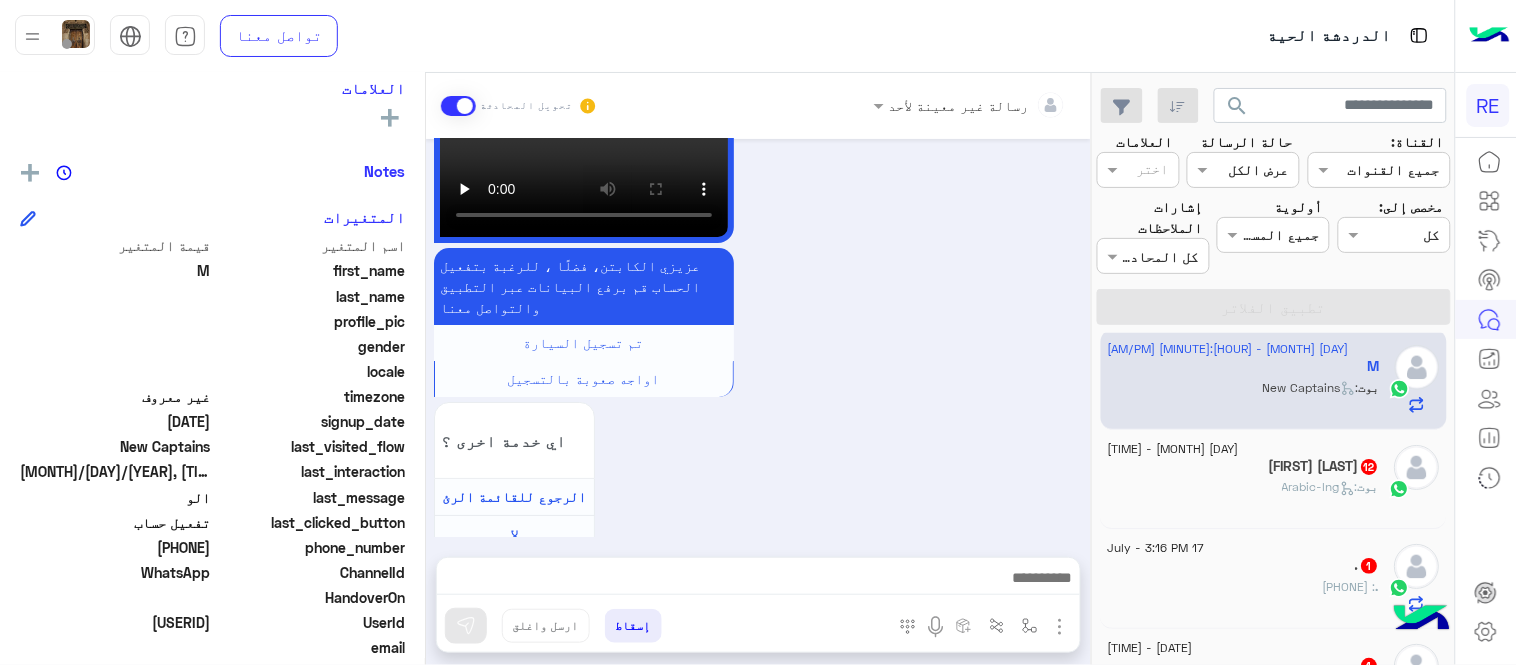 click on "رسالة غير معينة لأحد تحويل المحادثة     Jul 17, 2025  تم إعادة توجيه المحادثة. للعودة إلي الرد الالي، أنقر الزر الموجود بالأسفل  عودة الى البوت     03:26 PM   عودة الى البوت    03:26 PM
اهلًا بك في تطبيق رحلة 👋
Welcome to Rehla  👋
من فضلك أختر لغة التواصل
Please choose your preferred Language
English   عربي     03:26 PM   عربي    03:26 PM  هل أنت ؟   كابتن 👨🏻‍✈️   عميل 🧳   رحال (مرشد مرخص) 🏖️     03:26 PM   M  غادر المحادثة   03:26 PM       كابتن     03:26 PM  اختر احد الخدمات التالية:    03:26 PM   تفعيل حساب    03:26 PM  يمكنك الاطلاع على شروط الانضمام لرحلة ك (كابتن ) الموجودة بالصورة أعلاه،
لتحميل التطبيق عبر الرابط التالي : 📲
http://onelink.to/Rehla" at bounding box center [758, 373] 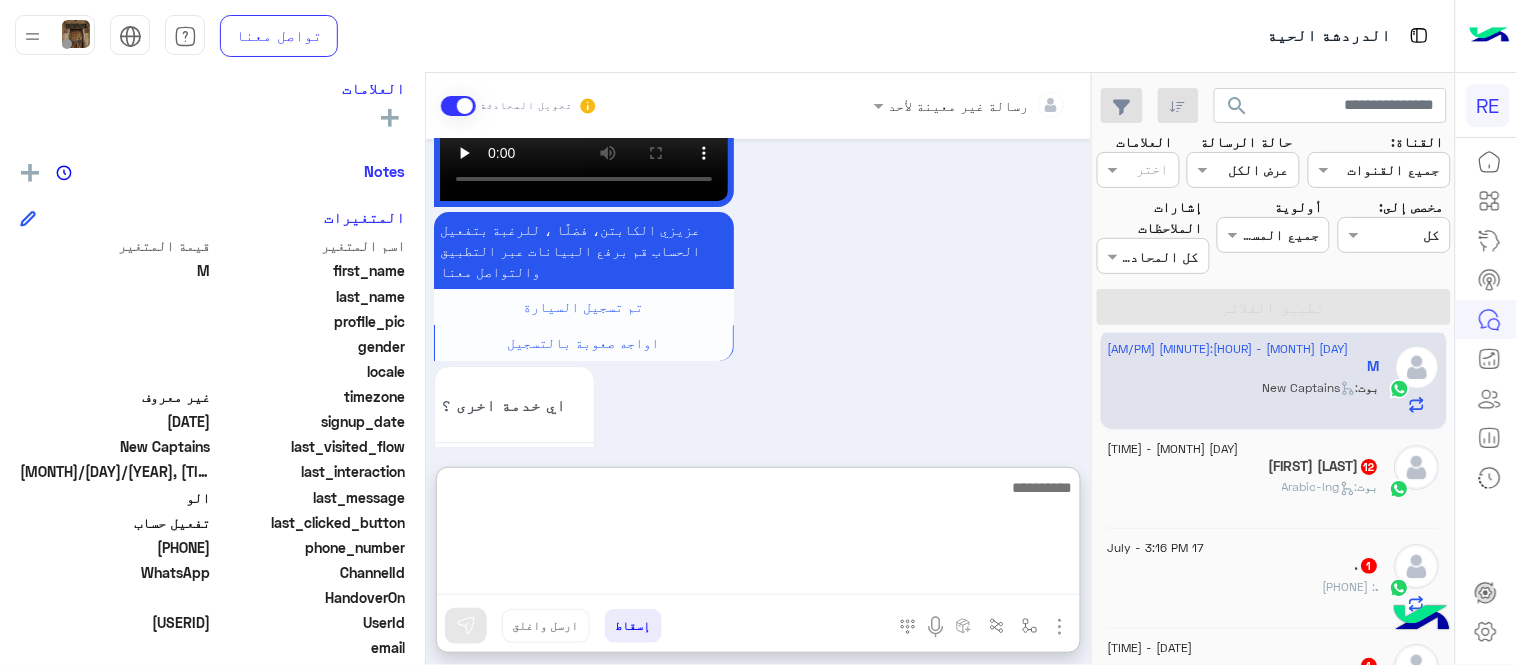 click at bounding box center [758, 535] 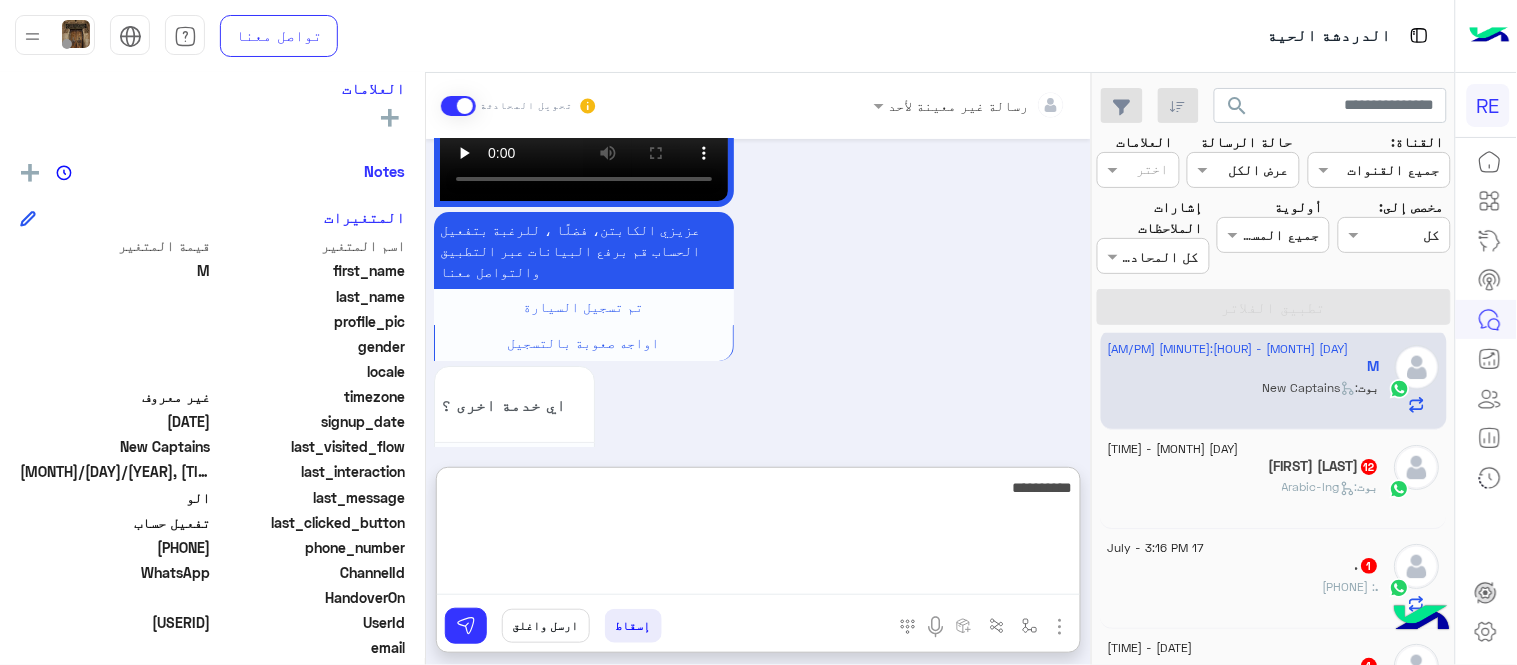 type on "**********" 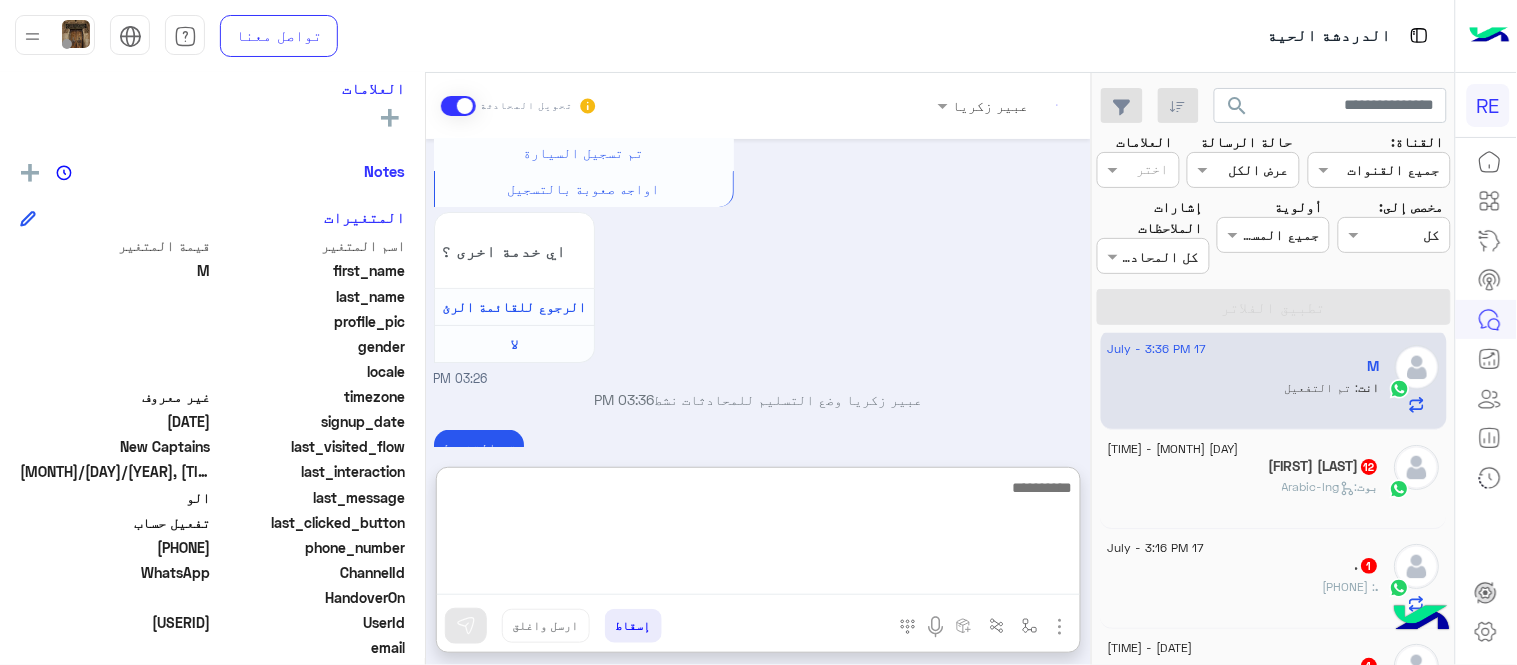 scroll, scrollTop: 1991, scrollLeft: 0, axis: vertical 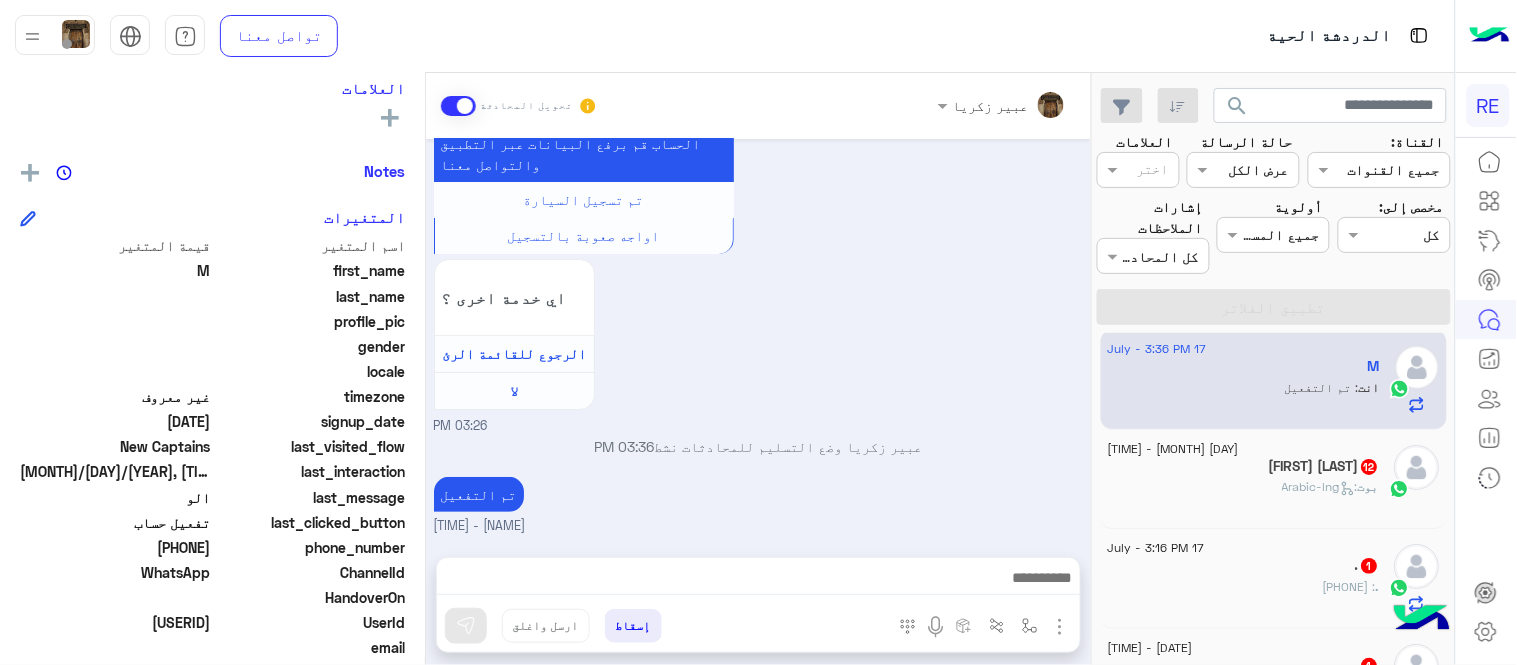 click on "[NAME] تحويل المحادثة     [MONTH] [DAY], [YEAR]  تم إعادة توجيه المحادثة. للعودة إلي الرد الالي، أنقر الزر الموجود بالأسفل  عودة الى البوت     [HOUR]:[MINUTE] [AM/PM]  عودة الى البوت    [HOUR]:[MINUTE] [AM/PM]
اهلًا بك في تطبيق رحلة 👋
Welcome to Rehla  👋
من فضلك أختر لغة التواصل
Please choose your preferred Language
English   عربي     [HOUR]:[MINUTE] [AM/PM]   عربي    [HOUR]:[MINUTE] [AM/PM]  هل أنت ؟   كابتن 👨🏻‍✈️   عميل 🧳   رحال (مرشد مرخص) 🏖️     [HOUR]:[MINUTE] [AM/PM]   [INITIAL]  غادر المحادثة   [HOUR]:[MINUTE] [AM/PM]       كابتن     [HOUR]:[MINUTE] [AM/PM]  اختر احد الخدمات التالية:    [HOUR]:[MINUTE] [AM/PM]   تفعيل حساب    [HOUR]:[MINUTE] [AM/PM]  يمكنك الاطلاع على شروط الانضمام لرحلة ك (كابتن ) الموجودة بالصورة أعلاه،
لتحميل التطبيق عبر الرابط التالي : 📲
http://onelink.to/Rehla     لا" at bounding box center [758, 373] 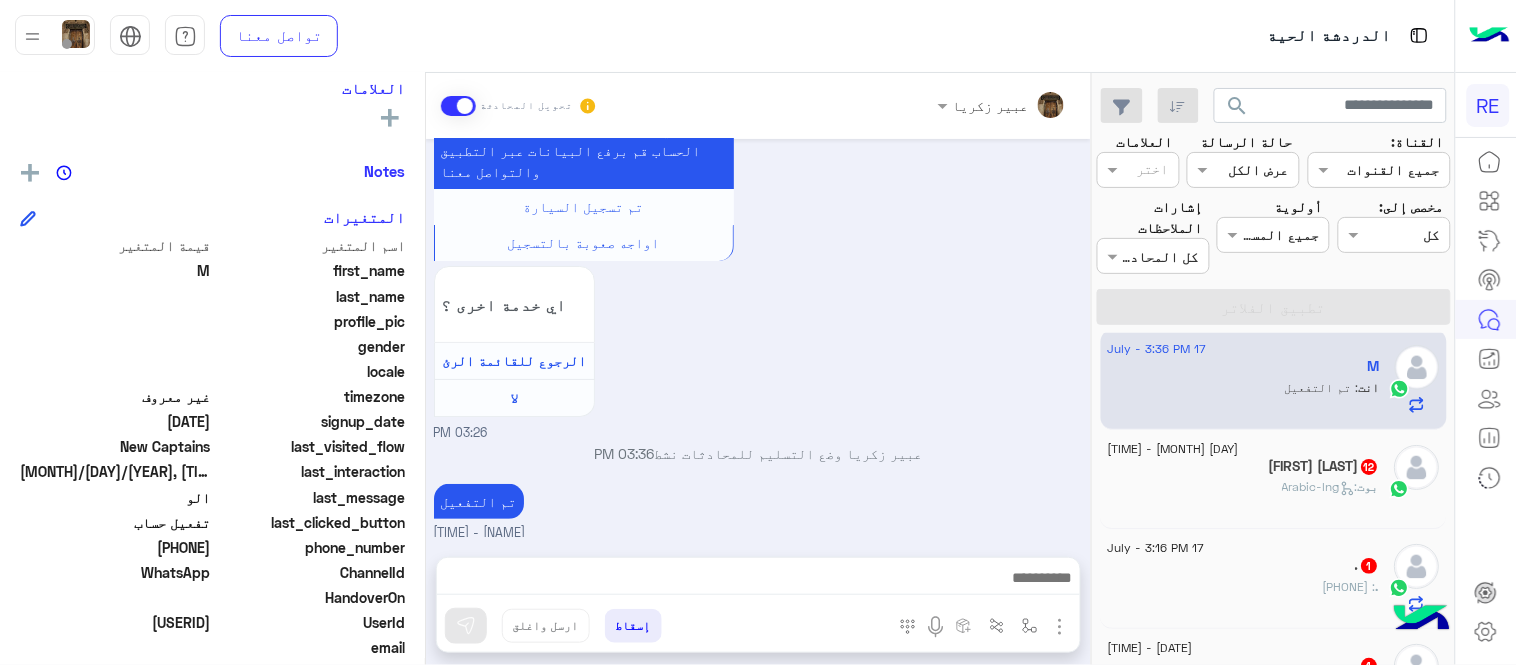 click on "[PERSON] [NUMBER]" 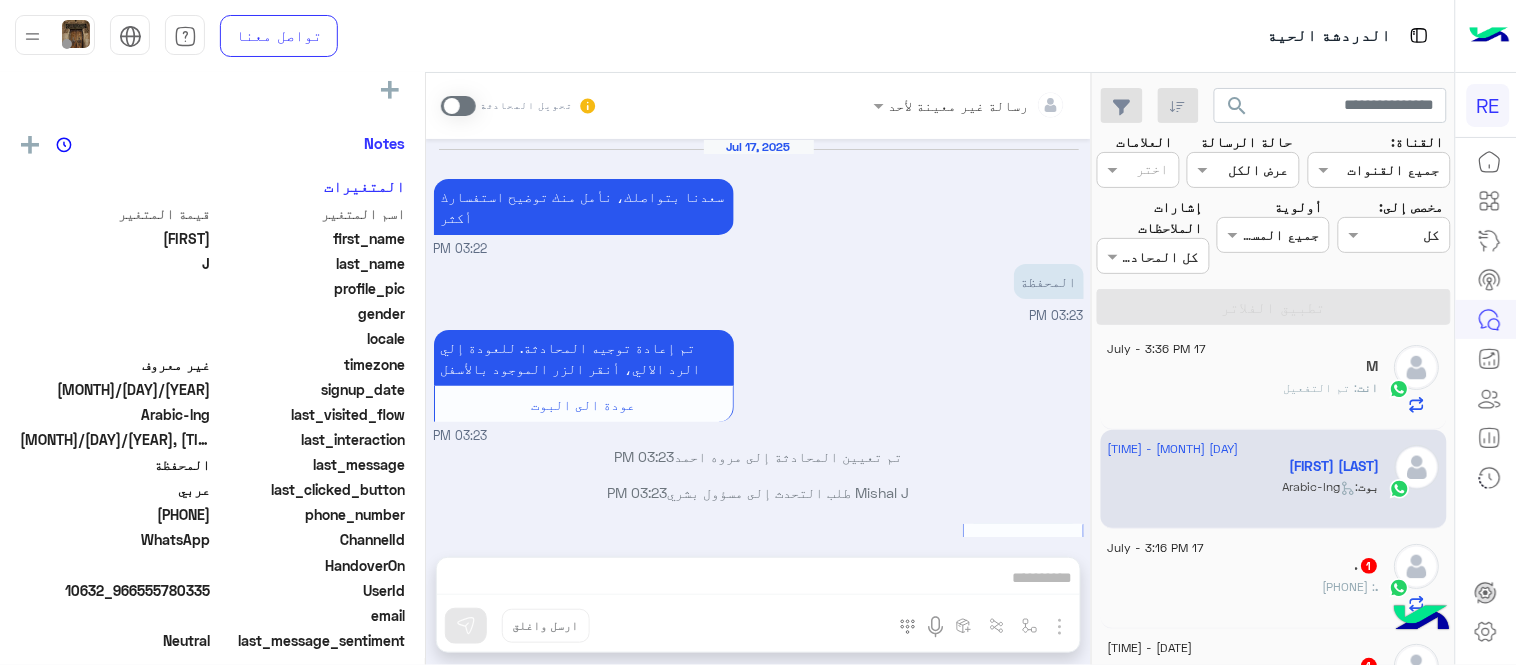 scroll, scrollTop: 337, scrollLeft: 0, axis: vertical 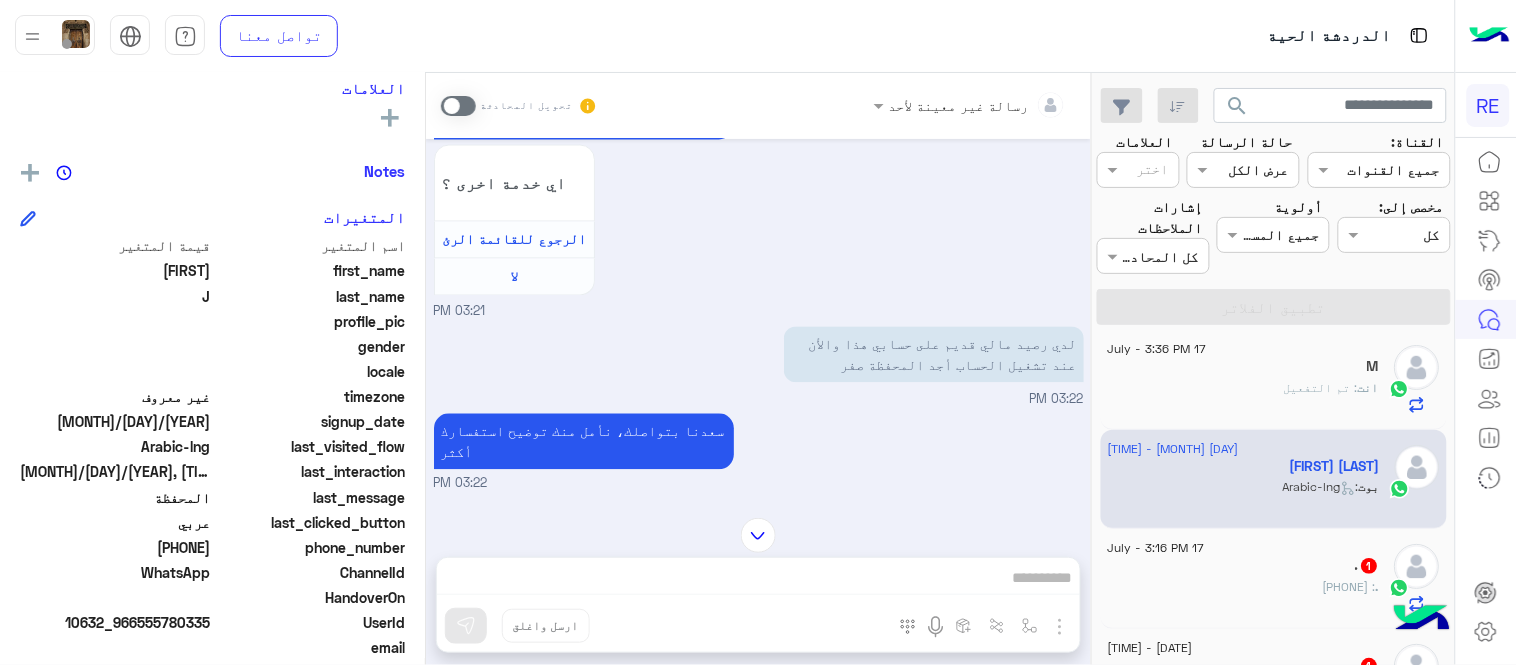 click at bounding box center (458, 106) 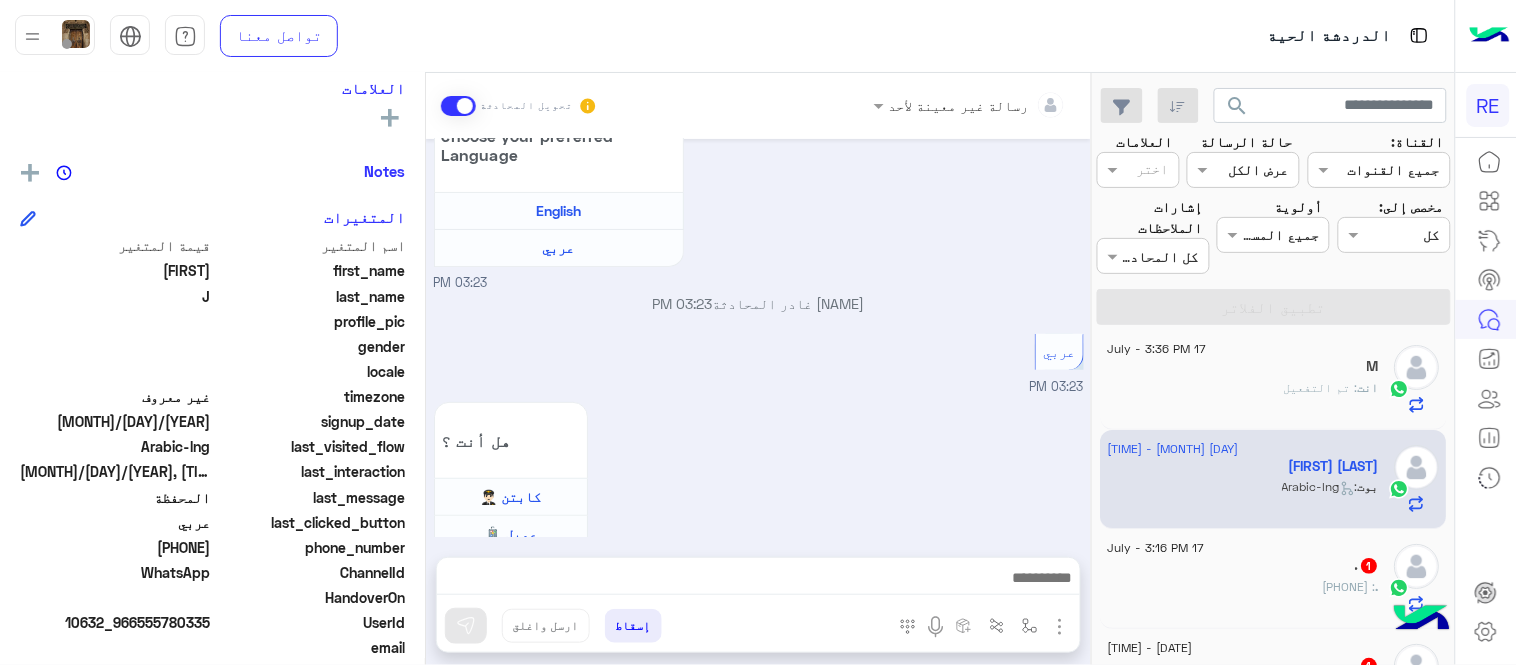 drag, startPoint x: 738, startPoint y: 563, endPoint x: 747, endPoint y: 574, distance: 14.21267 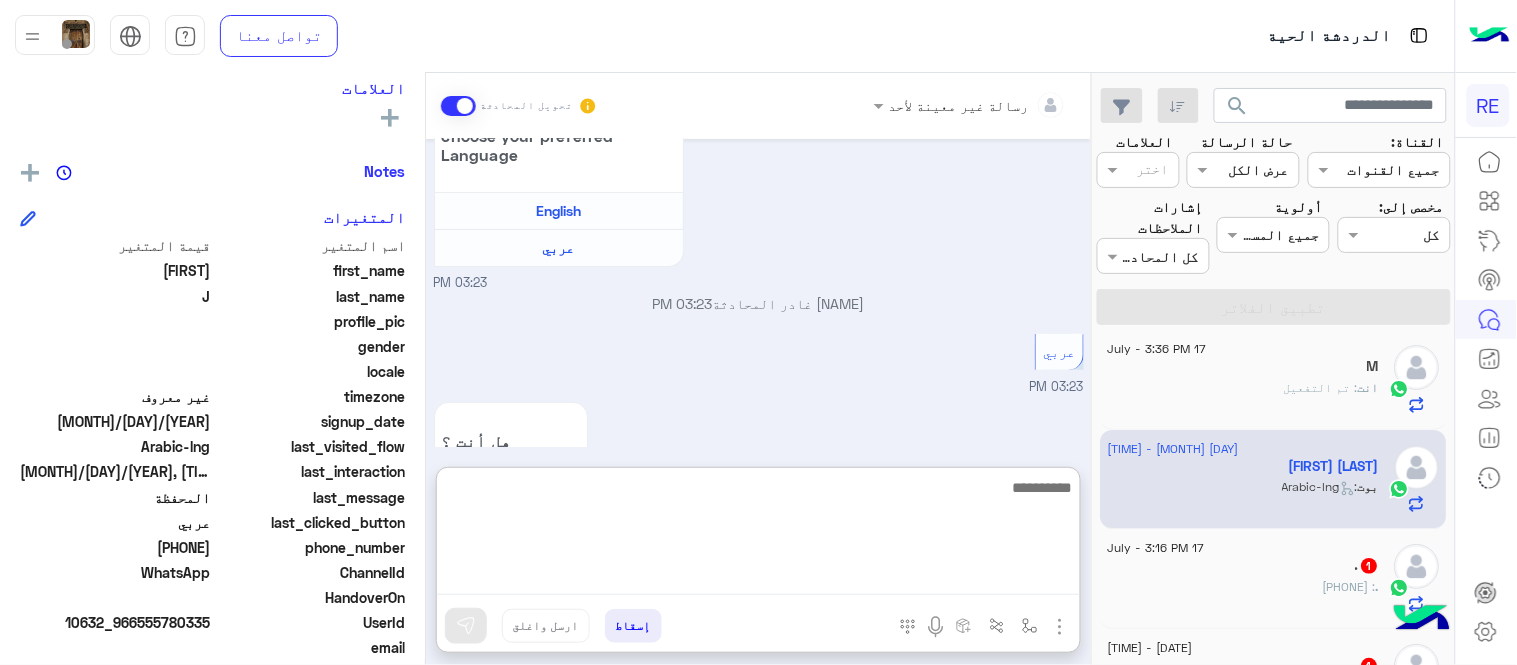 click at bounding box center (758, 535) 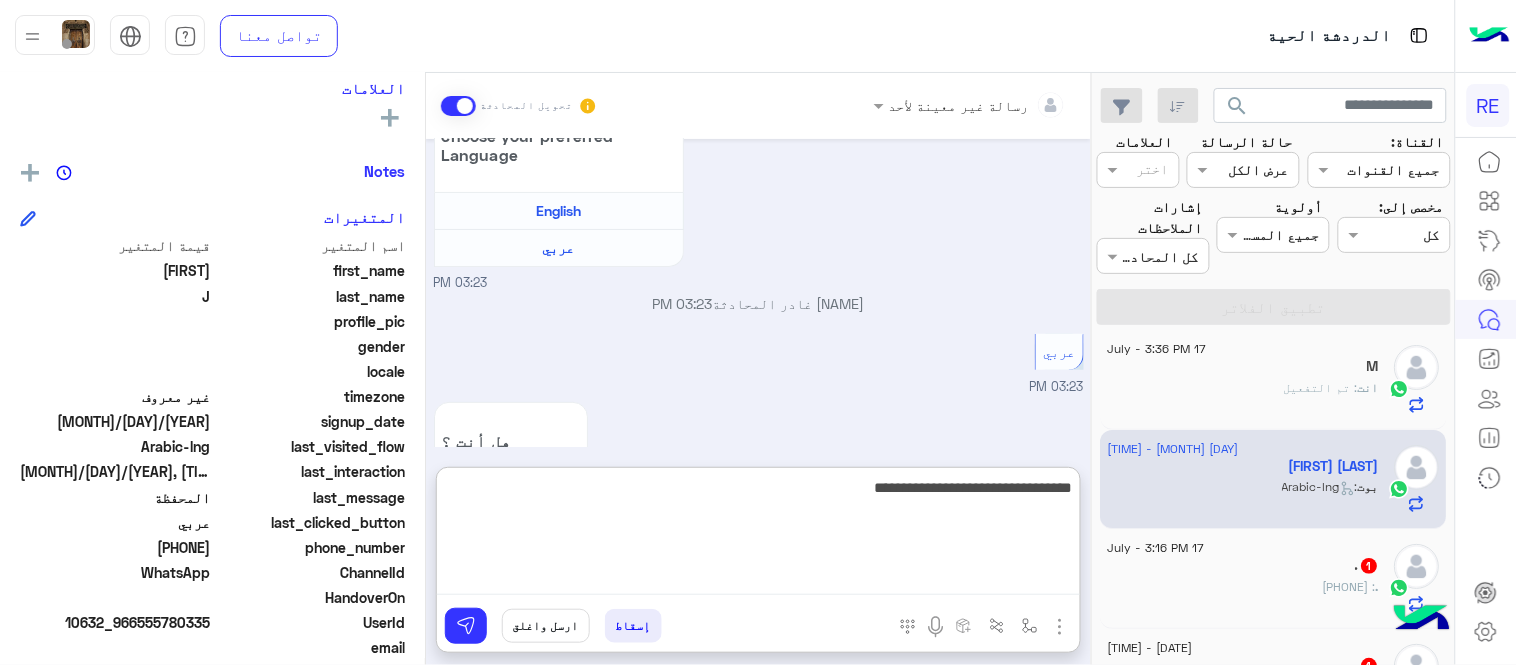 type on "**********" 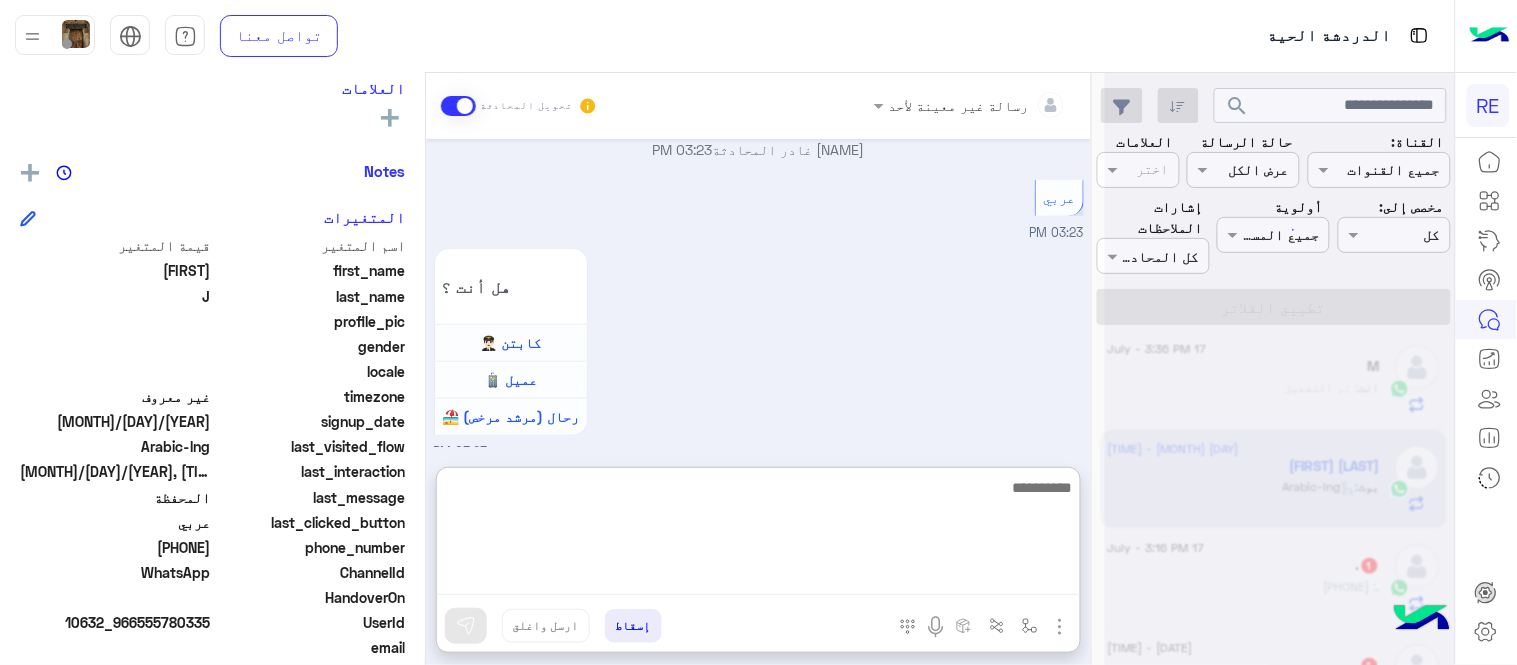 scroll, scrollTop: 4158, scrollLeft: 0, axis: vertical 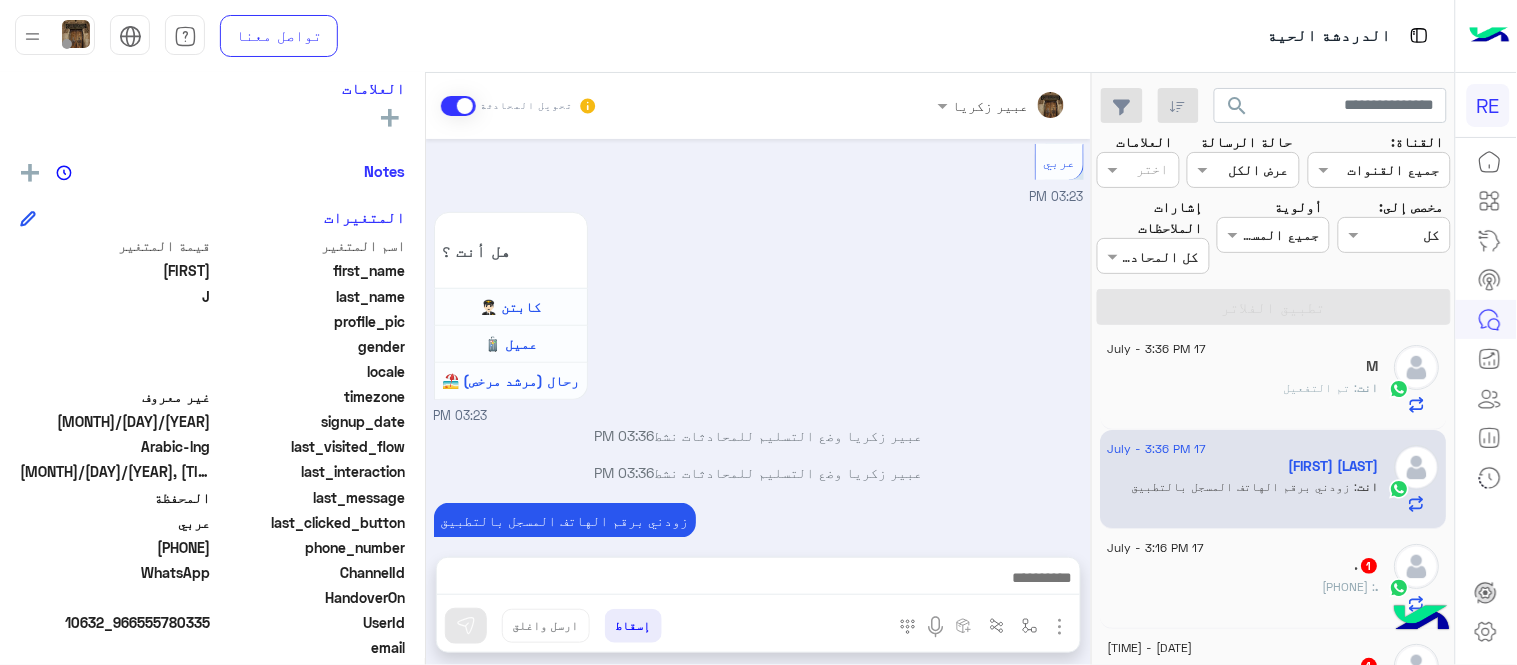 click on "Jul 16, 2024  تفضل كيف اخدمك  [FIRST] [LAST] -  03:53 PM   [FIRST] [LAST] انضم إلى المحادثة   03:53 PM       Jul 17, 2024   تم إلغاء التخصيص التلقائي للرد على المحادثة في   03:55 PM       Jul 17, 2025  السلام عليكم   03:19 PM  وعليكم السلام ،كيف اقدر اساعدك
اهلًا بك في تطبيق رحلة 👋
Welcome to Rehla  👋
من فضلك أختر لغة التواصل
Please choose your preferred Language
English   عربي     03:19 PM   عربي    03:20 PM  هل أنت ؟   كابتن 👨🏻‍✈️   عميل 🧳   رحال (مرشد مرخص) 🏖️     03:20 PM   كابتن     03:20 PM  اختر احد الخدمات التالية:    03:20 PM   سرا المطار    03:20 PM  ونأمل منك اتباع التعليمات التالية بالنسبة للسرا : ١- التأكد من وضع التطبيق على متاح  ملاحظة:  اي خدمة اخرى ؟  لا" at bounding box center (758, 338) 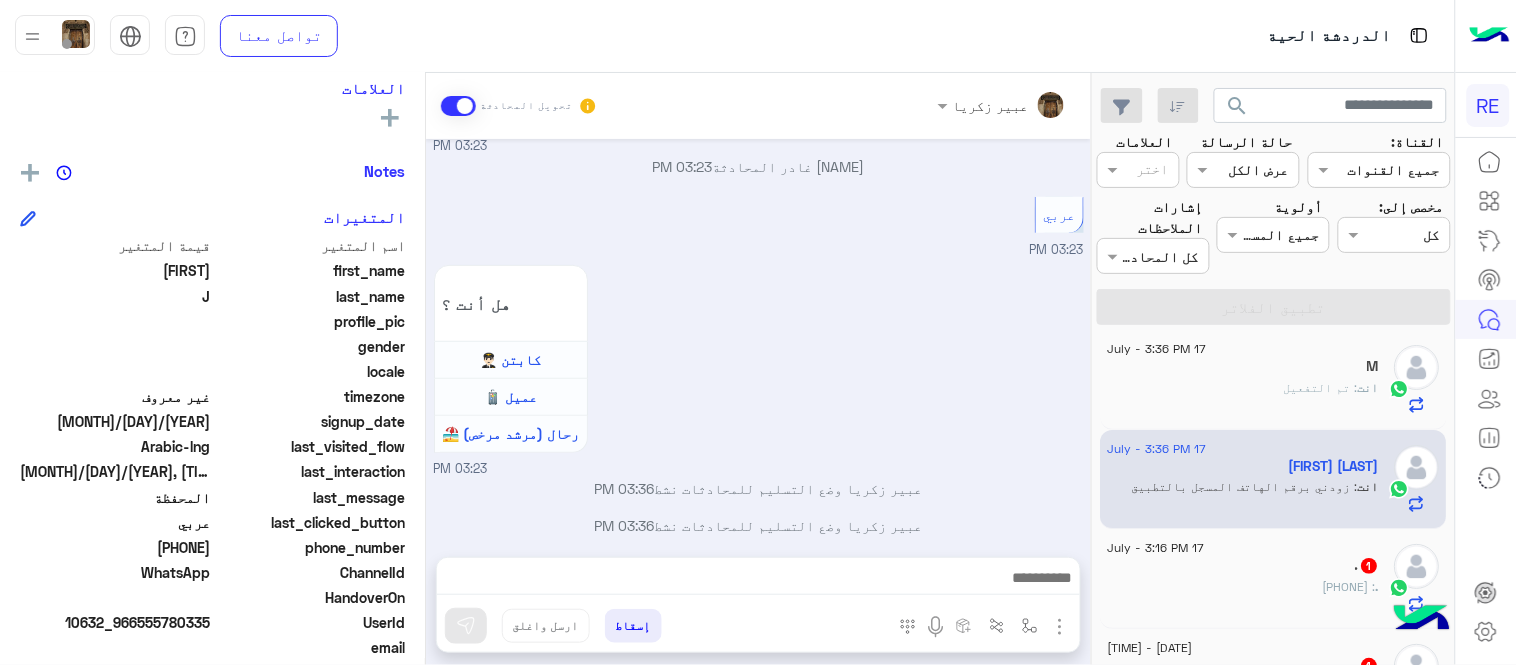 click on ": [PHONE]" 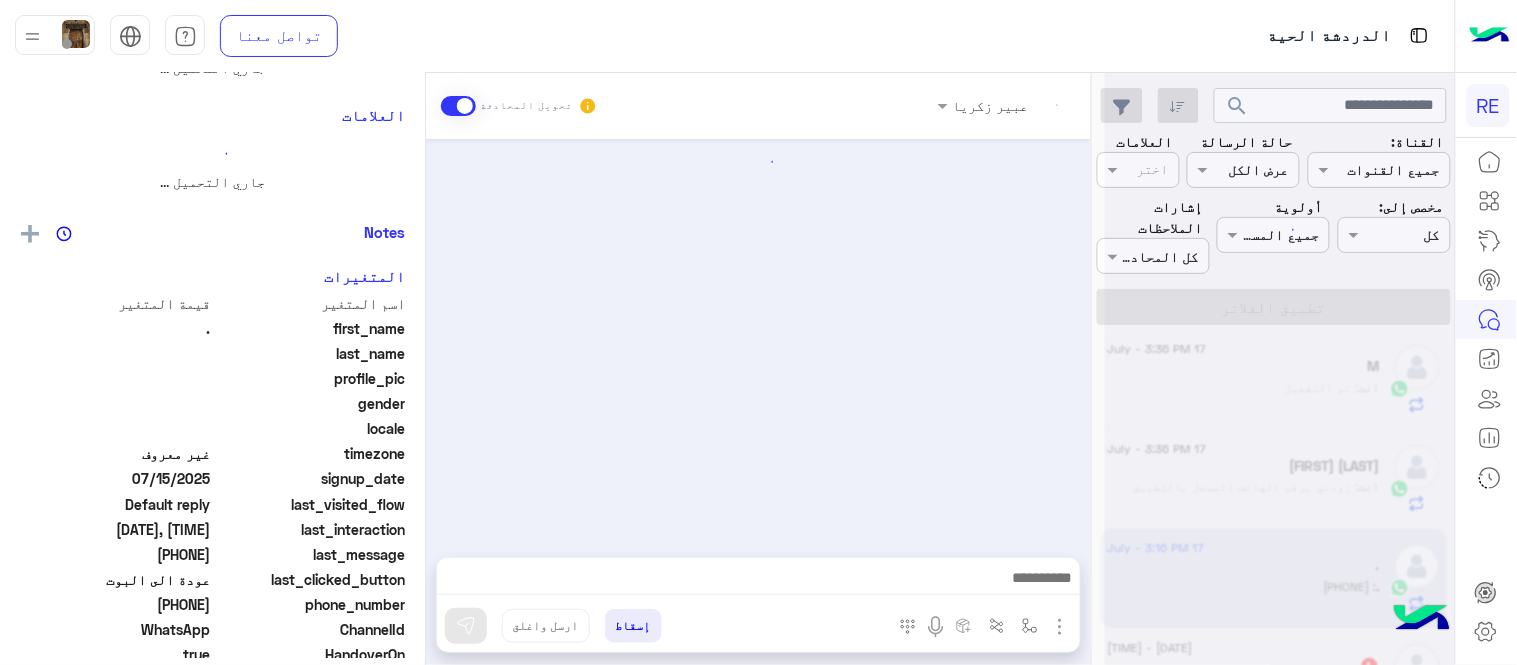 scroll, scrollTop: 0, scrollLeft: 0, axis: both 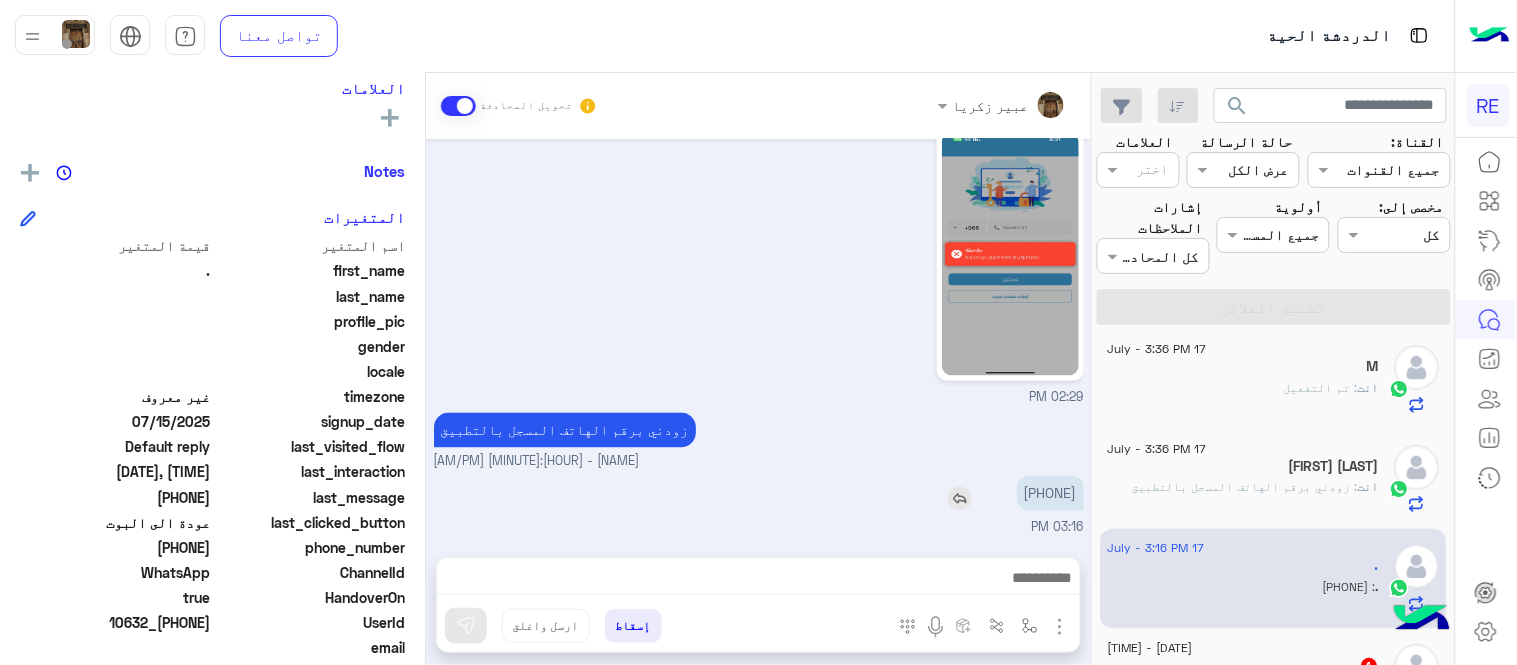 click on "[PHONE]" at bounding box center [1050, 493] 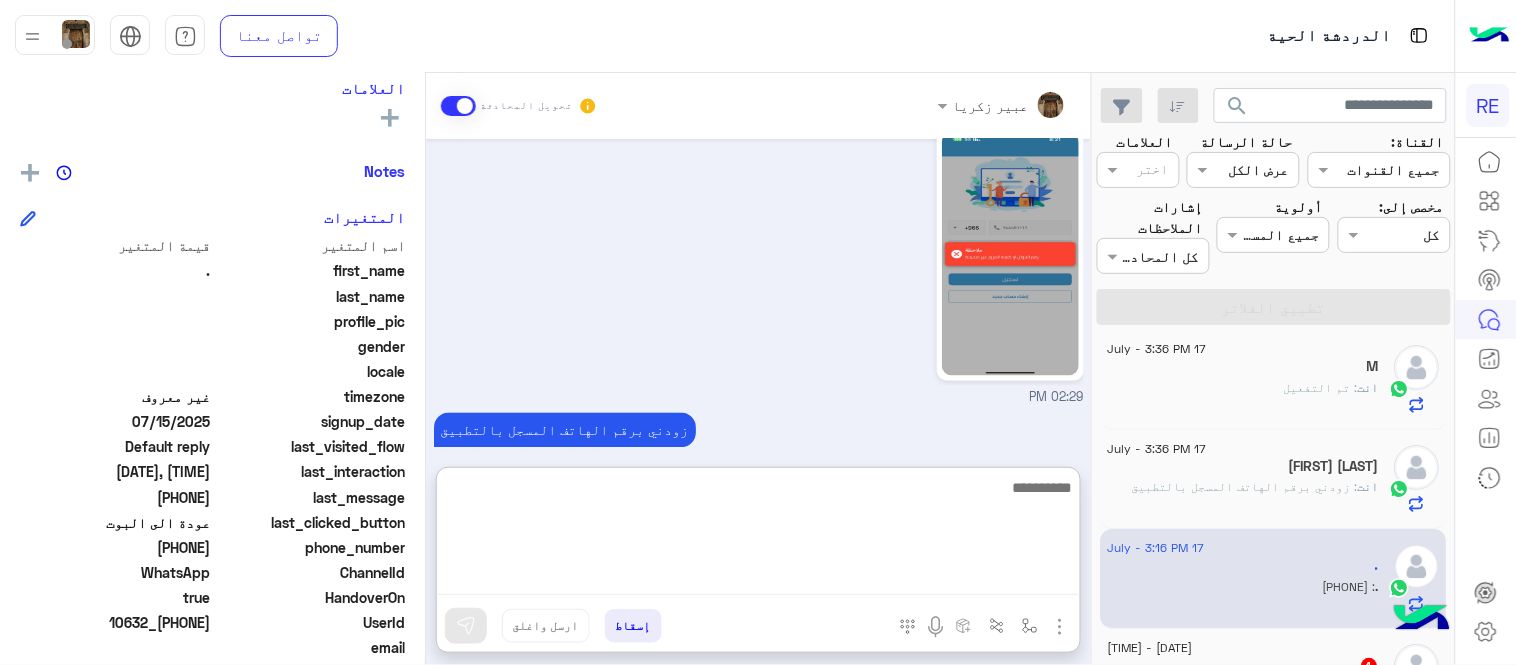 click at bounding box center (758, 535) 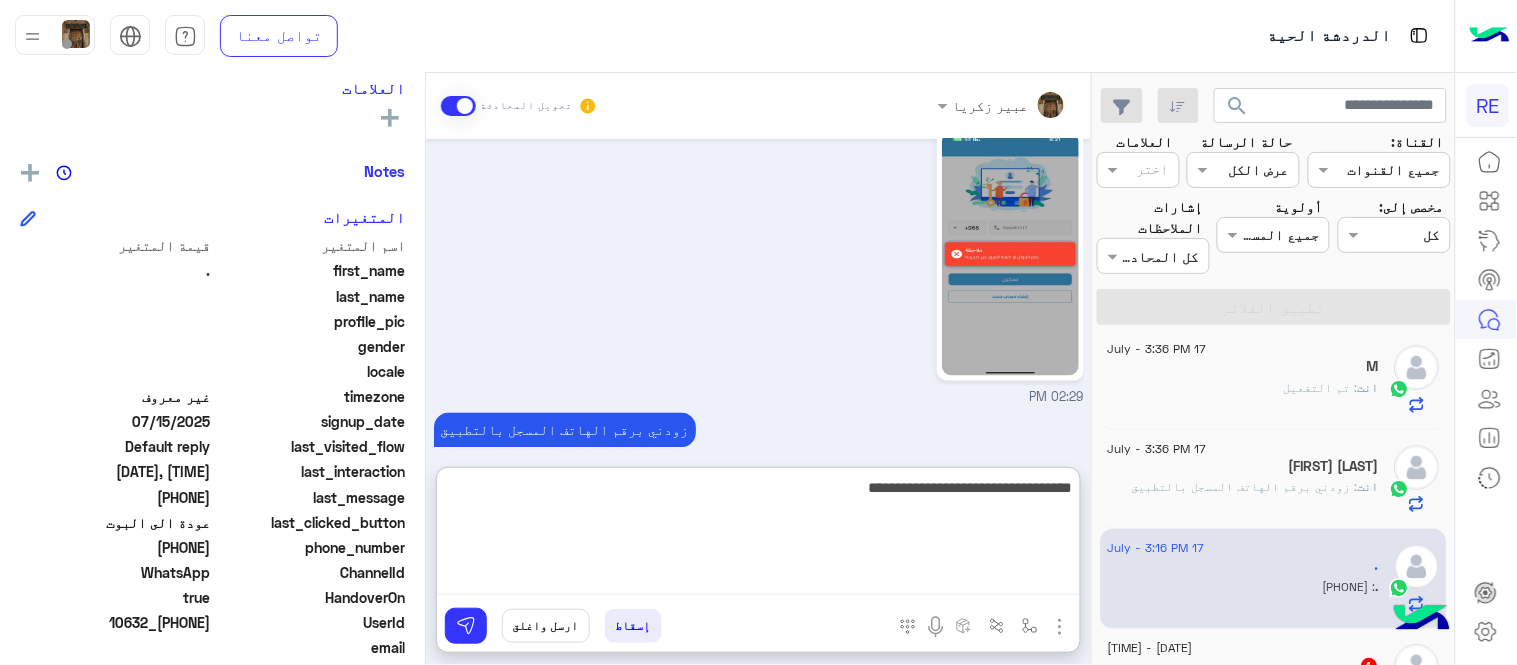 type on "**********" 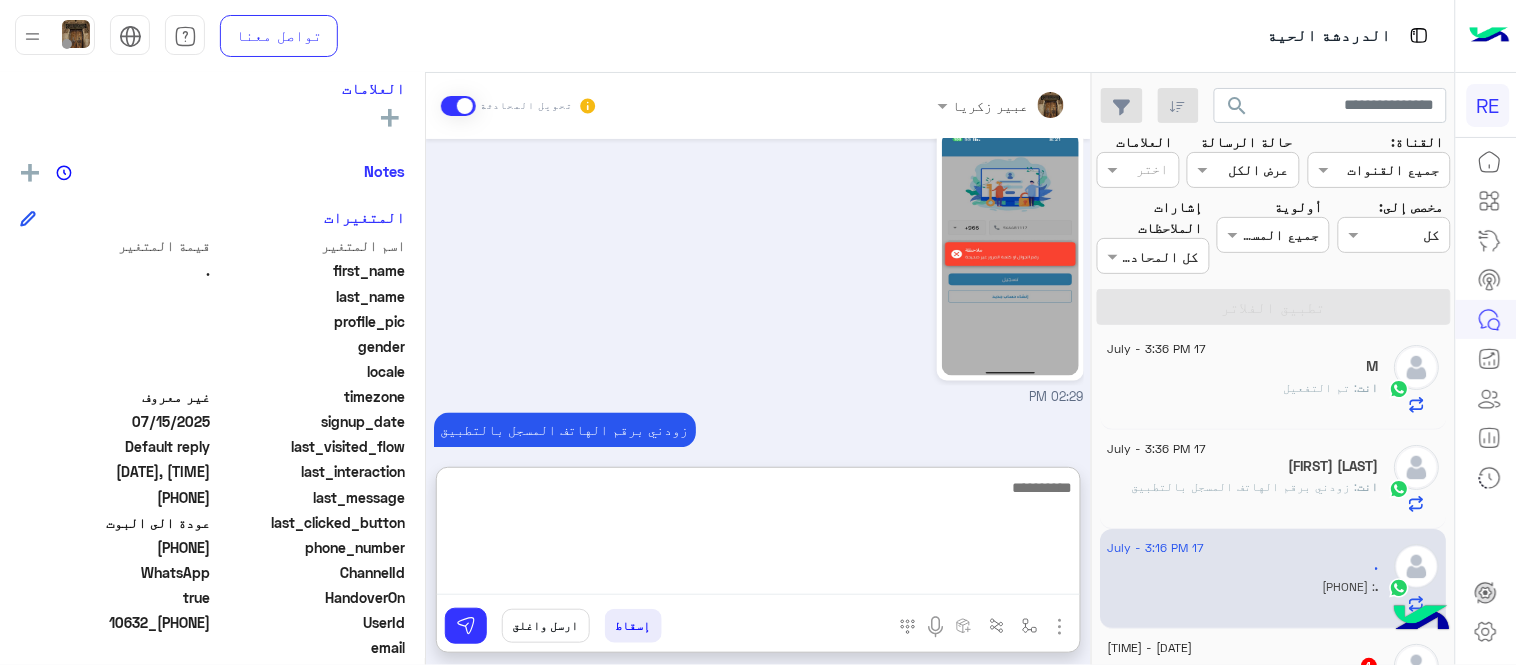 scroll, scrollTop: 1000, scrollLeft: 0, axis: vertical 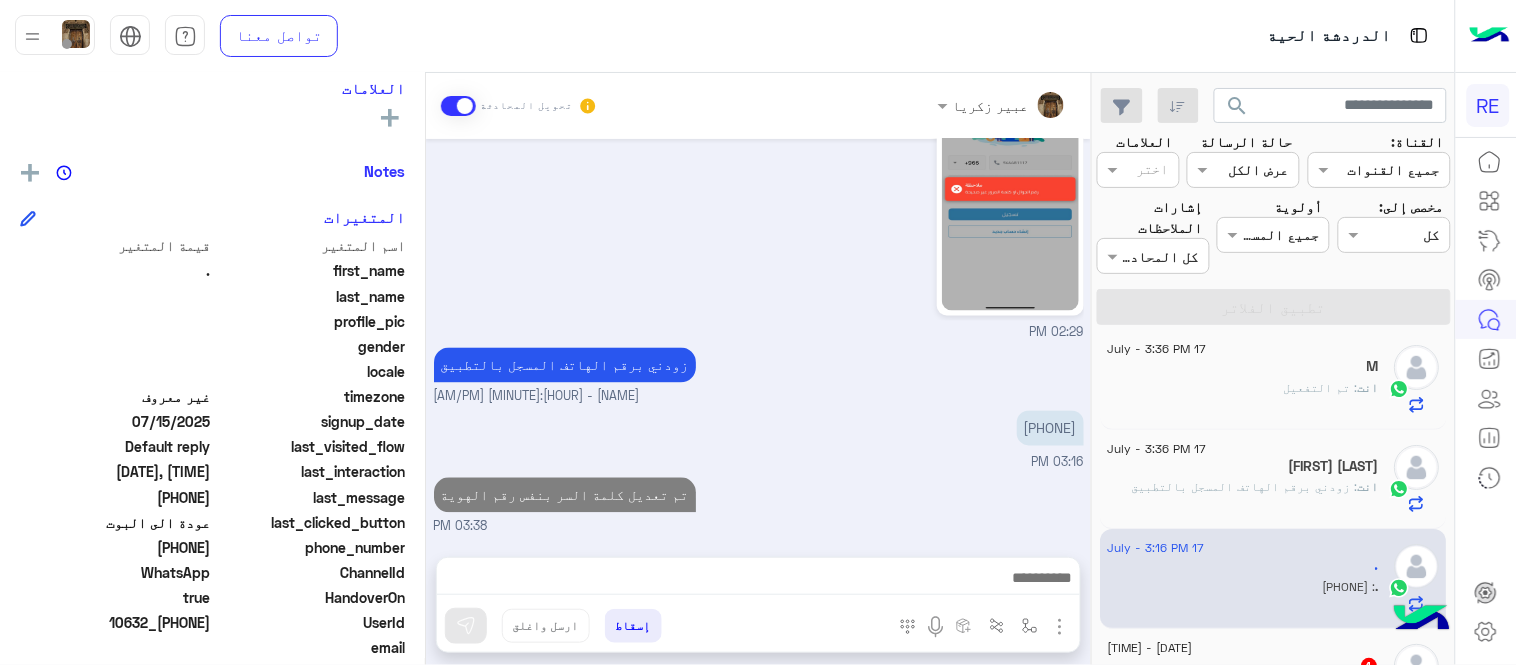 click on "[MONTH] [DAY], [YEAR]
اهلًا بك في تطبيق رحلة 👋
Welcome to Rehla  👋
من فضلك أختر لغة التواصل
Please choose your preferred Language
English   عربي     [HOUR]:[MINUTE] AM   .  غادر المحادثة   [HOUR]:[MINUTE] AM       [NAME] وضع التسليم للمحادثات نشط   [HOUR]:[MINUTE] AM      تفضل كيف اخدمك؟  [NAME] -  [HOUR]:[MINUTE] AM   [NAME] انضم إلى المحادثة   [HOUR]:[MINUTE] AM      عندي مشكله في تسجيل الدخول   [HOUR]:[MINUTE] AM  ايش يظهرلك ؟  [NAME] -  [HOUR]:[MINUTE] PM    [HOUR]:[MINUTE] PM  زودني برقم الهاتف المسجل بالتطبيق  [NAME] -  [HOUR]:[MINUTE] PM  [PHONE]   [HOUR]:[MINUTE] PM  تم تعديل كلمة السر بنفس رقم الهوية   [HOUR]:[MINUTE] PM" at bounding box center (758, 338) 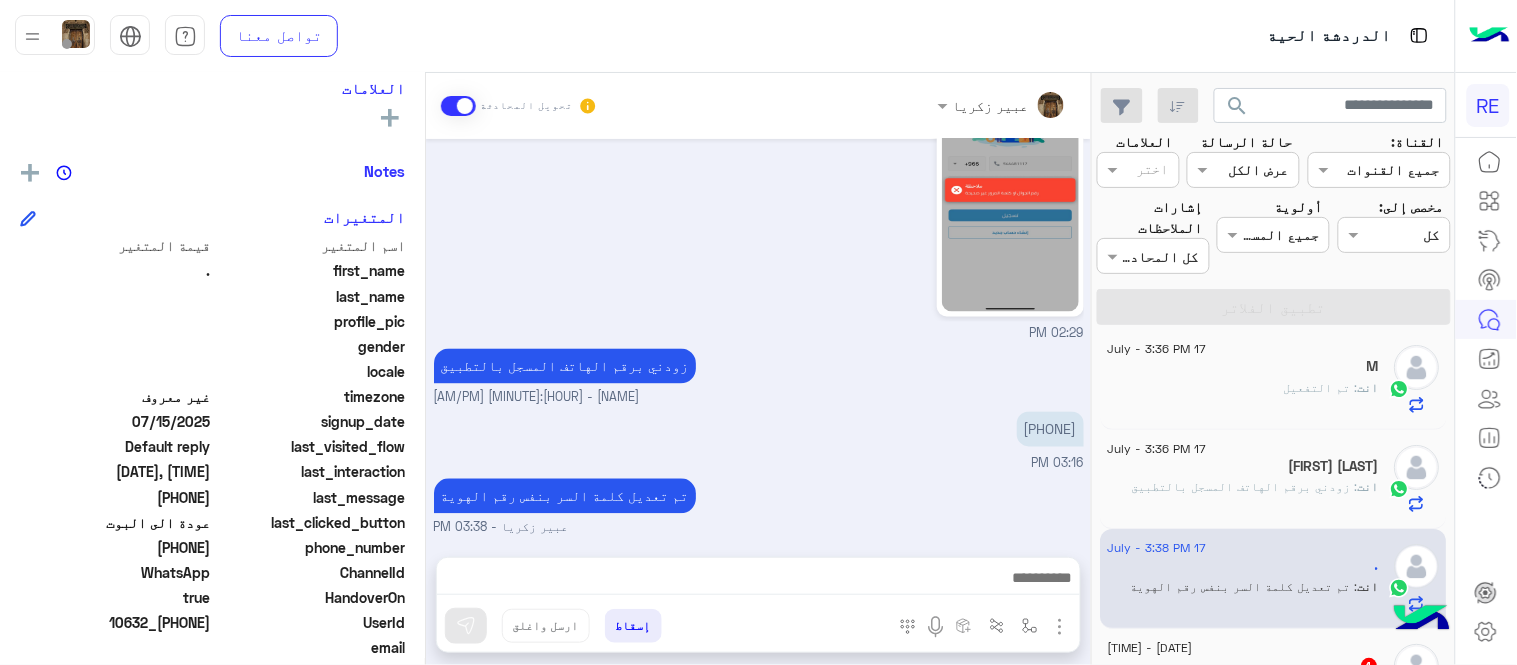click on "زودني برقم الهاتف المسجل بالتطبيق  [FIRST] [LAST] -  02:45 PM" at bounding box center [759, 376] 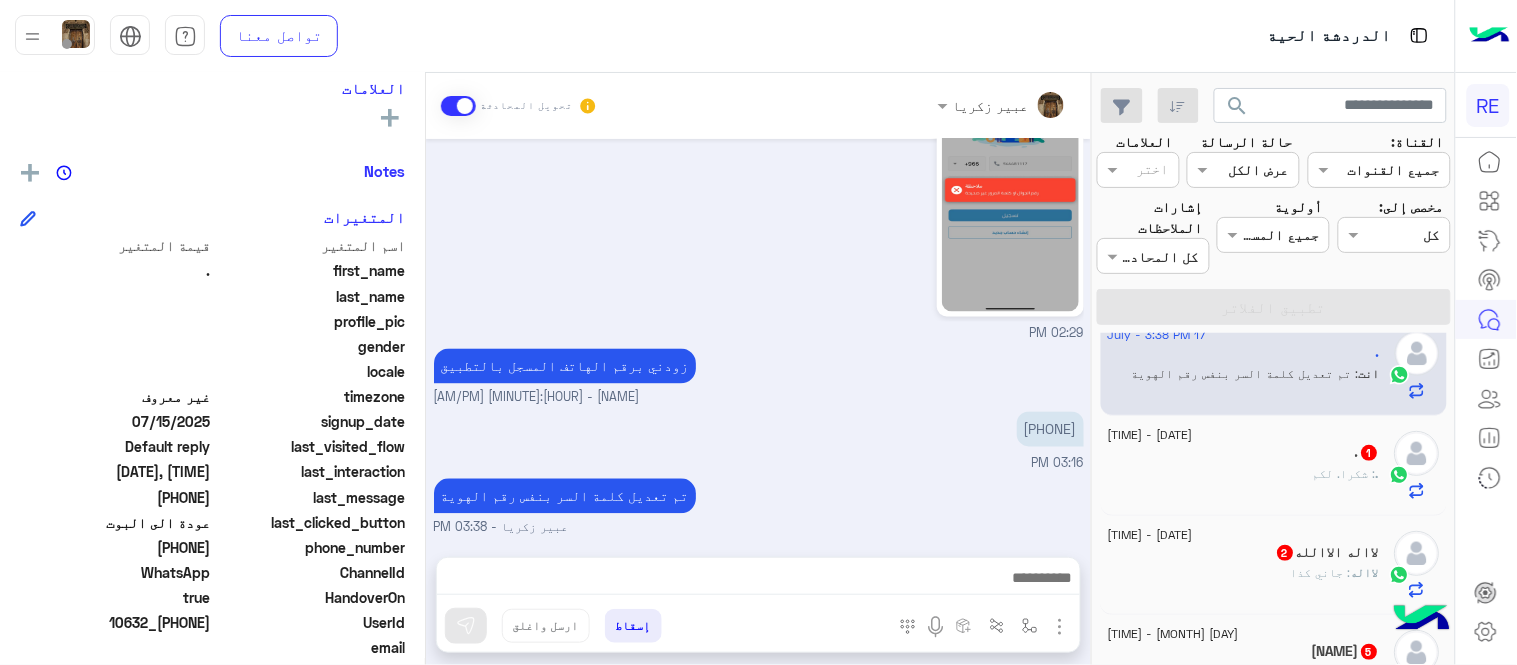 scroll, scrollTop: 237, scrollLeft: 0, axis: vertical 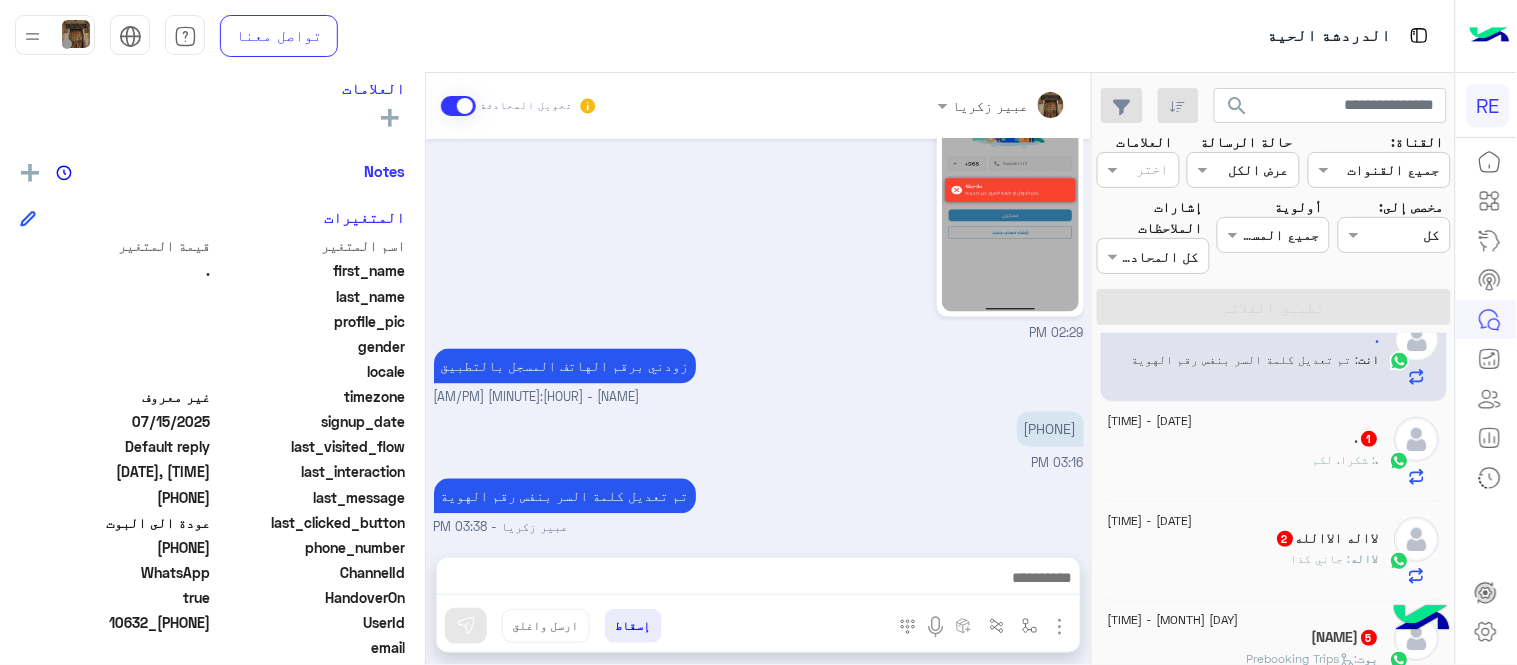 click on ". : شكرا. لكم" 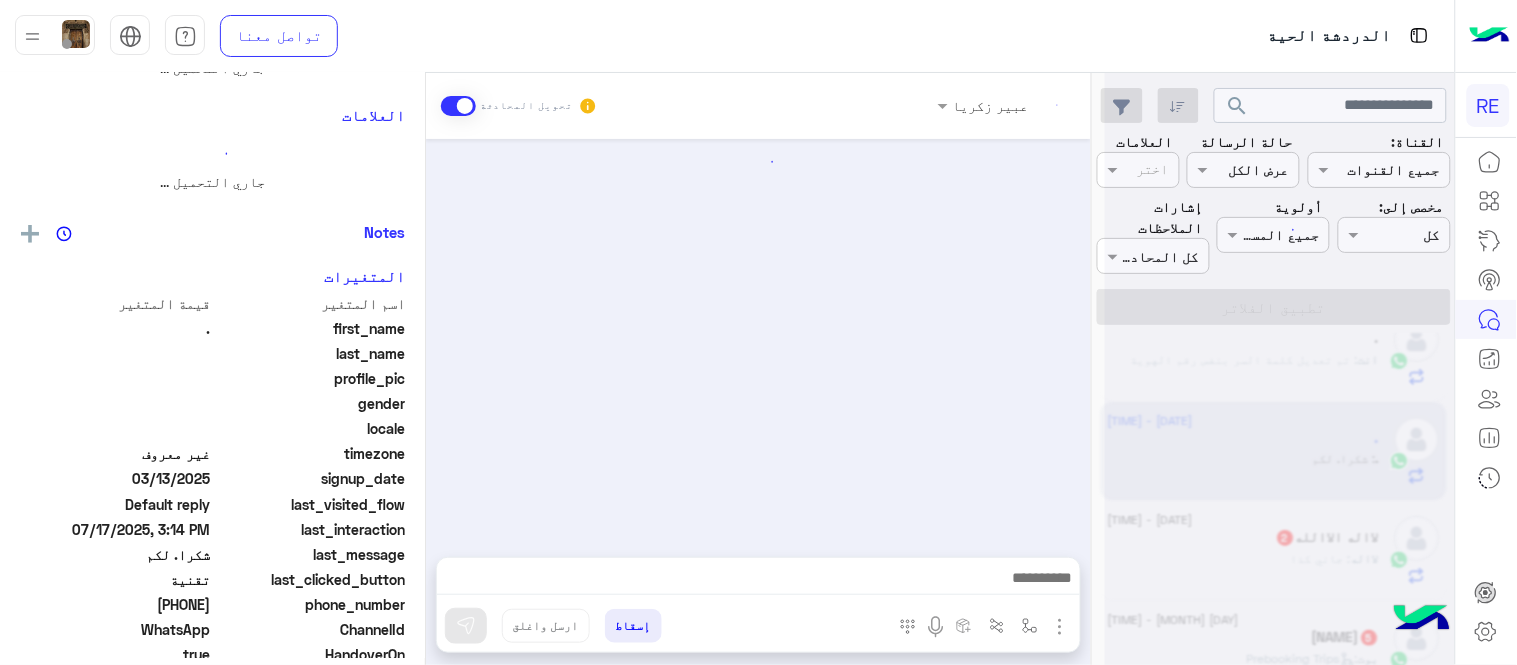 scroll, scrollTop: 0, scrollLeft: 0, axis: both 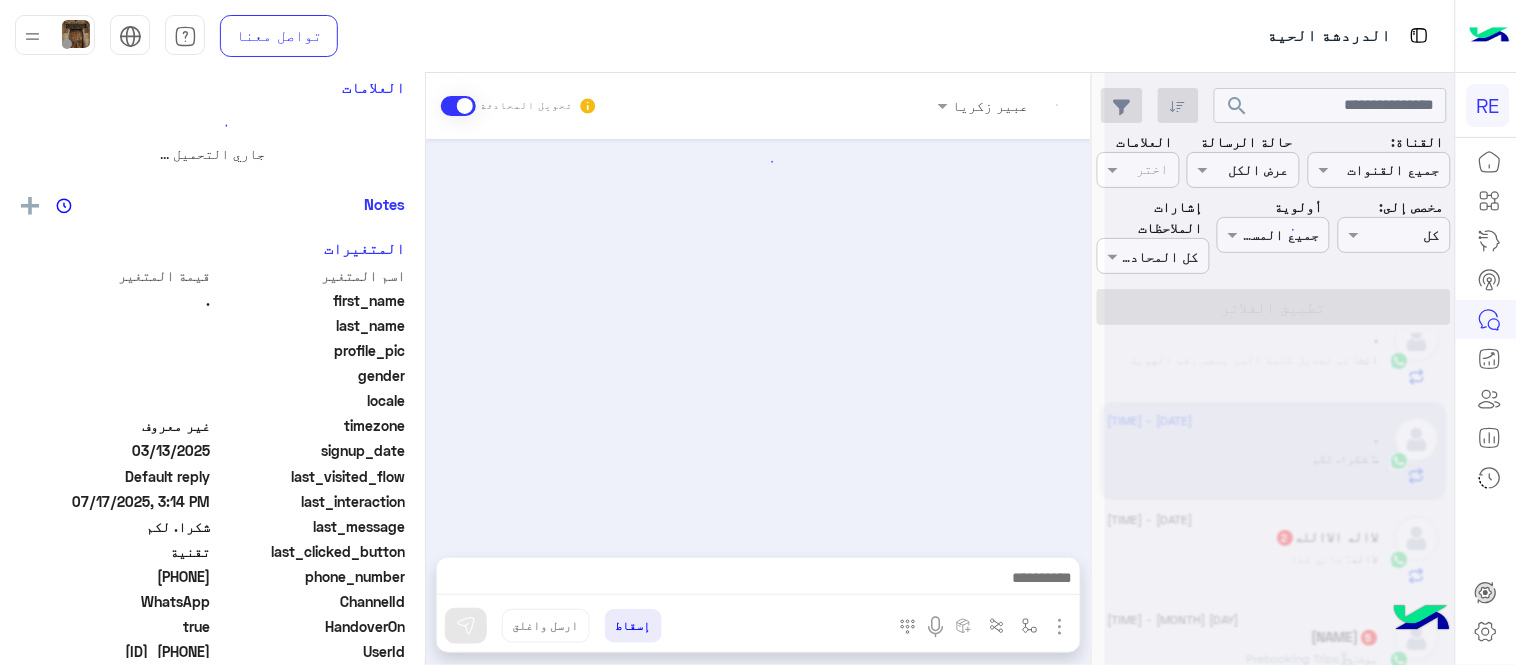 click 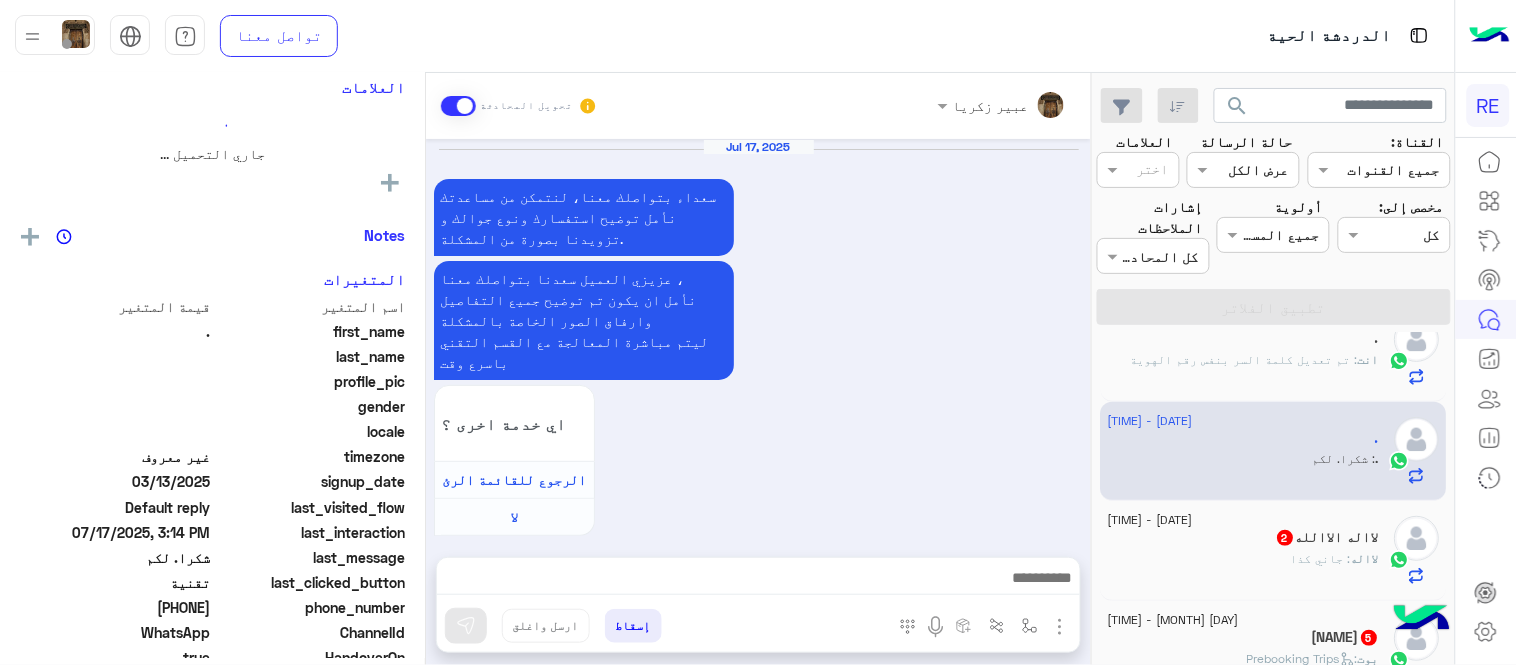 scroll, scrollTop: 863, scrollLeft: 0, axis: vertical 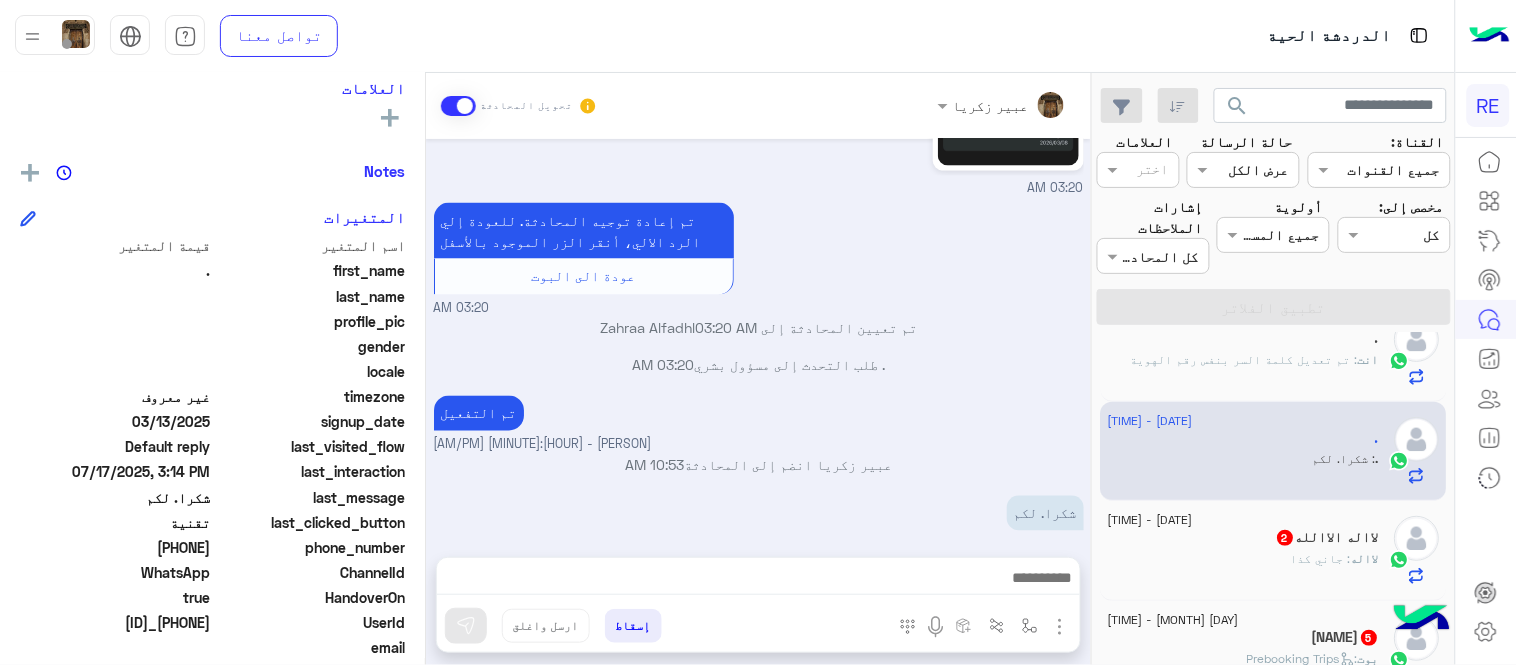 click on "لااله الاالله  2" 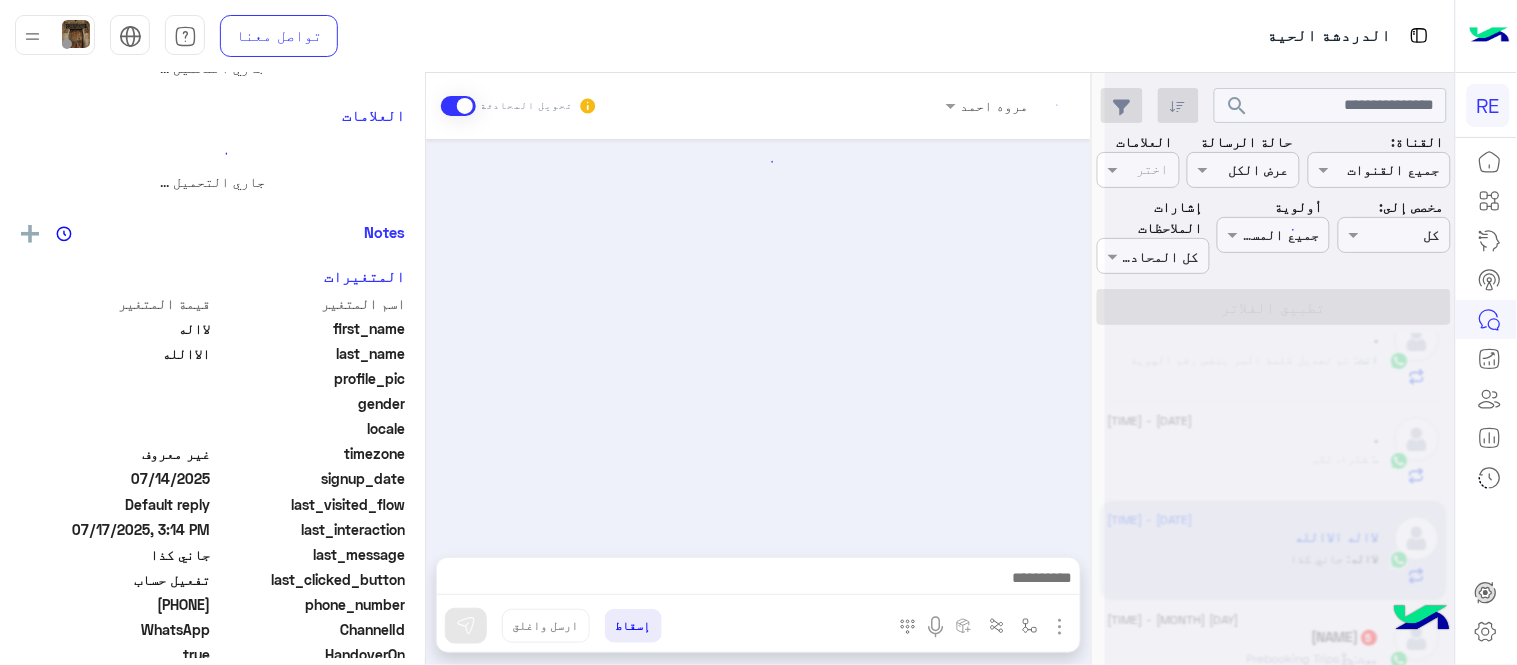 scroll, scrollTop: 0, scrollLeft: 0, axis: both 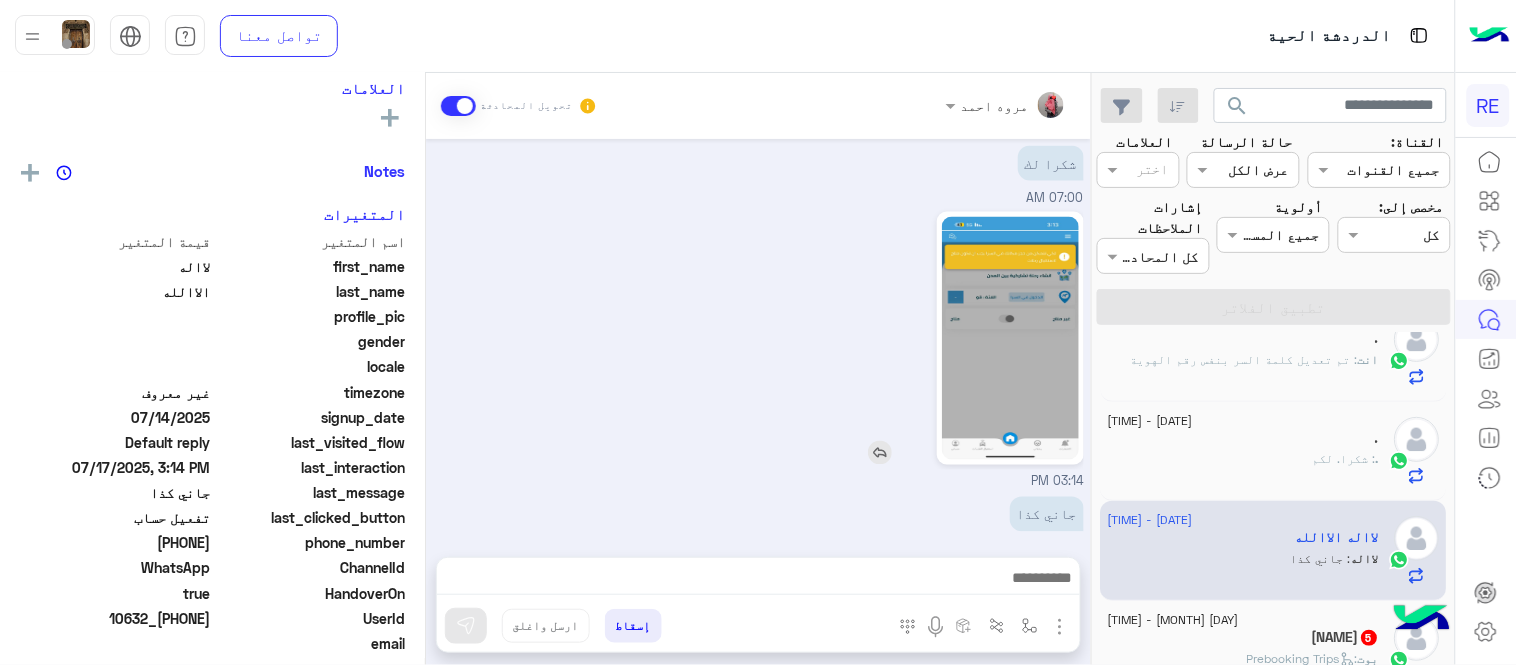 click 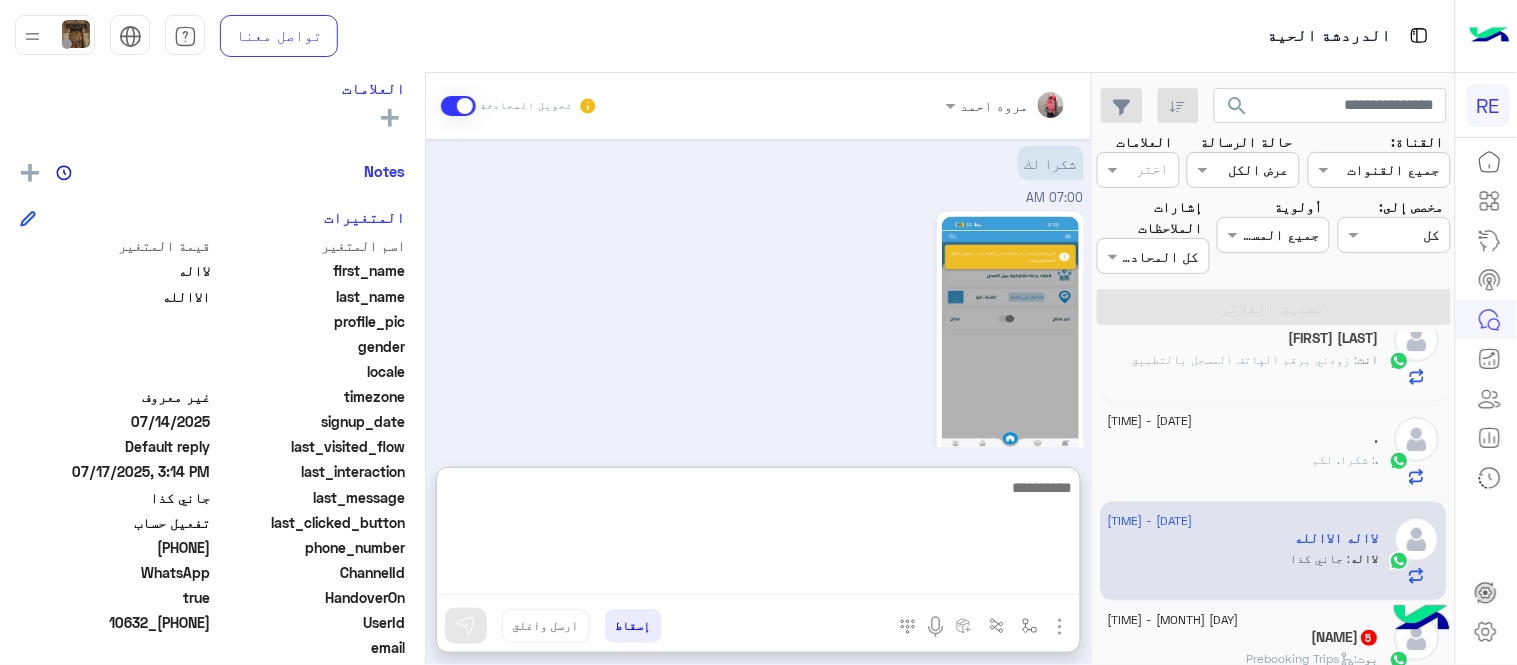 click at bounding box center [758, 535] 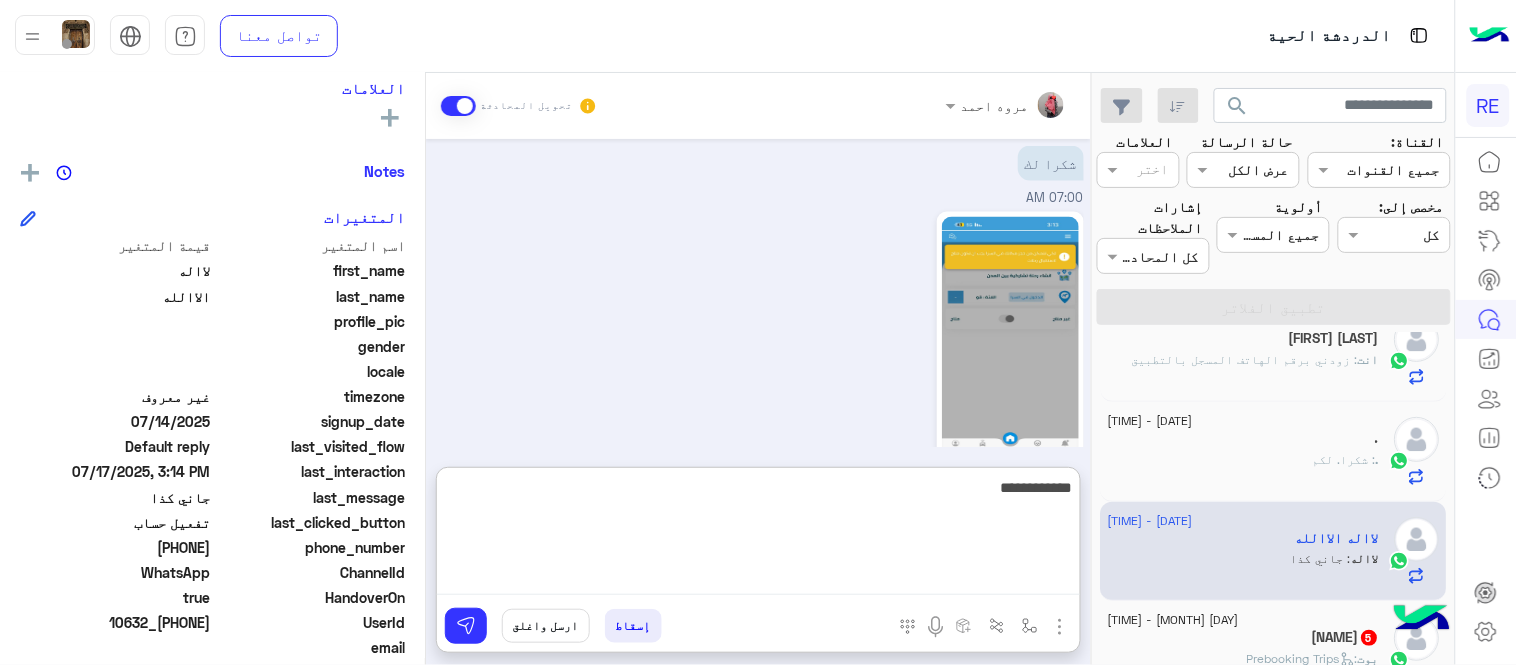 type on "**********" 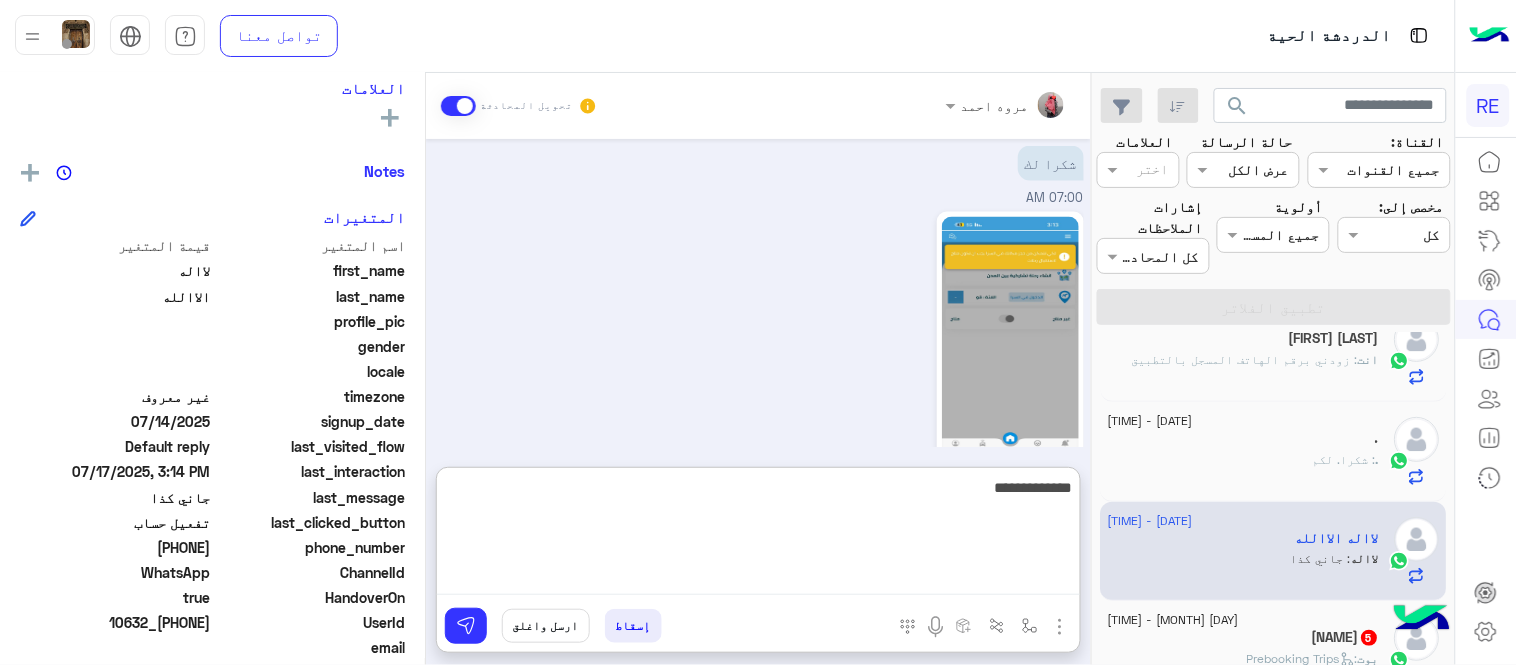 type 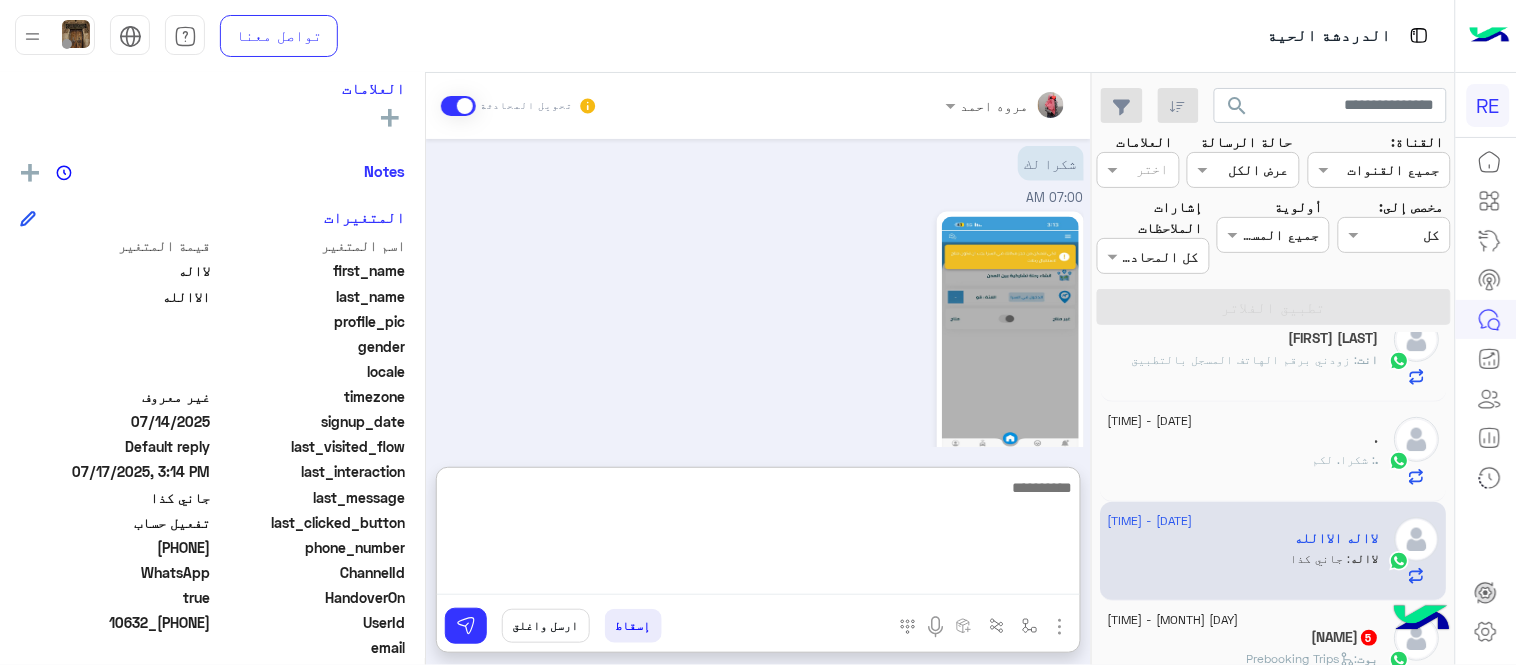 scroll, scrollTop: 1014, scrollLeft: 0, axis: vertical 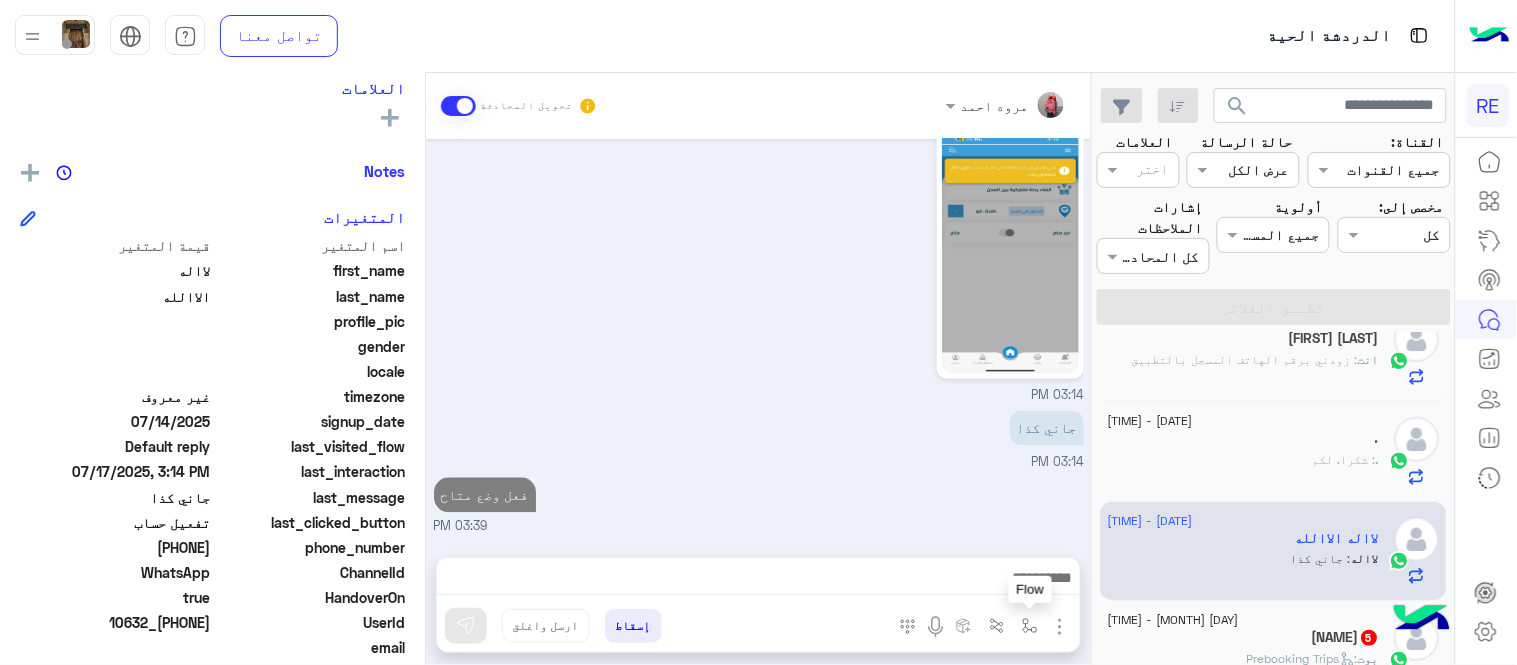 click at bounding box center [1030, 626] 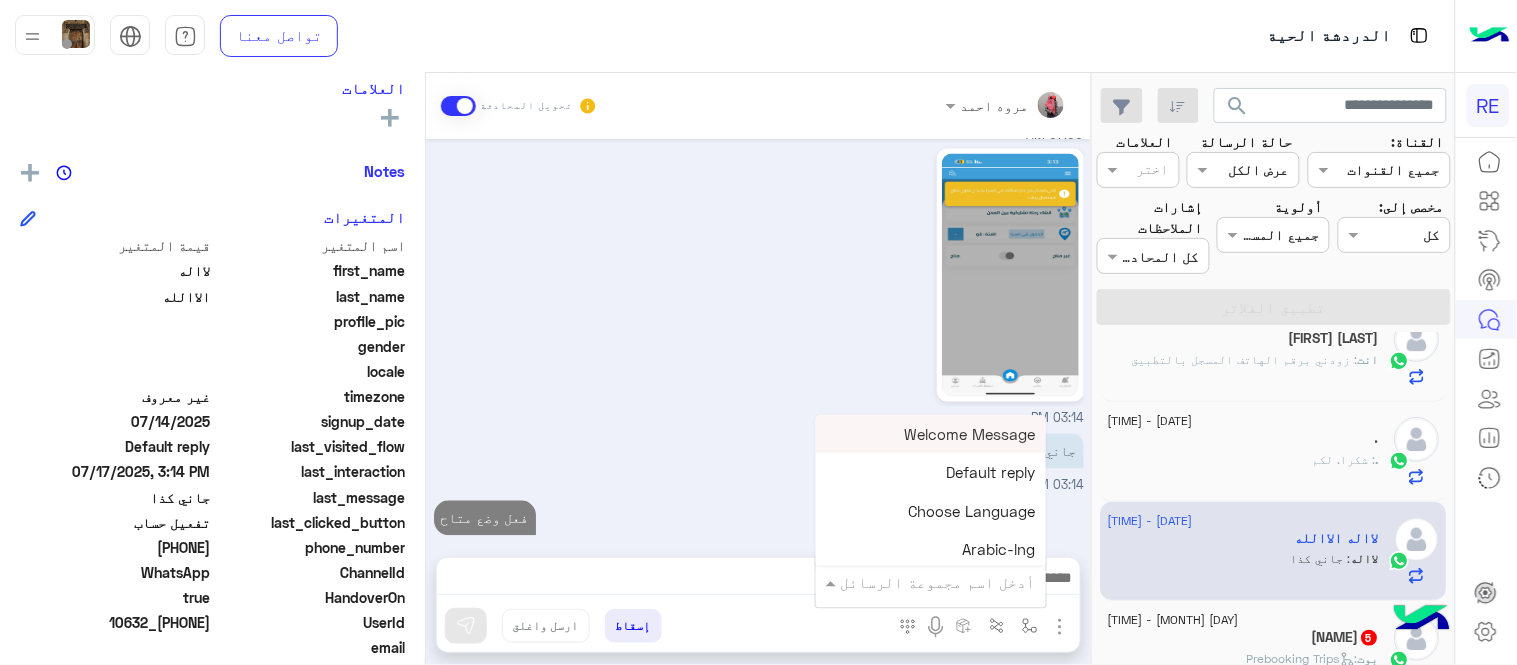 click at bounding box center (959, 582) 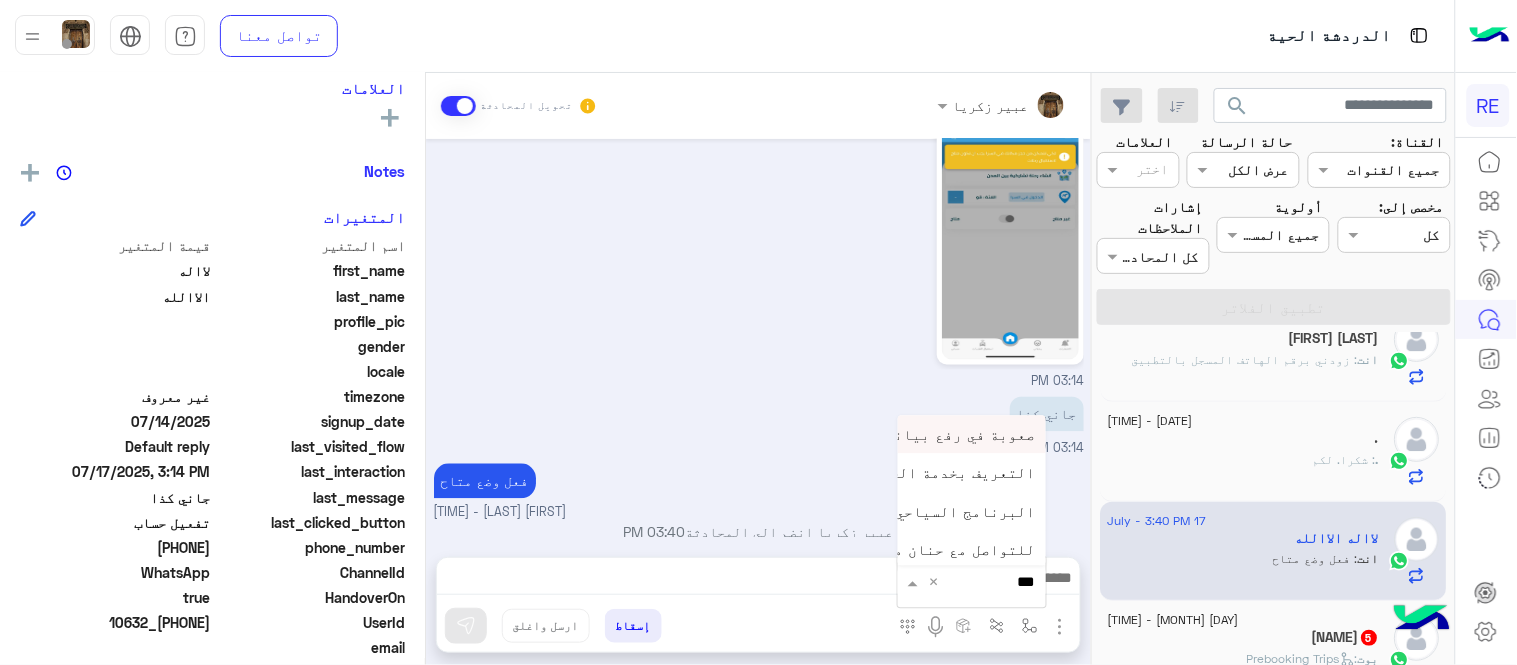 type on "****" 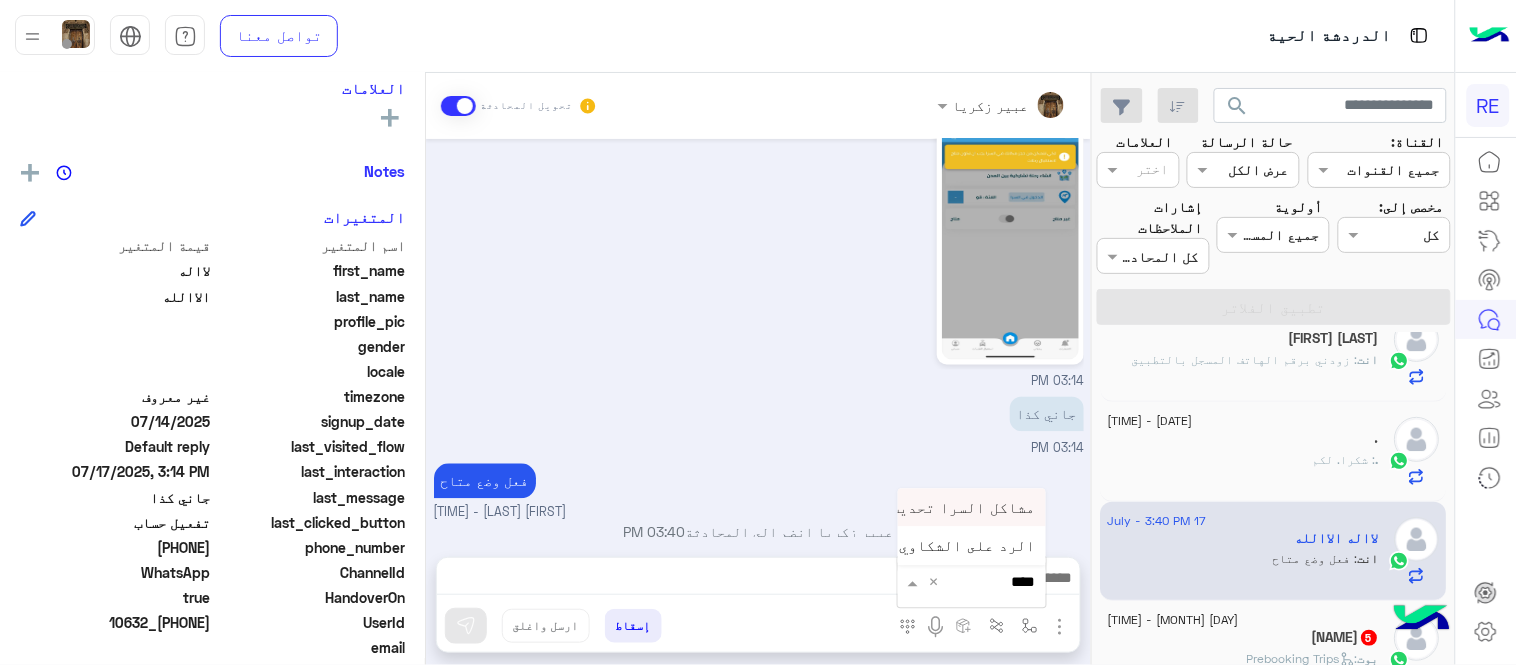 click on "مشاكل السرا تحديث" at bounding box center (963, 507) 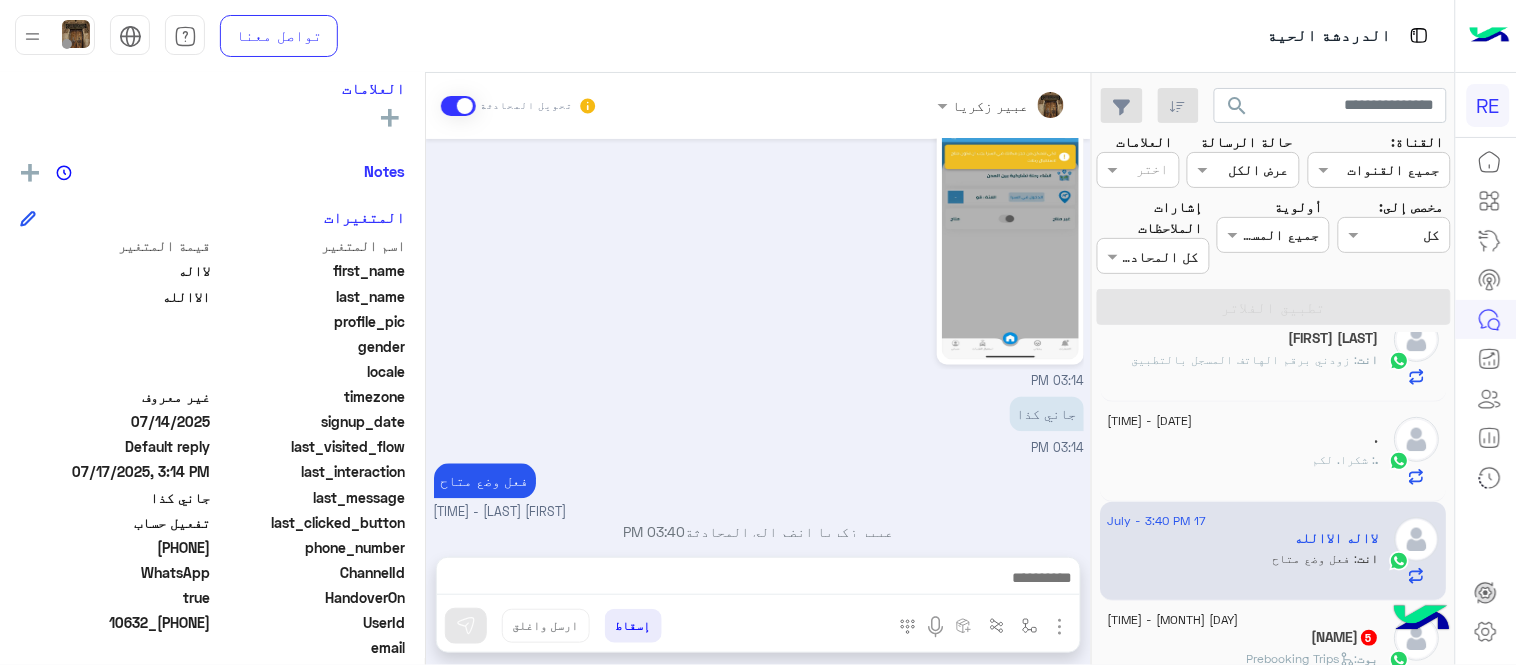type on "**********" 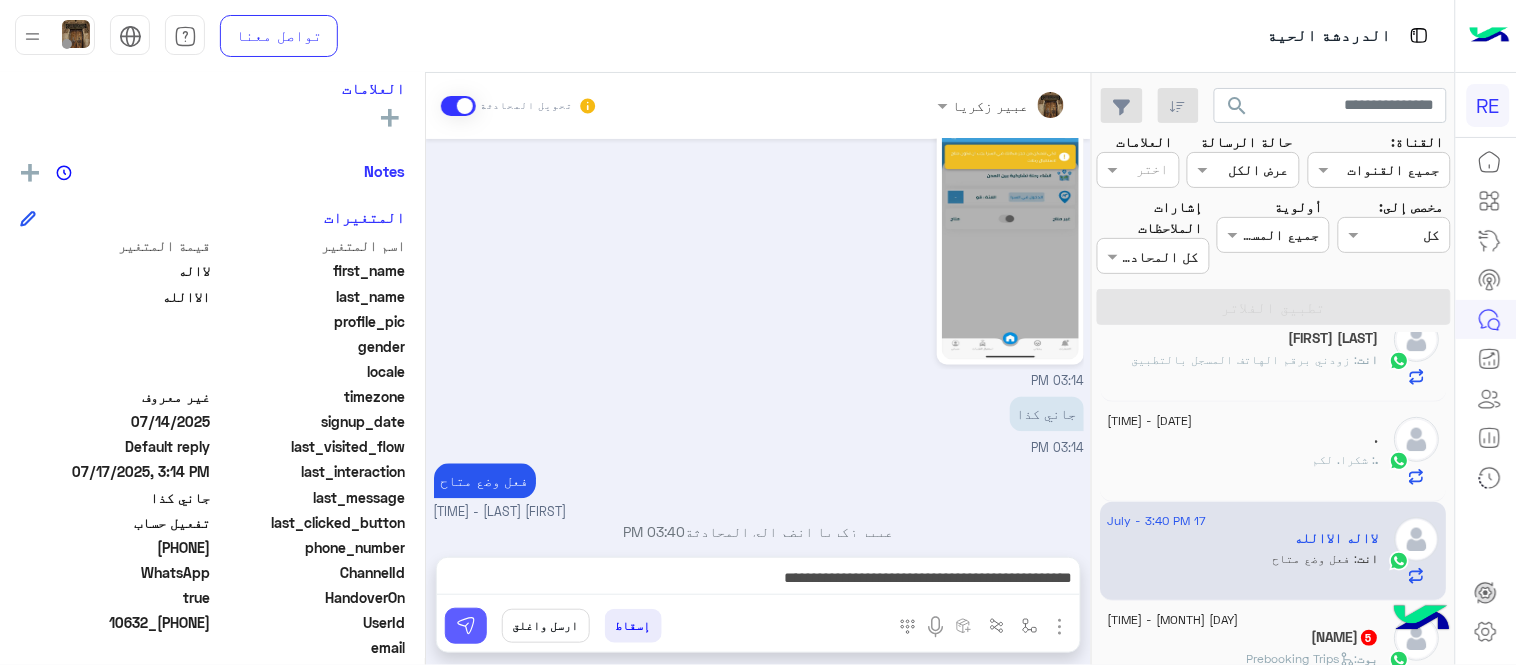 click at bounding box center [466, 626] 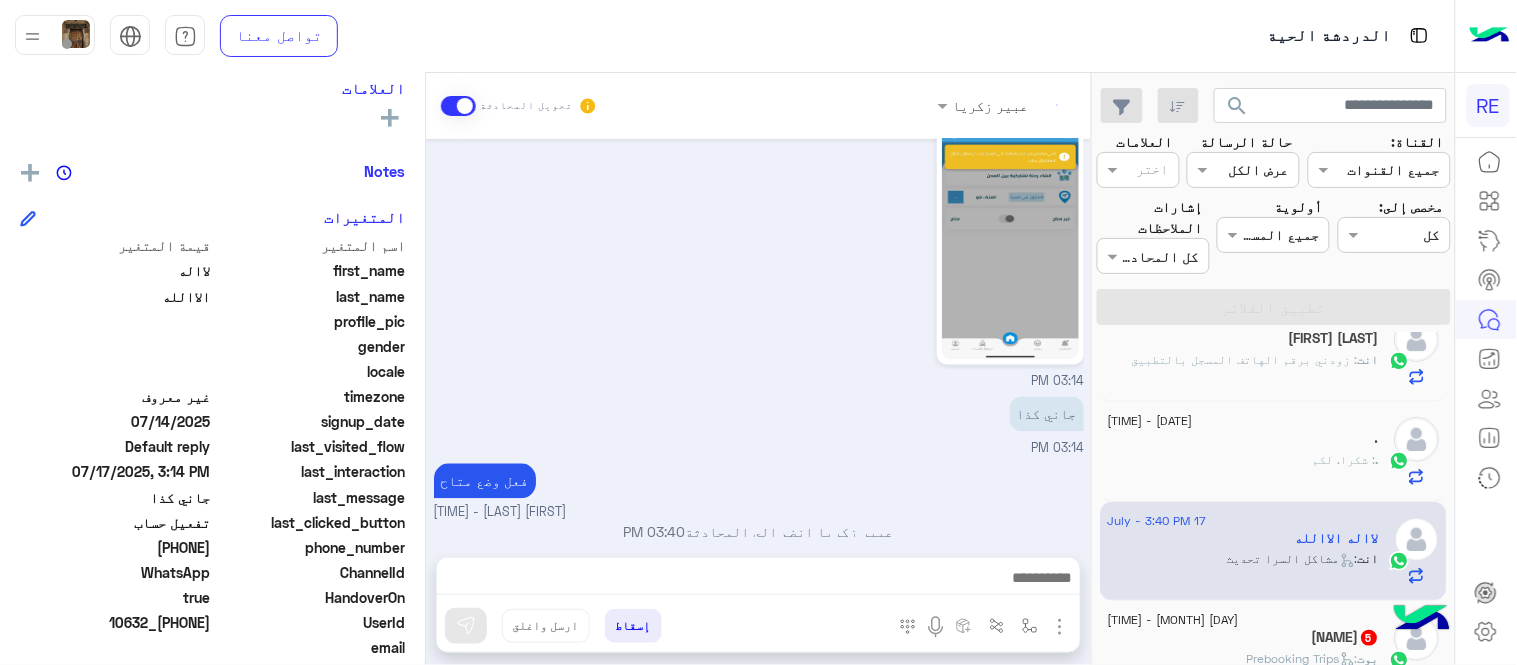 scroll, scrollTop: 1317, scrollLeft: 0, axis: vertical 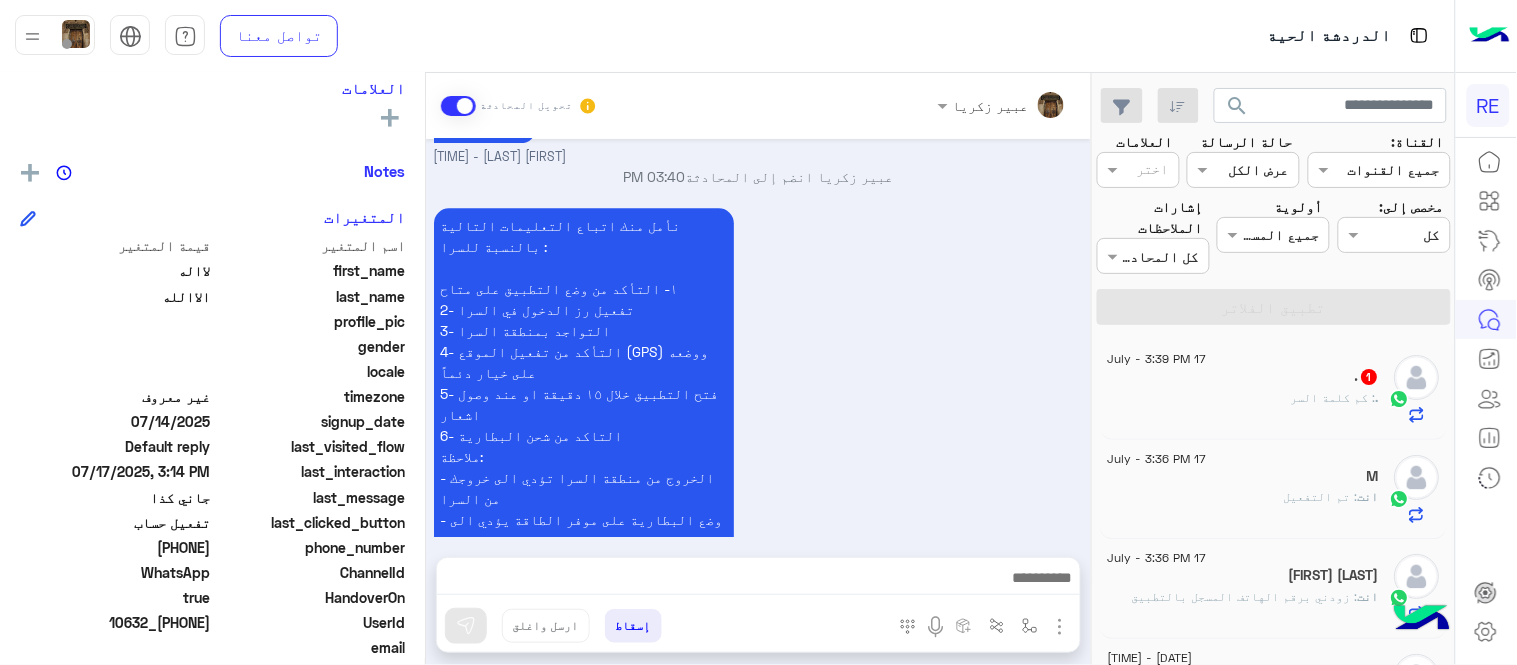 click on ". : كم كلمة السر" 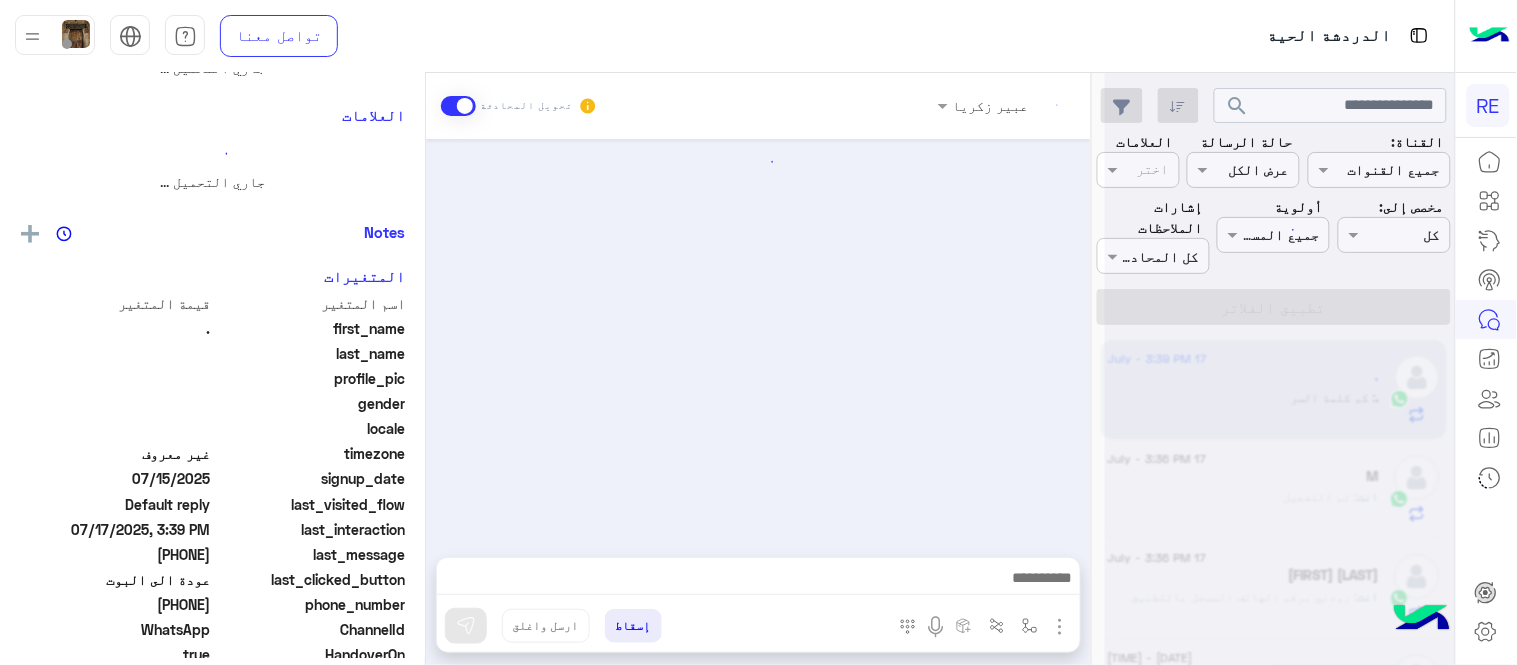 scroll, scrollTop: 0, scrollLeft: 0, axis: both 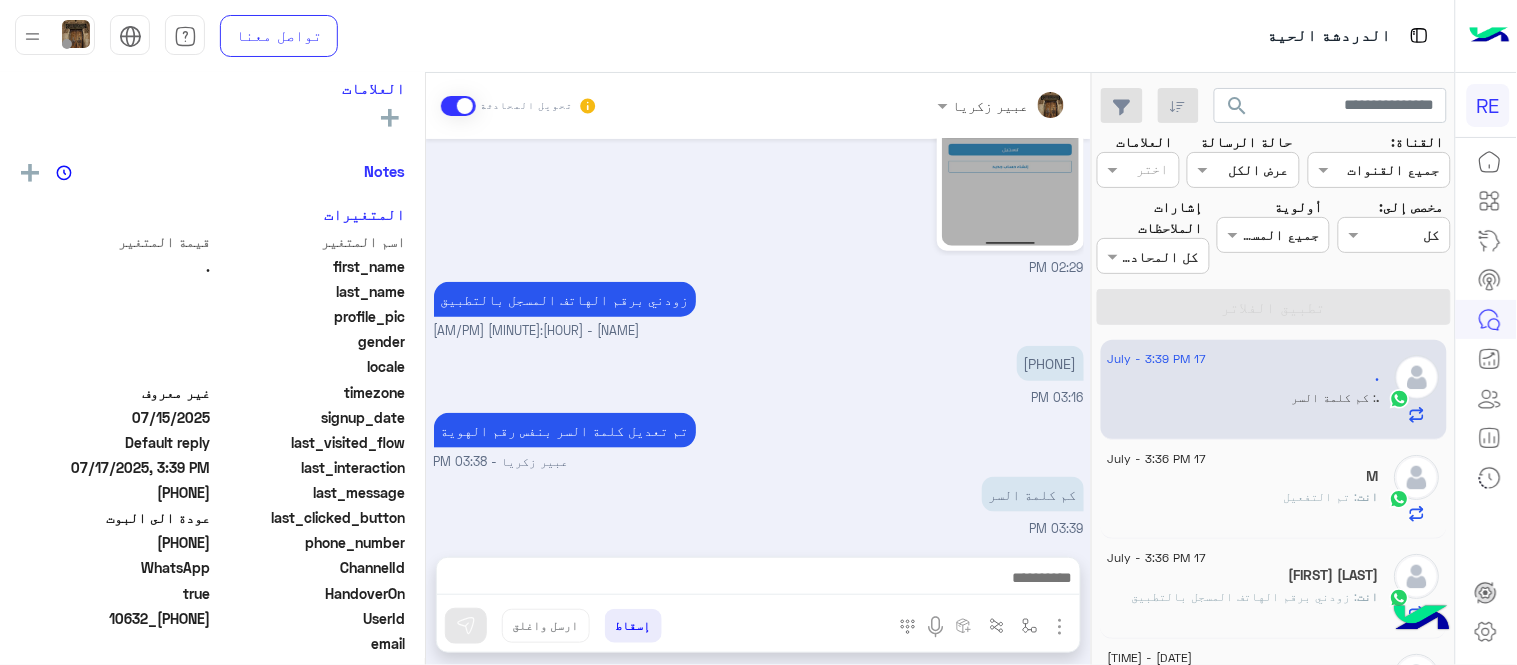 click at bounding box center (758, 583) 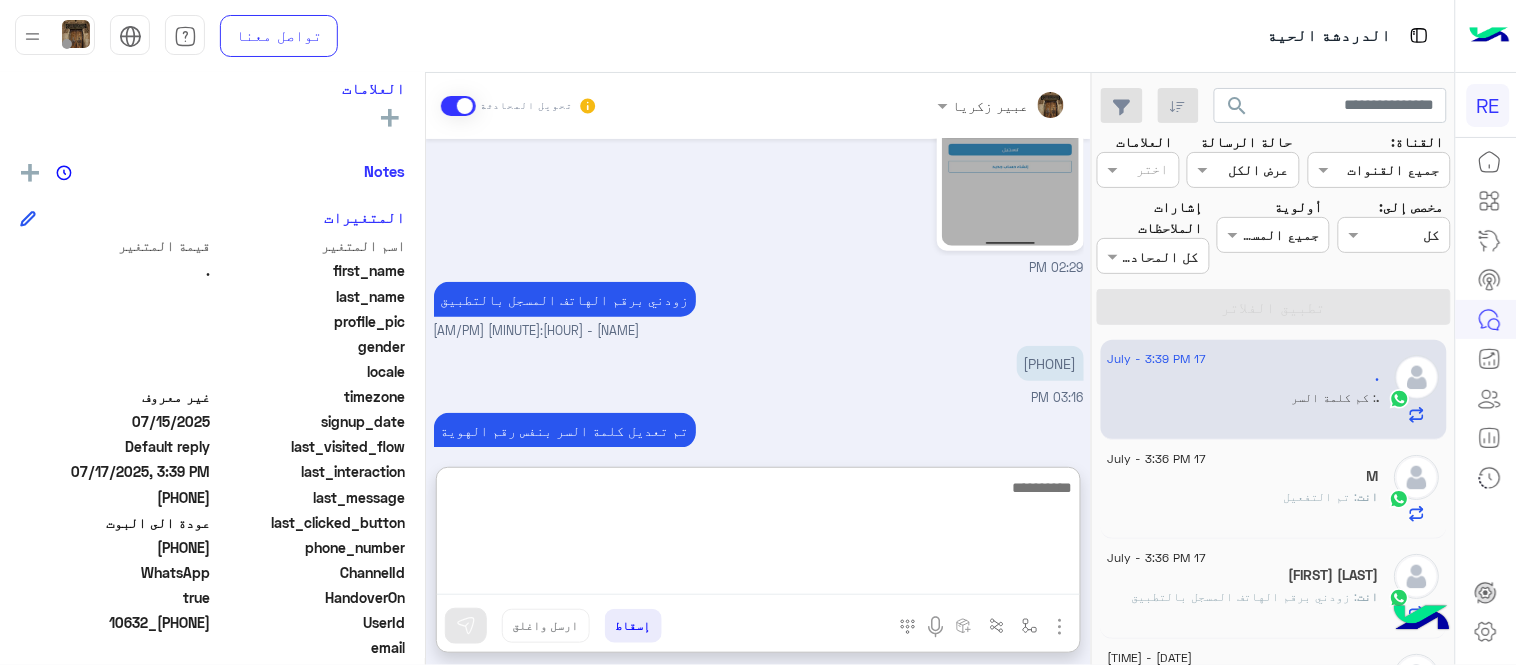 click at bounding box center (758, 535) 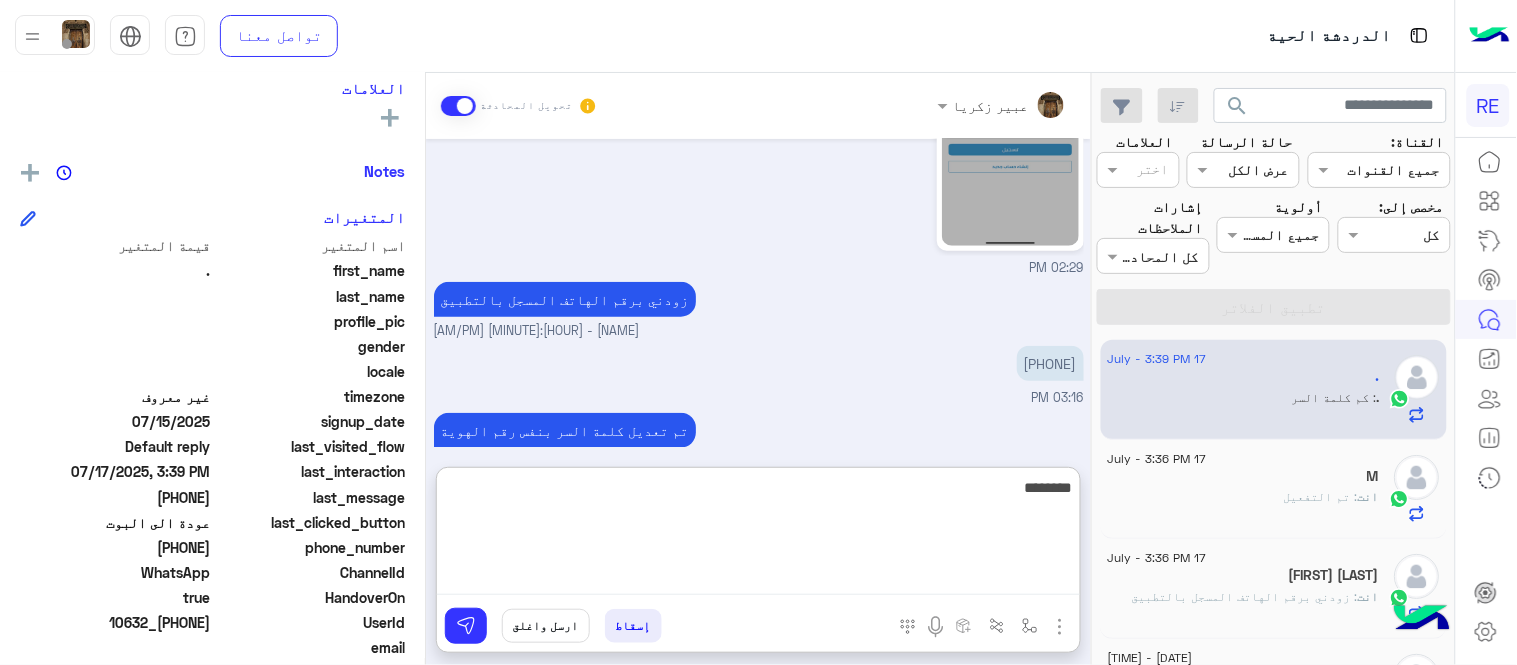 type on "*********" 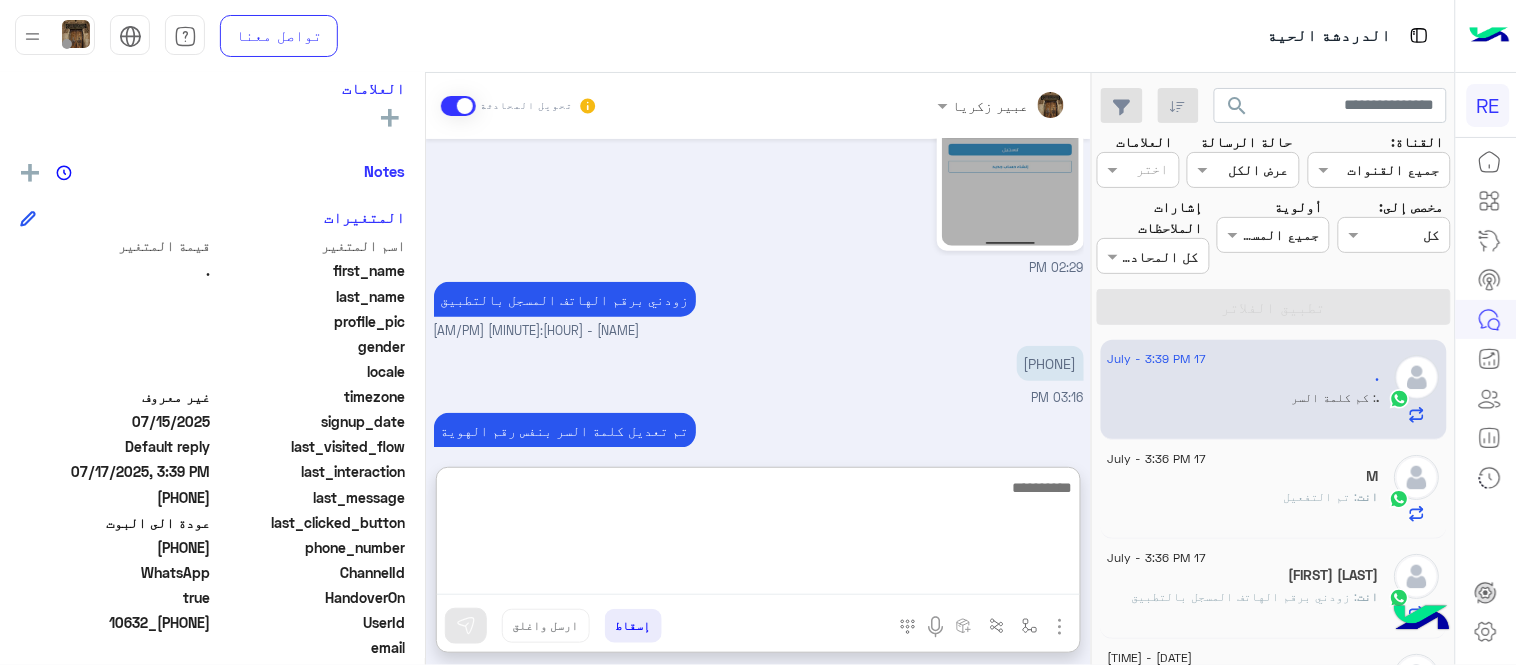 scroll, scrollTop: 602, scrollLeft: 0, axis: vertical 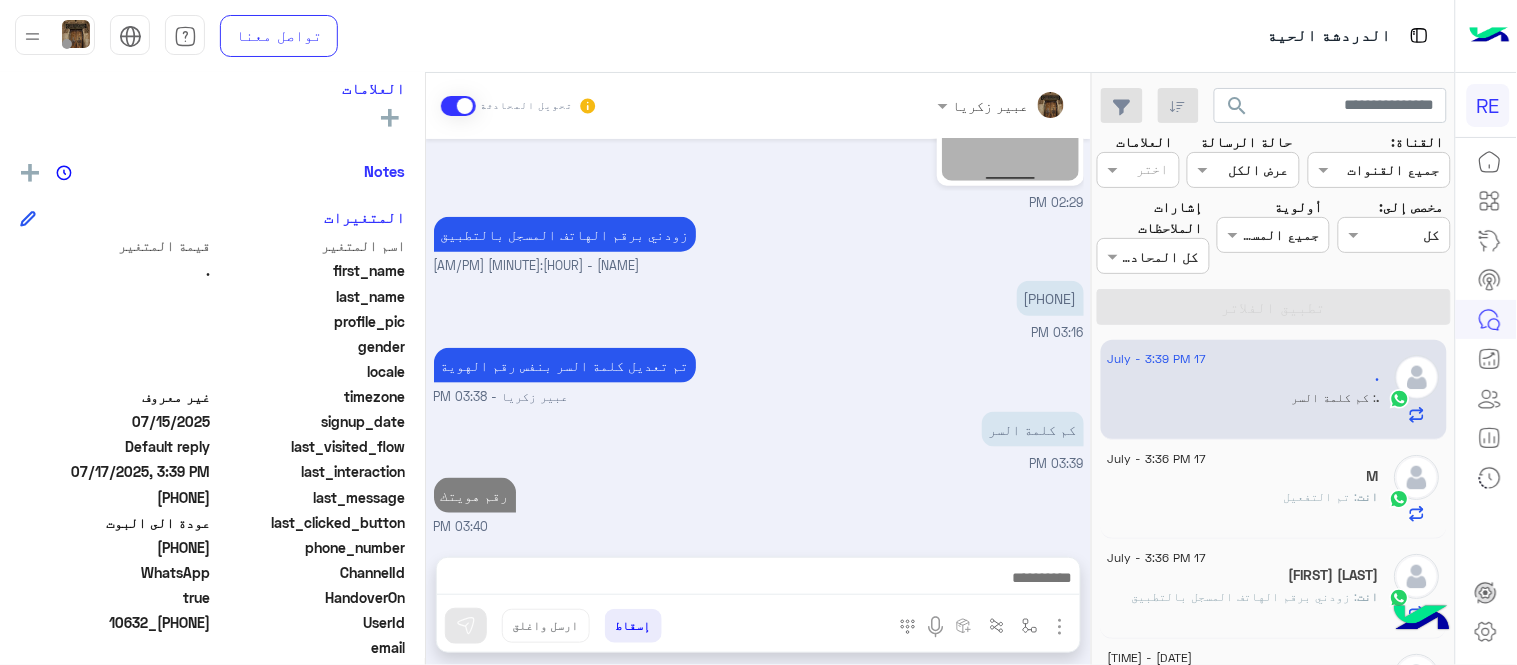click on "[DATE]   [NAME] وضع التسليم للمحادثات نشط   [TIME]      تفضل كيف اخدمك؟  [NAME] -  [TIME]   [NAME] انضم إلى المحادثة   [TIME]      عندي مشكله في تسجيل الدخول   [TIME]  ايش يظهرلك ؟  [NAME] -  [TIME]    [TIME]  زودني برقم الهاتف المسجل بالتطبيق  [NAME] -  [TIME]  [PHONE]   [TIME]  تم تعديل كلمة السر بنفس رقم الهوية  [NAME] -  [TIME]  كم كلمة السر   [TIME]  رقم هويتك   [TIME]" at bounding box center (758, 338) 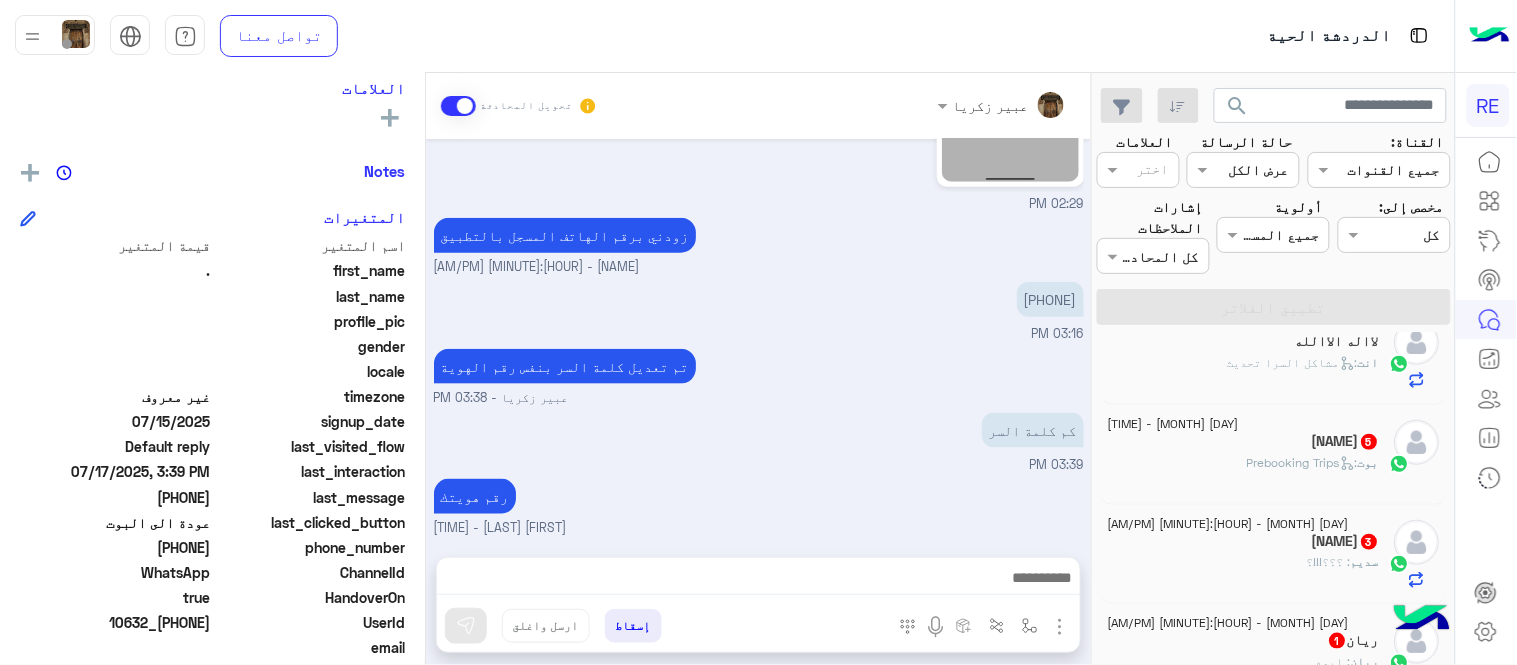 scroll, scrollTop: 414, scrollLeft: 0, axis: vertical 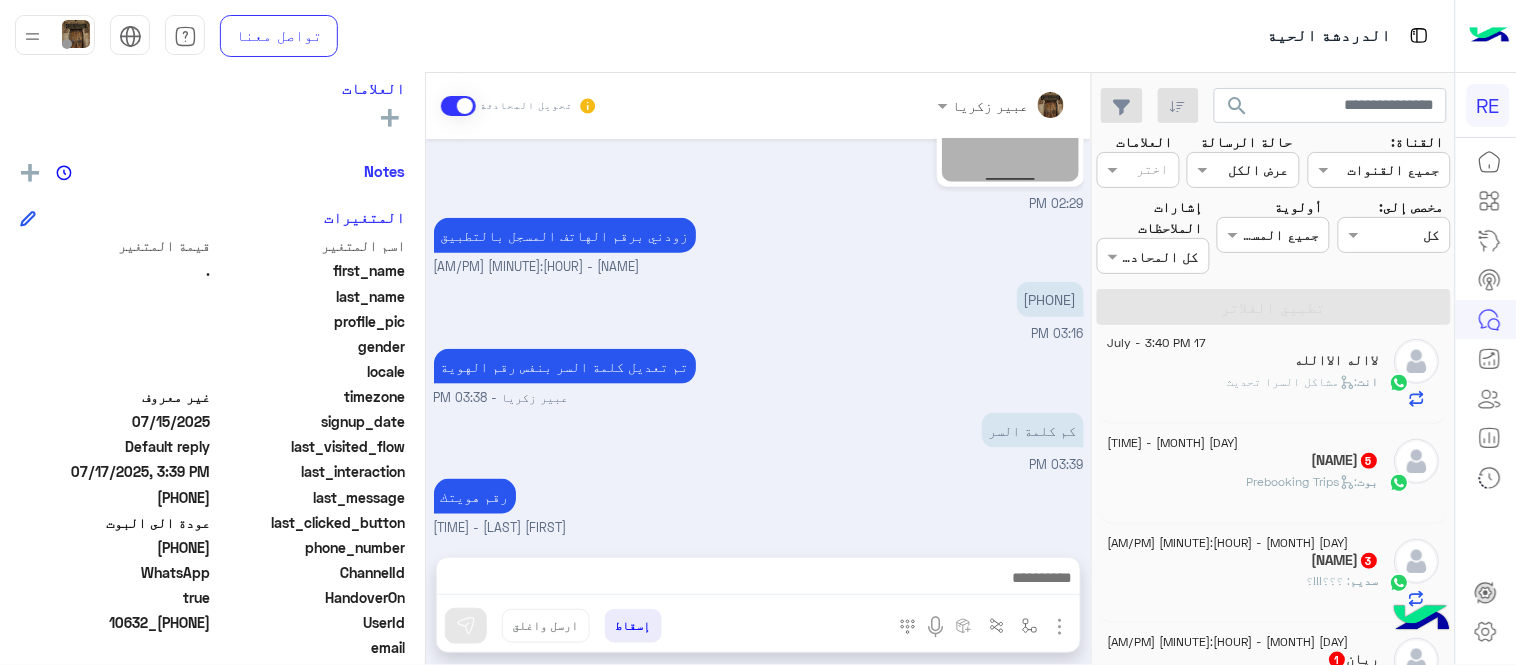 click on "[PERSON] [NUMBER]" 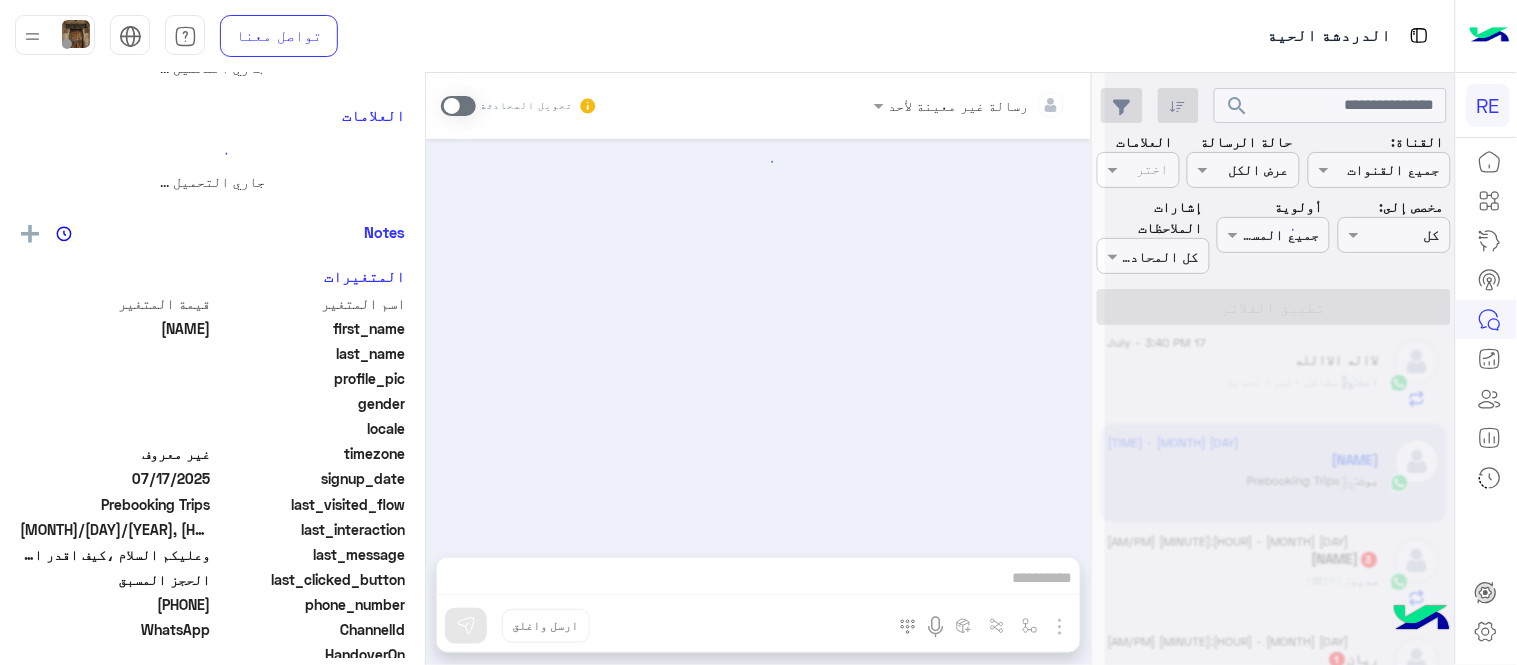scroll, scrollTop: 0, scrollLeft: 0, axis: both 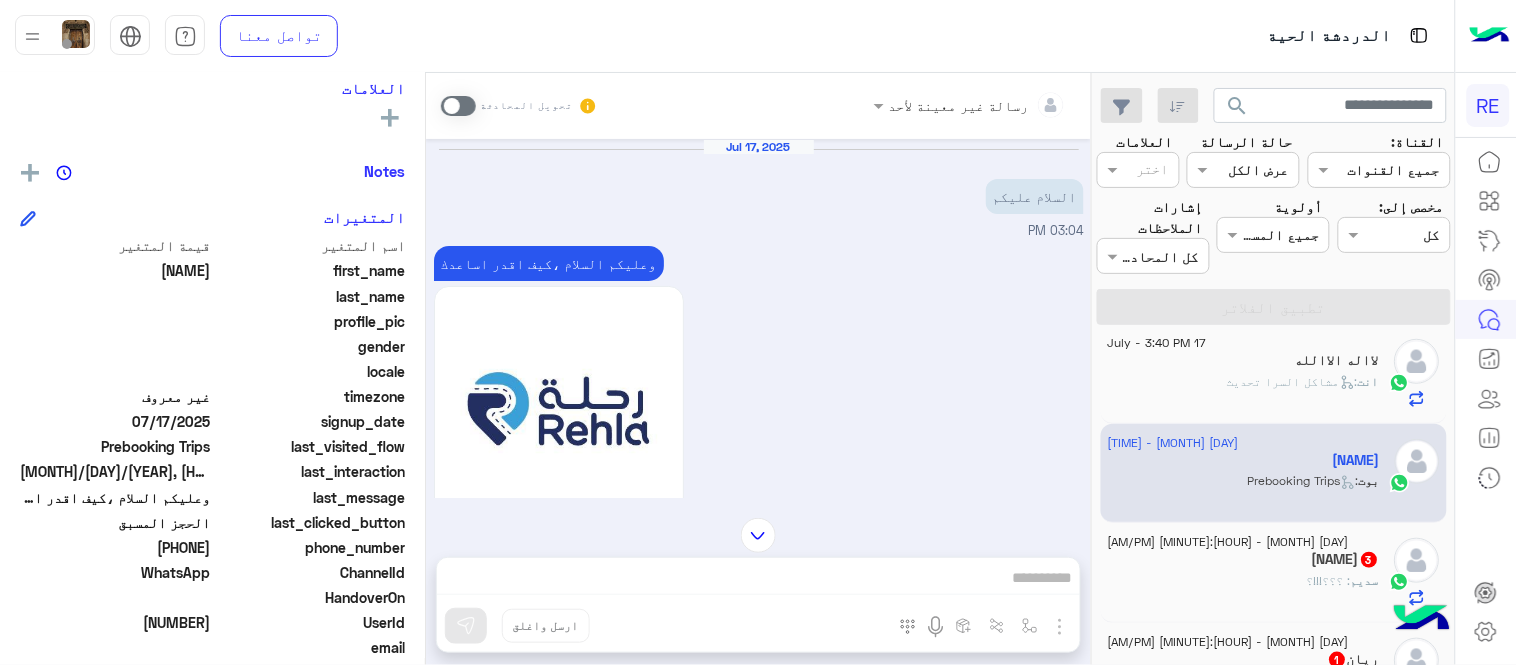click at bounding box center (458, 106) 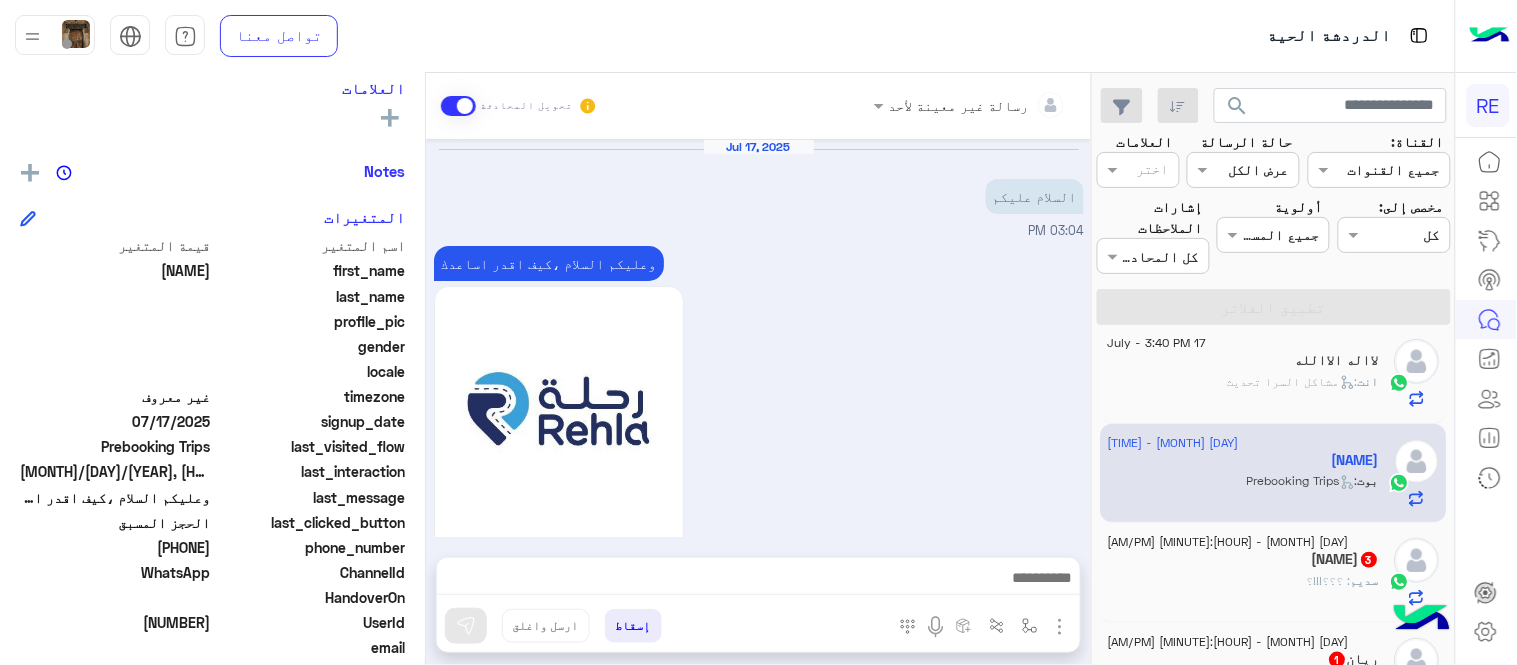 scroll, scrollTop: 1862, scrollLeft: 0, axis: vertical 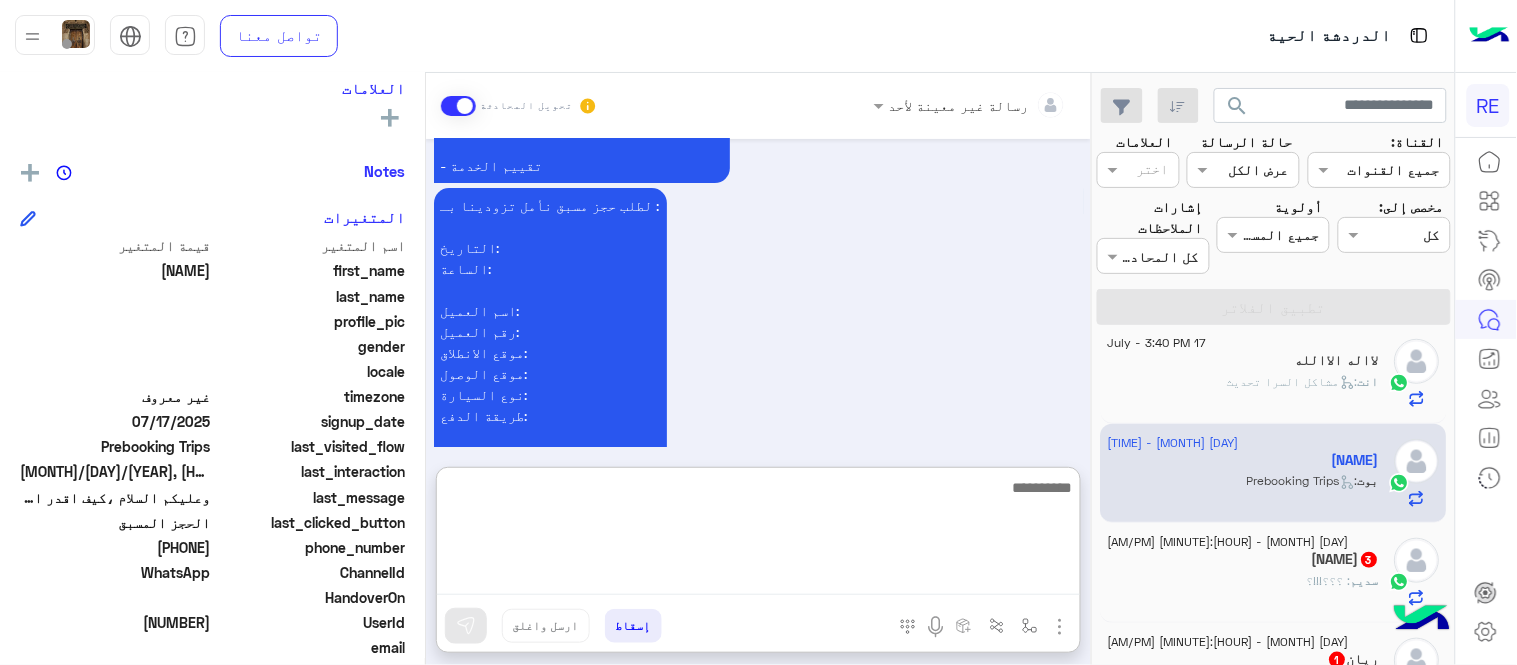 click at bounding box center [758, 535] 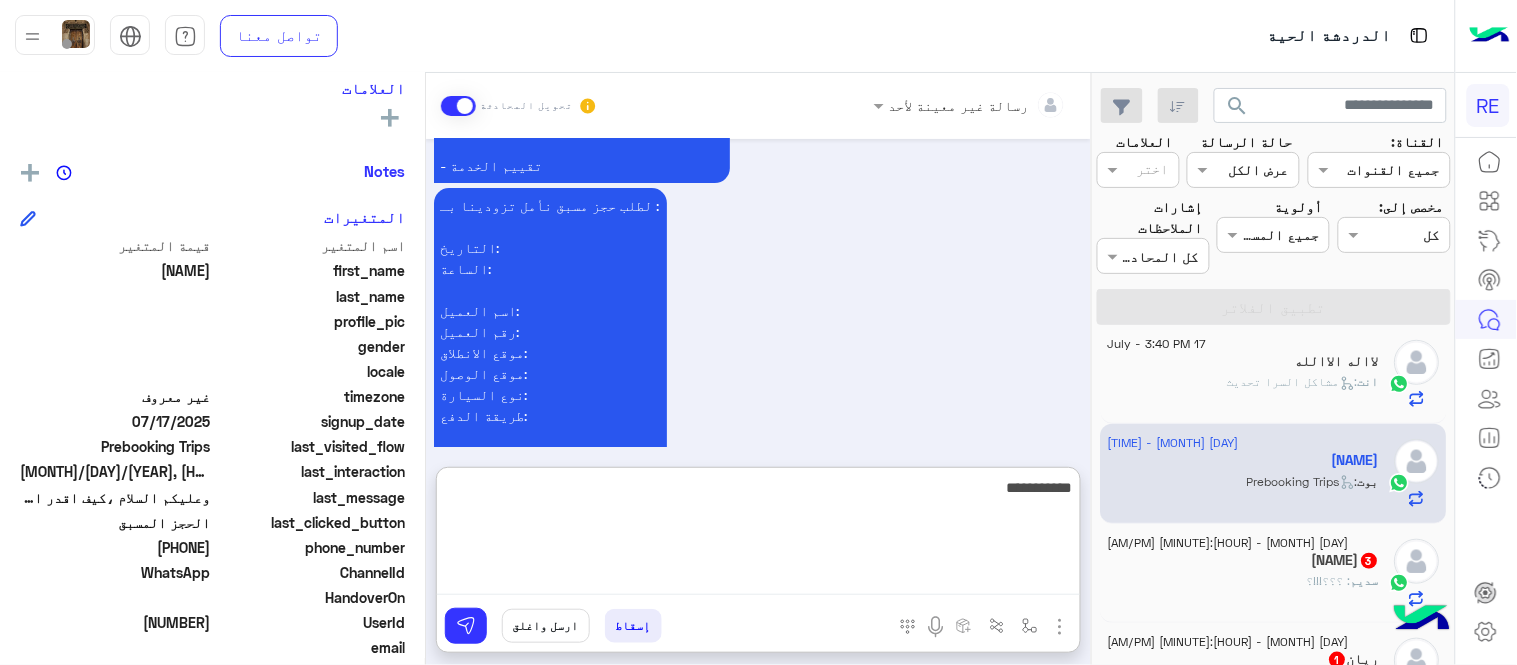 type on "**********" 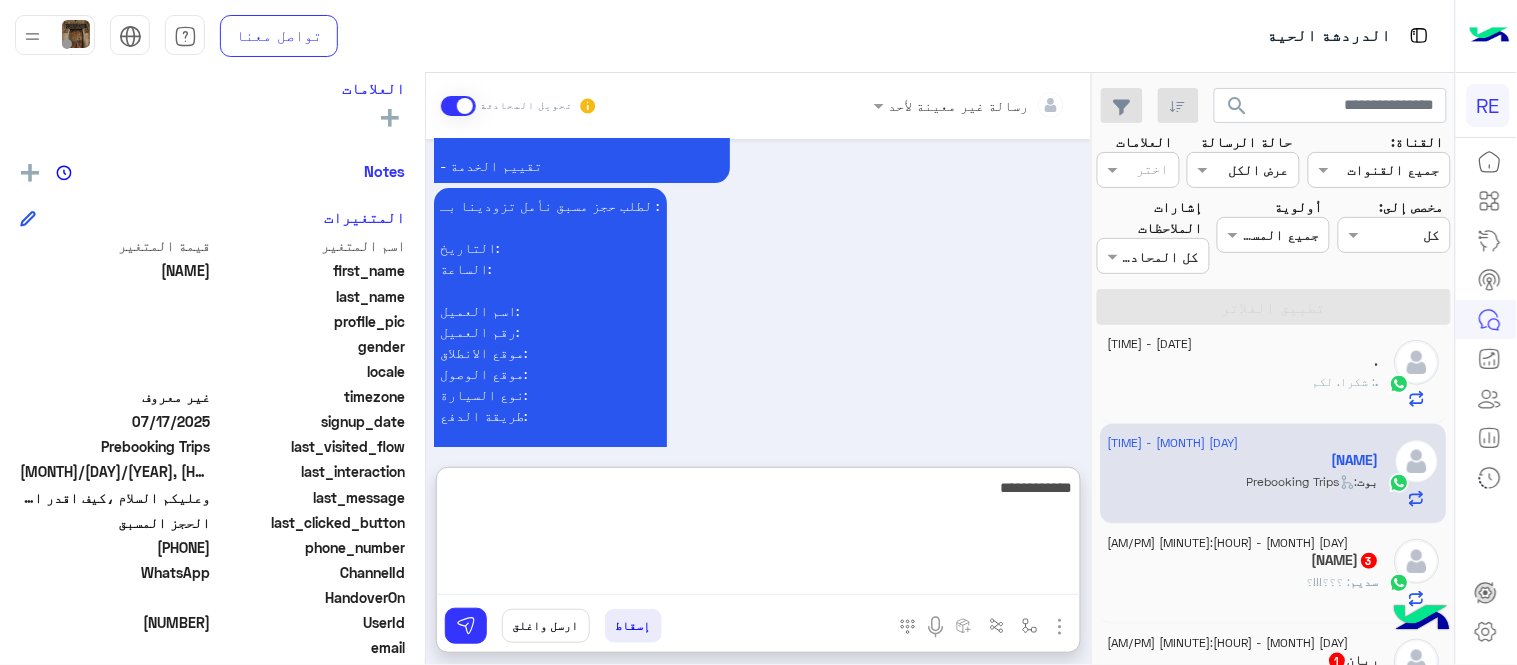 scroll, scrollTop: 415, scrollLeft: 0, axis: vertical 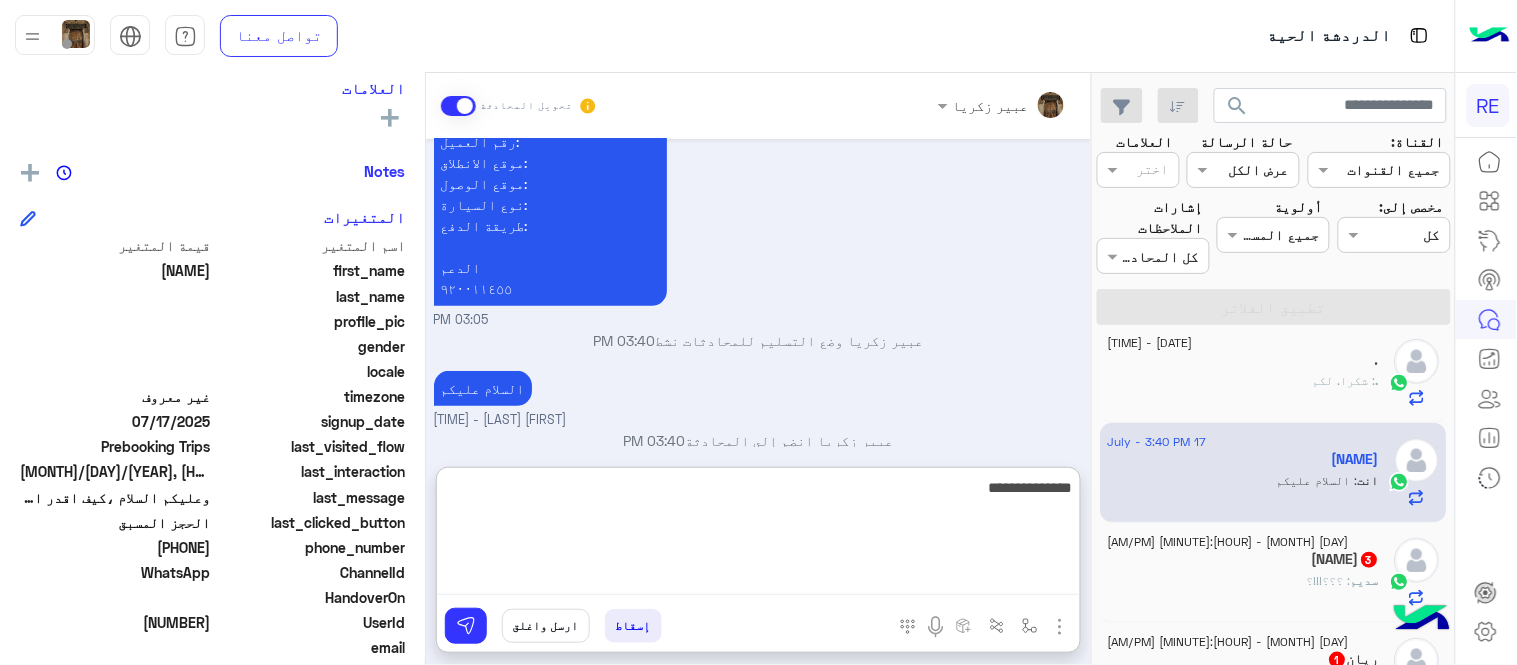 type on "**********" 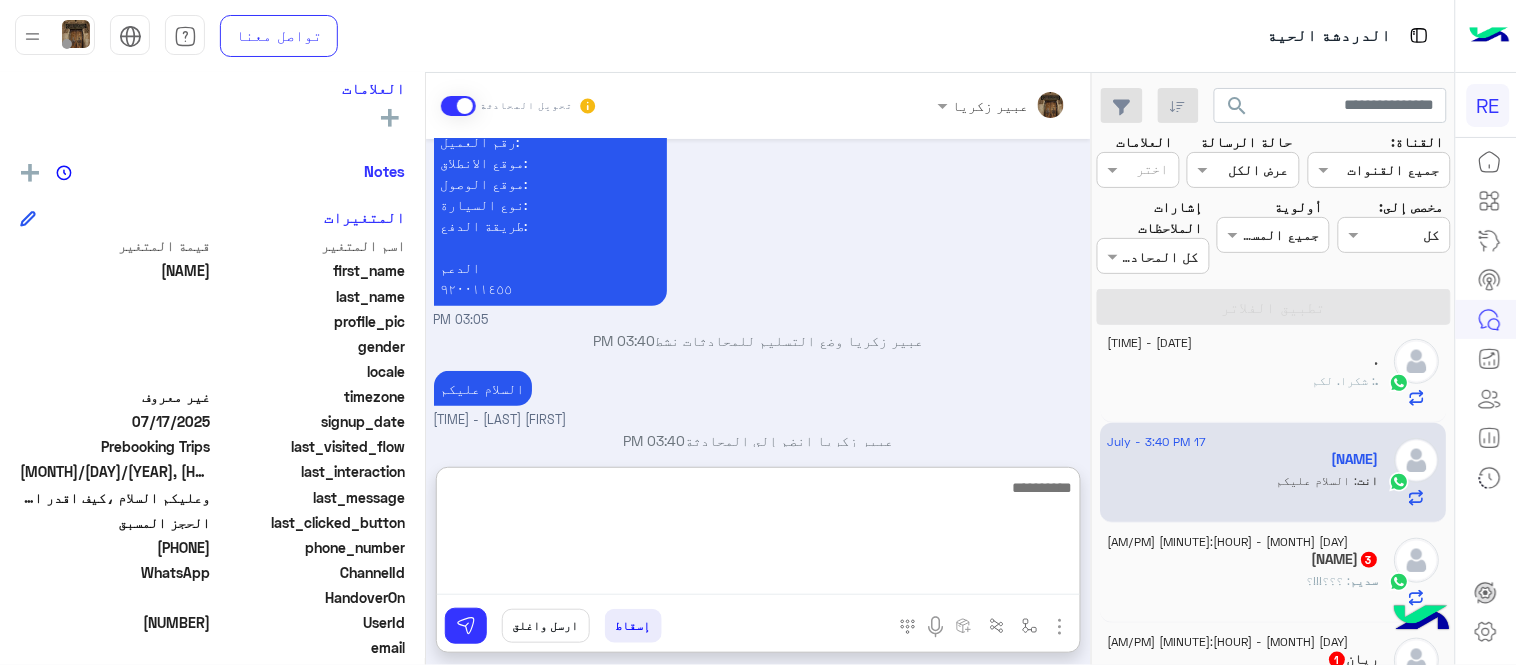 scroll, scrollTop: 2115, scrollLeft: 0, axis: vertical 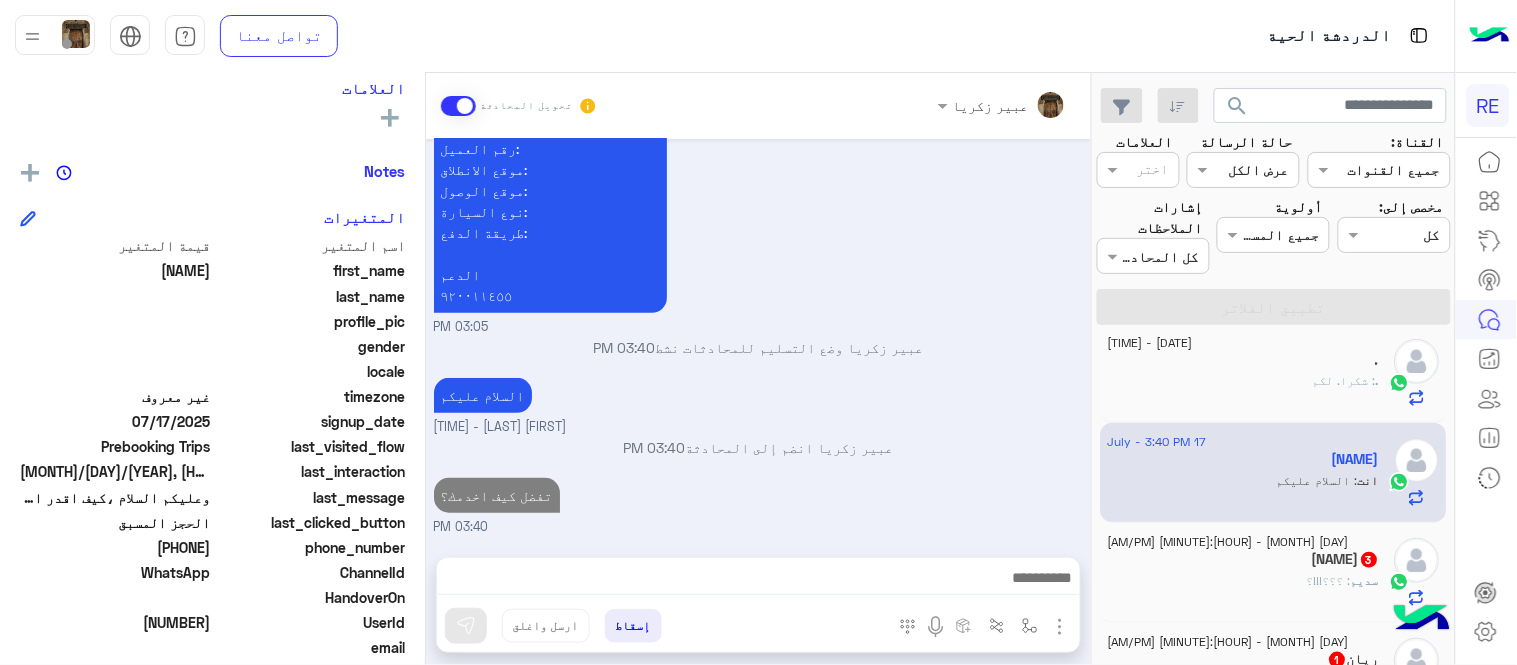 click on "Jul 17, 2025  السلام عليكم   03:04 PM  وعليكم السلام ،كيف اقدر اساعدك
اهلًا بك في تطبيق رحلة 👋
Welcome to Rehla  👋
من فضلك أختر لغة التواصل
Please choose your preferred Language
English   عربي     03:04 PM   عربي    03:05 PM  هل أنت ؟   كابتن 👨🏻‍✈️   عميل 🧳   رحال (مرشد مرخص) 🏖️     03:05 PM   عميل     03:05 PM  هل لديك حساب مسجل على التطبيق   لا   نعم     03:05 PM   لا    03:05 PM  يمكنك تحميل التطبيق والتسجيل عبر الرابط 📲
http://onelink.to/Rehla
ونسعد بزيارتك حسابات التواصل الاجتماعي :
https://compiled.social/rehlacar    لمساعدتك بشكل افضل
الرجاء اختيار احد الخدمات التالية     03:05 PM   الحجز المسبق    03:05 PM  تمتع بمزايا تنزيل تطبيق رحلة بجوالك : - حفظ الحقوق" at bounding box center (758, 338) 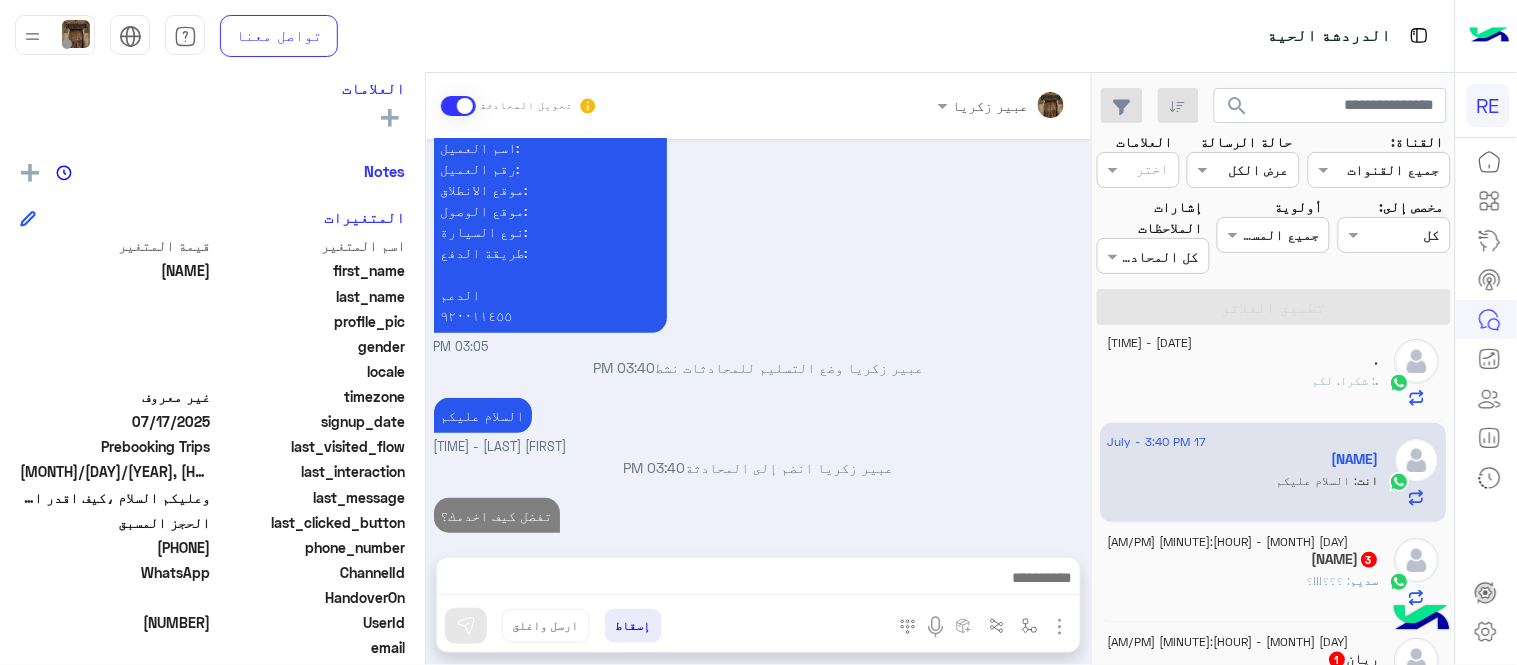 click on "[FIRST] [LAST] [NUMBER]" 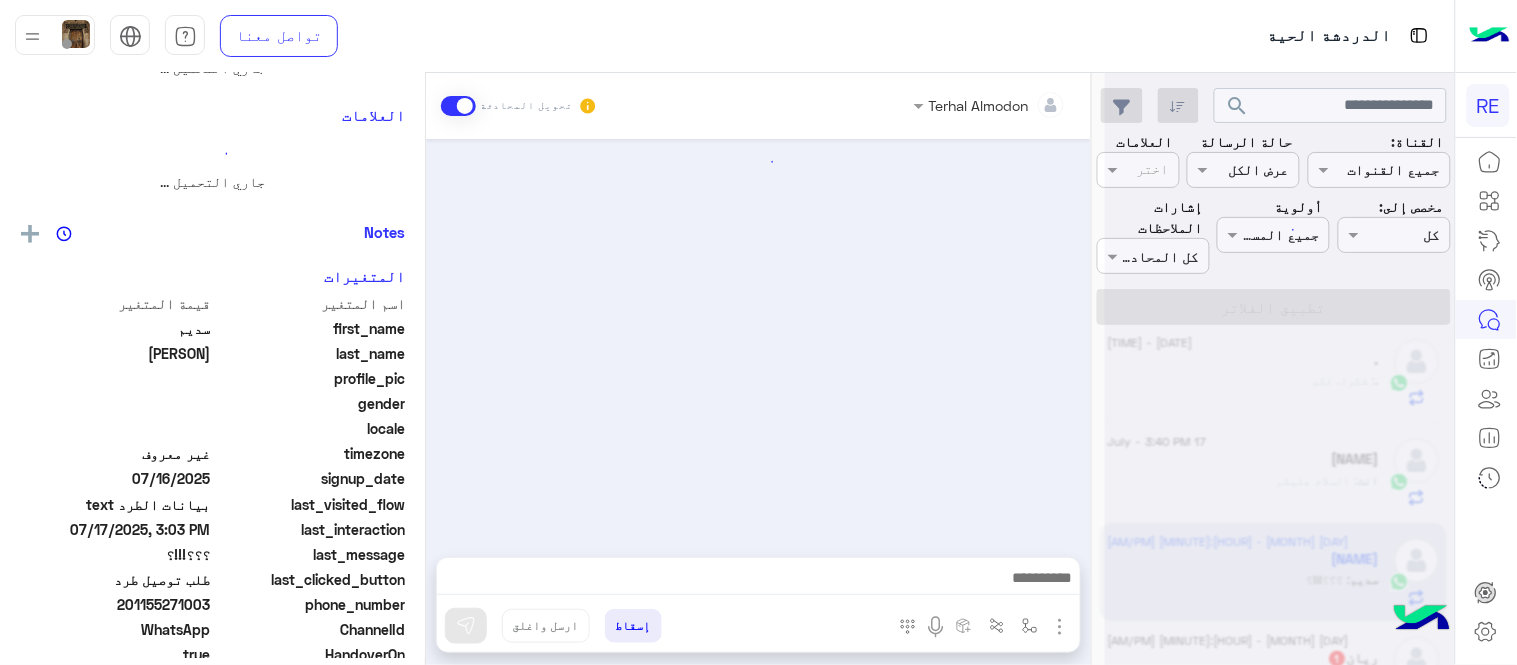 scroll, scrollTop: 0, scrollLeft: 0, axis: both 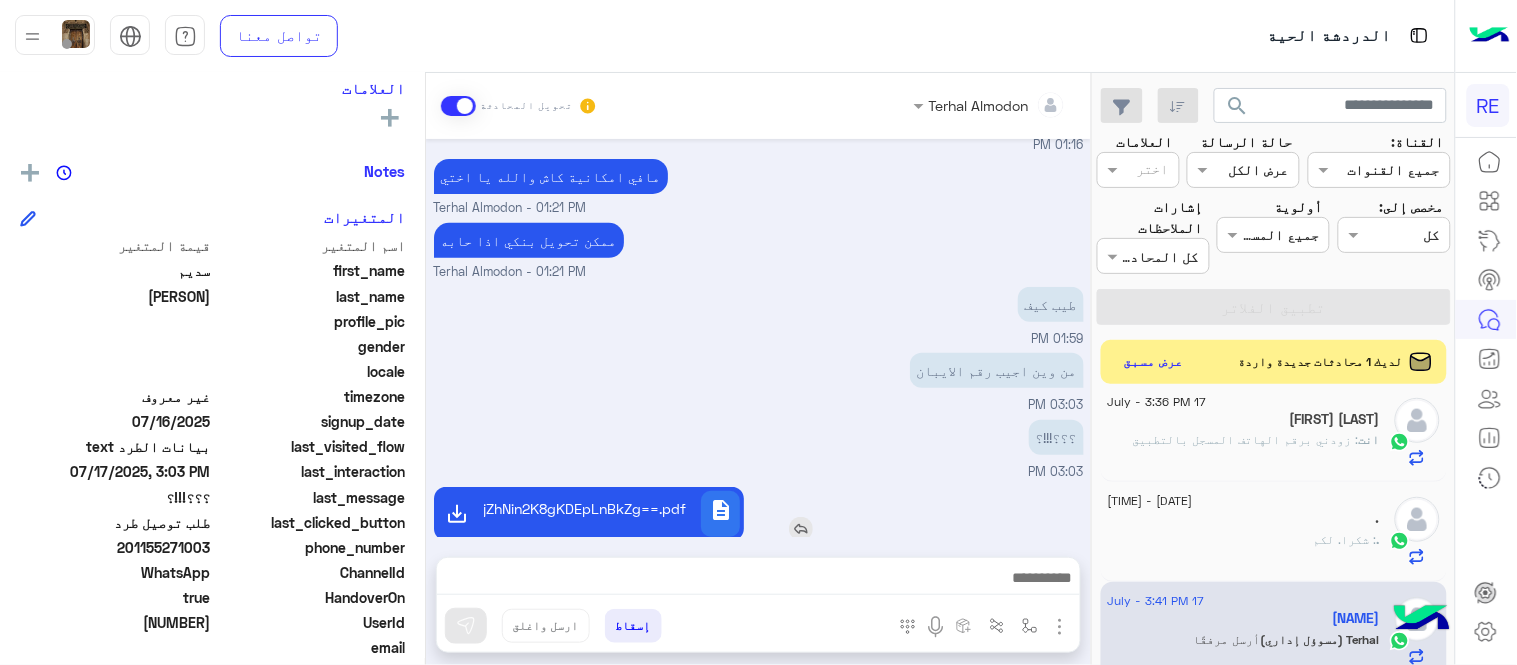 click on "description YqSDYp9mK2KjYp9mGINio2YbZgyDYp9mE2KjZhNin2K8gKDEpLnBkZg==.pdf" at bounding box center [646, 514] 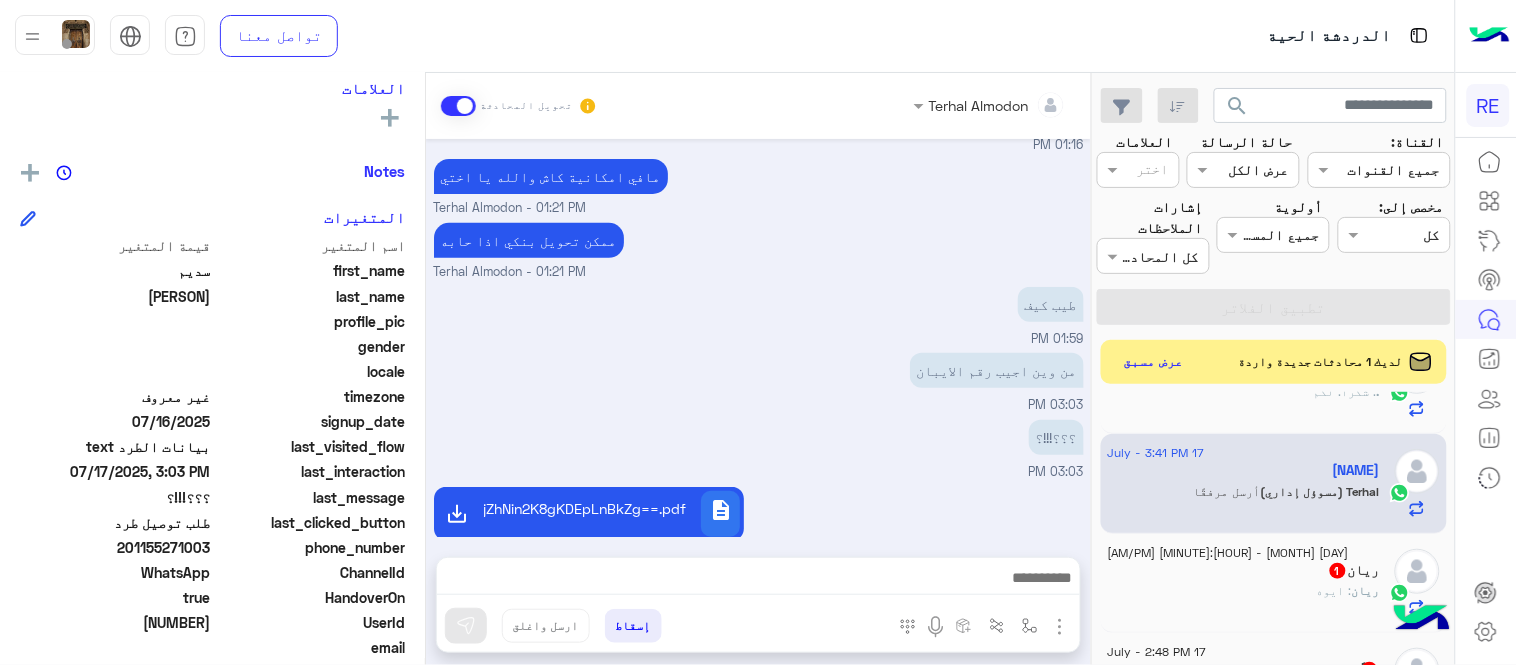 scroll, scrollTop: 657, scrollLeft: 0, axis: vertical 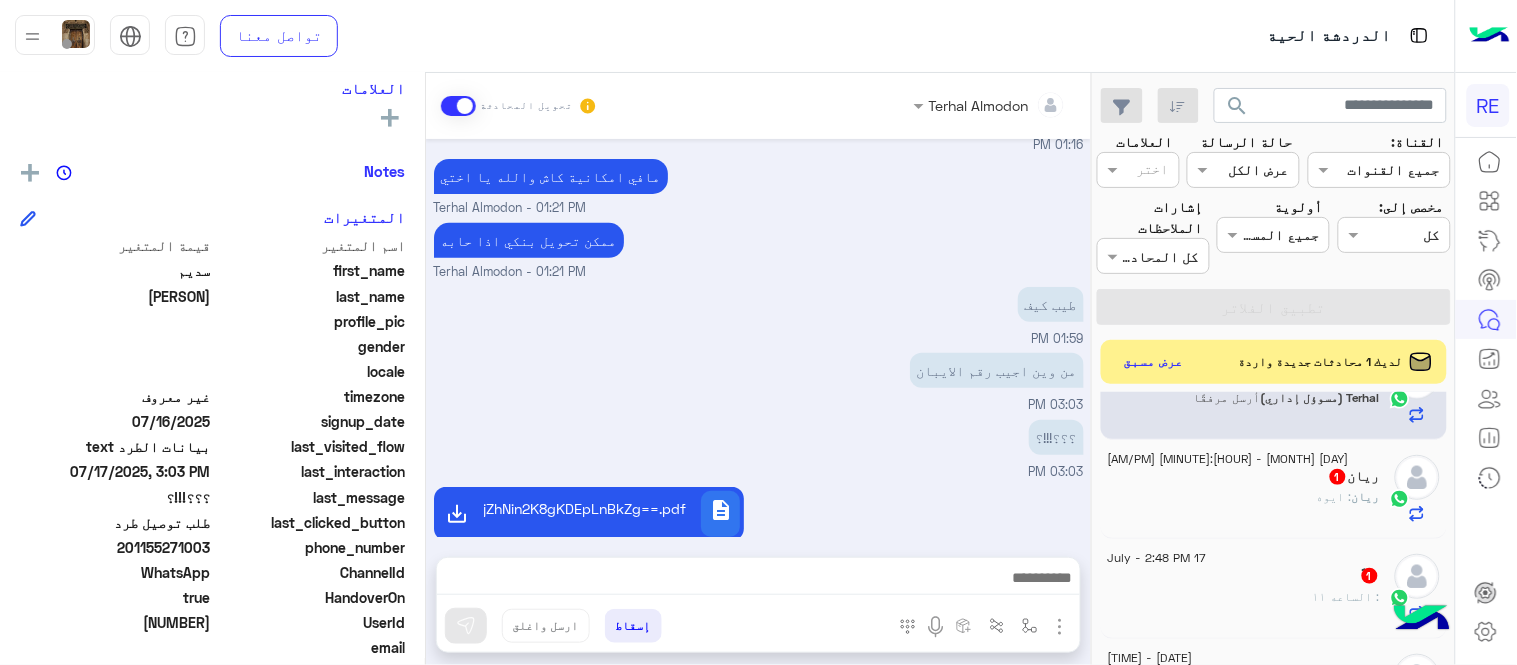 click on "[NAME]  [NUMBER]" 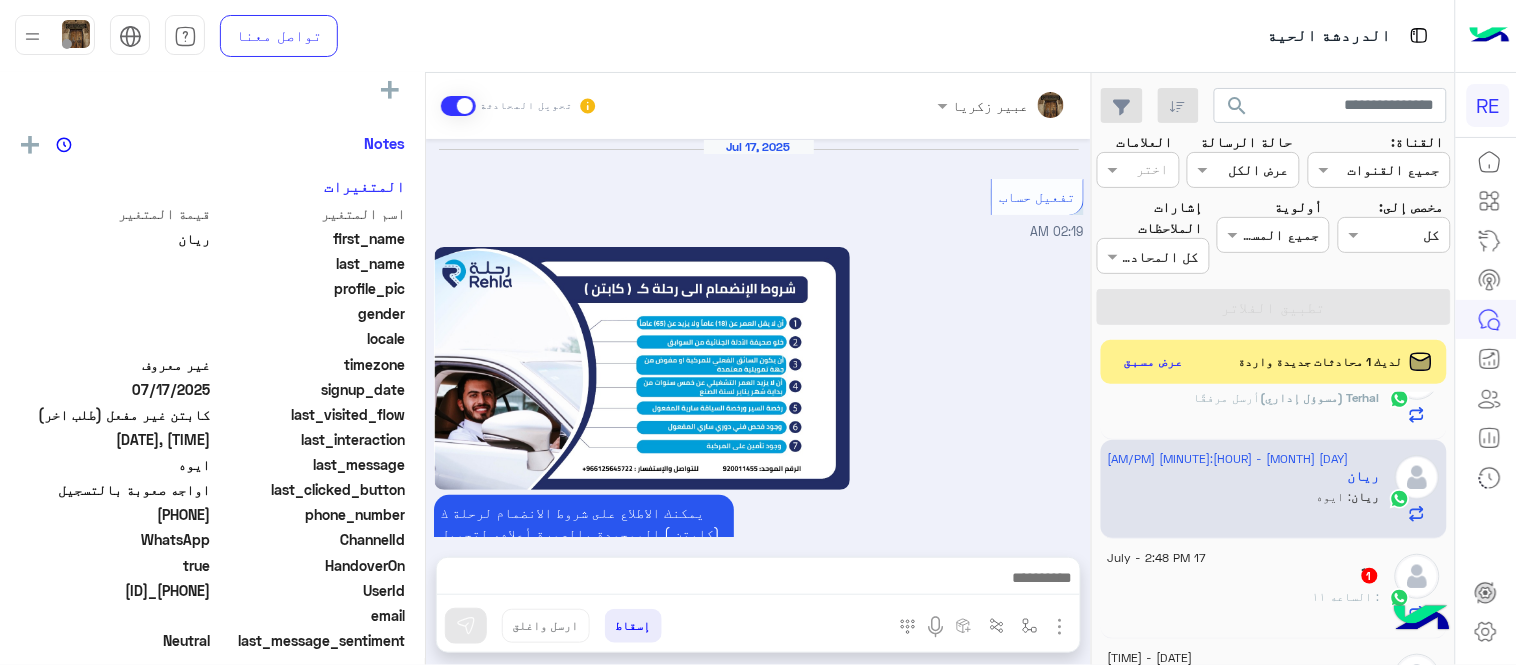 scroll, scrollTop: 1146, scrollLeft: 0, axis: vertical 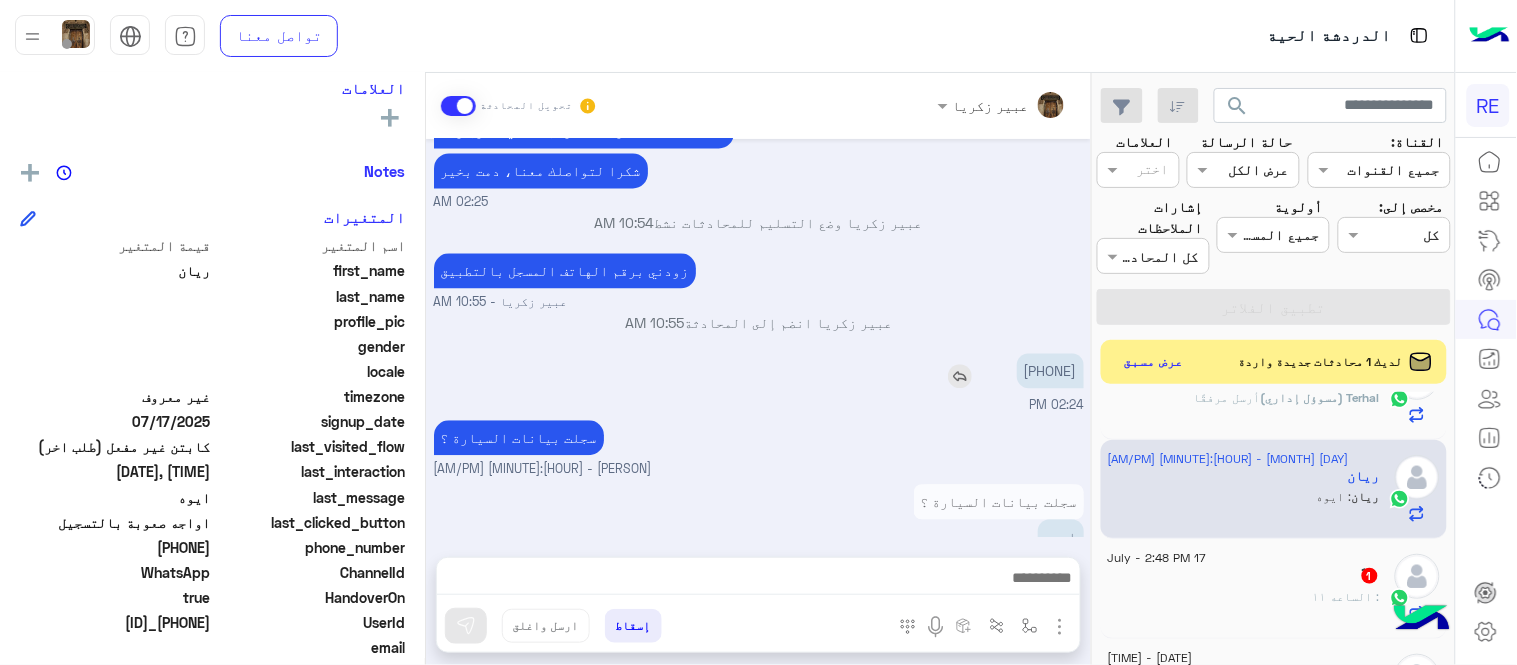 click on "[PHONE]" at bounding box center (1050, 370) 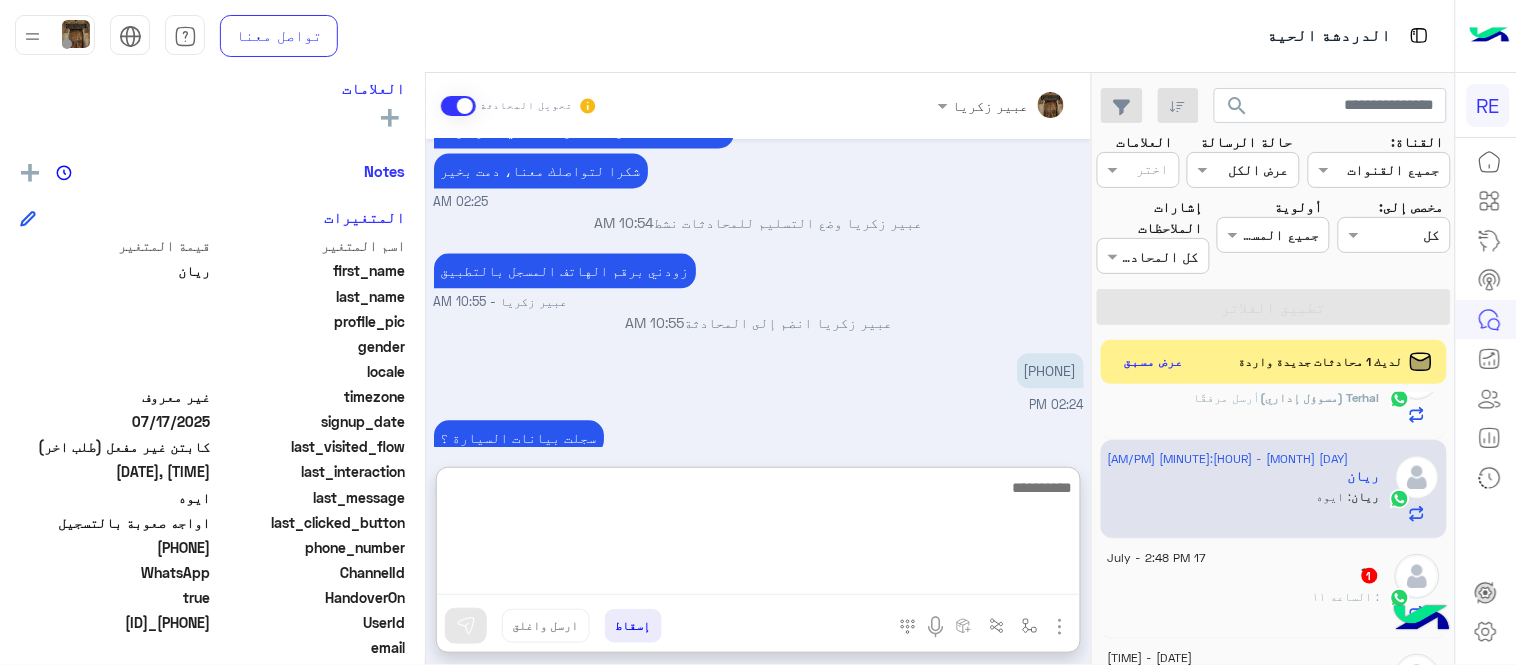 click at bounding box center (758, 535) 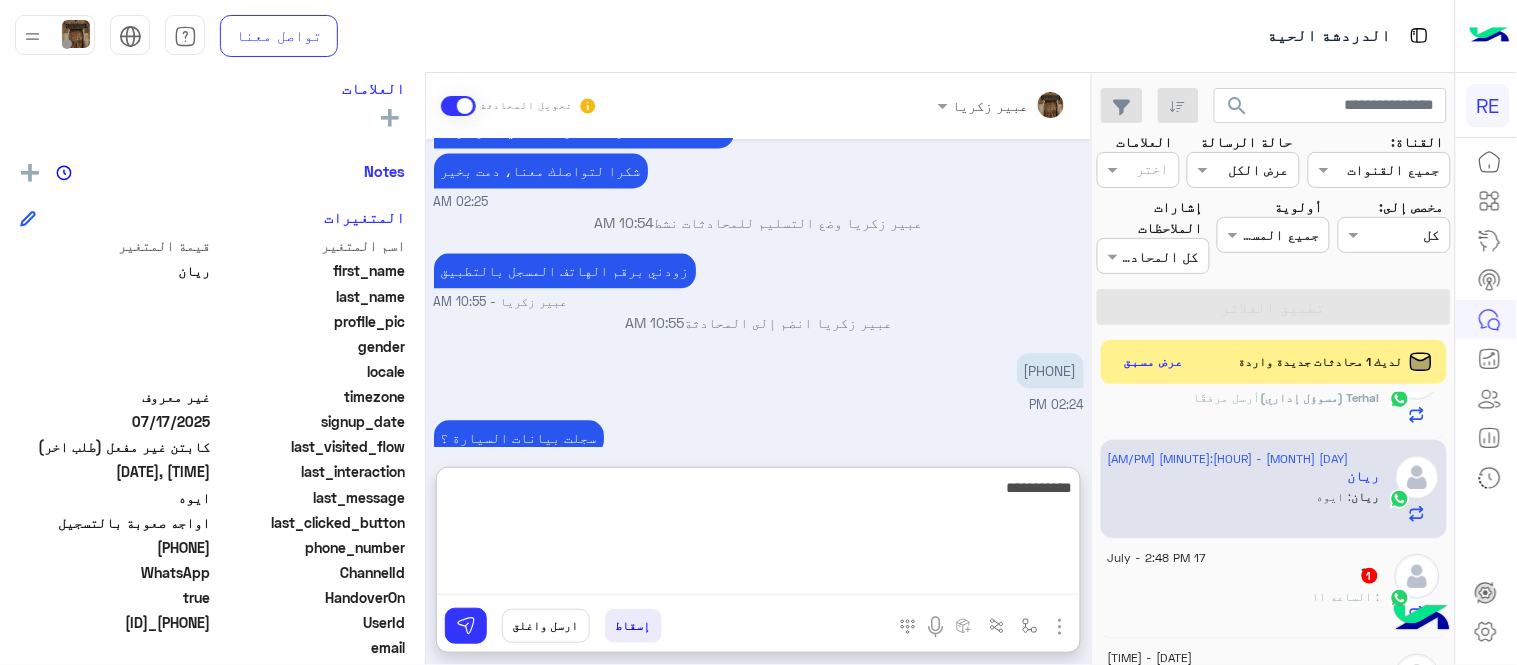 type on "**********" 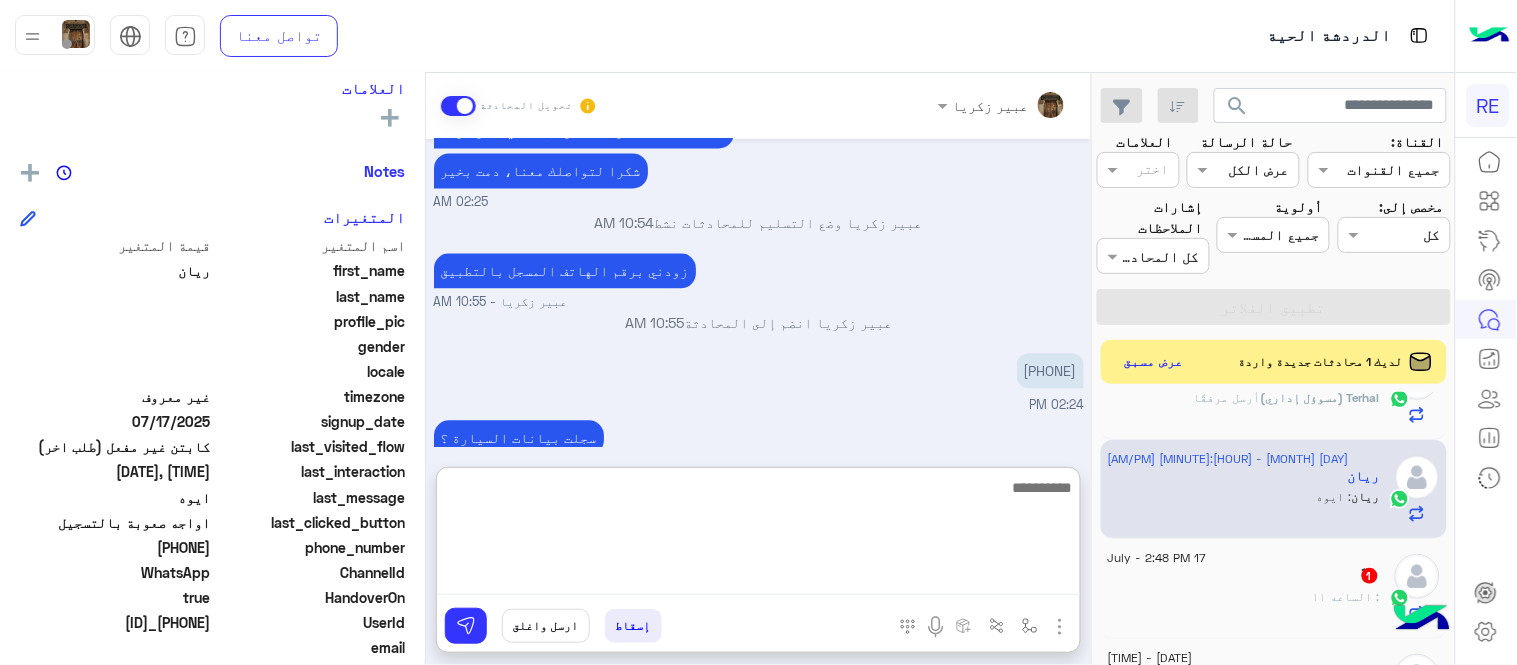 scroll, scrollTop: 1300, scrollLeft: 0, axis: vertical 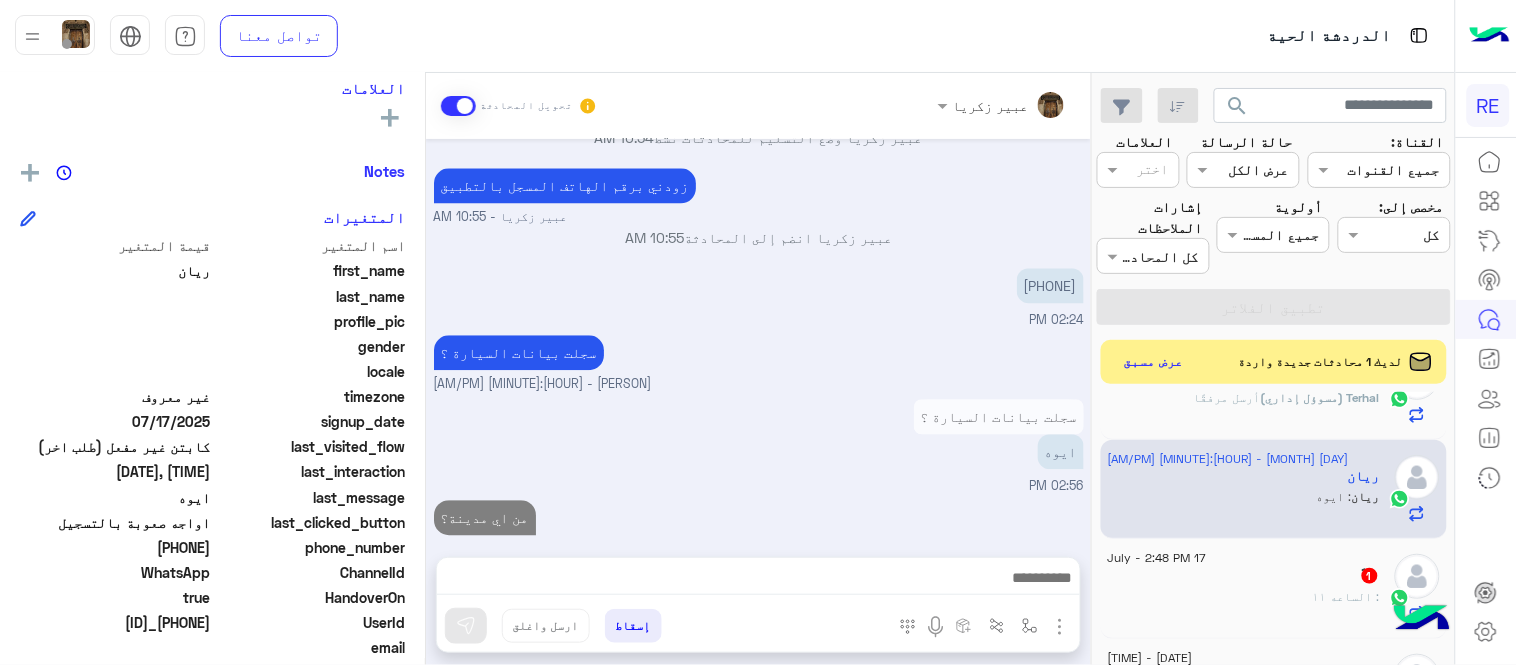 click on "[MONTH] [DAY], [YEAR]   تفعيل حساب    [HOUR]:[MINUTE] [AM/PM]  يمكنك الاطلاع على شروط الانضمام لرحلة ك (كابتن ) الموجودة بالصورة أعلاه،
لتحميل التطبيق عبر الرابط التالي : 📲
http://onelink.to/Rehla    يسعدنا انضمامك لتطبيق رحلة يمكنك اتباع الخطوات الموضحة لتسجيل بيانات سيارتك بالفيديو التالي  : عزيزي الكابتن، فضلًا ، للرغبة بتفعيل الحساب قم برفع البيانات عبر التطبيق والتواصل معنا  تم تسجيل السيارة   اواجه صعوبة بالتسجيل  اي خدمة اخرى ؟  الرجوع للقائمة الرئ   لا     [HOUR]:[MINUTE] [AM/PM]   اواجه صعوبة بالتسجيل    [HOUR]:[MINUTE] [AM/PM]  مرحبا بك، اترك لنا استفسارك وسيتم مراجعته وابلاغك في أقرب وقت شكرا لتواصلك معنا، دمت بخير    [HOUR]:[MINUTE] [AM/PM]   [HOUR]:[MINUTE] [AM/PM]       [HOUR]:[MINUTE] [AM/PM]" at bounding box center (758, 338) 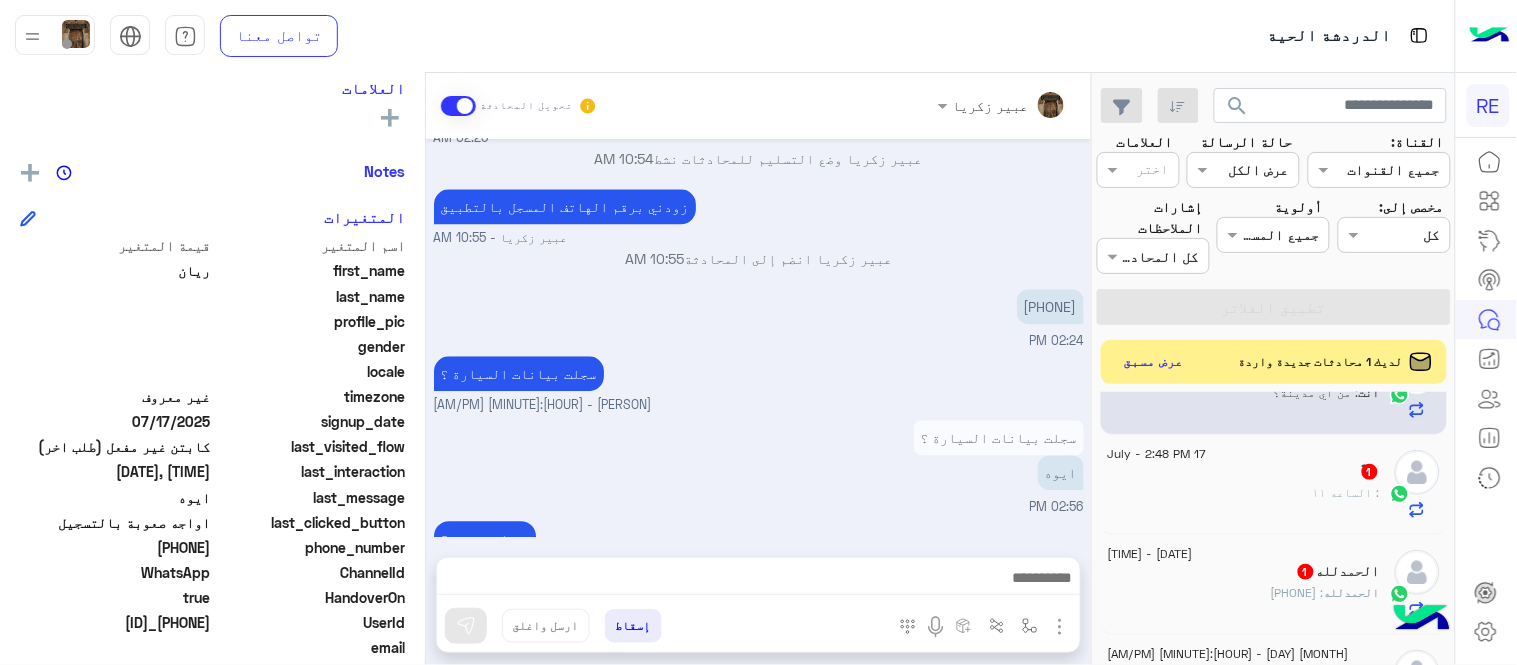 scroll, scrollTop: 770, scrollLeft: 0, axis: vertical 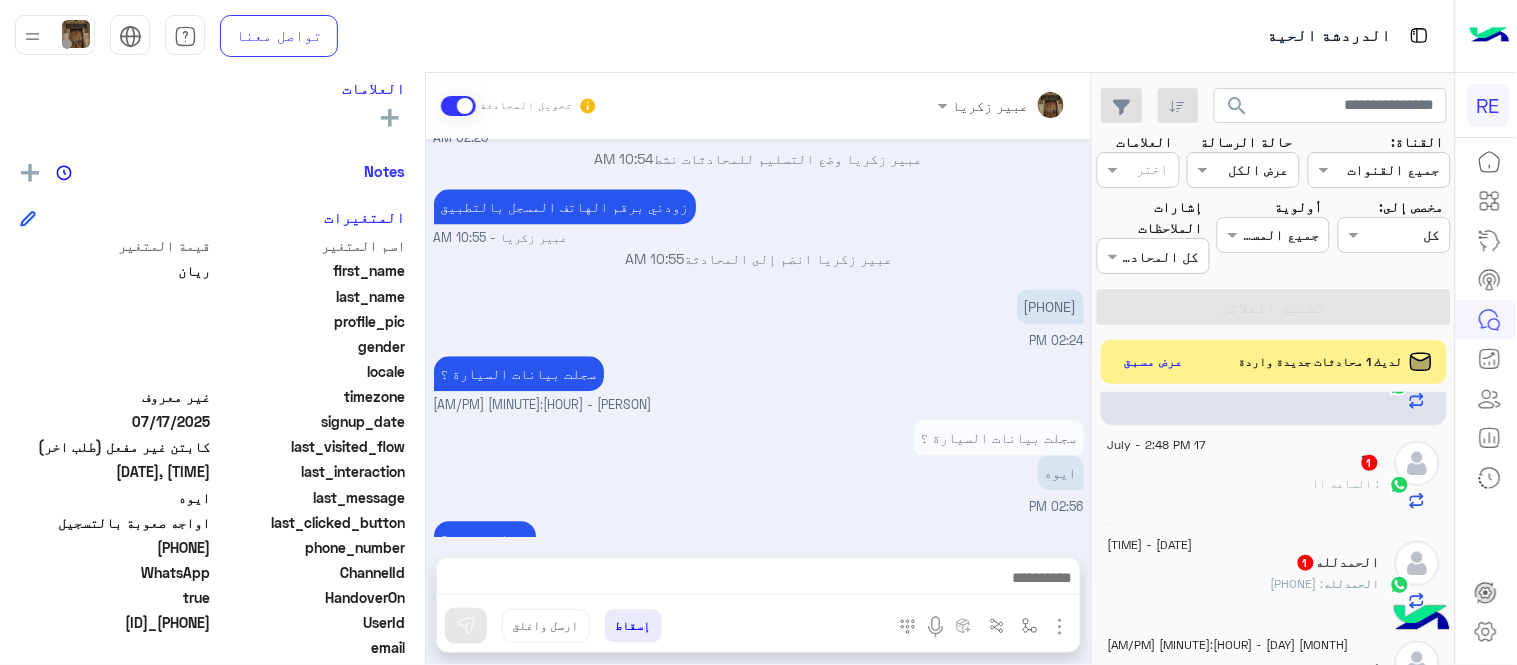 click on "ً   1" 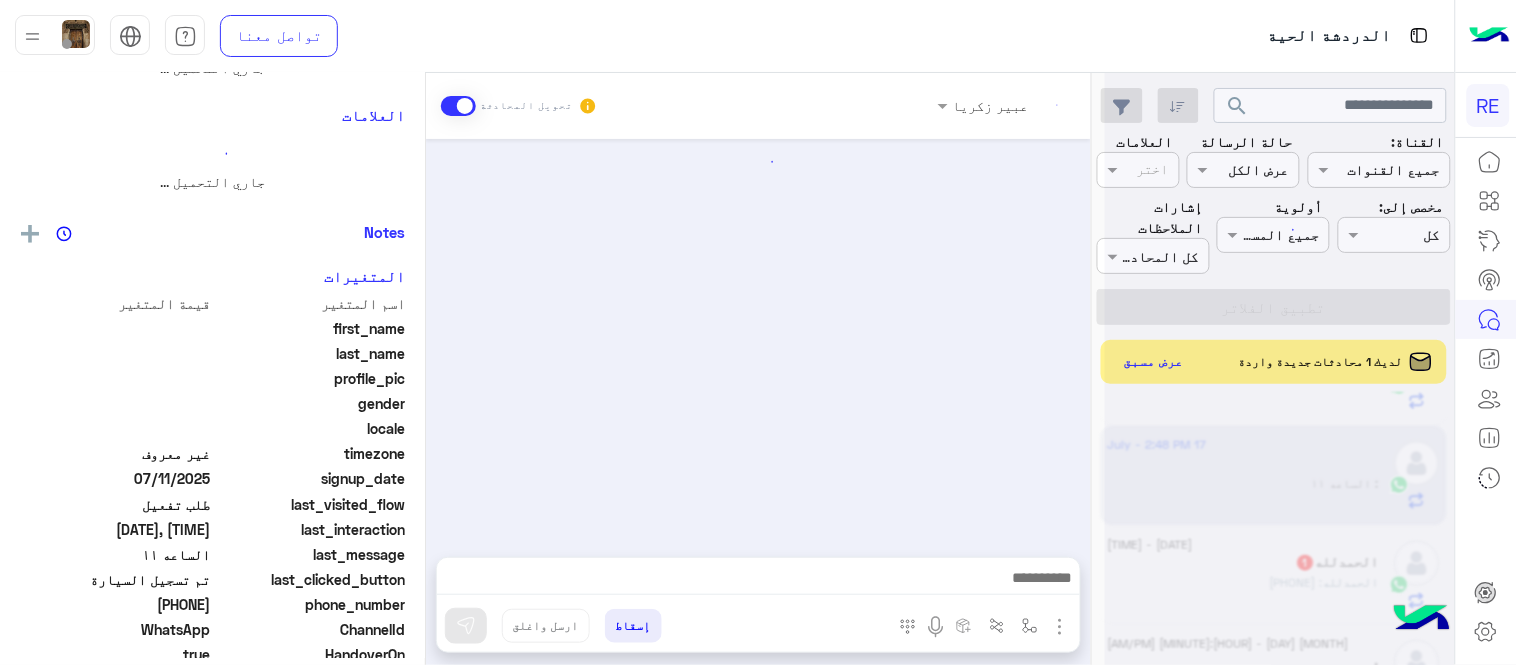 scroll, scrollTop: 0, scrollLeft: 0, axis: both 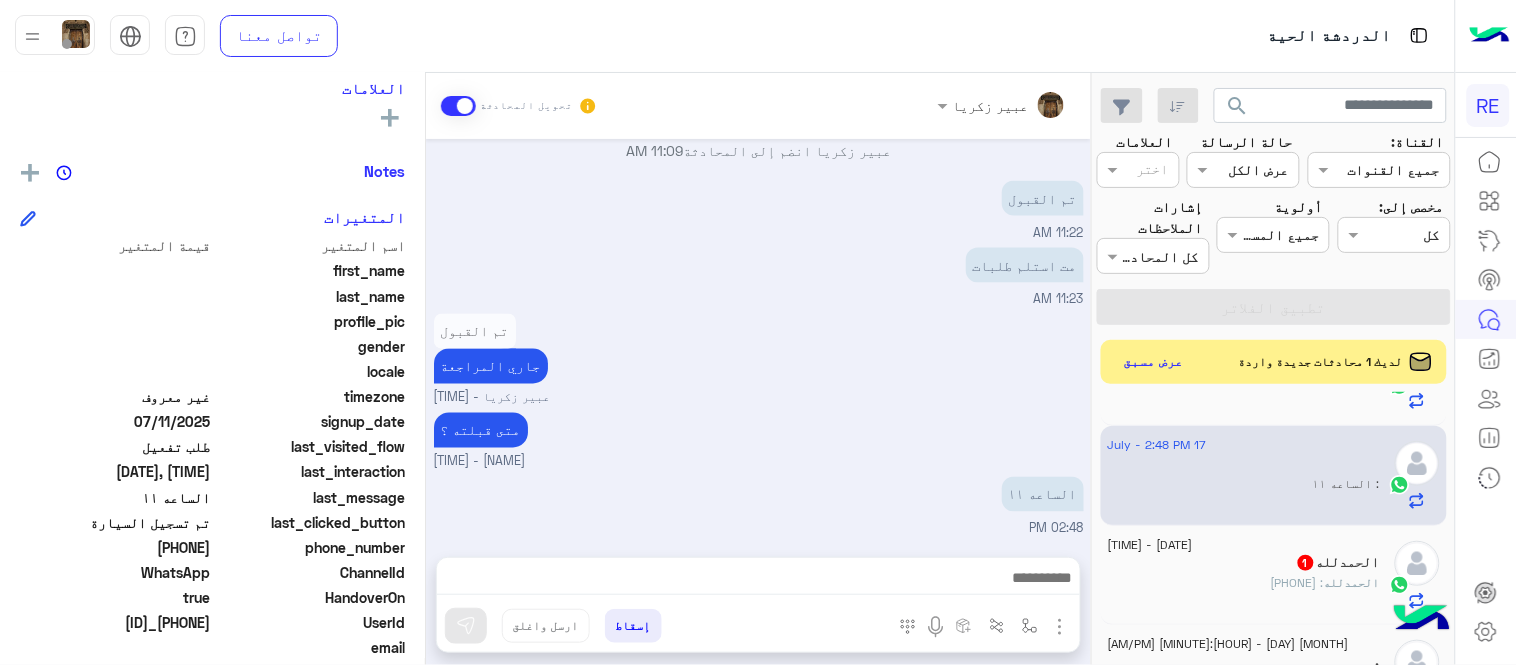 drag, startPoint x: 140, startPoint y: 548, endPoint x: 211, endPoint y: 543, distance: 71.17584 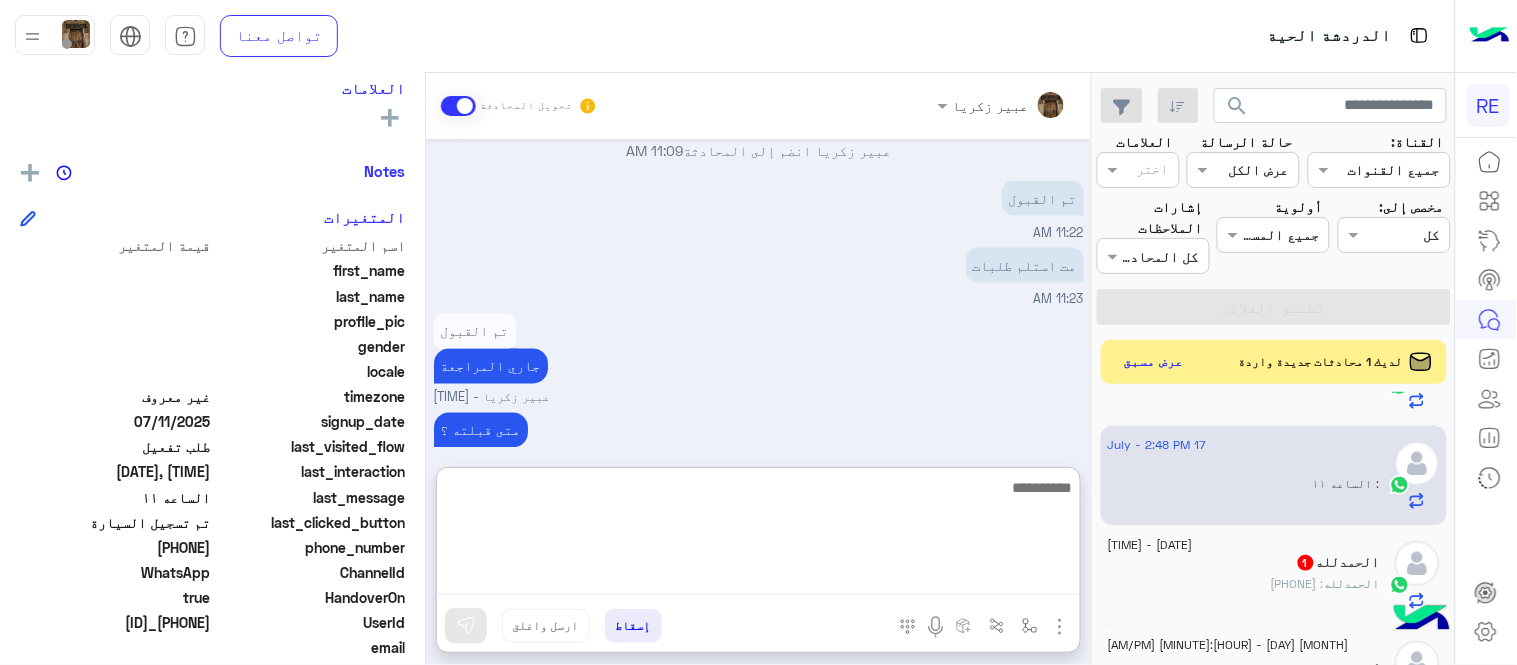 click at bounding box center (758, 535) 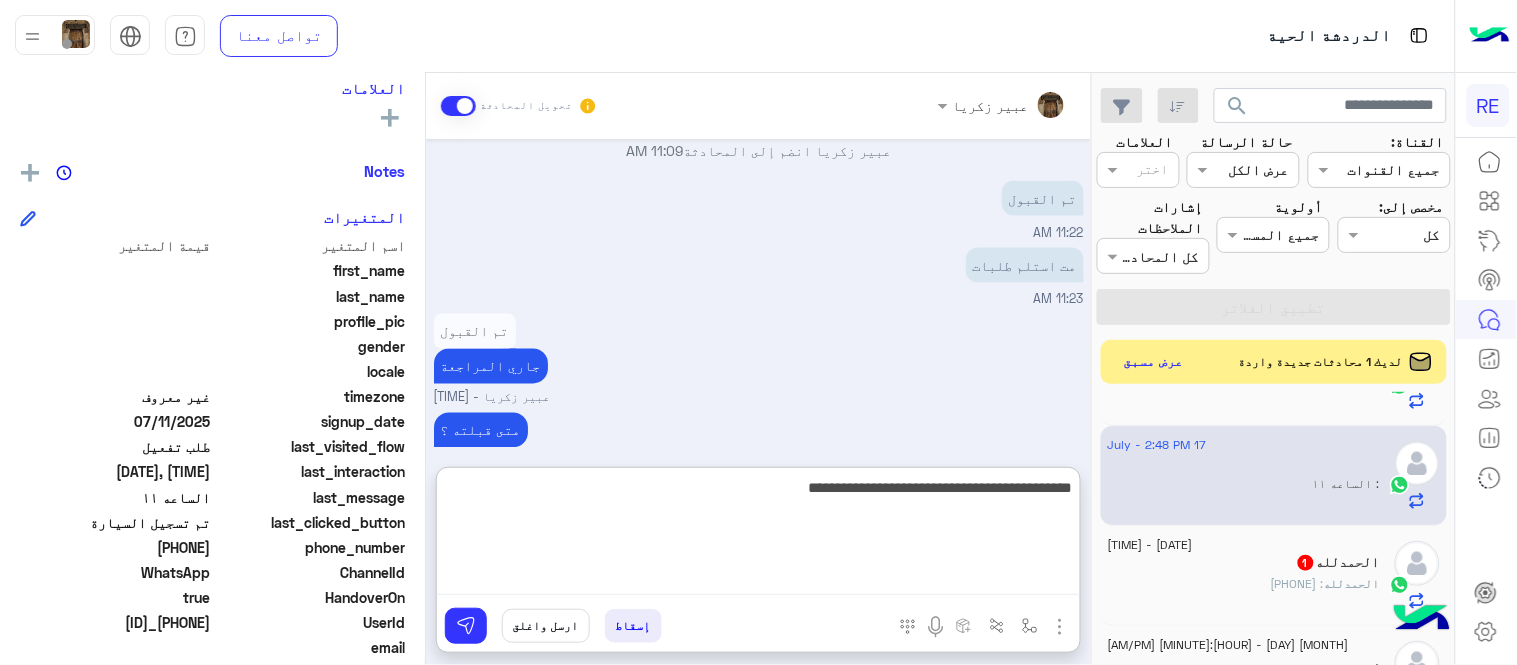 type on "**********" 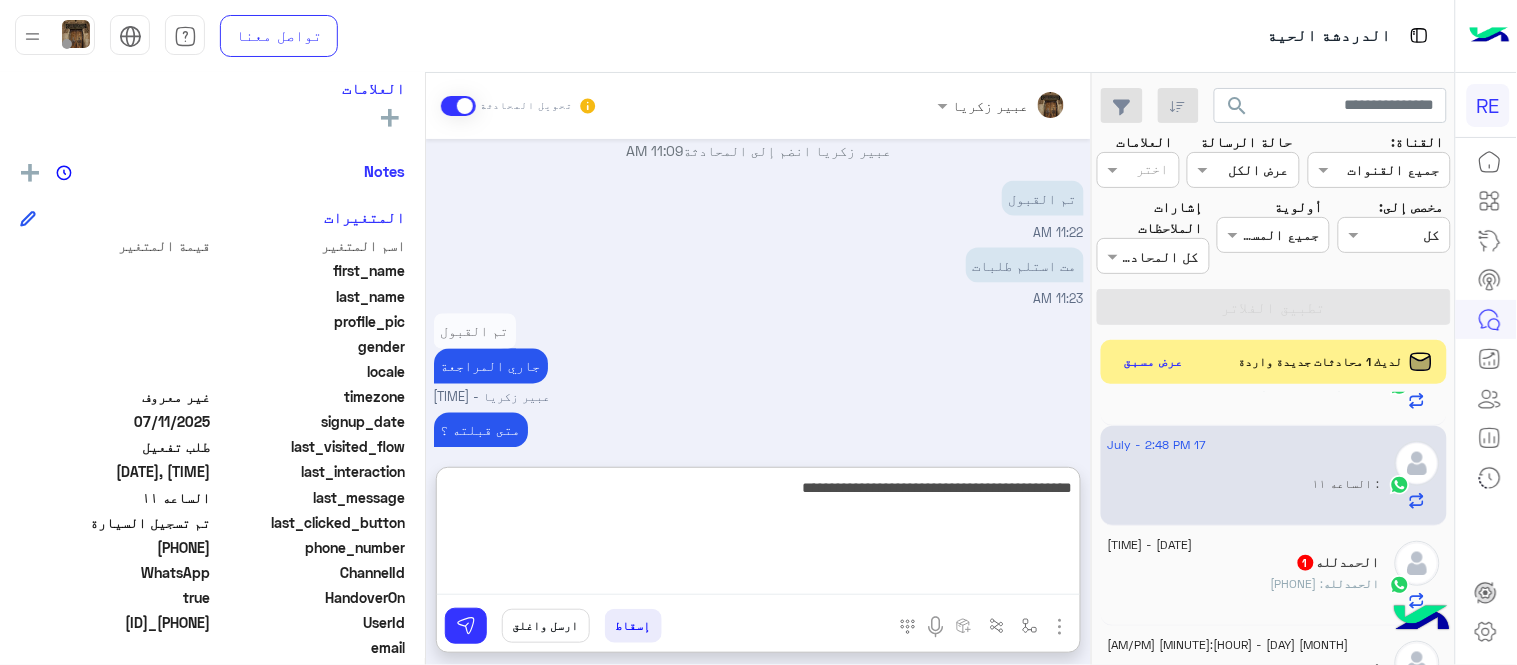 type 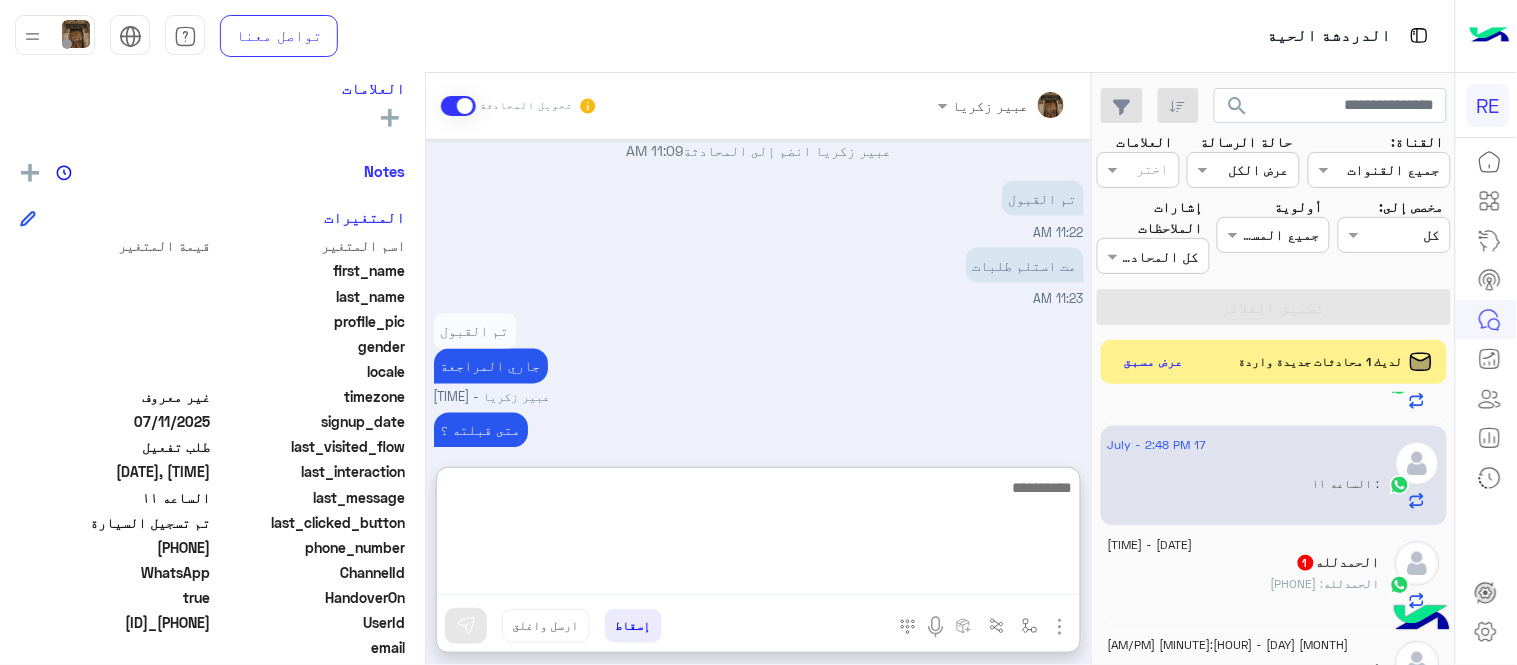 scroll, scrollTop: 990, scrollLeft: 0, axis: vertical 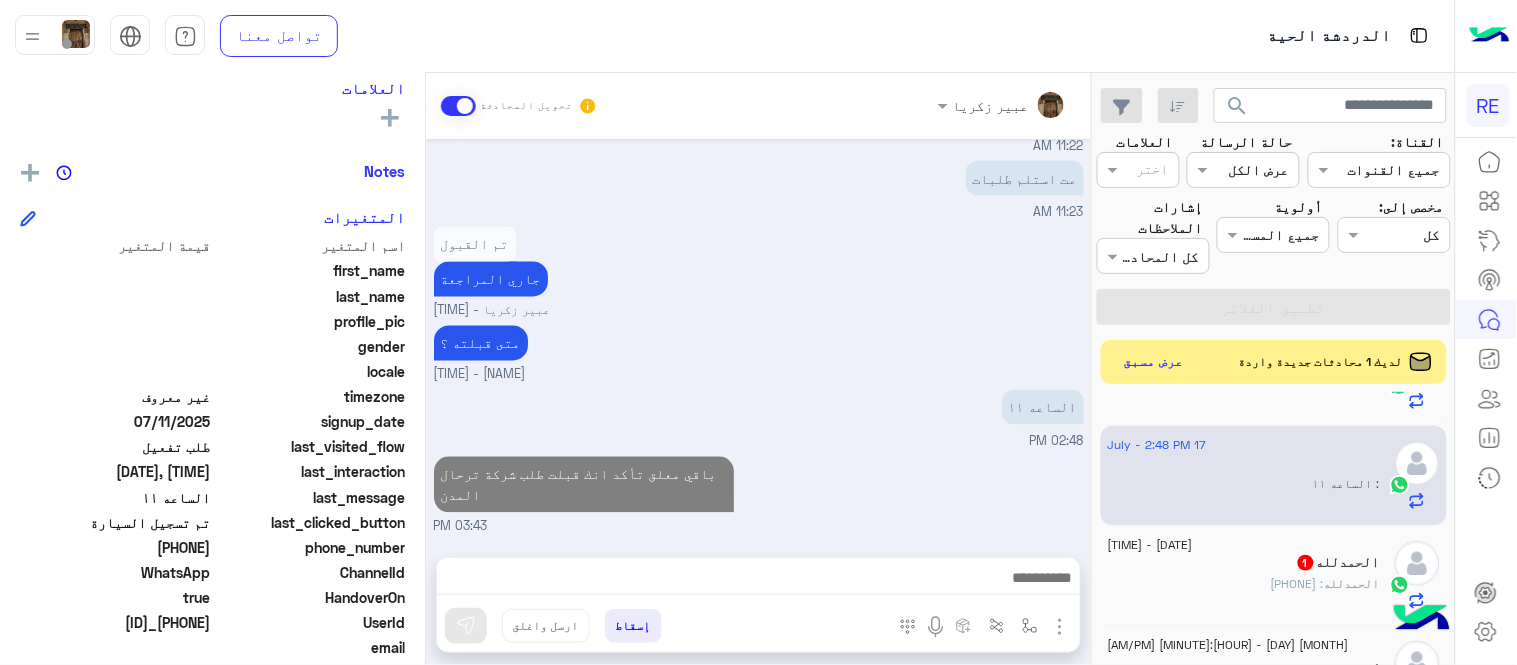 click on "[MONTH] [DAY], [YEAR]  زودنا بصورة الاستماره فضلا  [PERSON] -  [HOUR]:[MINUTE] [AM/PM]    [HOUR]:[MINUTE] [AM/PM]    [HOUR]:[MINUTE] [AM/PM]  عزيزي الكابتن
نظراً لإشتراط الهيئة العامة للنقل من ضرورة التحقق من سجل الأدلة الجنائية، نرجوا منك الدخول على حسابك في أبشر وقبول طلب التحقق باتباع الخطوات التاليه
https://bit.ly/3yvQD0B     [PERSON] -  [HOUR]:[MINUTE] [AM/PM]   [PERSON] انضم إلى المحادثة   [HOUR]:[MINUTE] [AM/PM]      تم القبول   [HOUR]:[MINUTE] [AM/PM]  مت استلم طلبات   [HOUR]:[MINUTE] [AM/PM]  تم القبول جاري المراجعة  [PERSON] -  [HOUR]:[MINUTE] [AM/PM]  متى قبلته ؟  [PERSON] -  [HOUR]:[MINUTE] [AM/PM]  الساعه ١١   [HOUR]:[MINUTE] [AM/PM]  باقي معلق تأكد انك قبلت طلب شركة ترحال المدن   [HOUR]:[MINUTE] [AM/PM]" at bounding box center [758, 338] 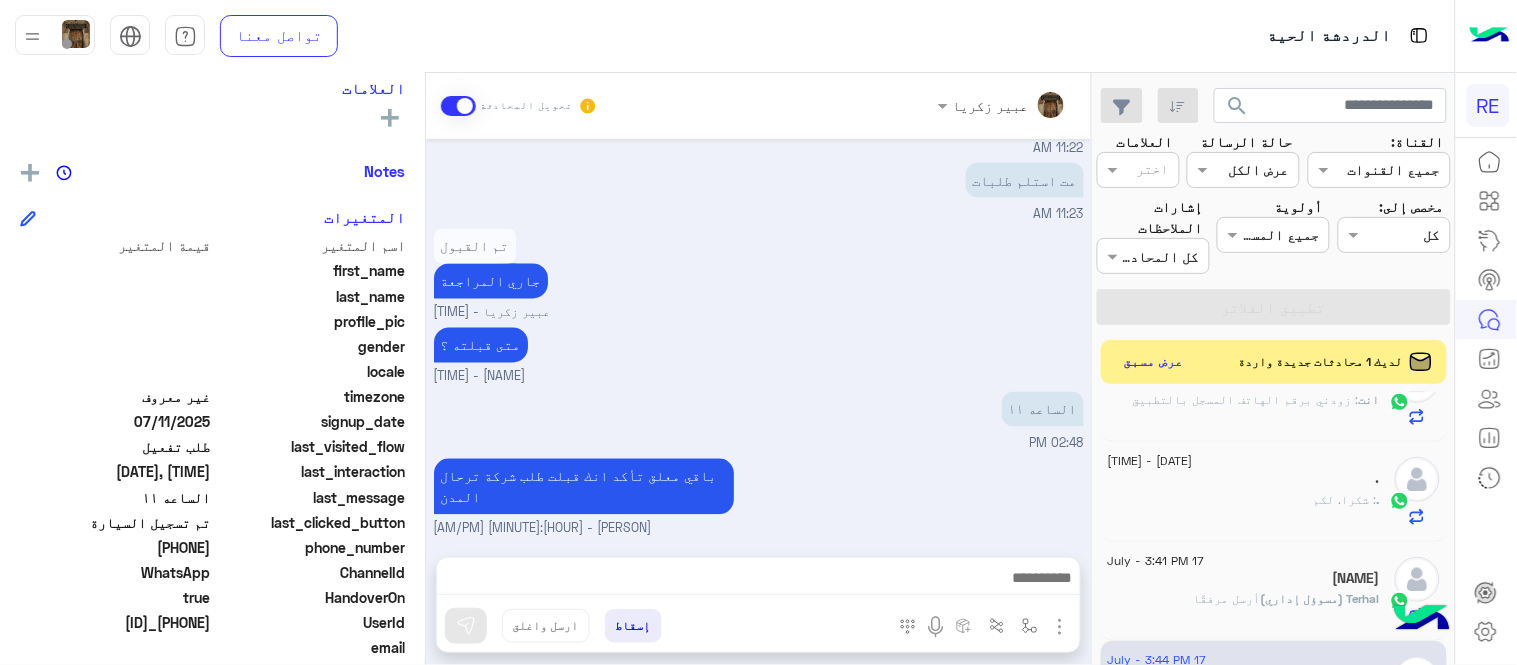 scroll, scrollTop: 626, scrollLeft: 0, axis: vertical 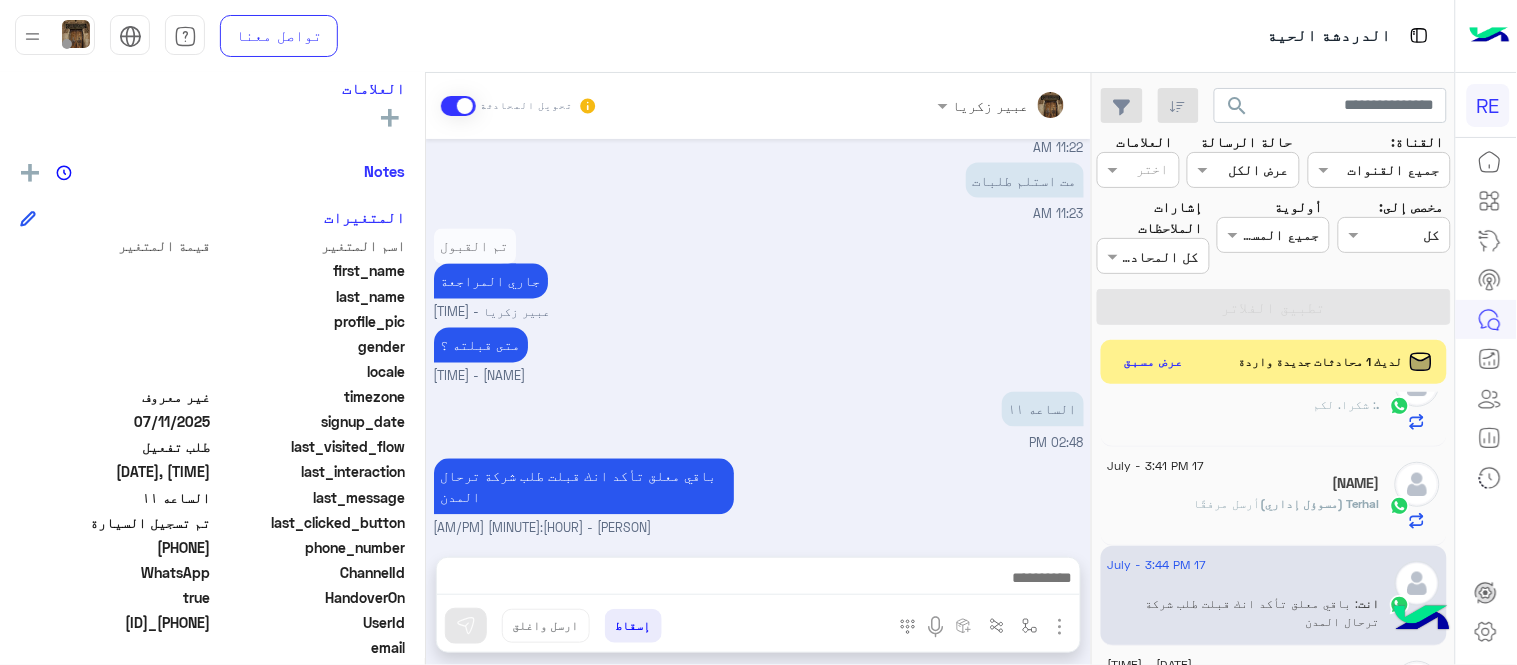 click on "أرسل مرفقًا" 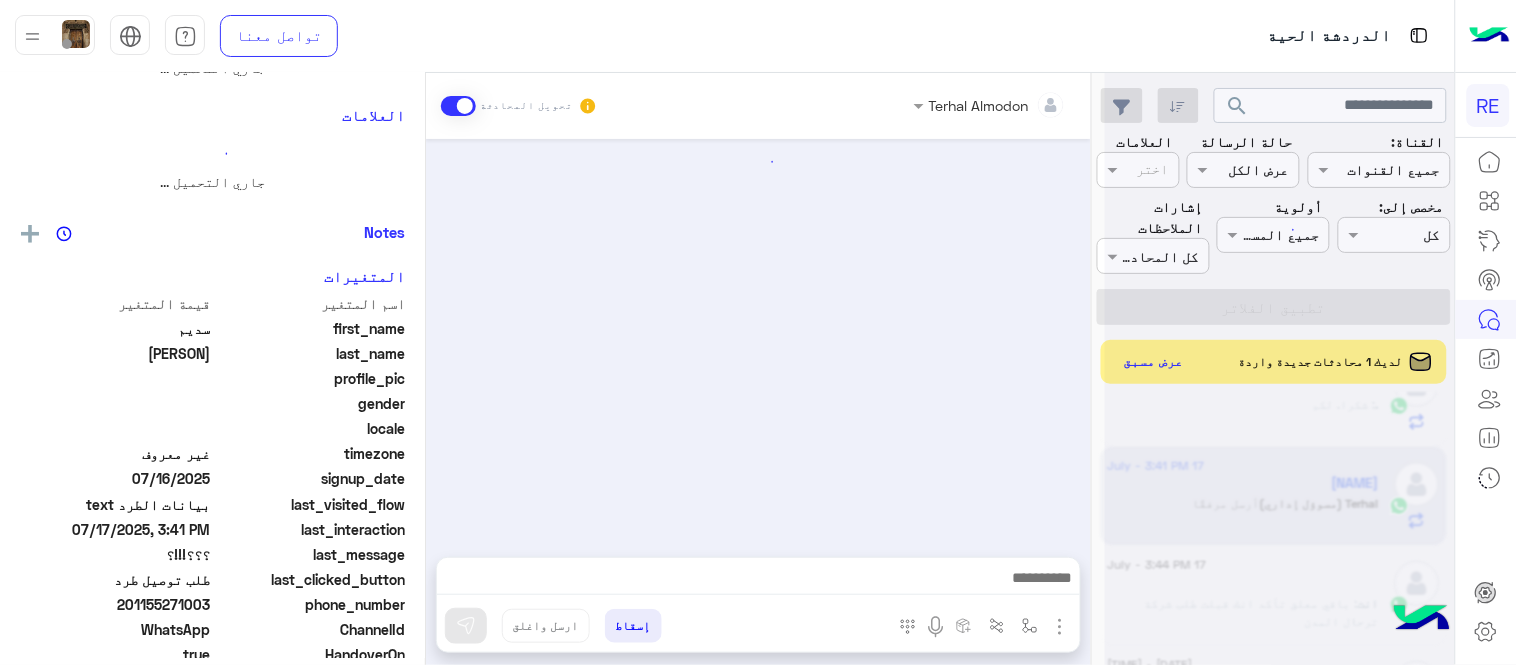 scroll, scrollTop: 0, scrollLeft: 0, axis: both 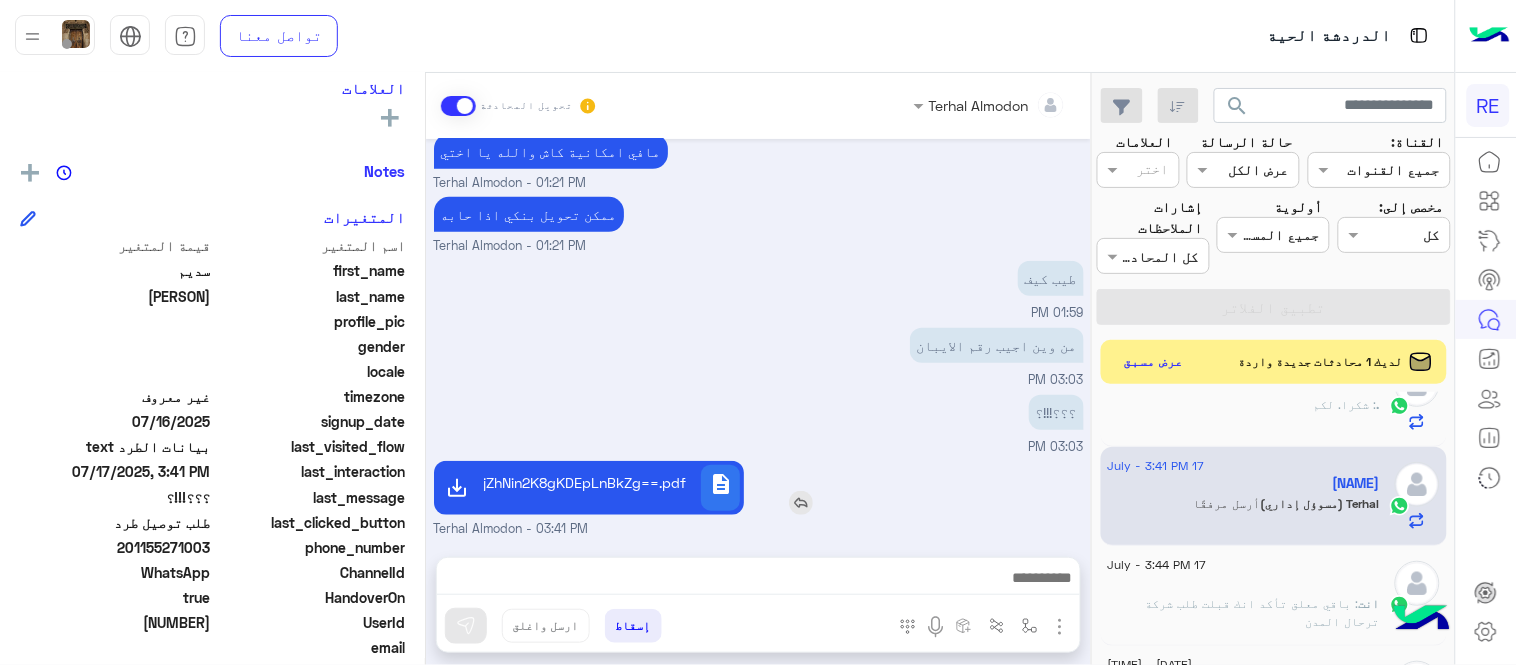 click on "YqSDYp9mK2KjYp9mGINio2YbZgyDYp9mE2KjZhNin2K8gKDEpLnBkZg==.pdf" 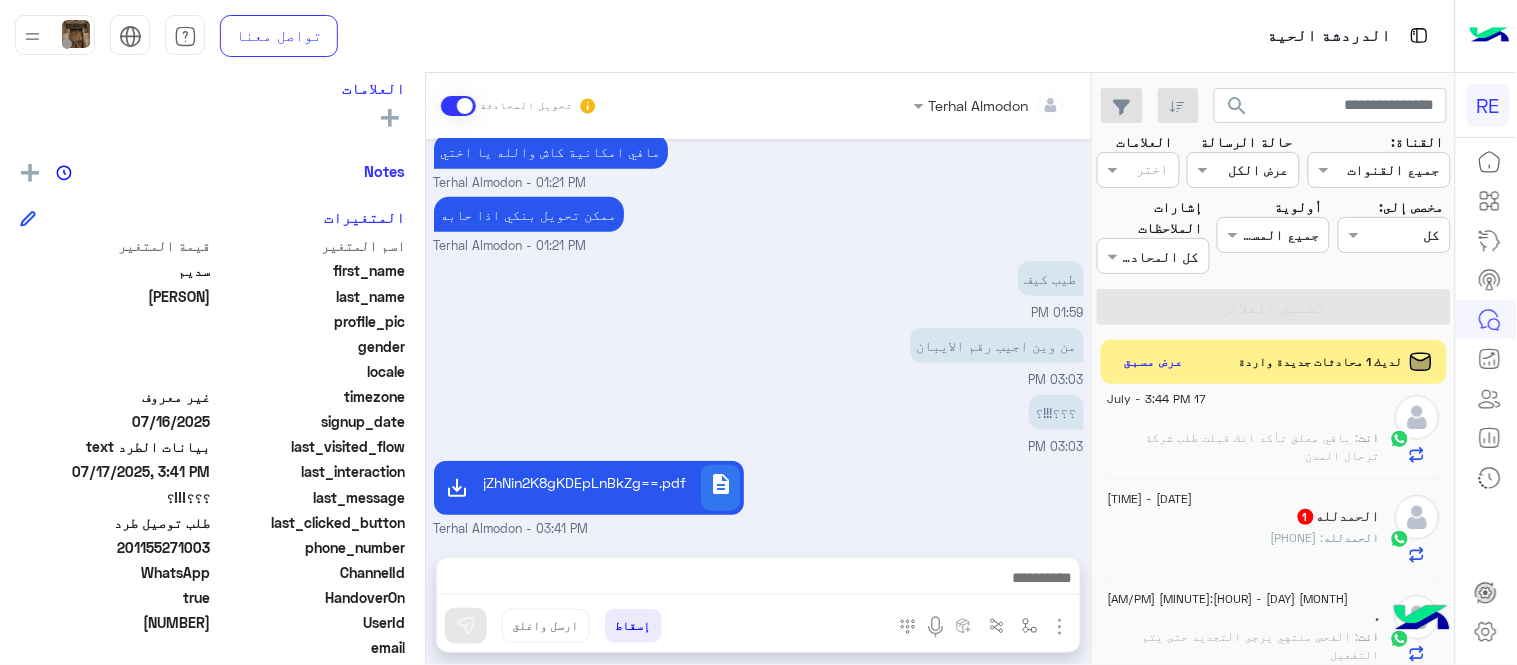 scroll, scrollTop: 801, scrollLeft: 0, axis: vertical 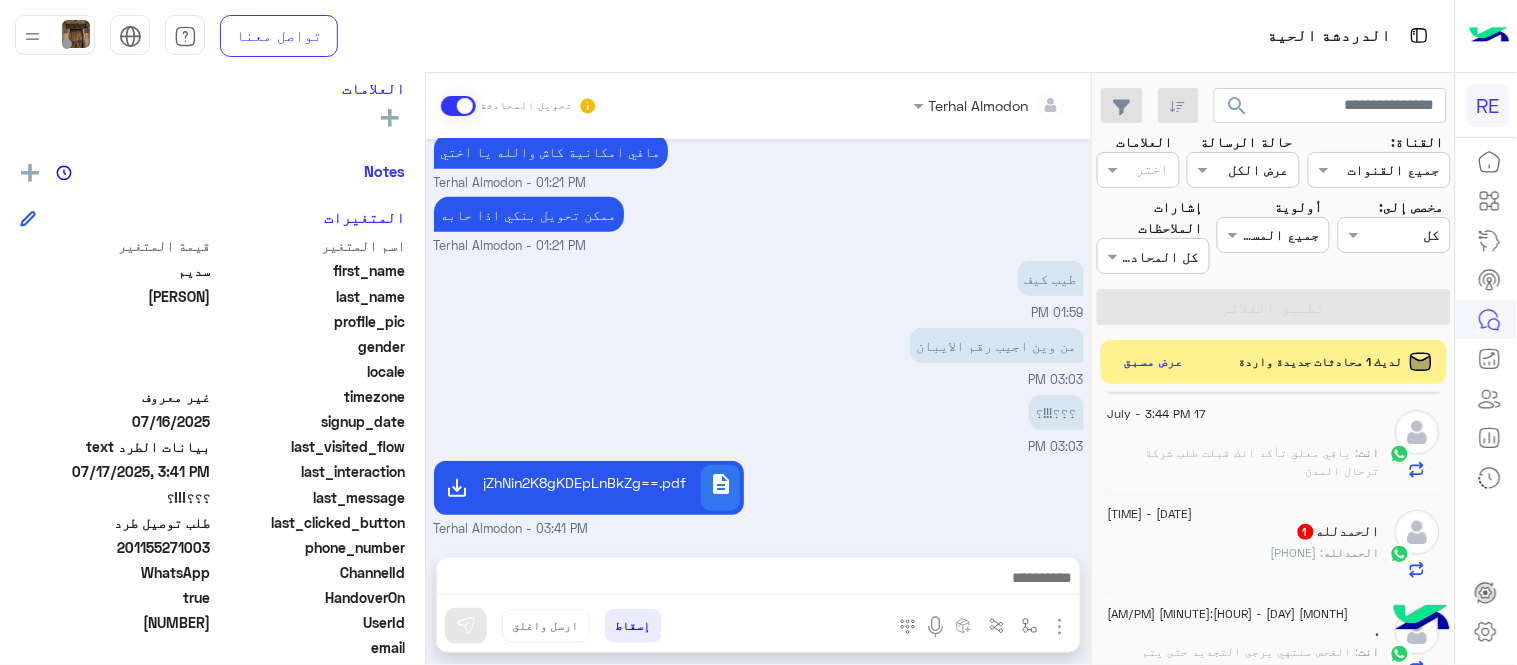 click on "[DATE] - [TIME]" 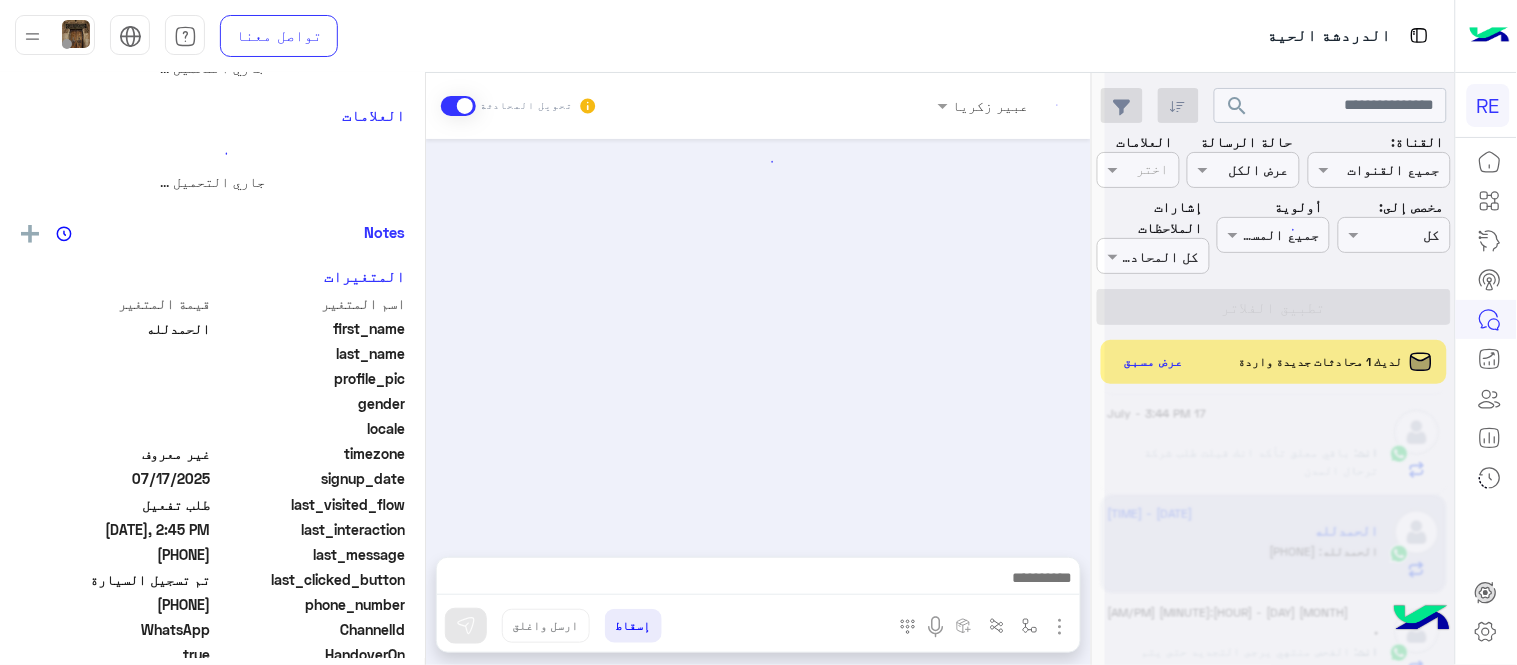 scroll, scrollTop: 0, scrollLeft: 0, axis: both 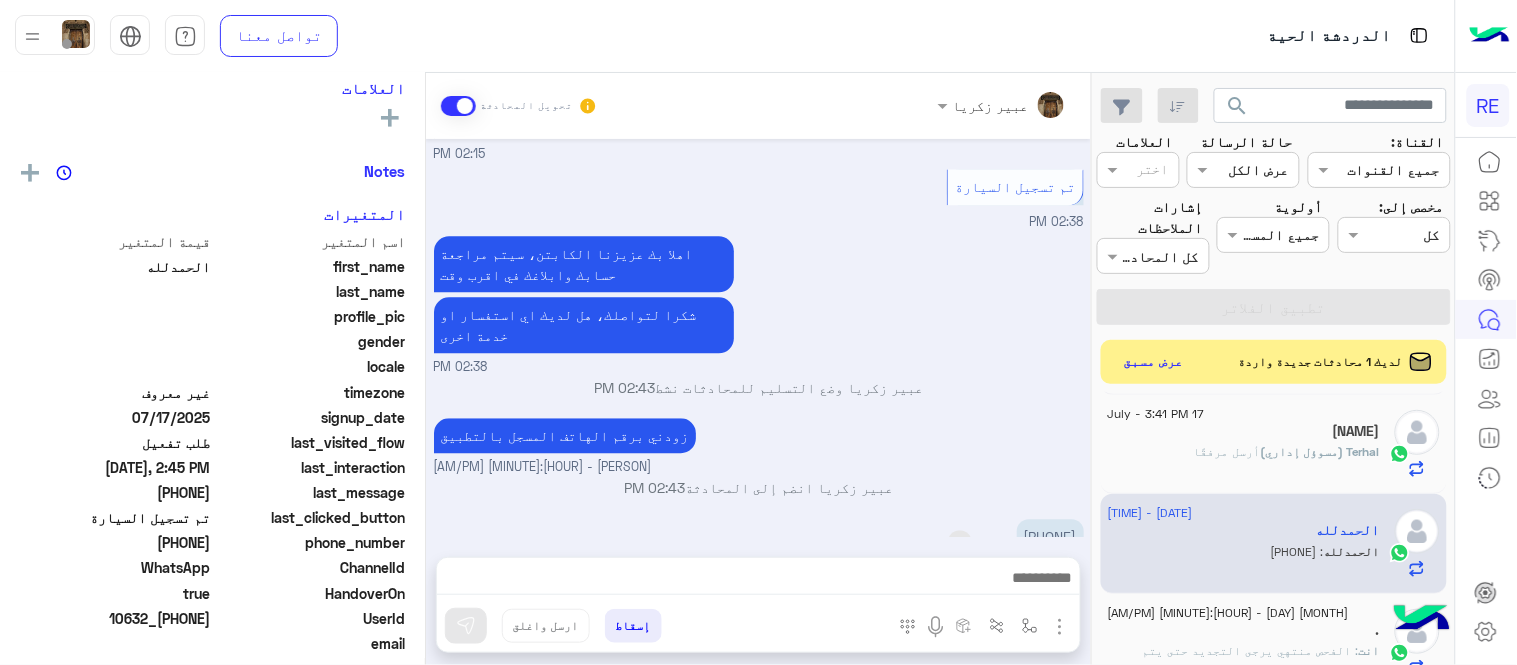 click on "[PHONE]" at bounding box center (1050, 536) 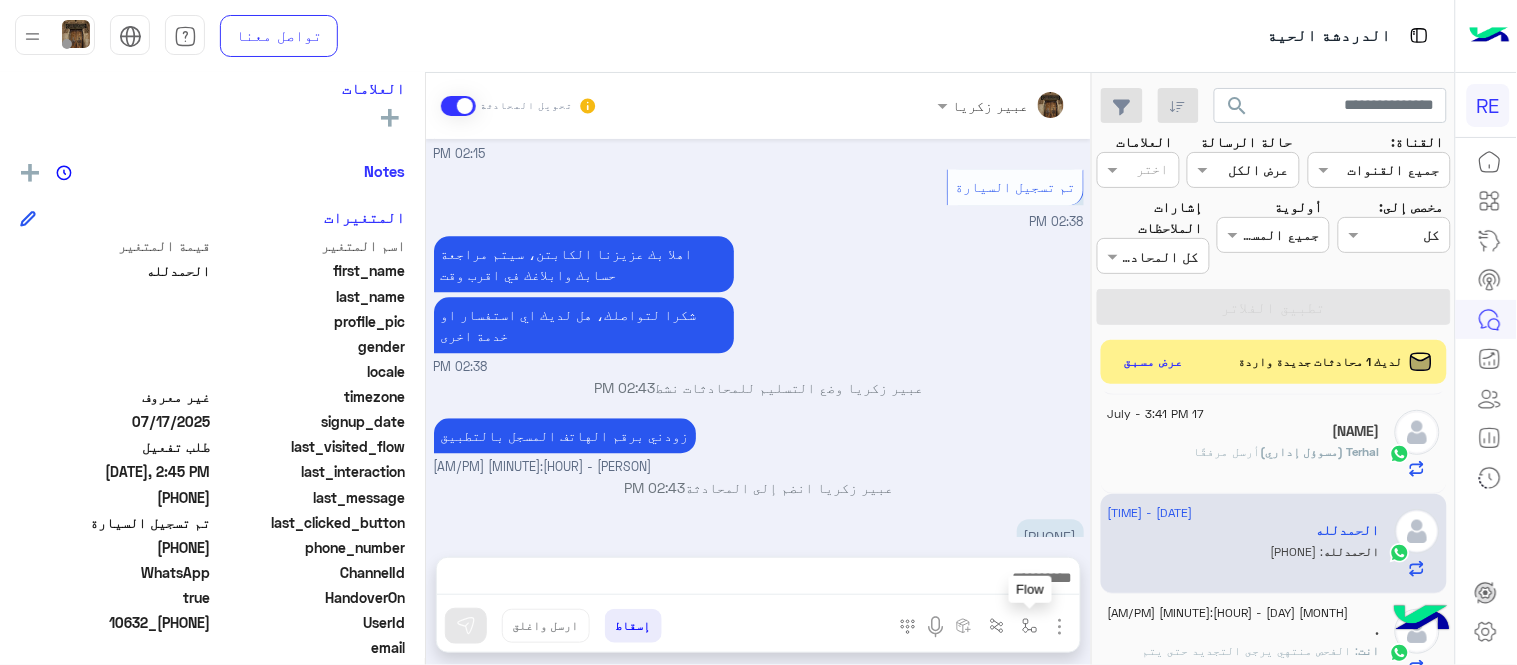 click at bounding box center [1030, 625] 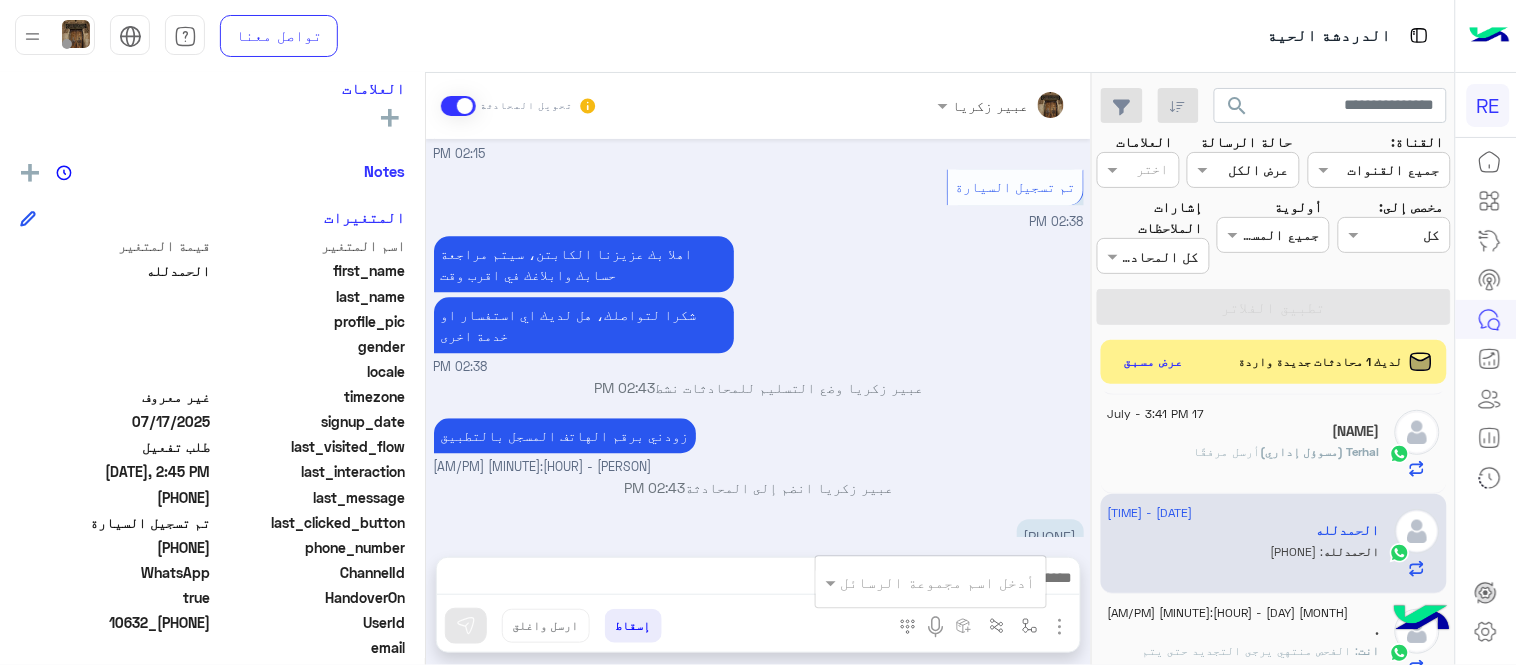 click at bounding box center [959, 582] 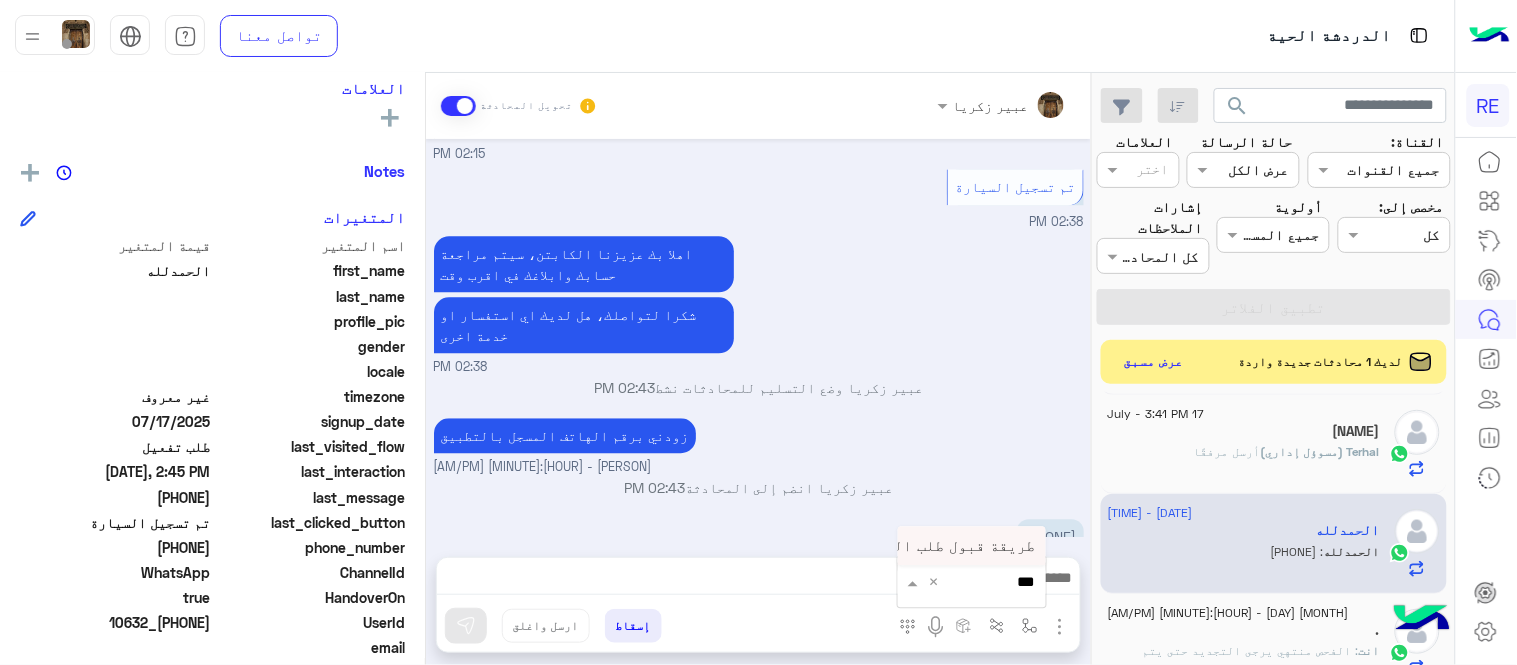 type on "****" 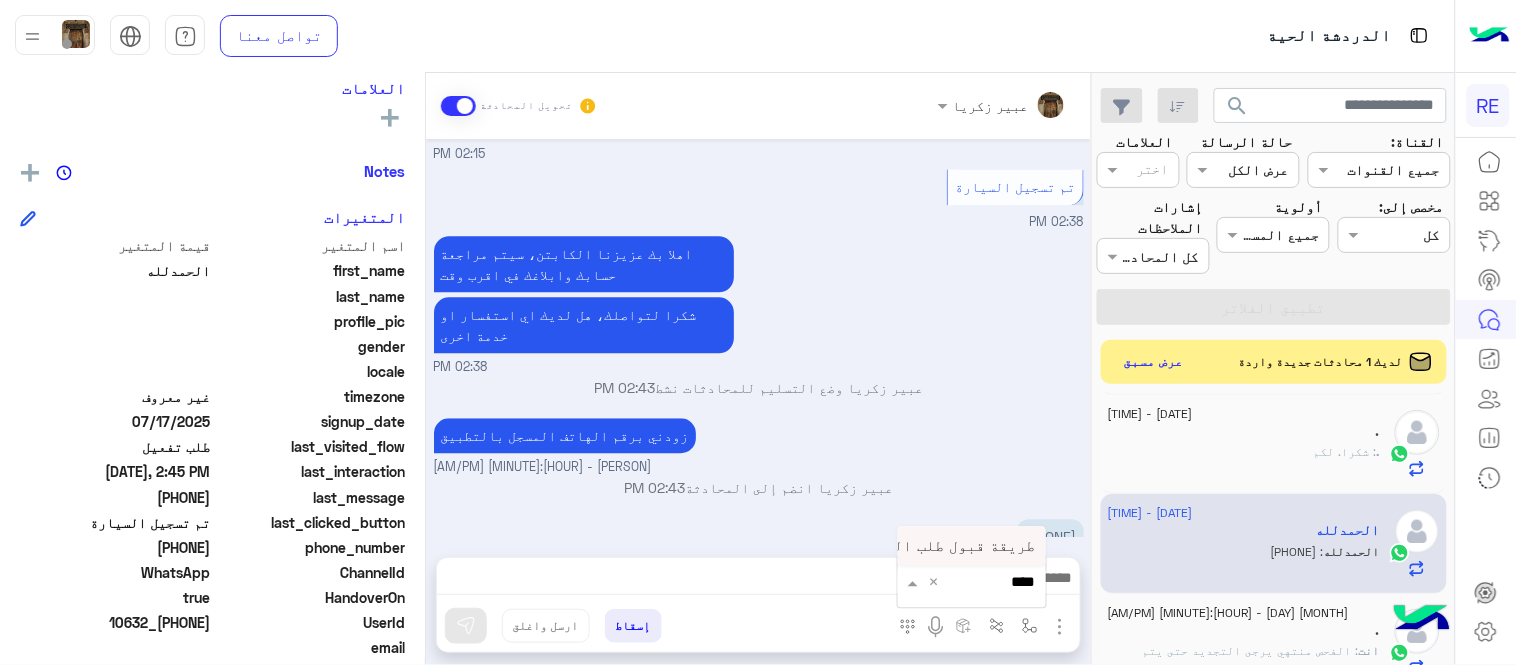 click on "طريقة قبول طلب التحقق تفعيل ابشر ككابتن" at bounding box center (872, 546) 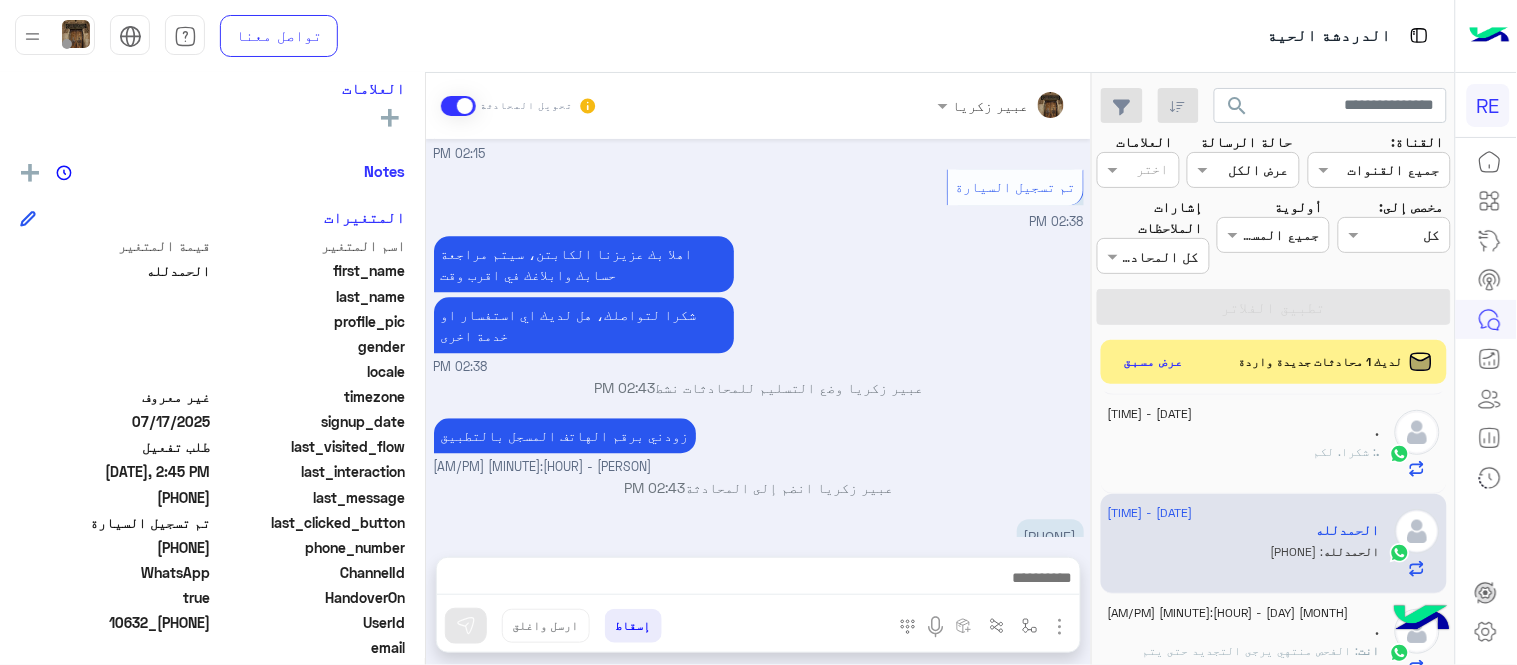 type on "**********" 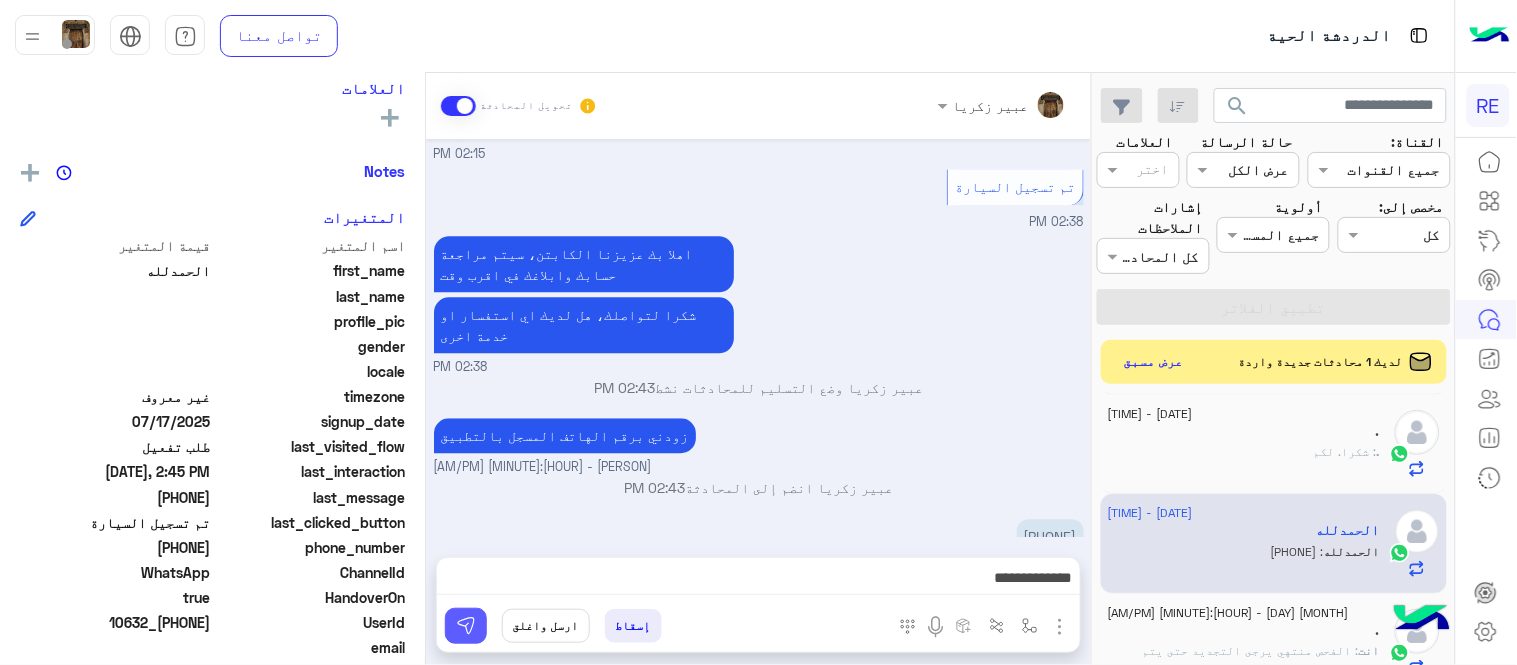 click at bounding box center (466, 626) 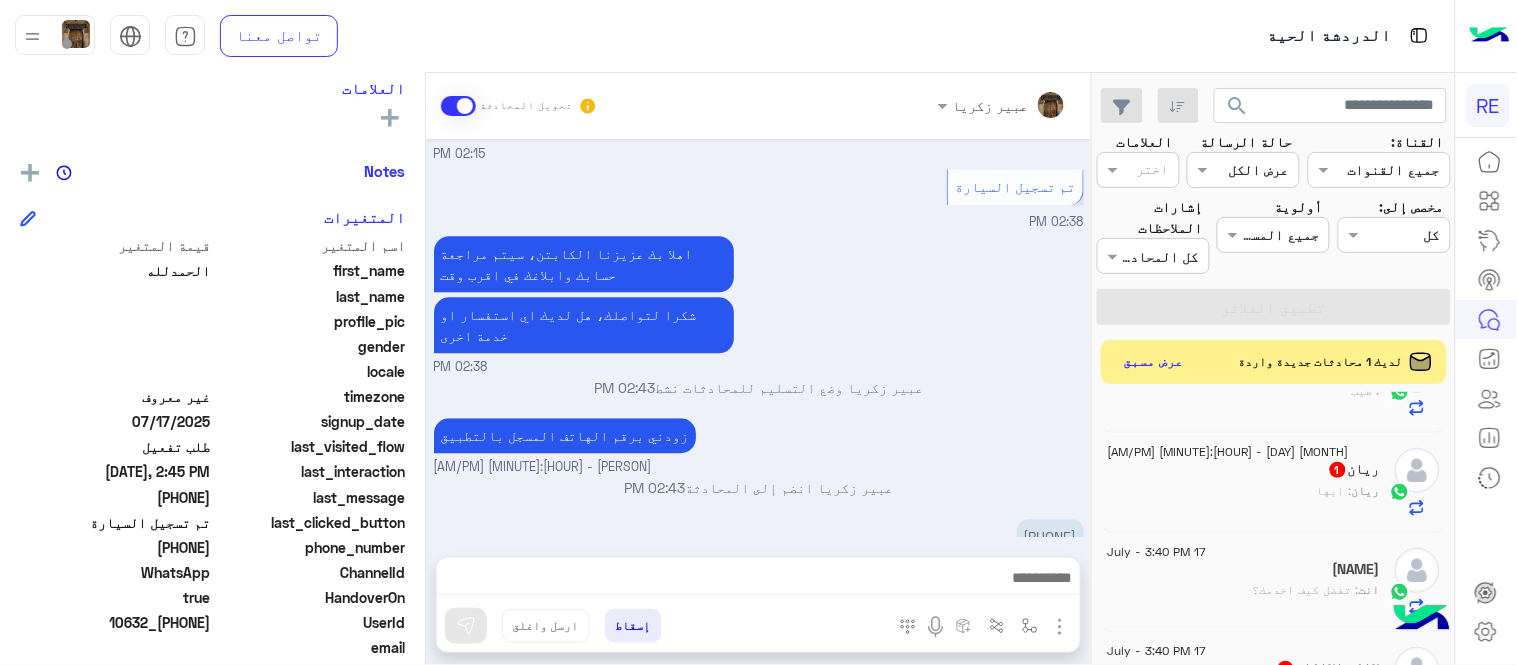 scroll, scrollTop: 118, scrollLeft: 0, axis: vertical 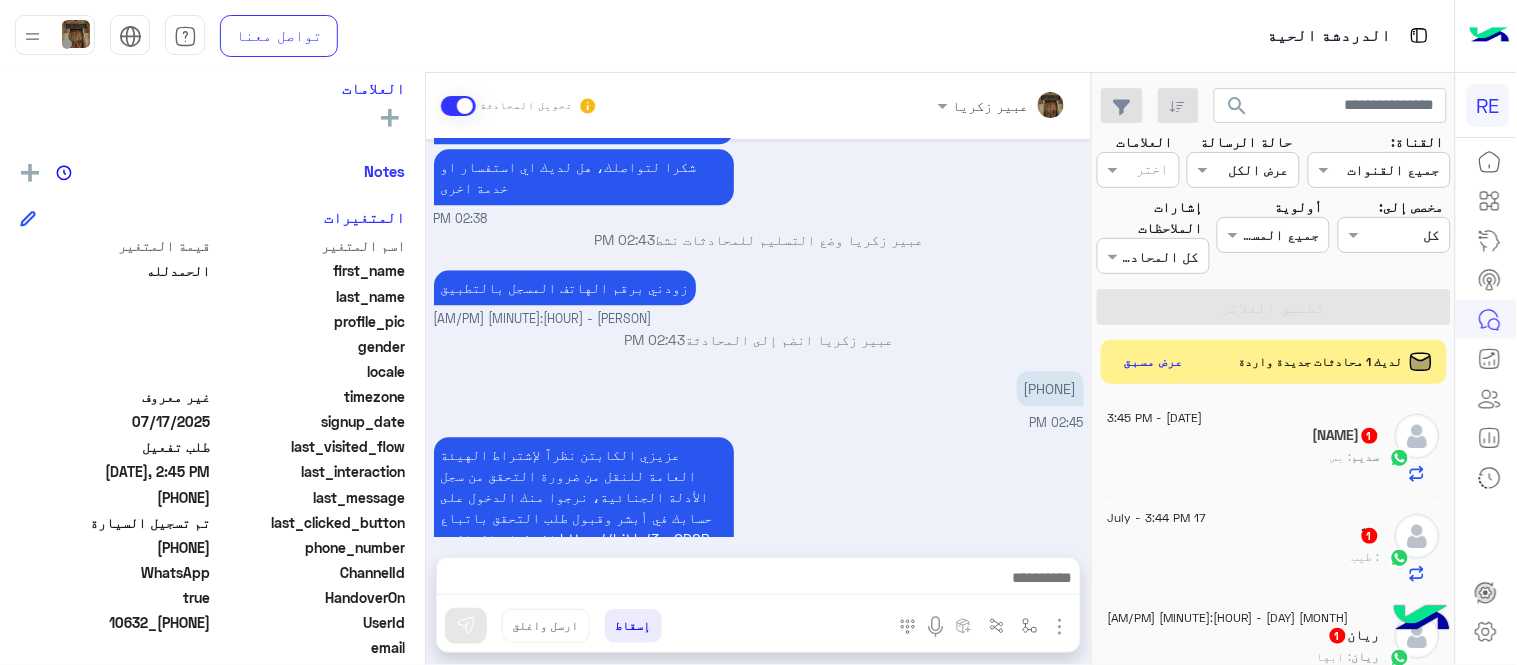 click on "ً : طيب" 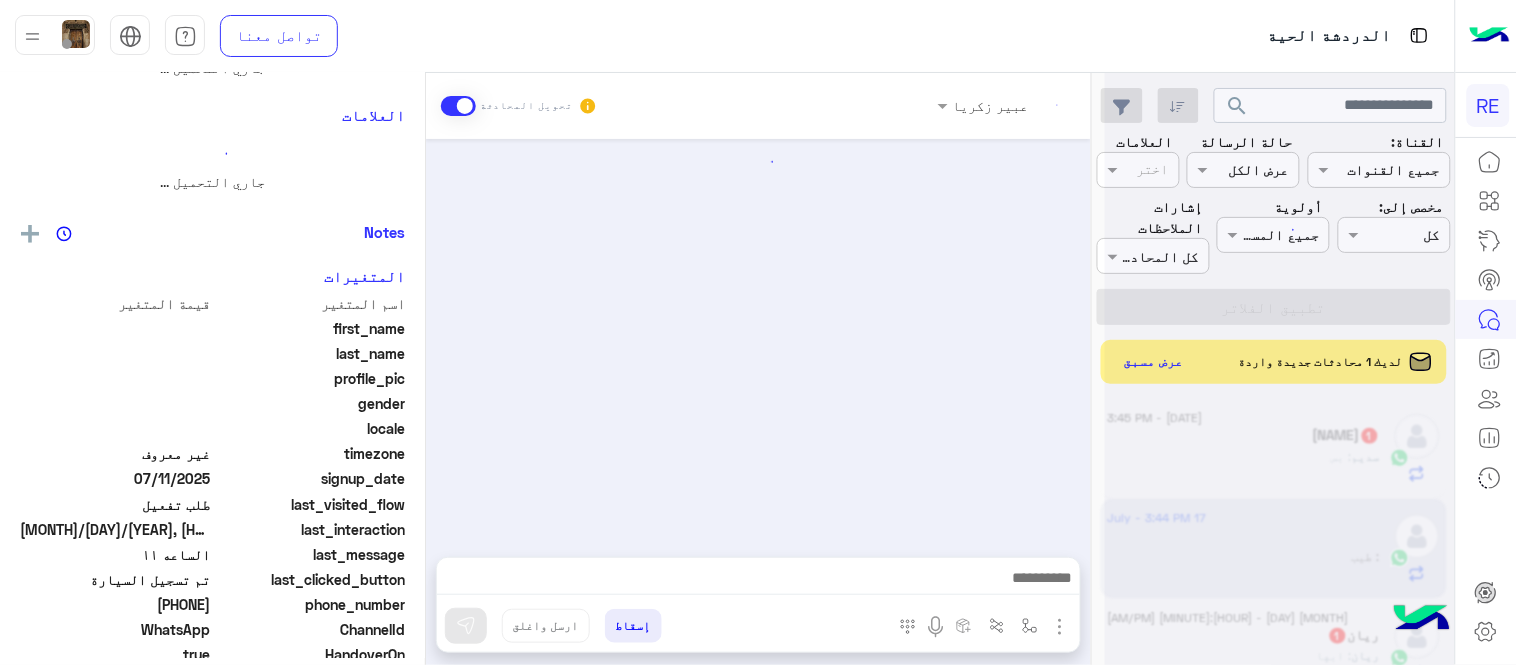 scroll, scrollTop: 0, scrollLeft: 0, axis: both 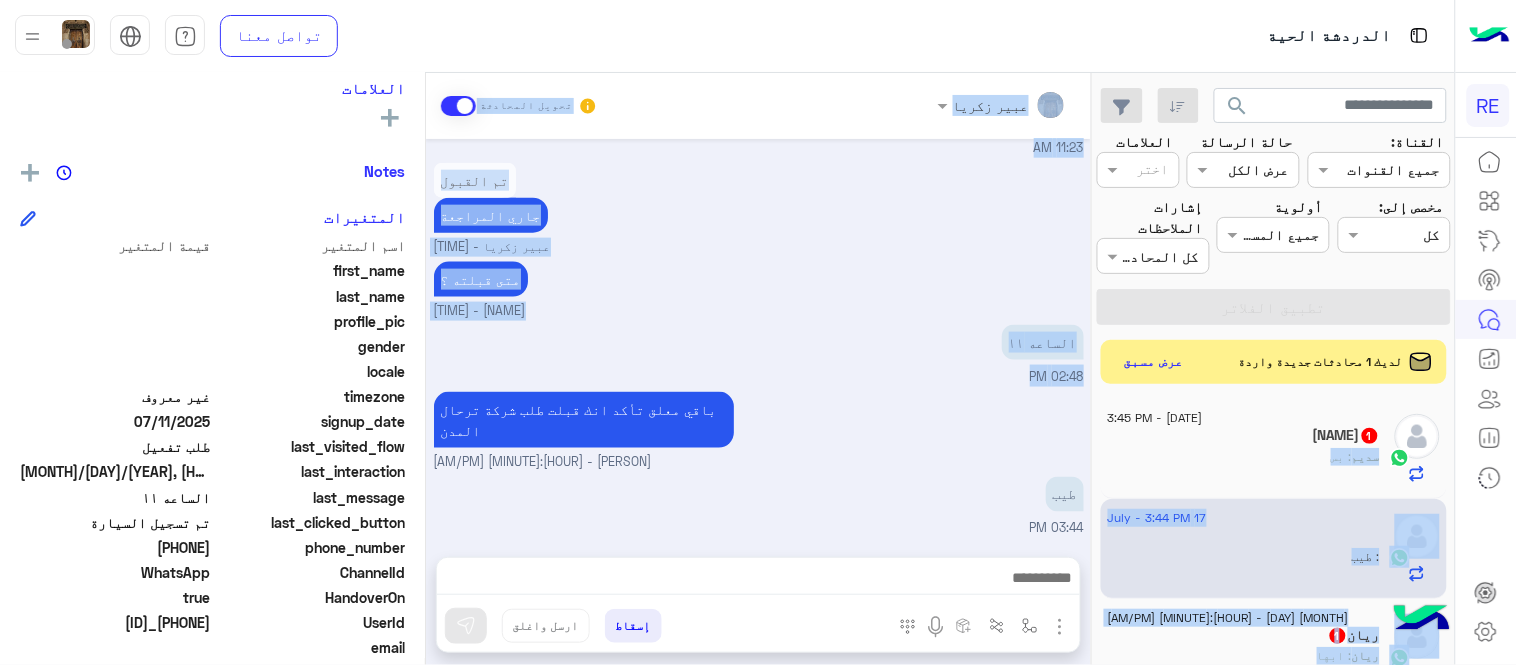 drag, startPoint x: 1092, startPoint y: 416, endPoint x: 1101, endPoint y: 431, distance: 17.492855 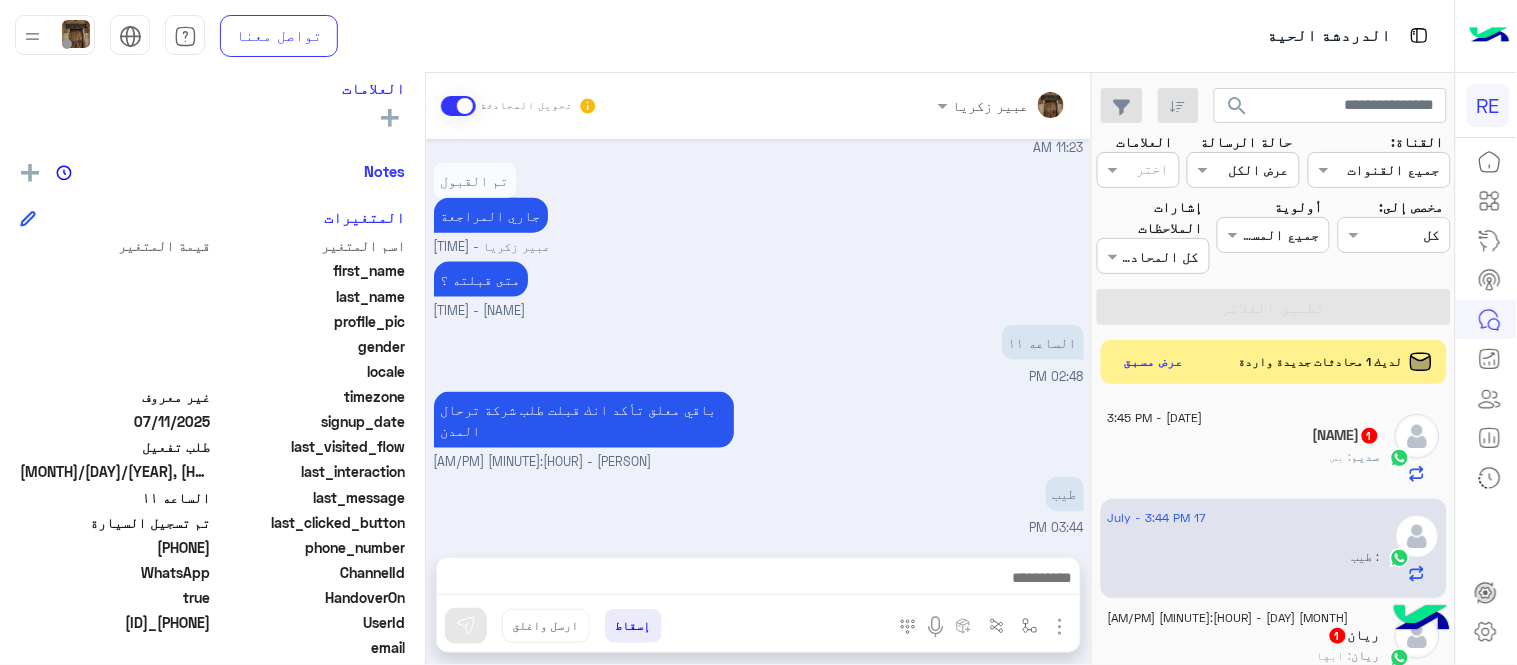 click on "[PERSON] -  [HOUR]:[MINUTE] [AM/PM]" at bounding box center (759, 462) 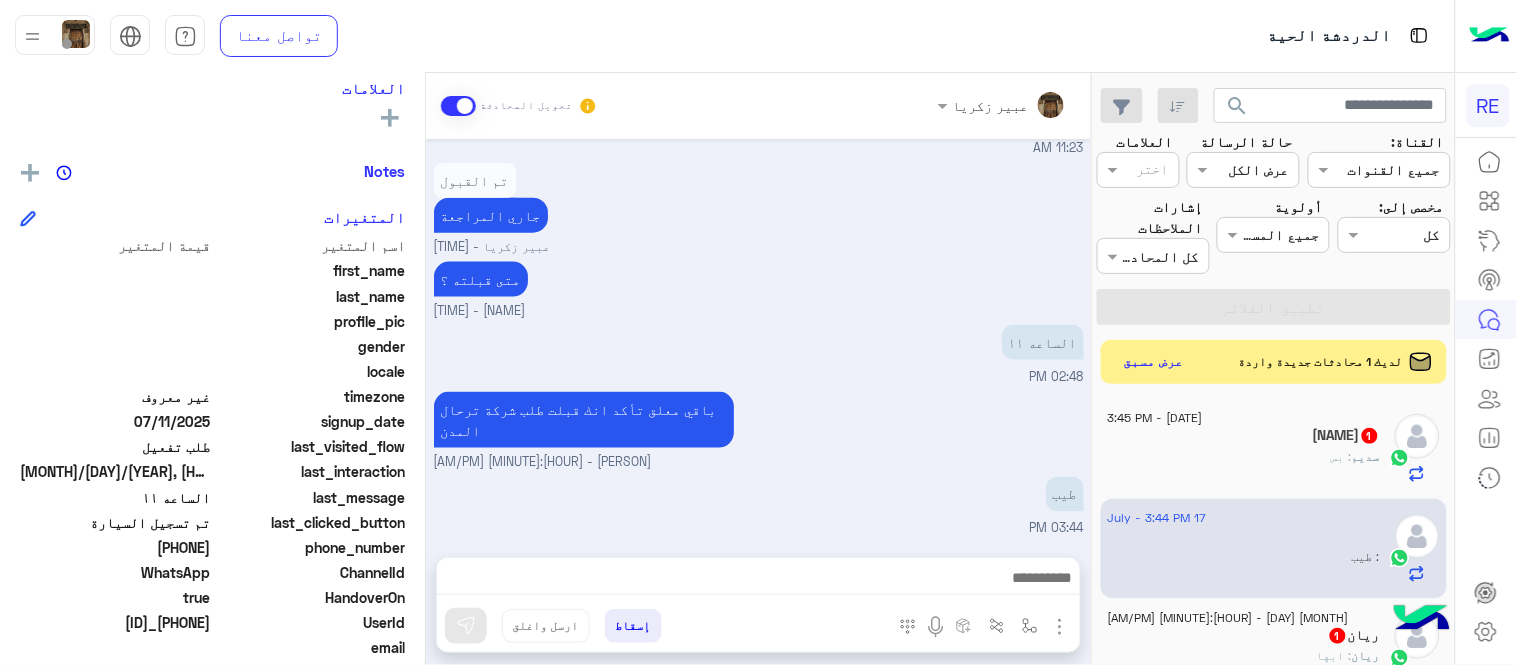 scroll, scrollTop: 143, scrollLeft: 0, axis: vertical 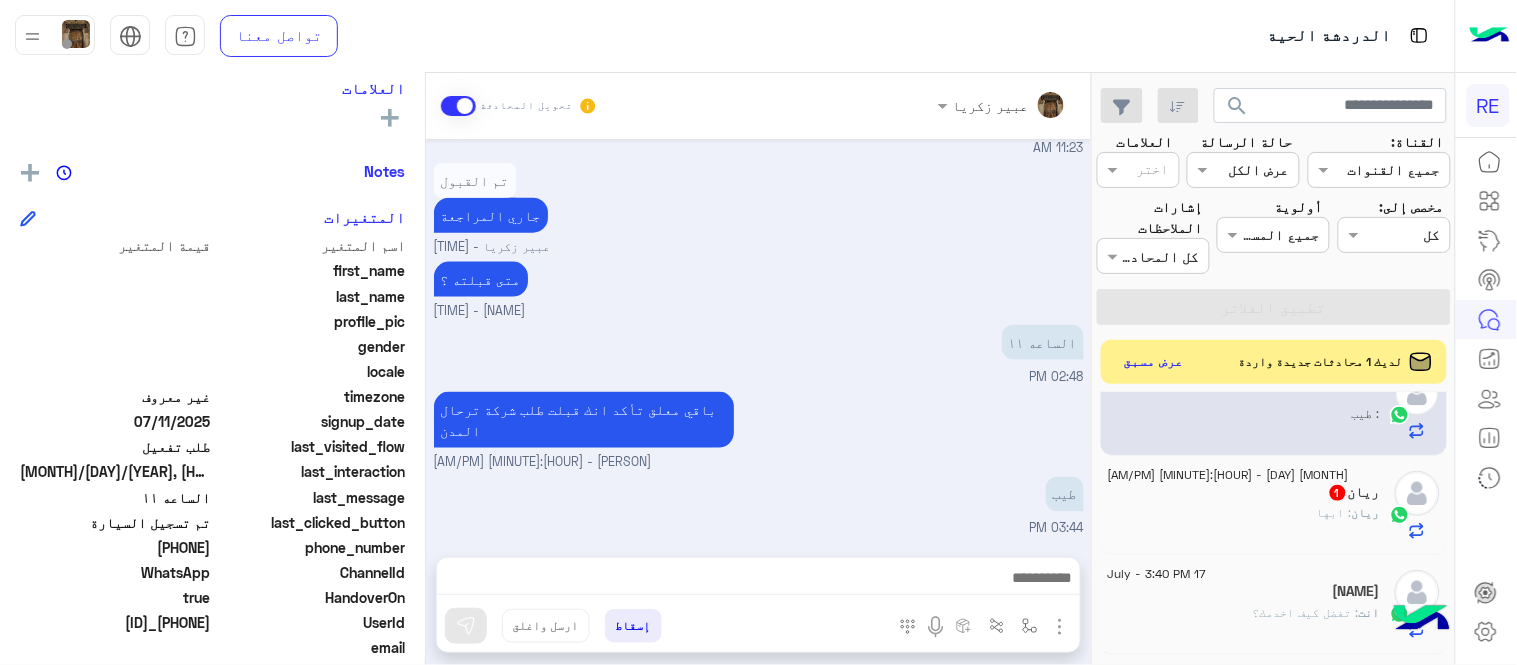 click on "[MONTH] [DAY] - [HOUR]:[MINUTE] [AM/PM]" 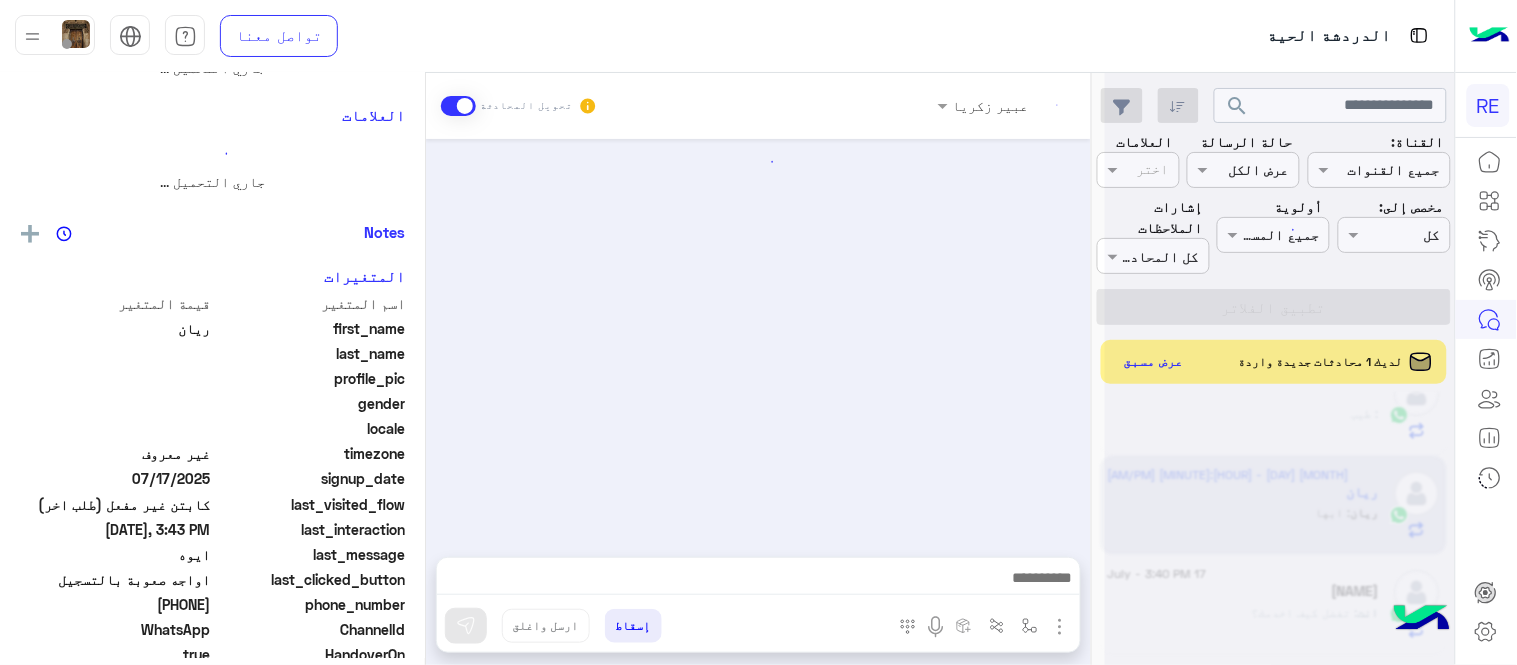 scroll, scrollTop: 0, scrollLeft: 0, axis: both 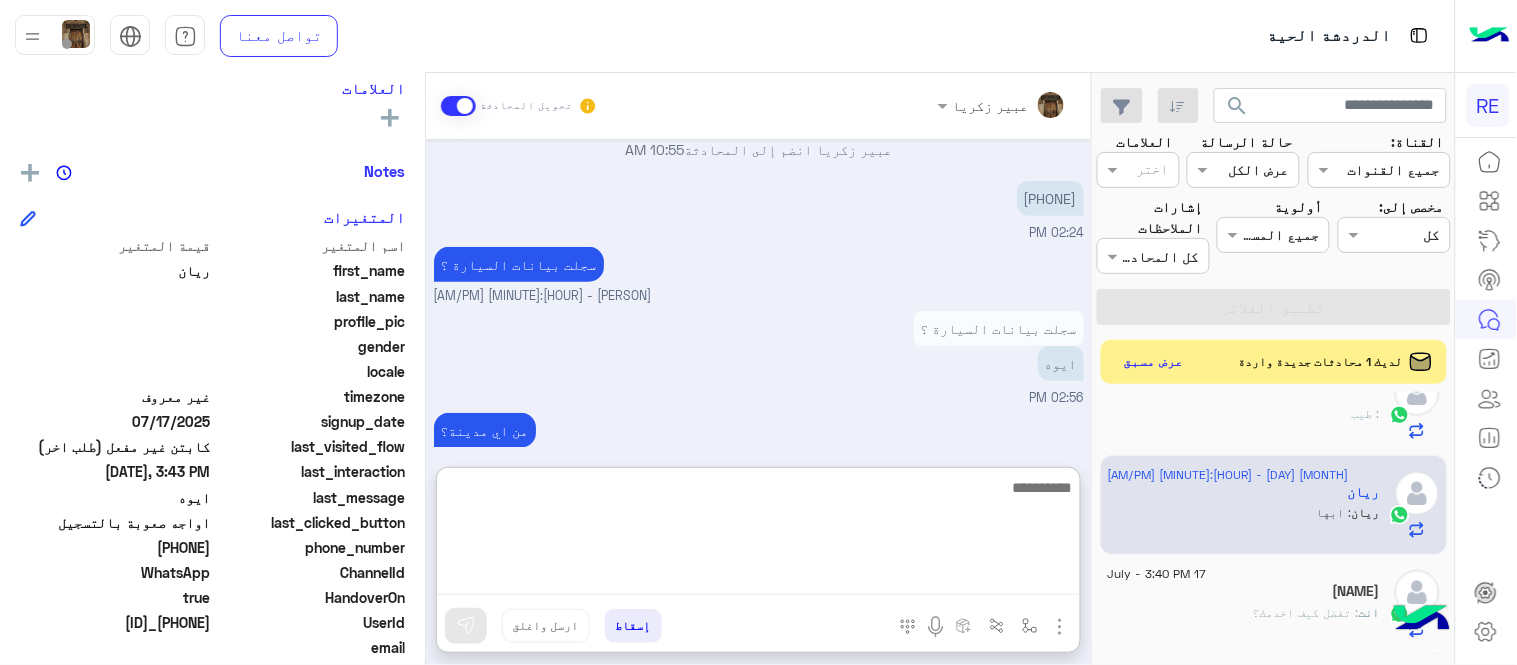 click at bounding box center (758, 535) 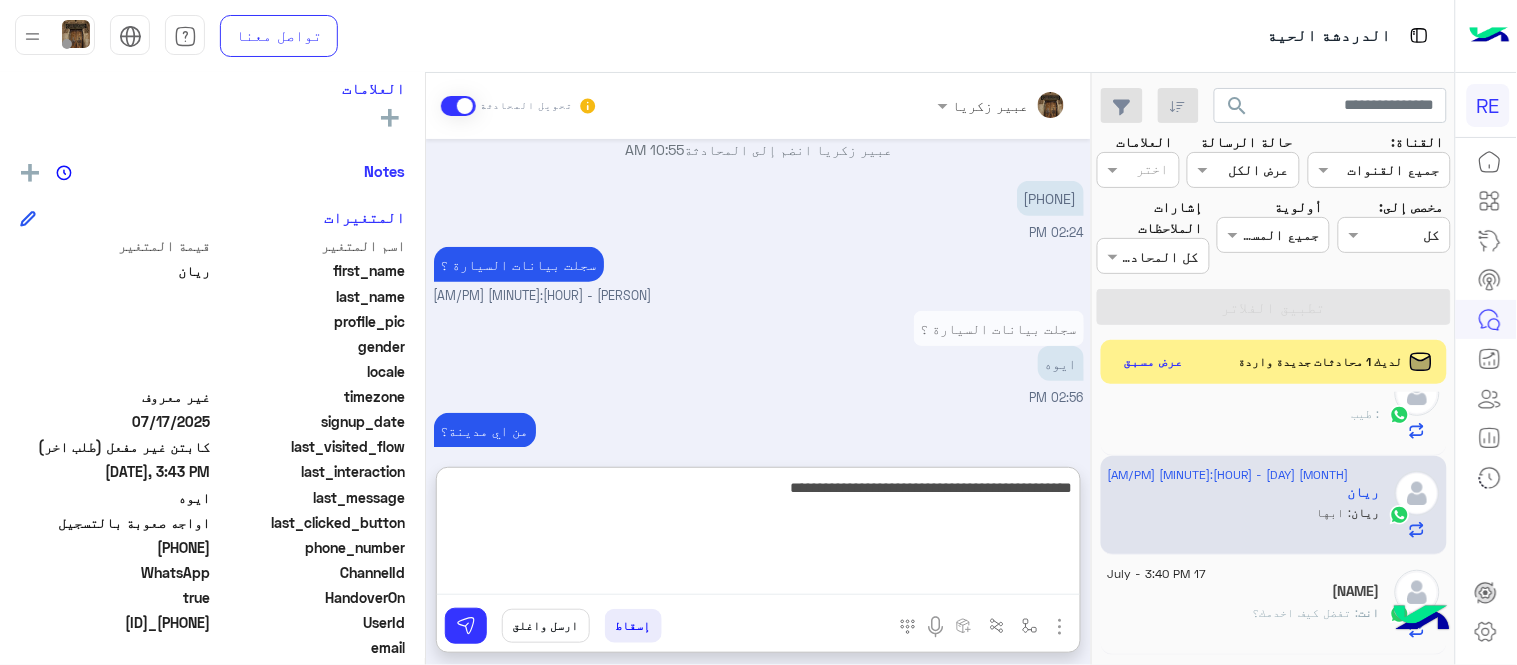 type on "**********" 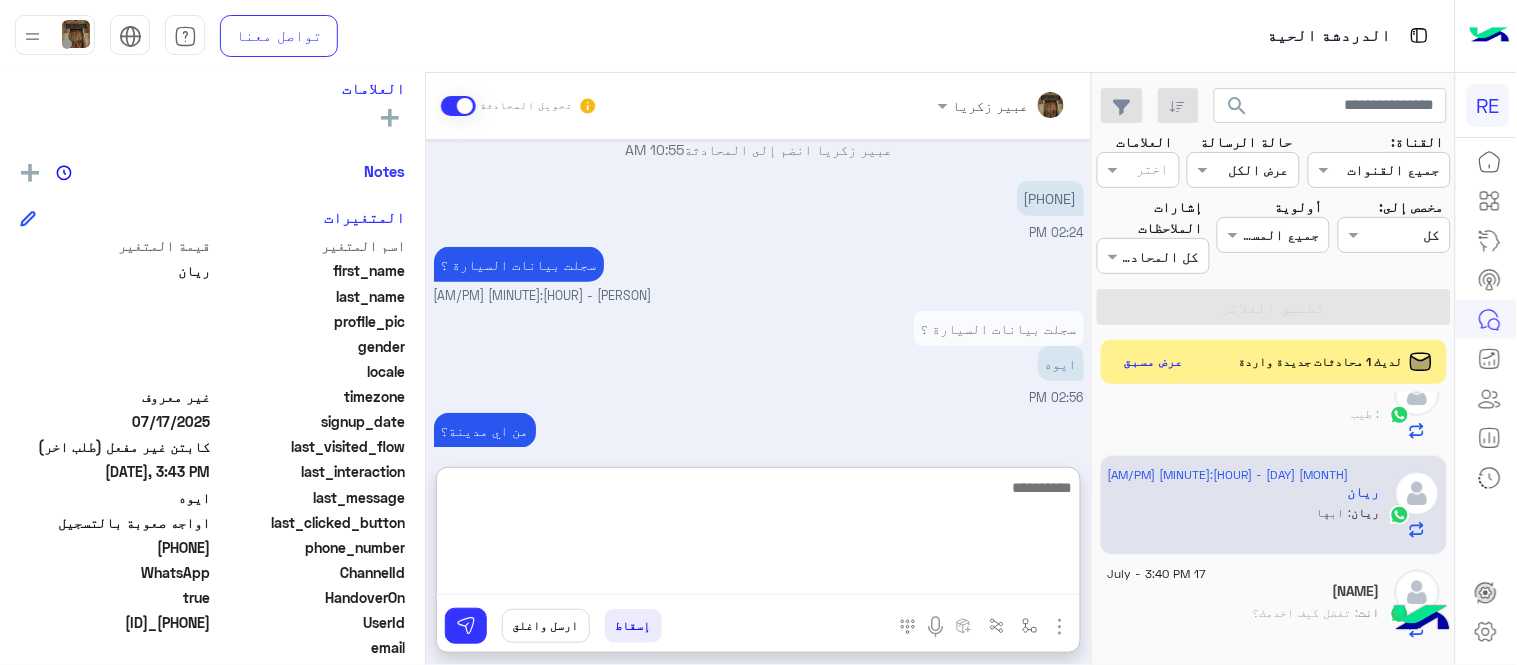 scroll, scrollTop: 481, scrollLeft: 0, axis: vertical 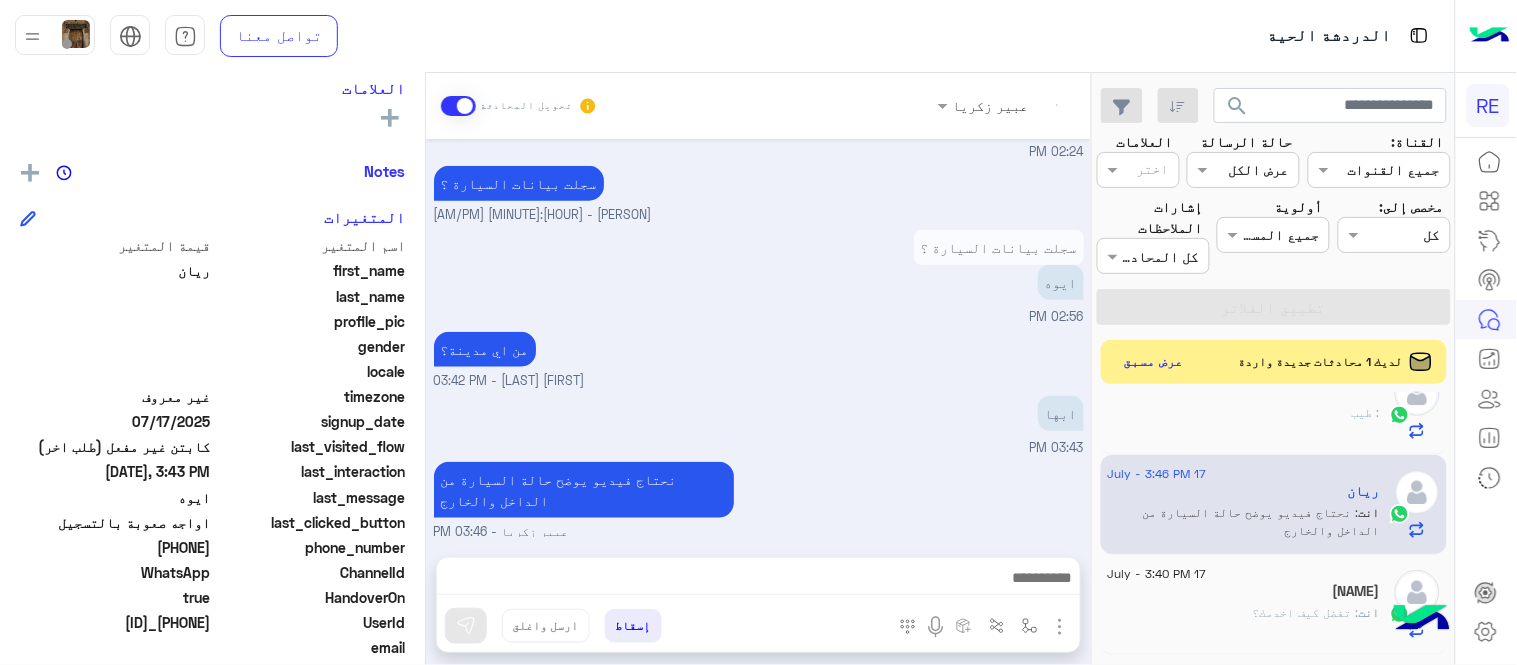 click on "[MONTH] [DAY], [YEAR]   اواجه صعوبة بالتسجيل    [HOUR]:[MINUTE] AM  مرحبا بك، اترك لنا استفسارك وسيتم مراجعته وابلاغك في أقرب وقت شكرا لتواصلك معنا، دمت بخير    [HOUR]:[MINUTE] AM   [NAME] وضع التسليم للمحادثات نشط   [HOUR]:[MINUTE] AM      زودني برقم الهاتف المسجل بالتطبيق  [NAME] -  [HOUR]:[MINUTE] AM   [NAME] انضم إلى المحادثة   [HOUR]:[MINUTE] AM      [PHONE]   [HOUR]:[MINUTE] PM  سجلت بيانات السيارة ؟  [NAME] -  [HOUR]:[MINUTE] PM  سجلت بيانات السيارة ؟ ايوه   [HOUR]:[MINUTE] PM  من اي مدينة؟  [NAME] -  [HOUR]:[MINUTE] PM  [CITY]   [HOUR]:[MINUTE] PM  نحتاج فيديو يوضح حالة السيارة من الداخل والخارج  [NAME] -  [HOUR]:[MINUTE] PM" at bounding box center [758, 338] 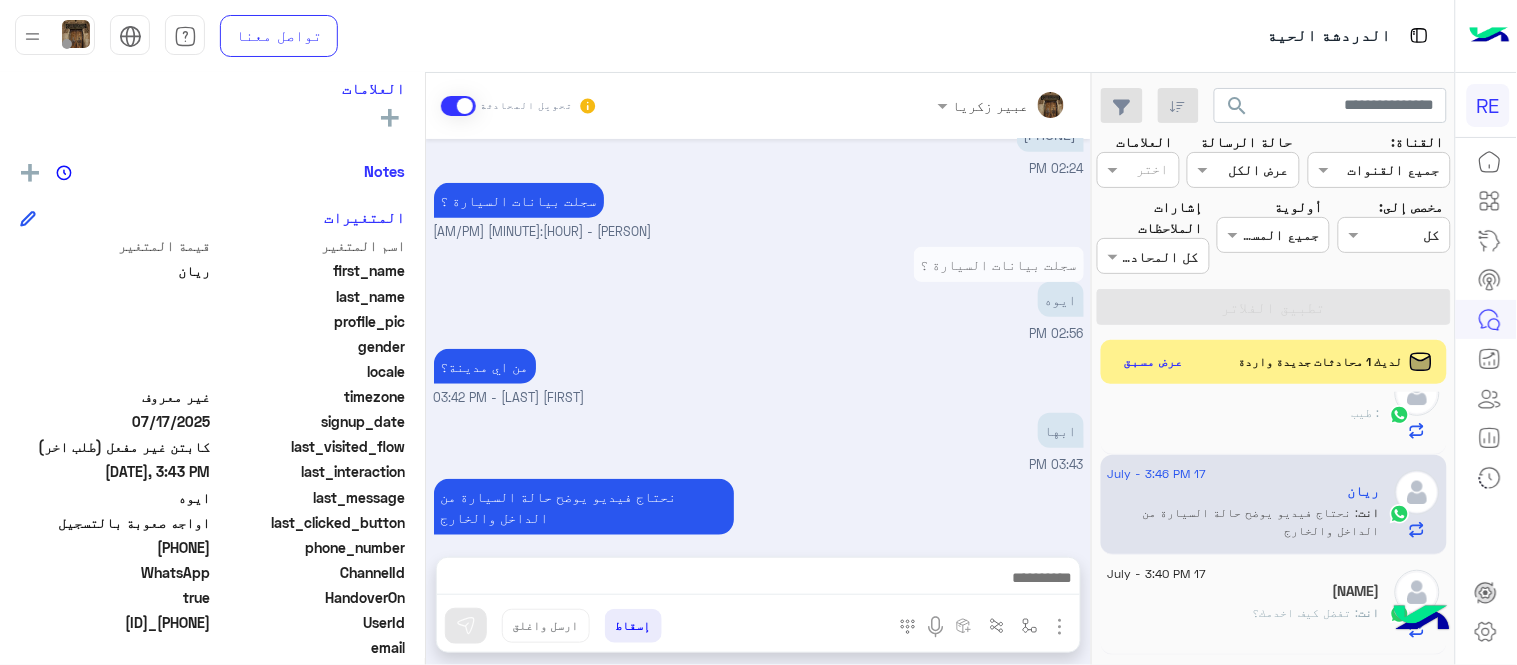 scroll, scrollTop: 0, scrollLeft: 0, axis: both 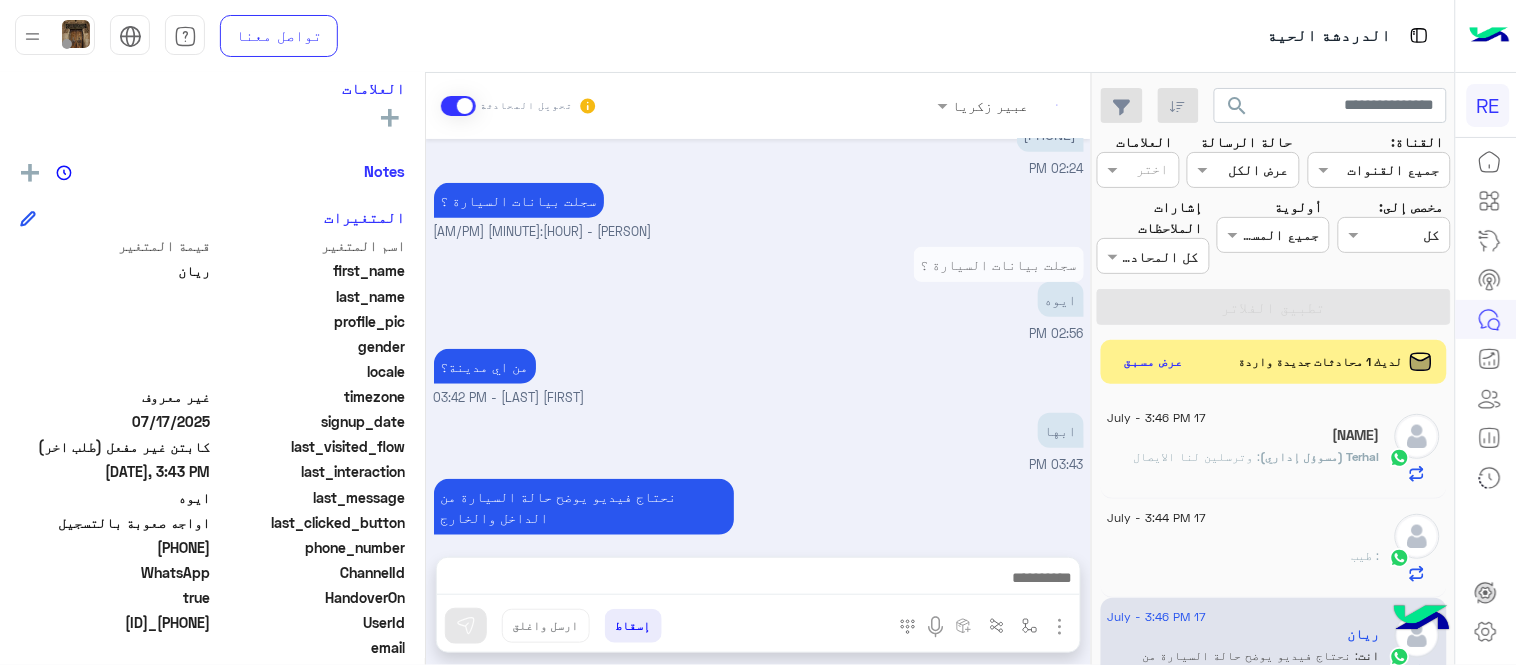 click on ": وترسلين لنا الايصال" 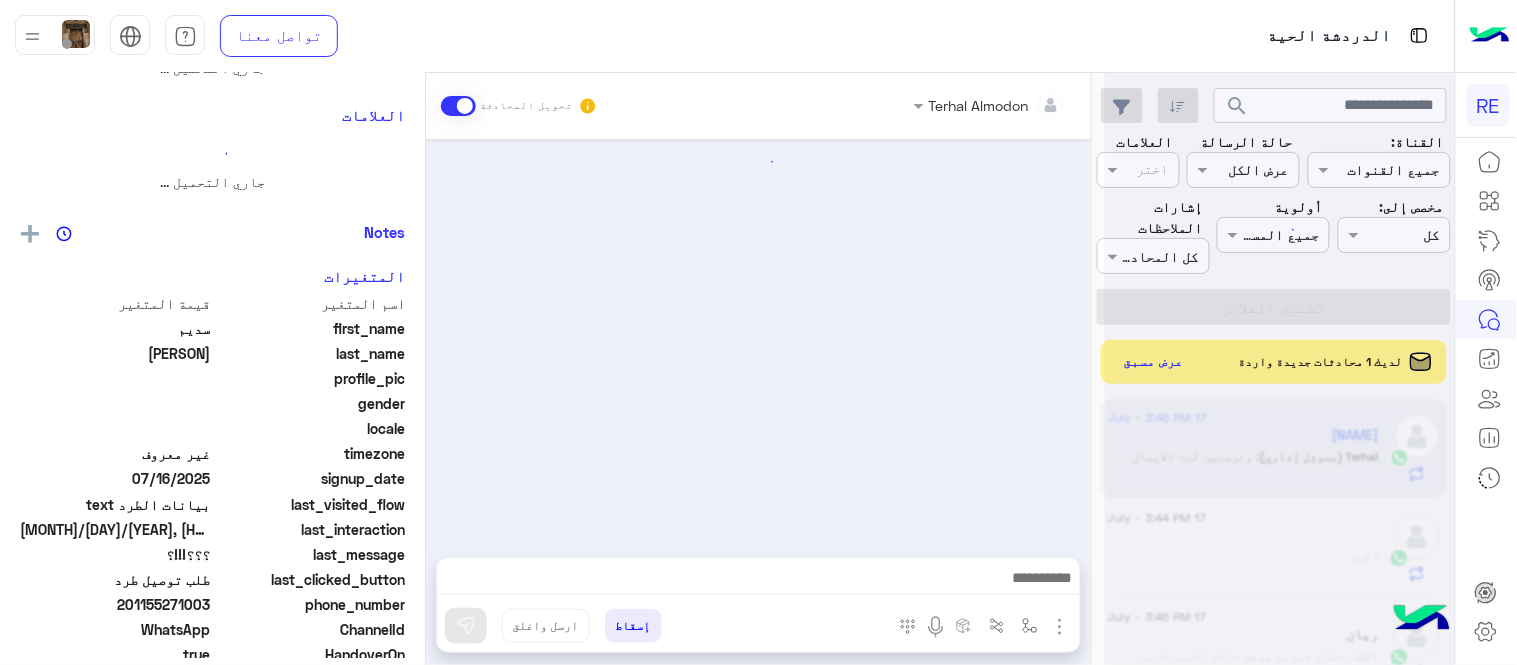 scroll, scrollTop: 0, scrollLeft: 0, axis: both 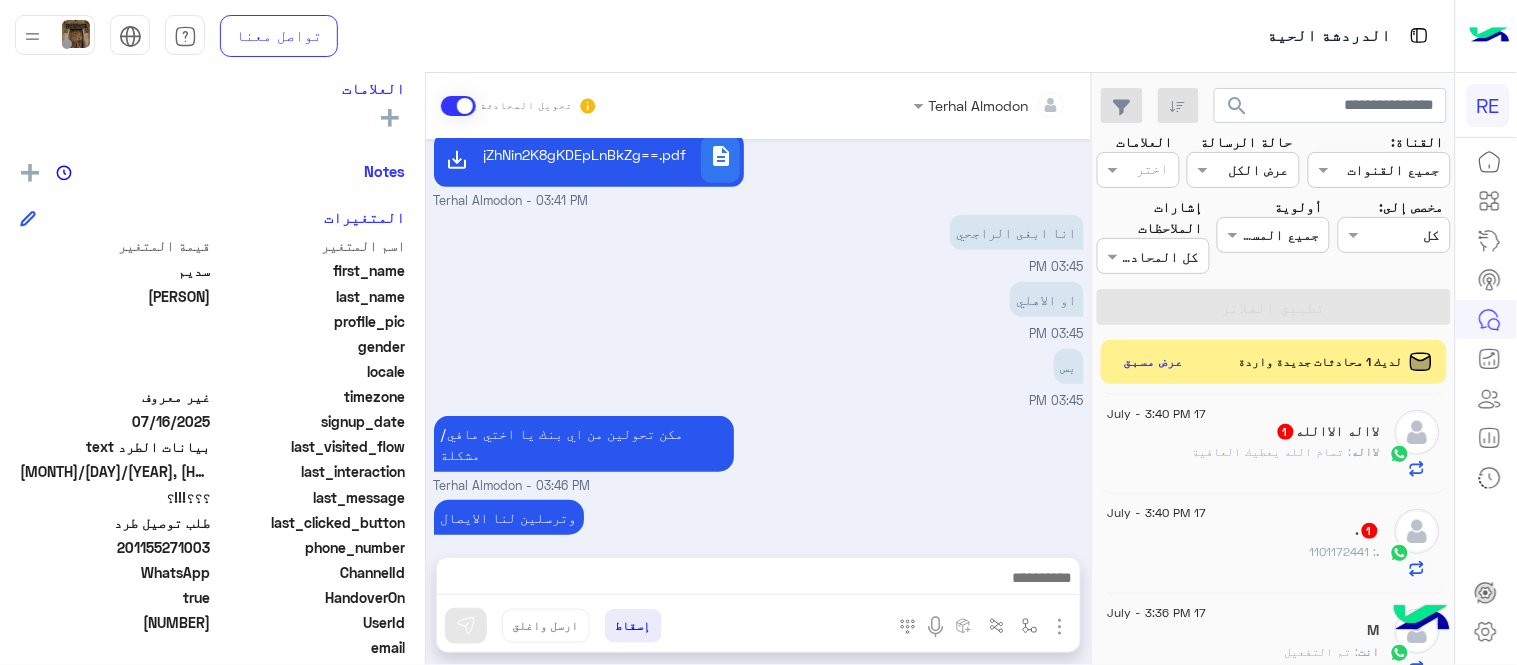 click on "لااله : تمام
الله يعطيك العافية" 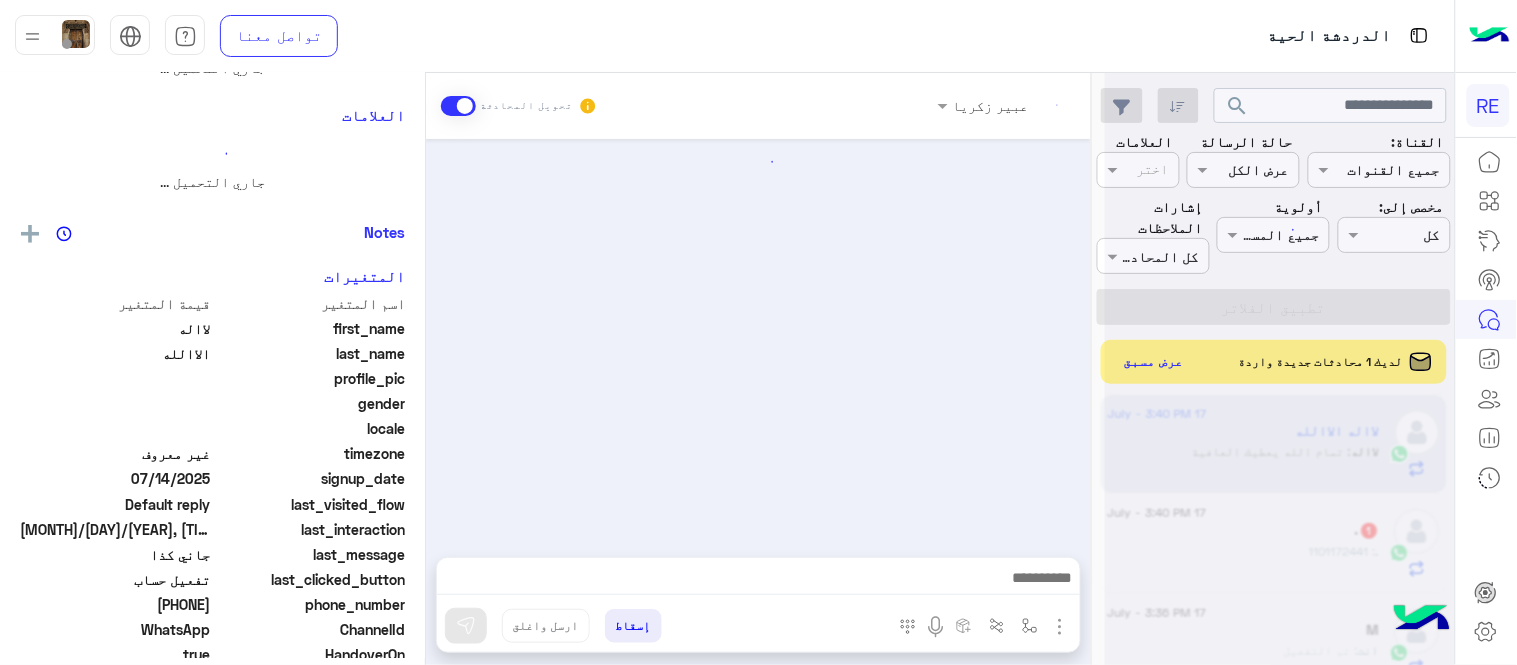 scroll, scrollTop: 0, scrollLeft: 0, axis: both 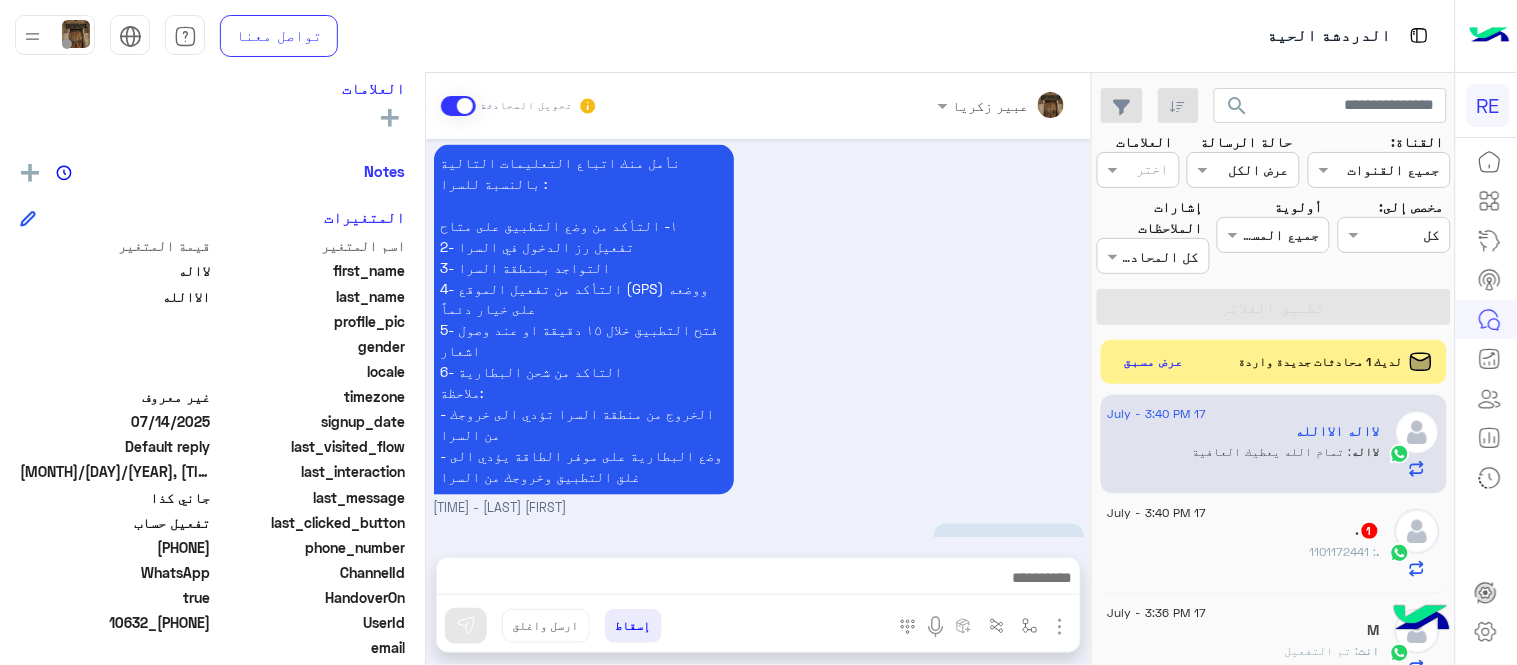 click on ".   1" 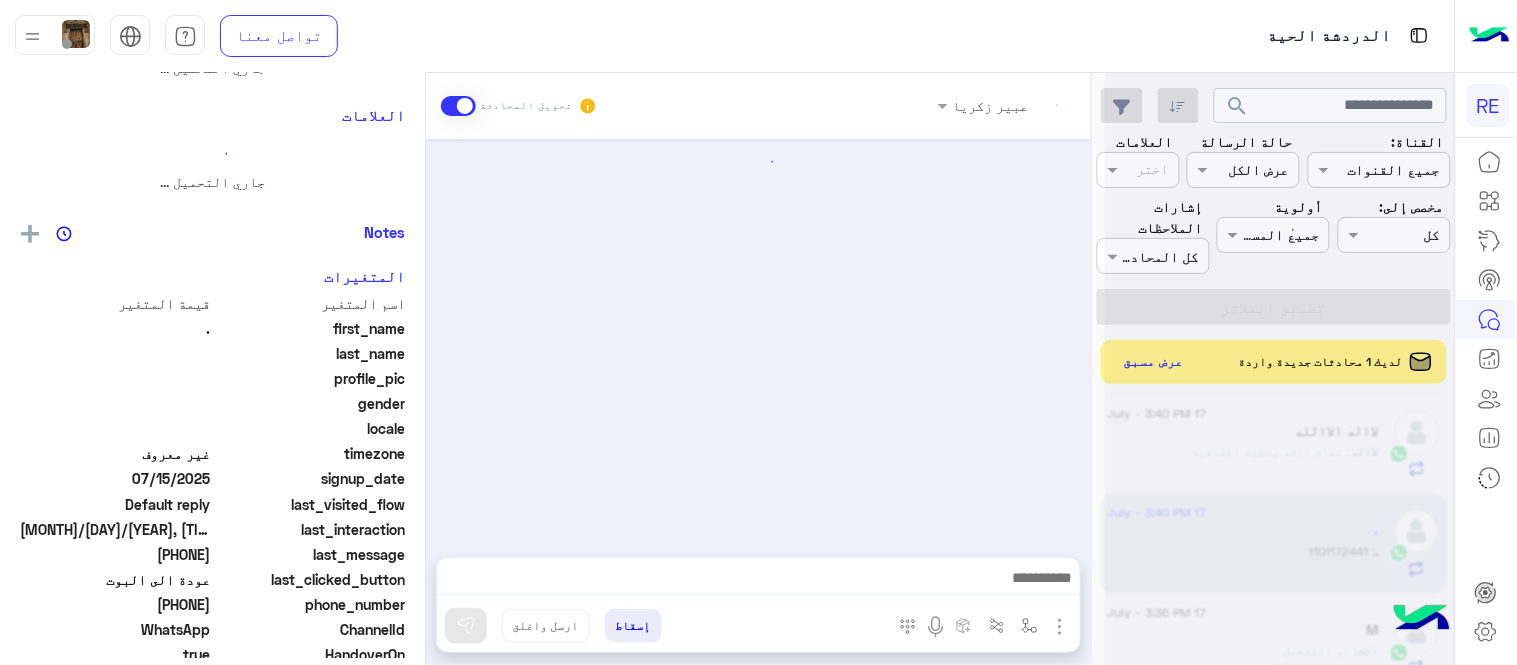 scroll, scrollTop: 0, scrollLeft: 0, axis: both 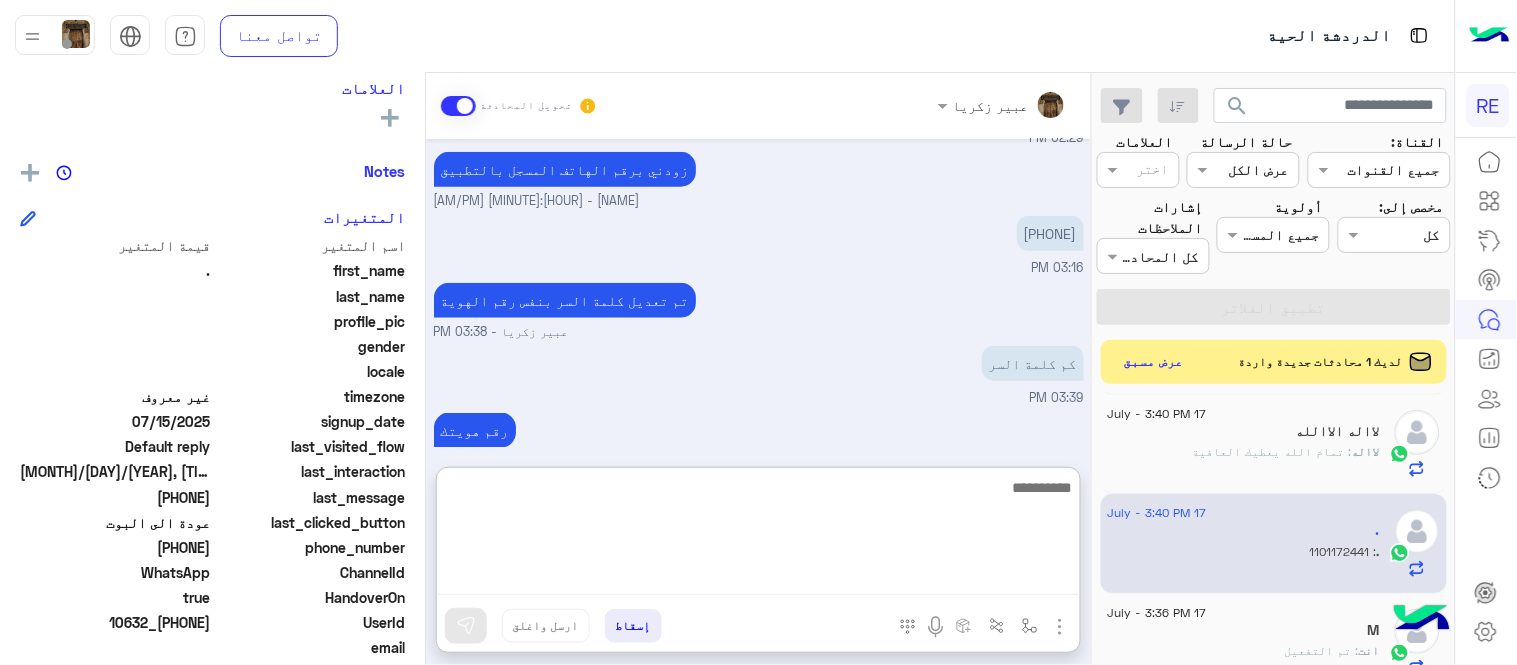 click at bounding box center (758, 535) 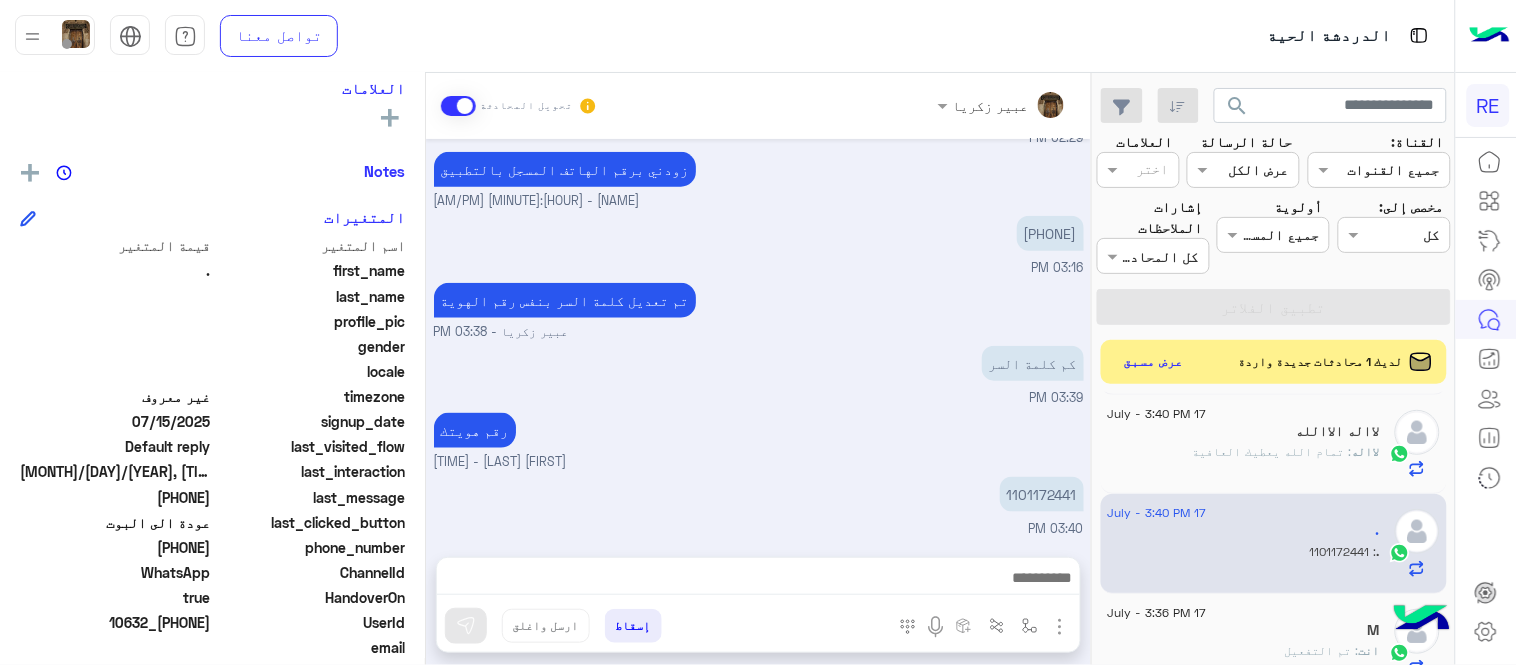 click on "رقم هويتك  عبير زكريا -  03:40 PM" at bounding box center [759, 440] 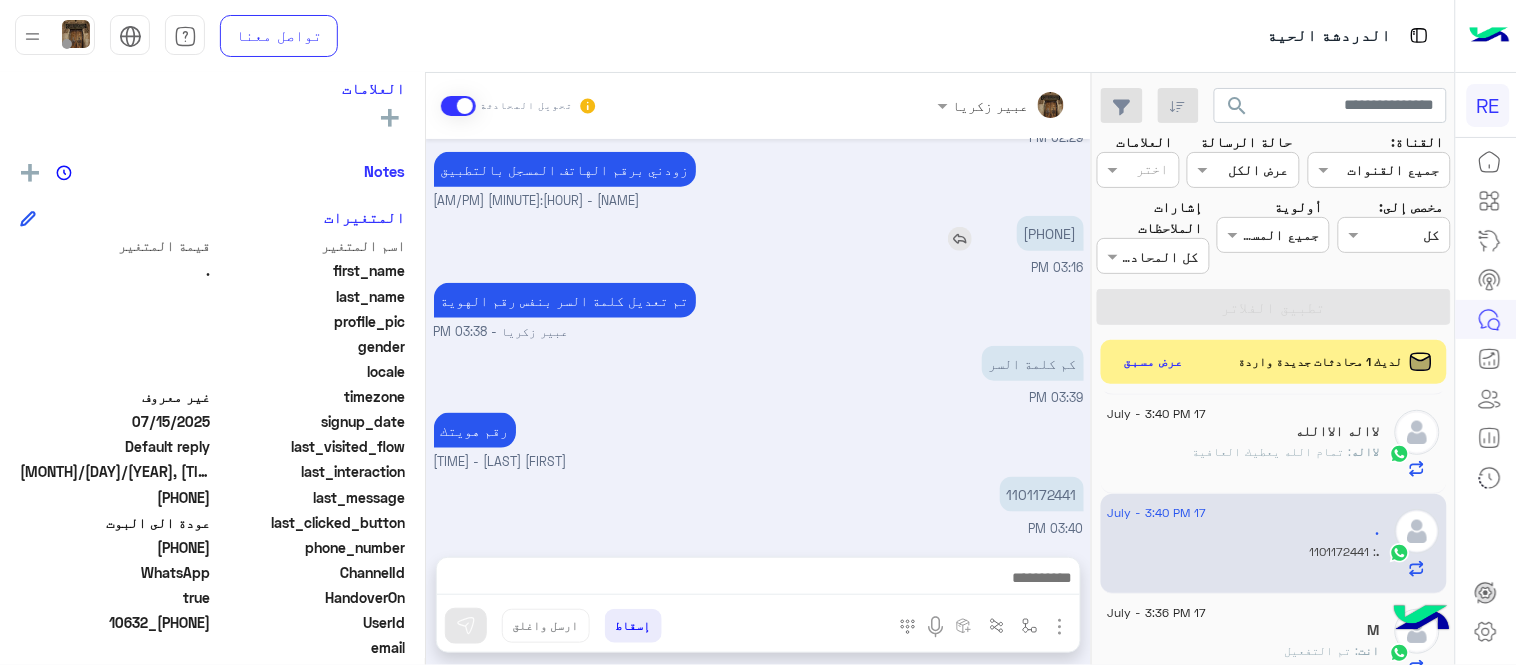 click on "[PHONE]" at bounding box center (1050, 233) 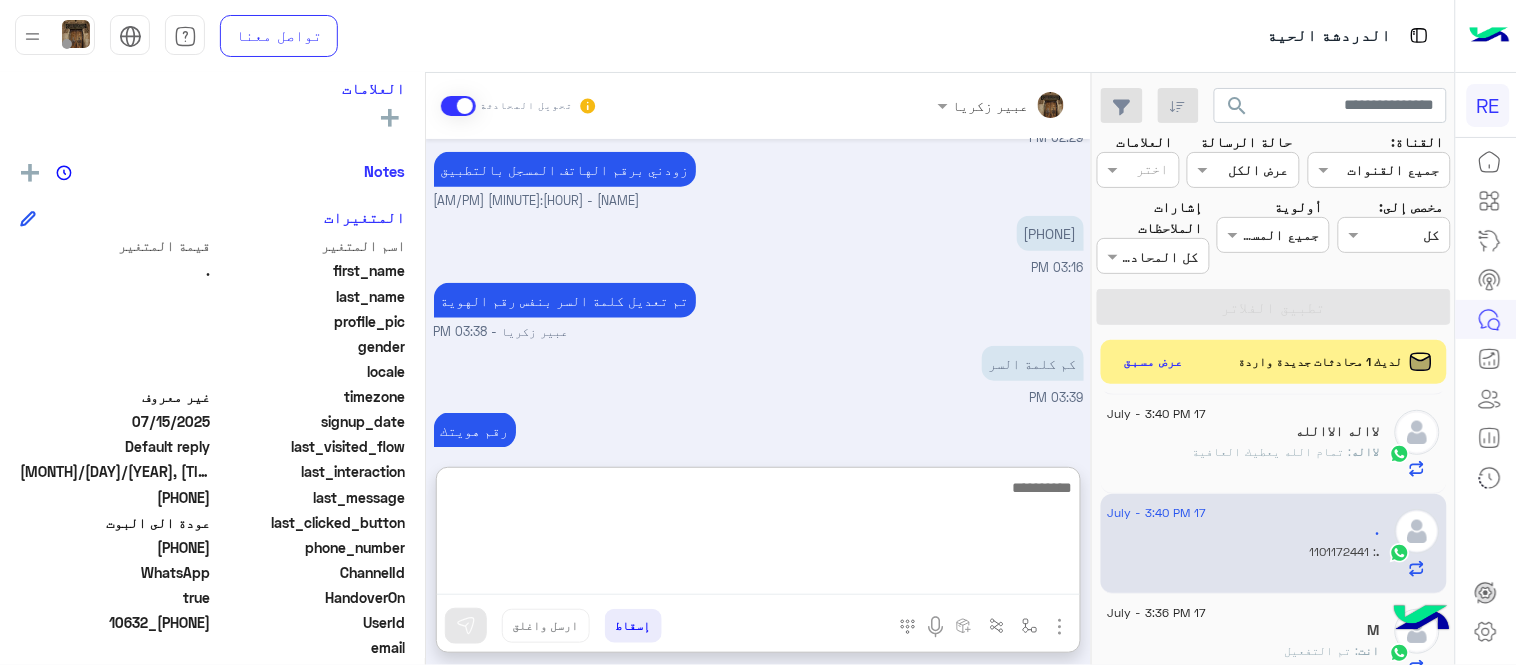 click at bounding box center (758, 535) 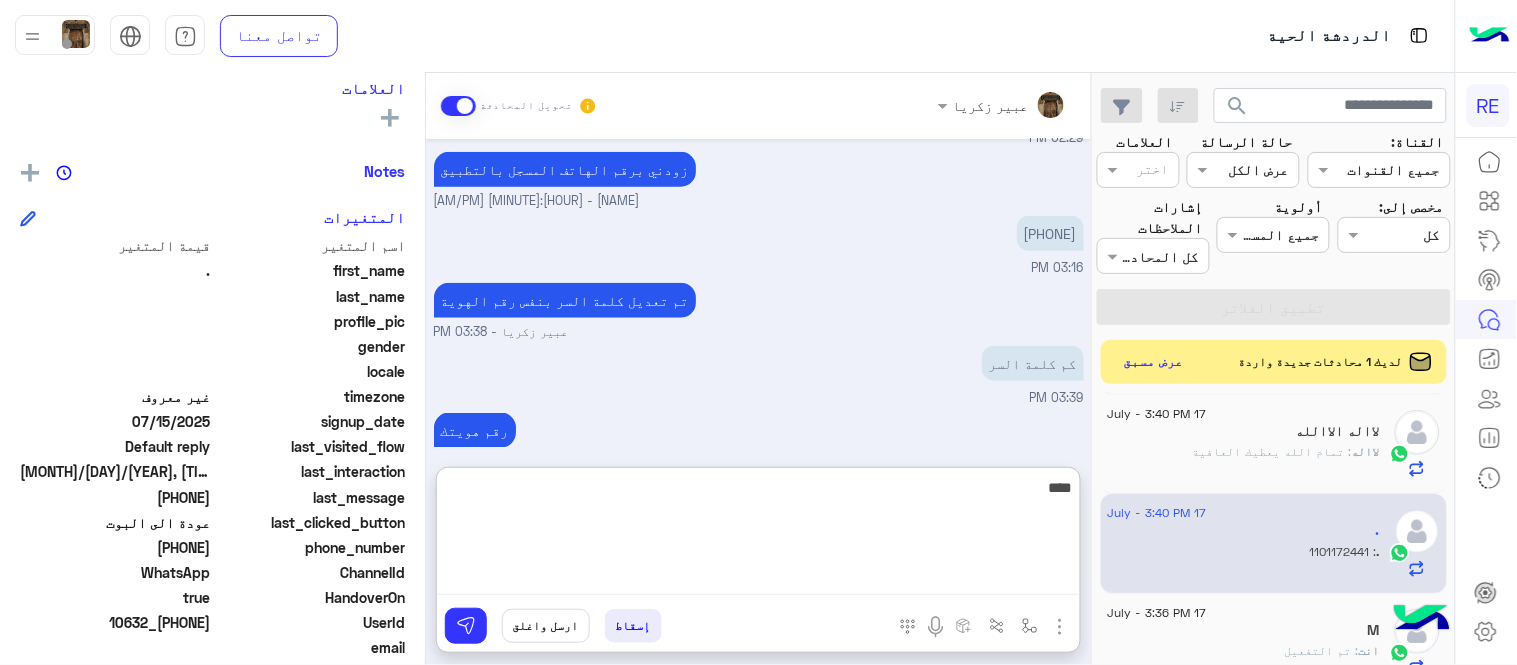 type on "****" 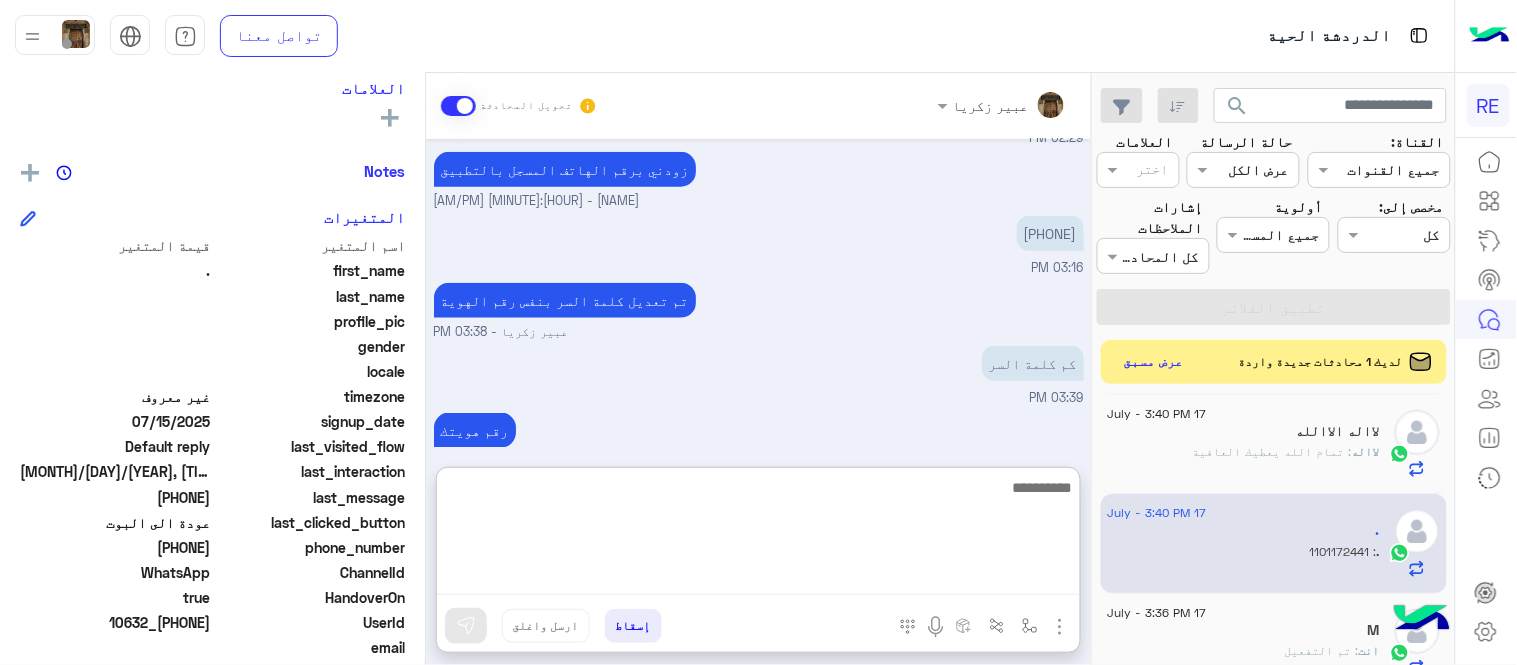 scroll, scrollTop: 632, scrollLeft: 0, axis: vertical 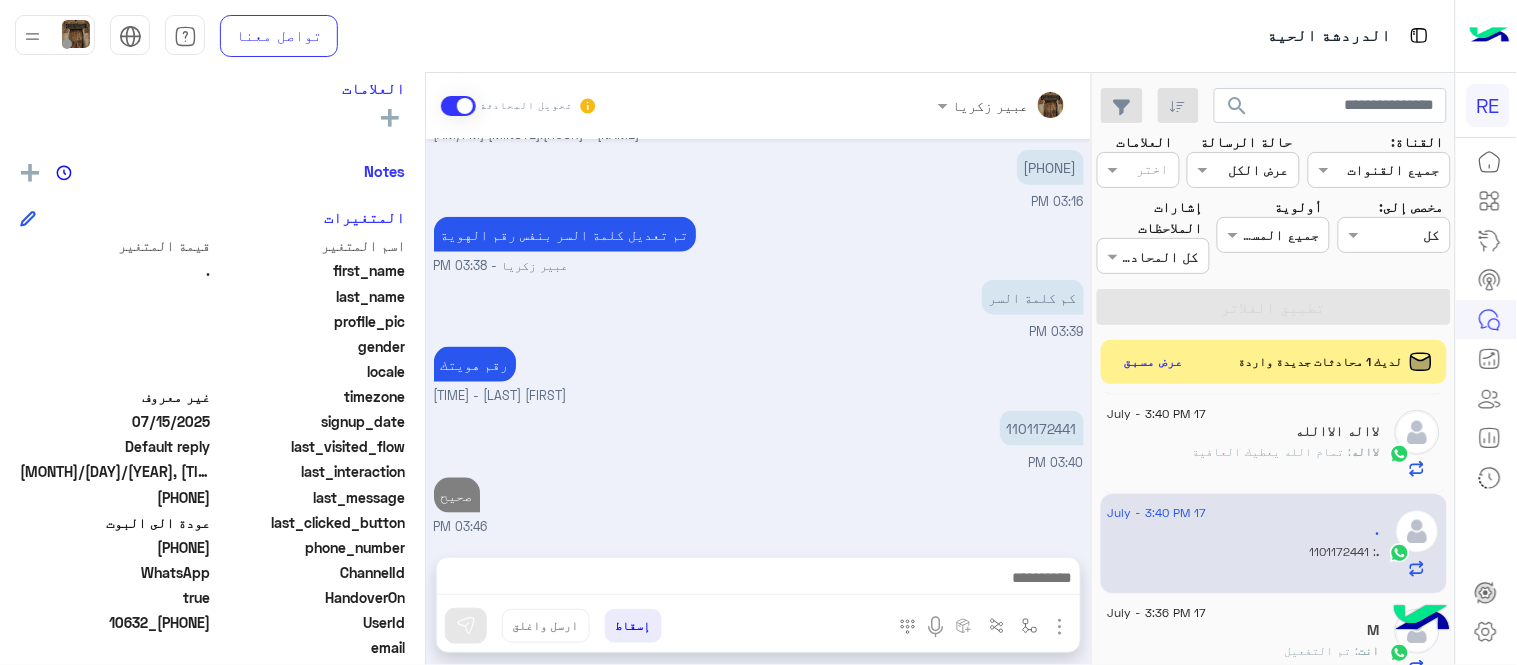 click on "[DATE]   عبير زكريا انضم إلى المحادثة   [TIME]      عندي مشكله في تسجيل الدخول   [TIME]  ايش يظهرلك ؟  عبير زكريا -  [TIME]    [TIME]  زودني برقم الهاتف المسجل بالتطبيق  عبير زكريا -  [TIME]  [PHONE]   [TIME]  تم تعديل كلمة السر بنفس رقم الهوية  عبير زكريا -  [TIME]  كم كلمة السر   [TIME]  رقم هويتك  عبير زكريا -  [TIME]  [IDNUMBER]   [TIME]  صحيح   [TIME]" at bounding box center [758, 338] 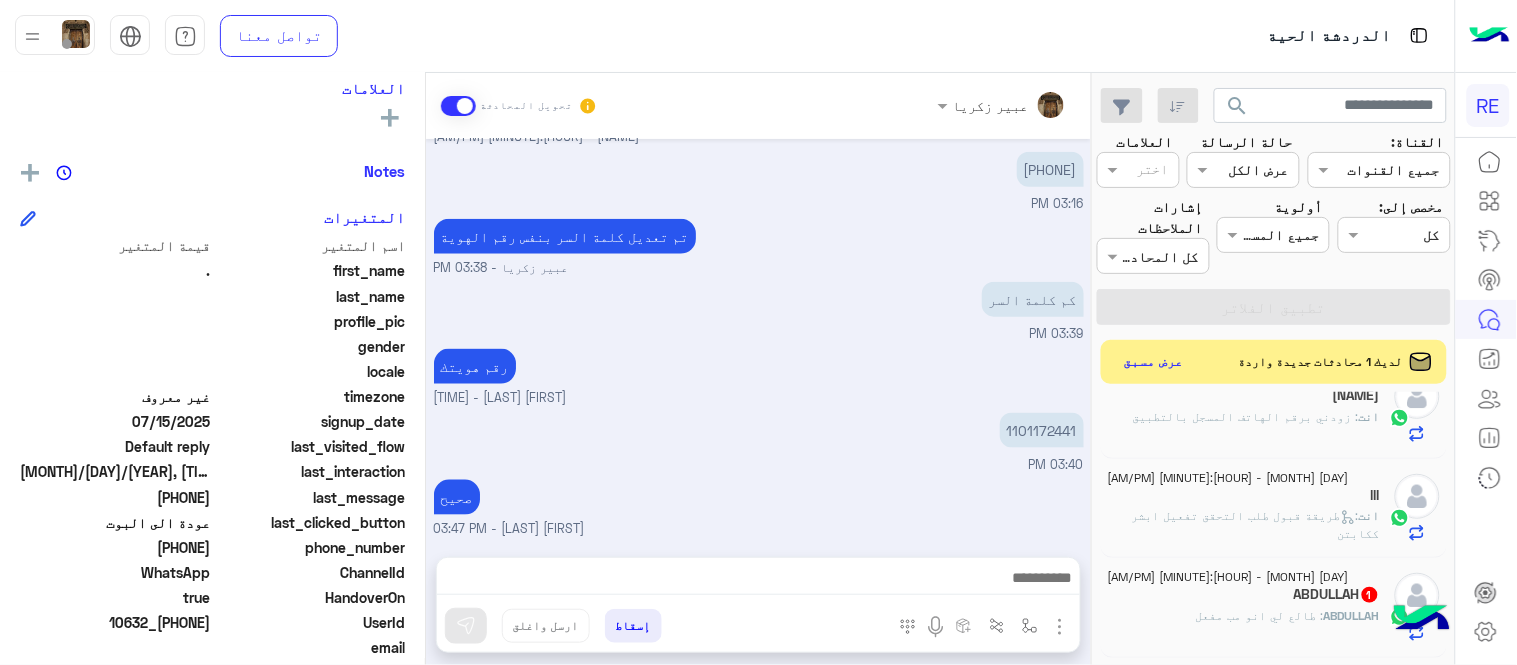 scroll, scrollTop: 1442, scrollLeft: 0, axis: vertical 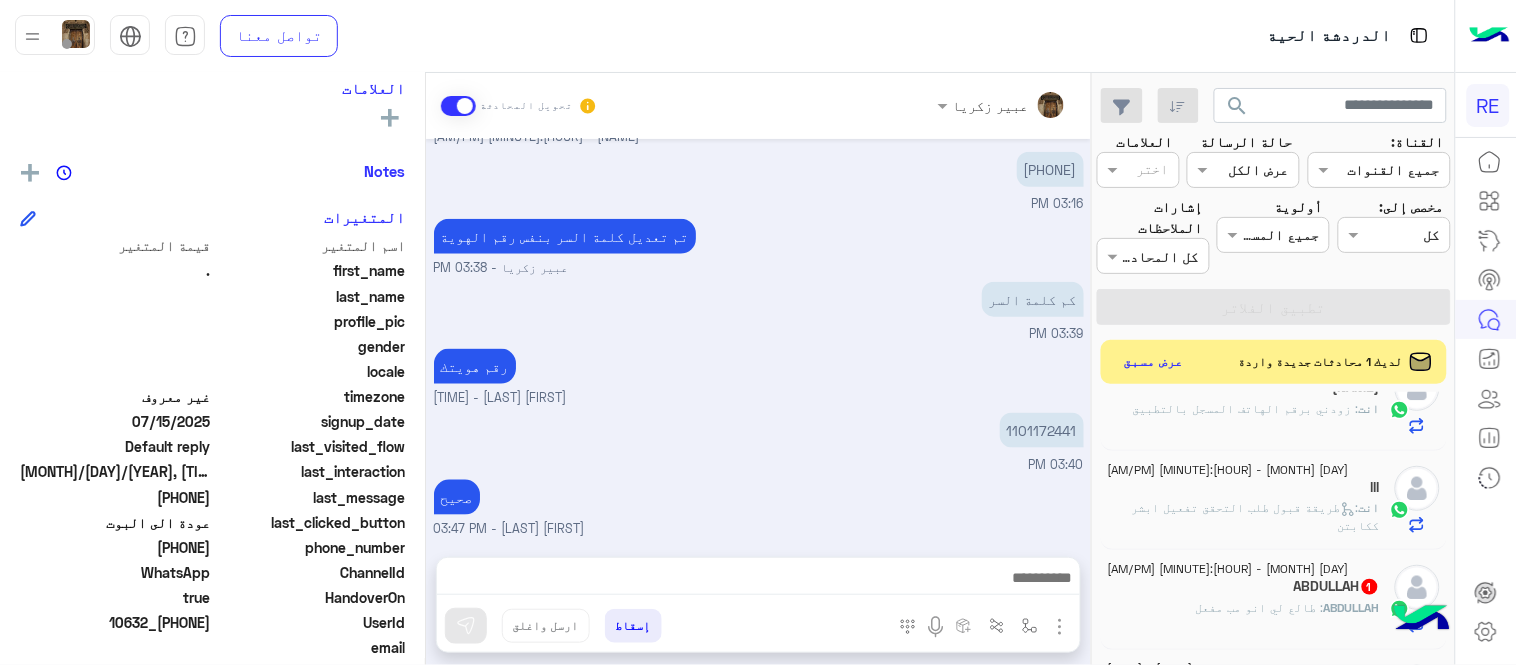 click on "[NAME] : طالع لي انو مب مفعل" 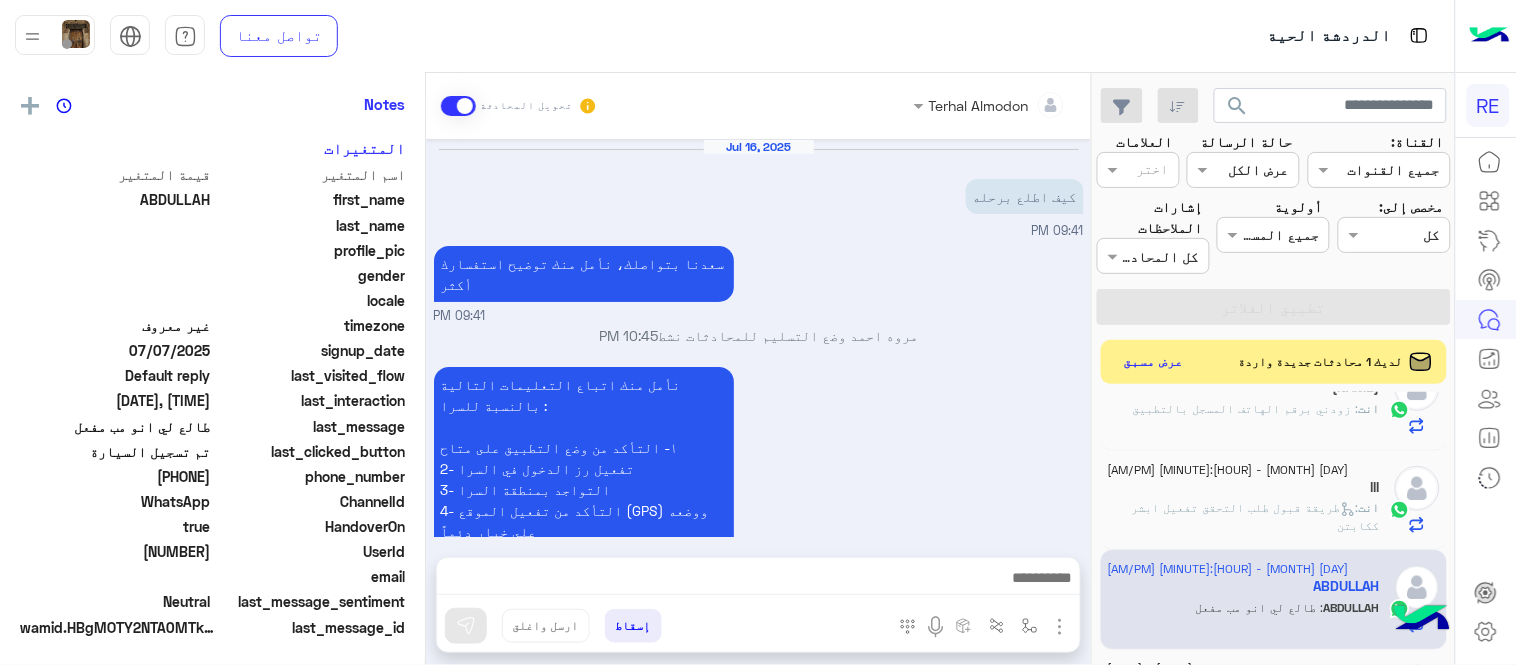 scroll, scrollTop: 785, scrollLeft: 0, axis: vertical 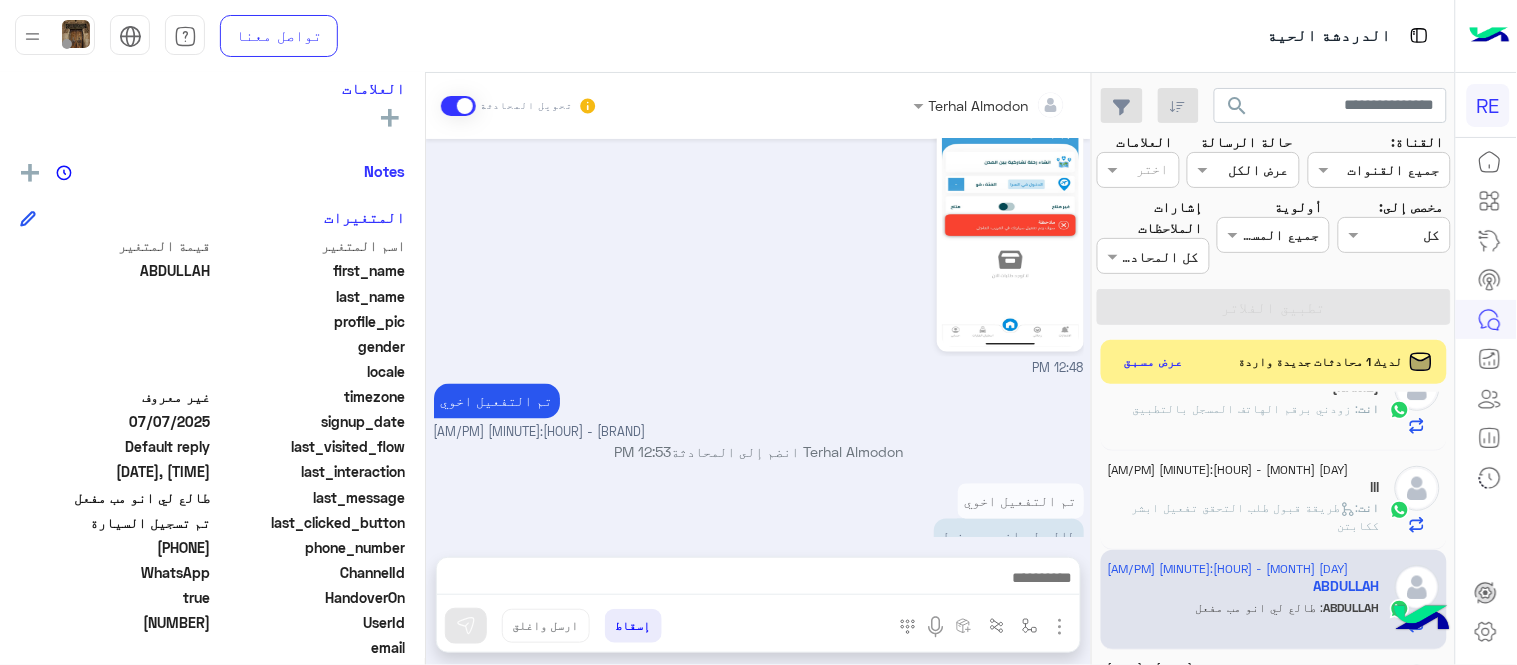 drag, startPoint x: 143, startPoint y: 551, endPoint x: 213, endPoint y: 553, distance: 70.028564 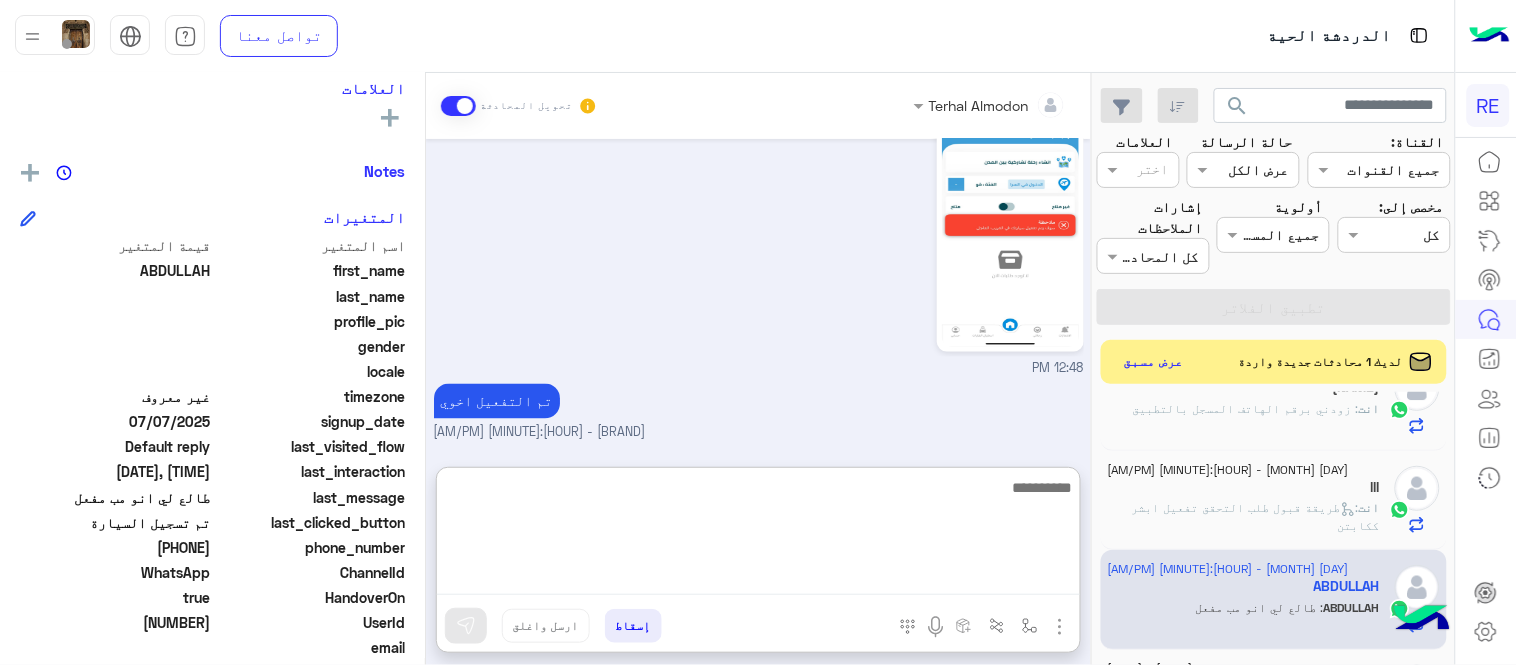 click at bounding box center (758, 535) 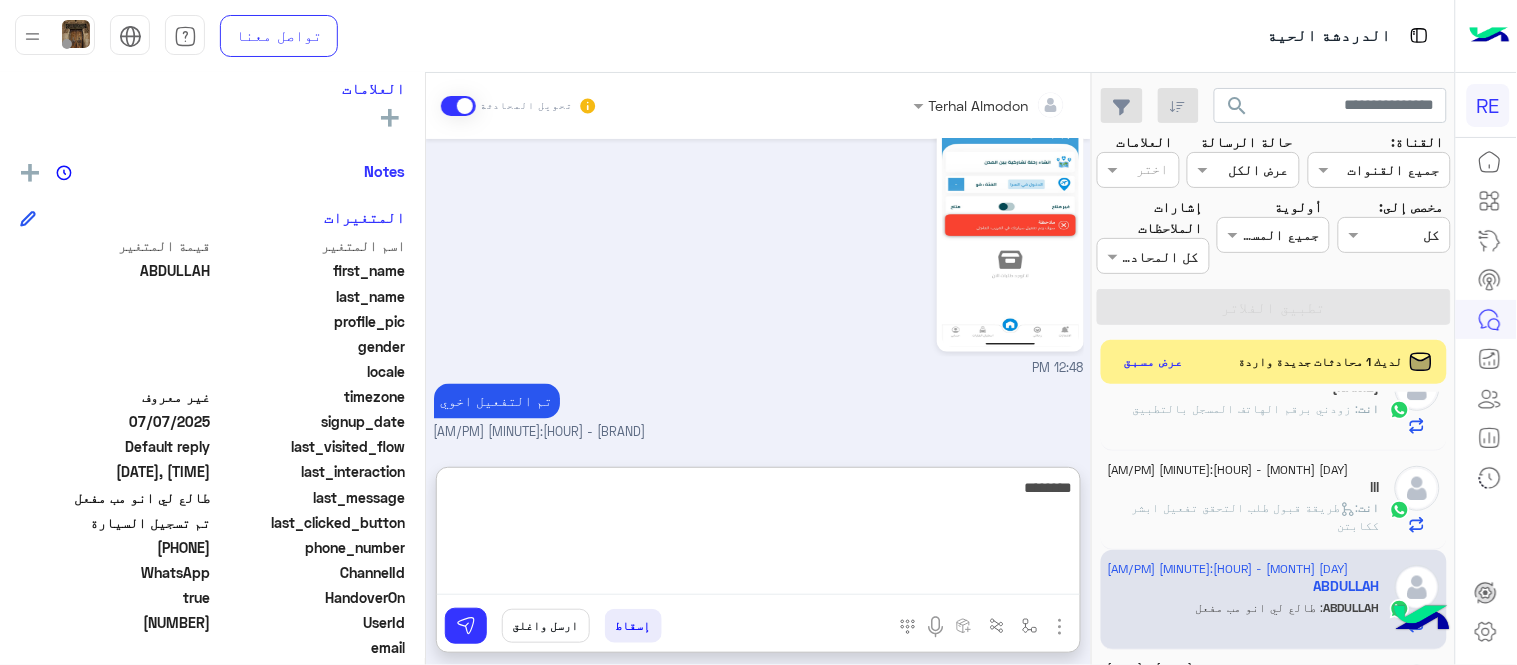 type on "********" 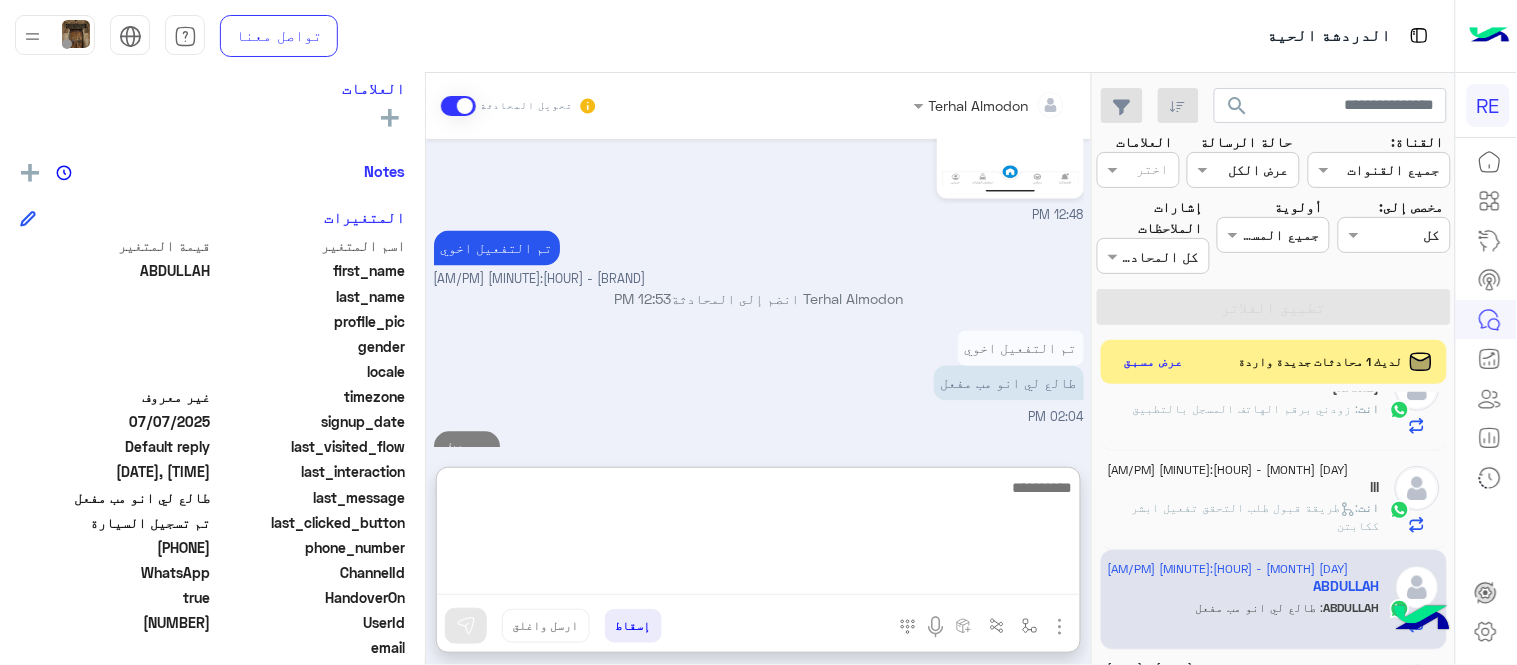 scroll, scrollTop: 975, scrollLeft: 0, axis: vertical 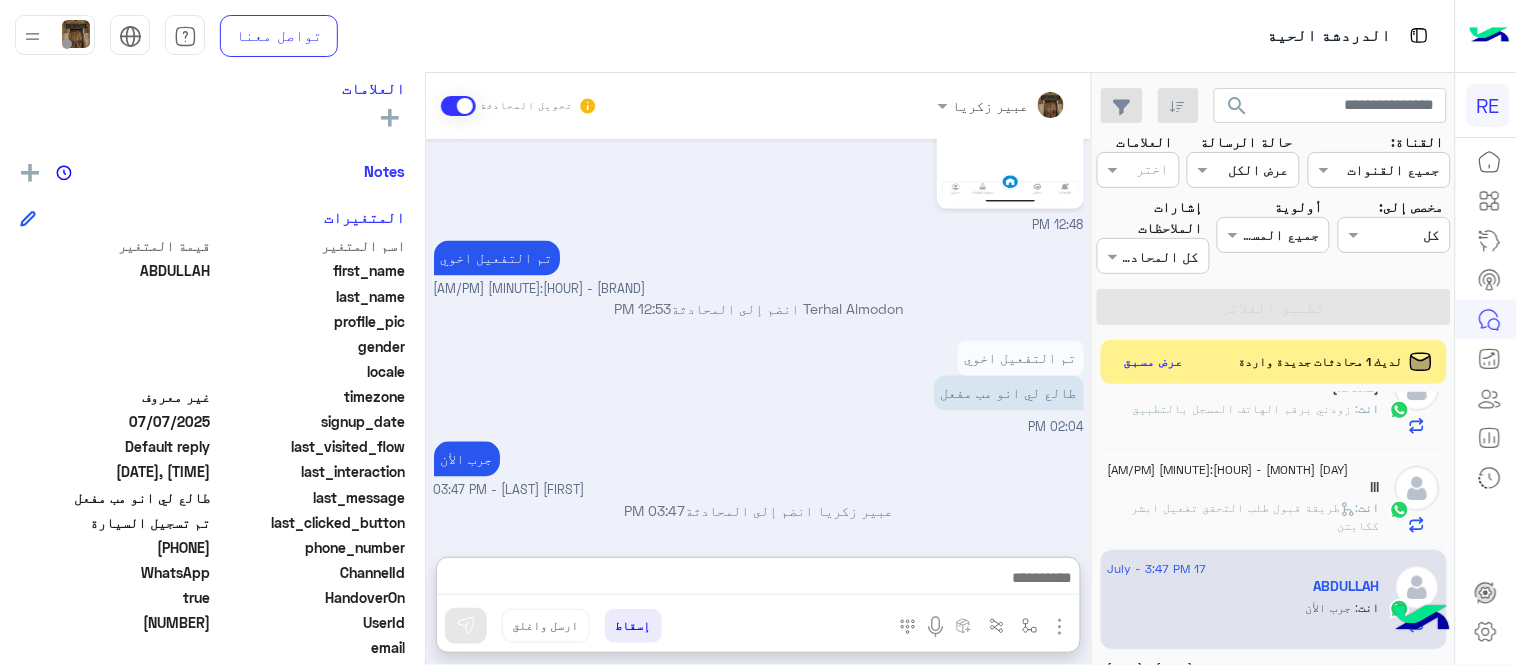 click on "عبير زكريا تحويل المحادثة     [DATE]  كيف اطلع برحله   [TIME]  سعدنا بتواصلك، نأمل منك توضيح استفسارك أكثر    [TIME]   مروه احمد وضع التسليم للمحادثات نشط   [TIME]      نأمل منك اتباع التعليمات التالية بالنسبة للسرا : ١- التأكد من وضع التطبيق على متاح  2- تفعيل رز الدخول في السرا  3- التواجد بمنطقة السرا  4- التأكد من تفعيل الموقع (GPS) ووضعه على خيار دئماً  5- فتح التطبيق خلال ١٥ دقيقة او عند وصول اشعار  6- التاكد من شحن البطارية  ملاحظة:  - الخروج من منطقة السرا تؤدي الى خروجك من السرا  -  وضع البطارية على موفر الطاقة يؤدي الى غلق التطبيق وخروجك من السرا  مروه احمد -  [TIME]   [TIME]        [TIME]" at bounding box center (758, 373) 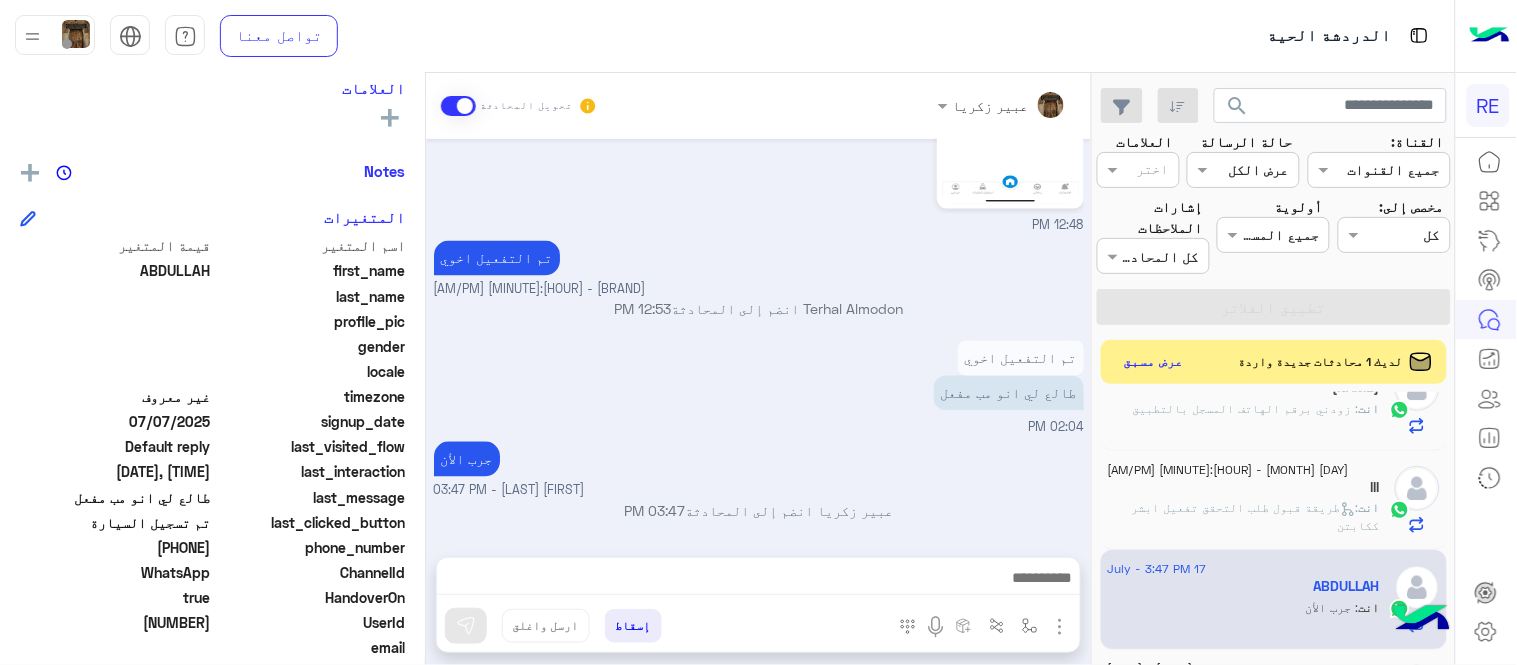 scroll, scrollTop: 885, scrollLeft: 0, axis: vertical 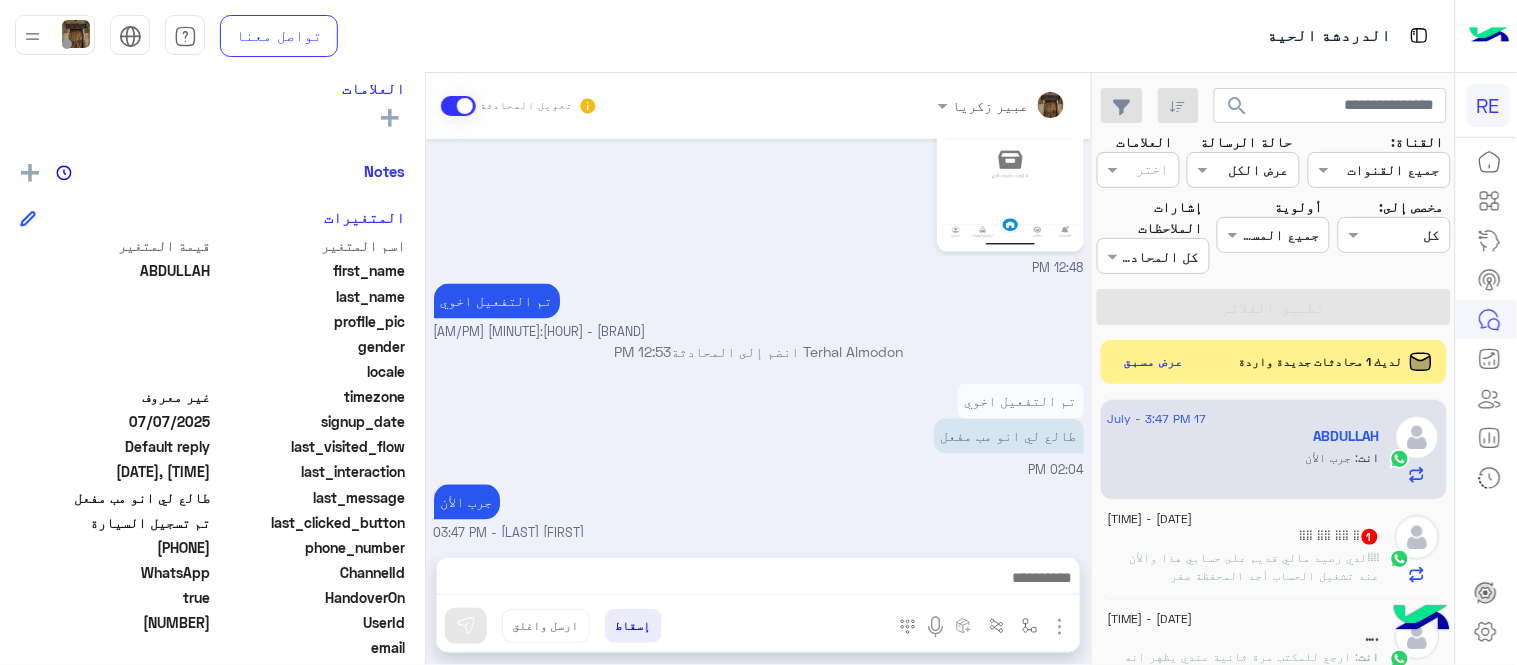 click on "⠀⠀ ⠀⠀ ⠀⠀ ⠀  1" 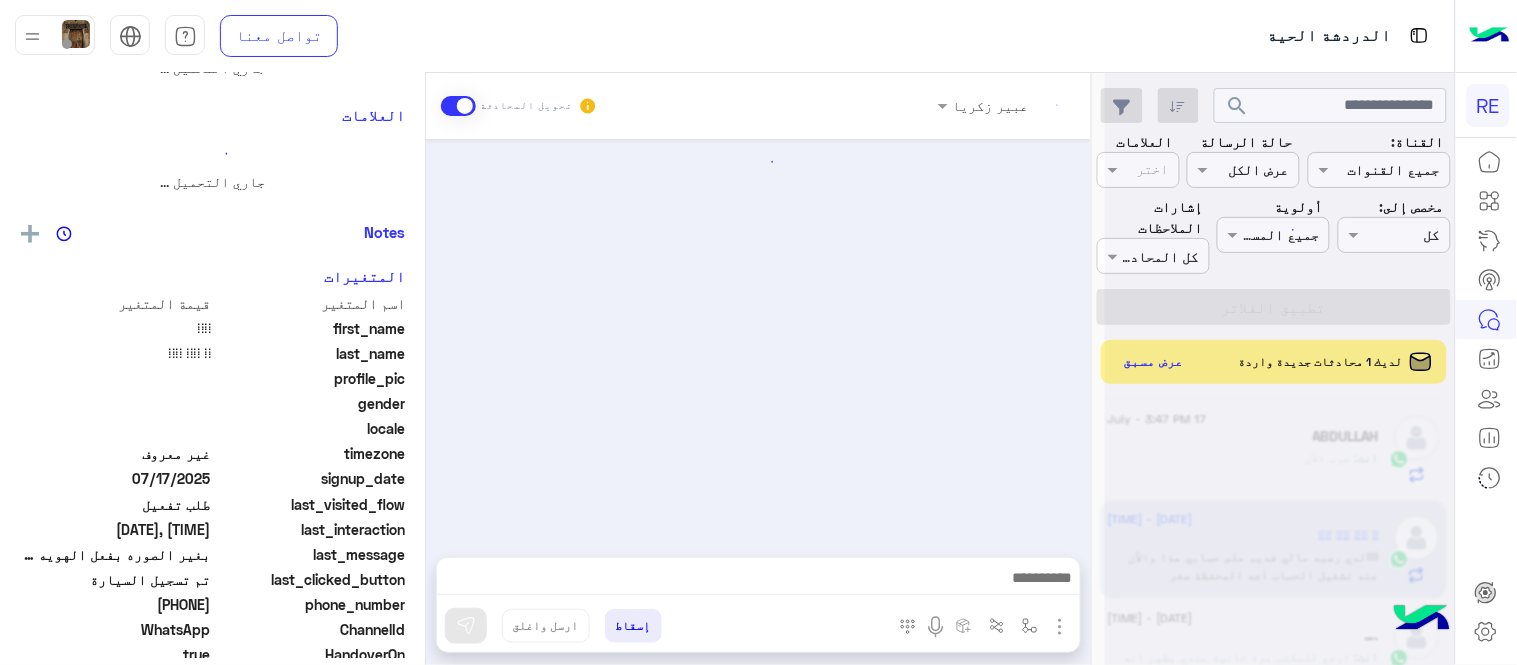 scroll, scrollTop: 0, scrollLeft: 0, axis: both 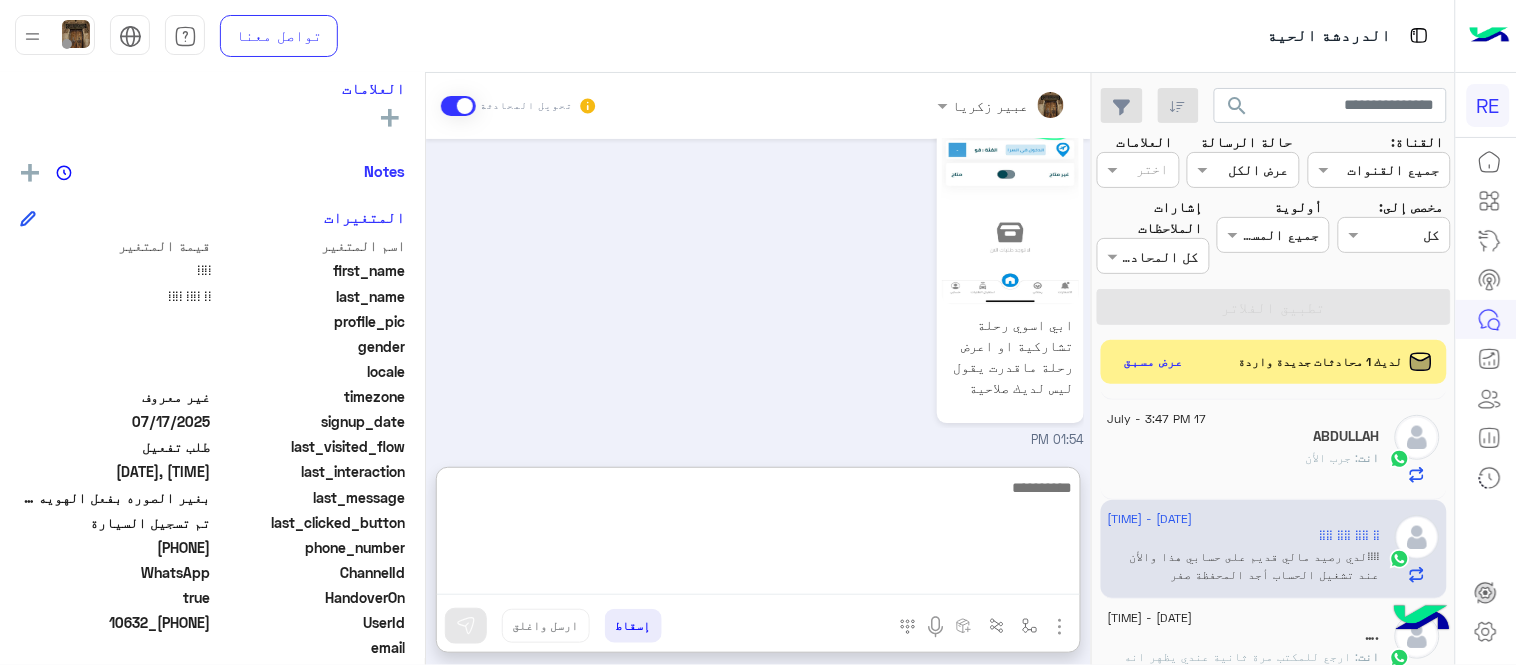 click at bounding box center [758, 535] 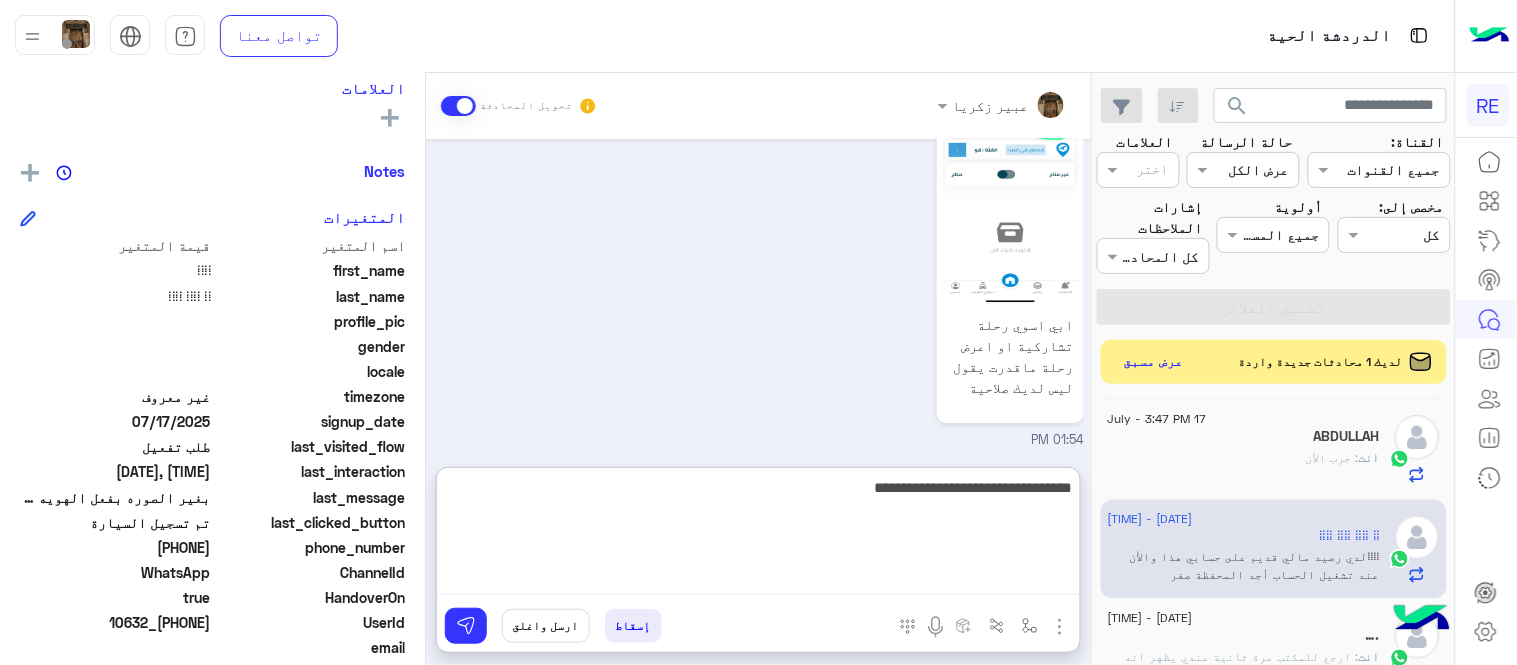 type on "**********" 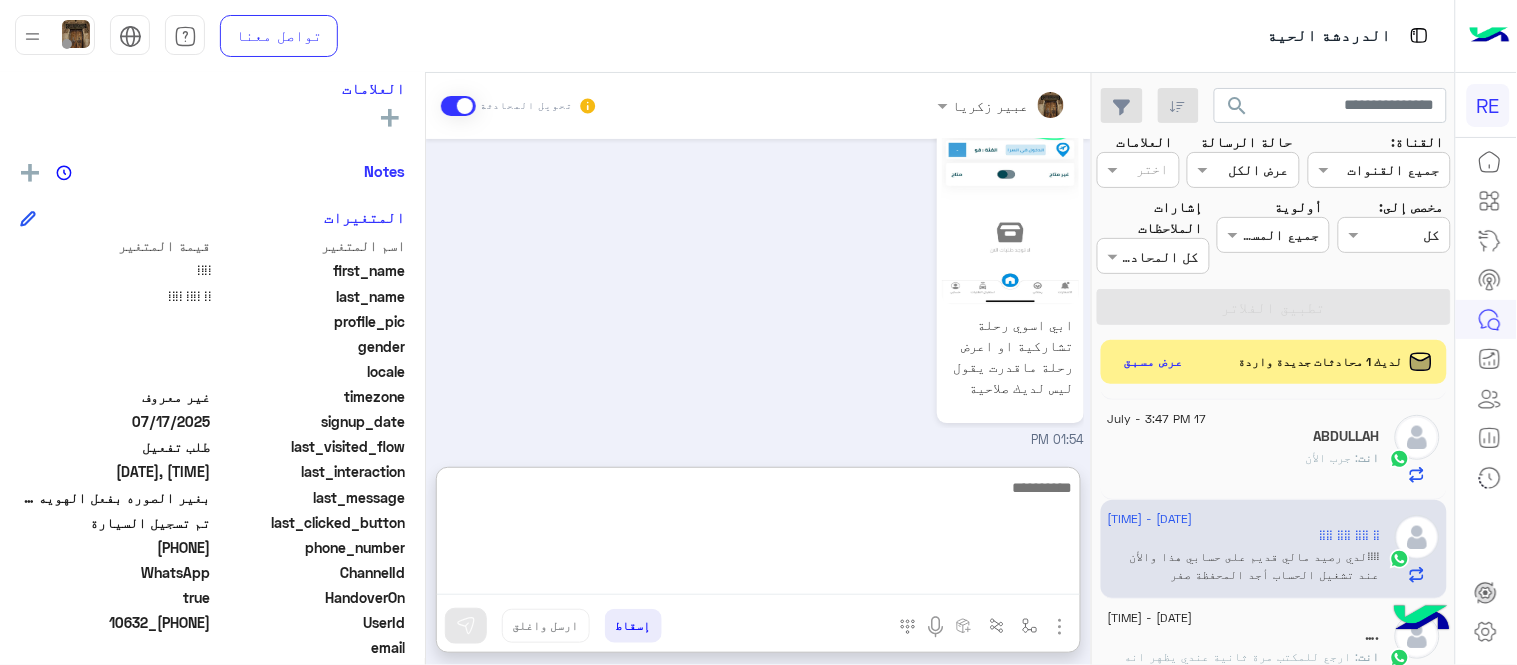 scroll, scrollTop: 1618, scrollLeft: 0, axis: vertical 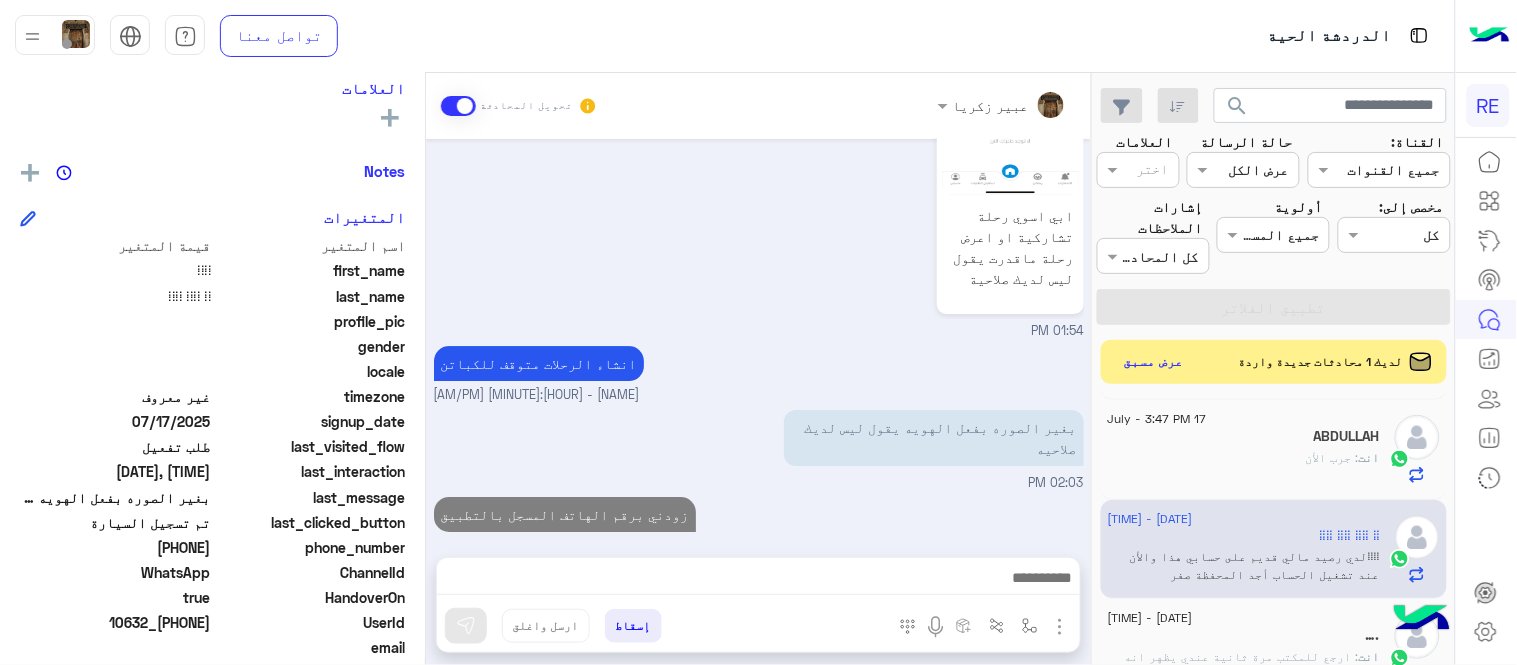 click on "[MONTH] [DAY], [YEAR]   تفعيل حساب    [HOUR]:[MINUTE] [AM/PM]  يمكنك الاطلاع على شروط الانضمام لرحلة ك (كابتن ) الموجودة بالصورة أعلاه،
لتحميل التطبيق عبر الرابط التالي : 📲
http://onelink.to/Rehla    يسعدنا انضمامك لتطبيق رحلة يمكنك اتباع الخطوات الموضحة لتسجيل بيانات سيارتك بالفيديو التالي  : عزيزي الكابتن، فضلًا ، للرغبة بتفعيل الحساب قم برفع البيانات عبر التطبيق والتواصل معنا  تم تسجيل السيارة   اواجه صعوبة بالتسجيل  اي خدمة اخرى ؟  الرجوع للقائمة الرئ   لا     [HOUR]:[MINUTE] [AM/PM]   تم تسجيل السيارة    [HOUR]:[MINUTE] [AM/PM]  اهلا بك عزيزنا الكابتن، سيتم مراجعة حسابك وابلاغك في اقرب وقت شكرا لتواصلك، هل لديك اي استفسار او خدمة اخرى    [HOUR]:[MINUTE] [AM/PM]" at bounding box center [758, 338] 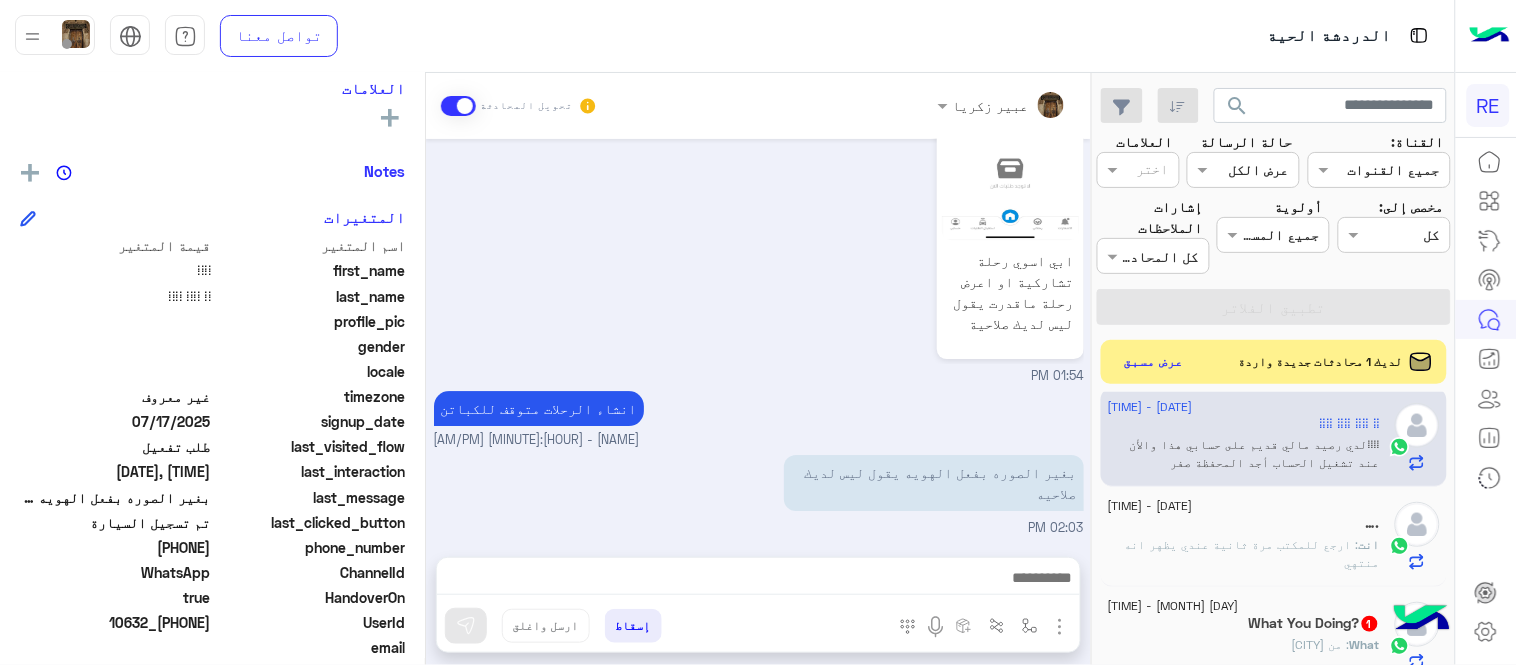 scroll, scrollTop: 1712, scrollLeft: 0, axis: vertical 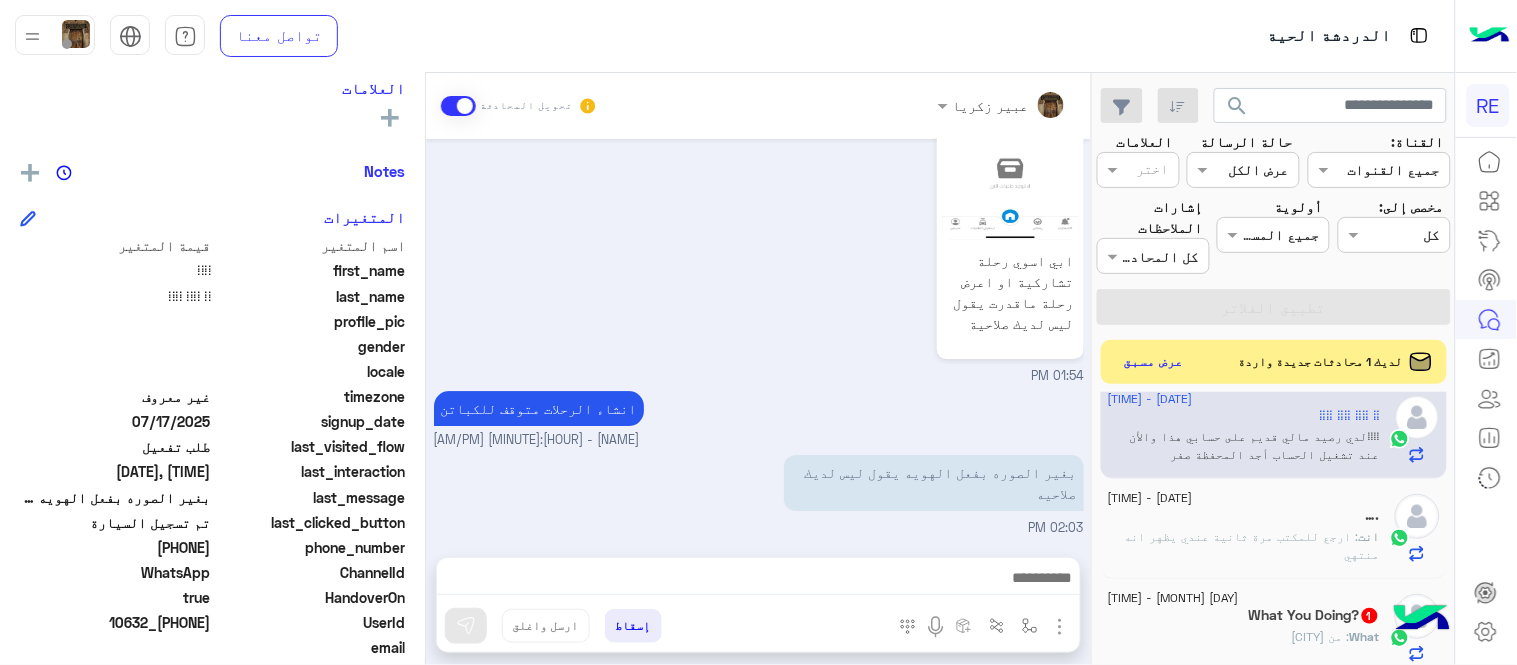 click on "What You Doing?  [NUMBER]" 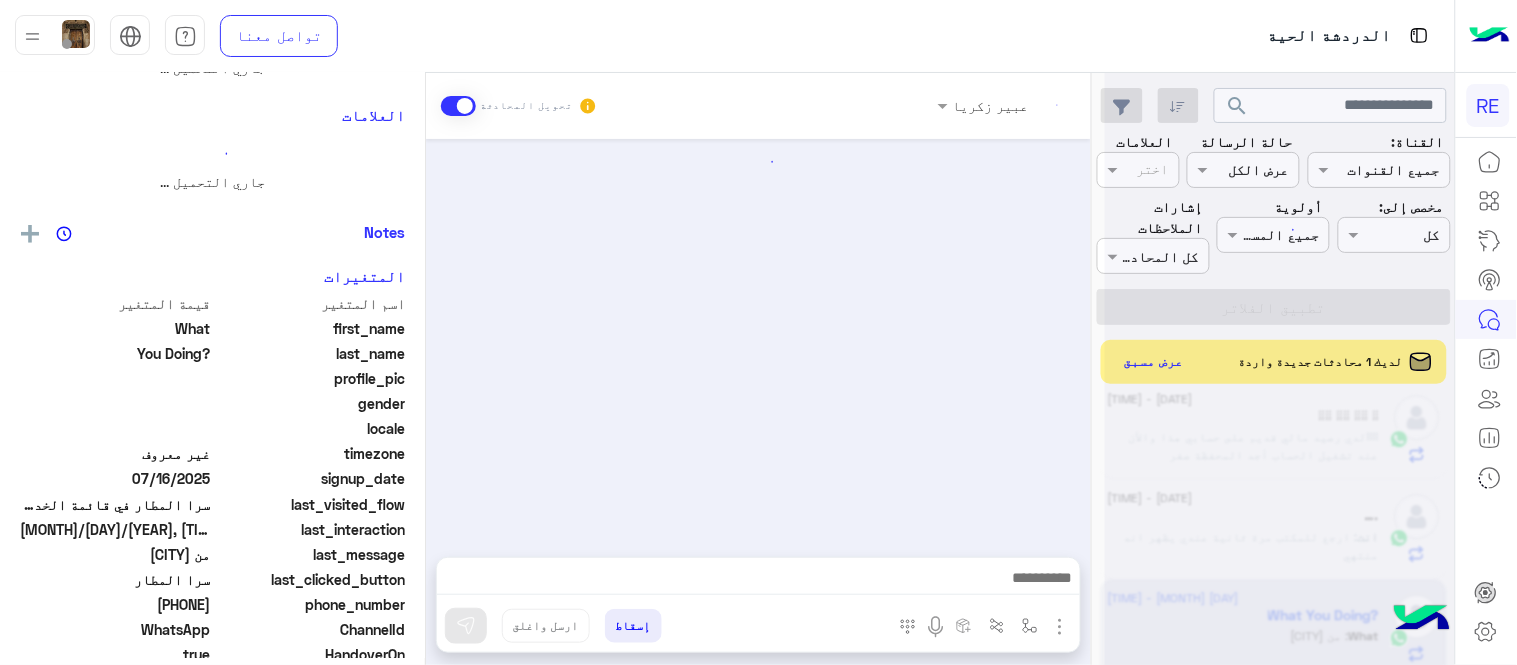 scroll, scrollTop: 0, scrollLeft: 0, axis: both 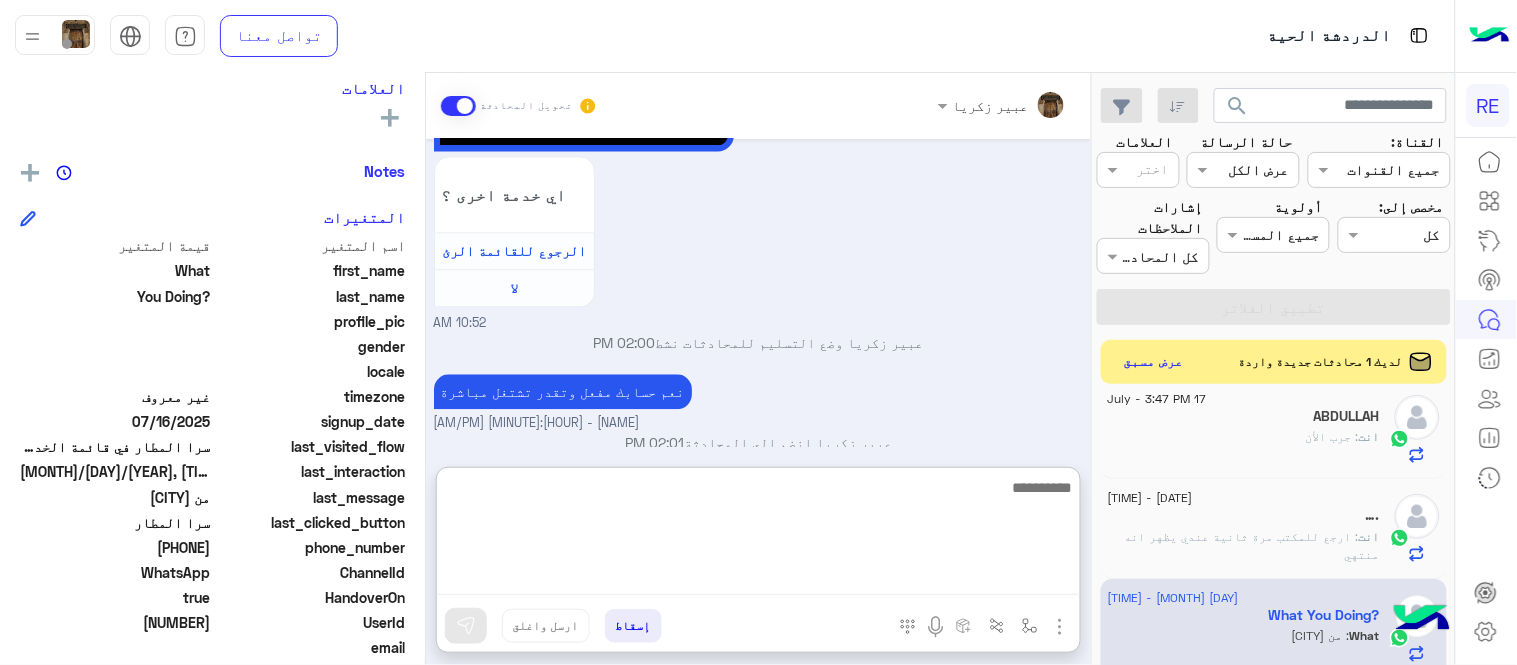 click at bounding box center [758, 535] 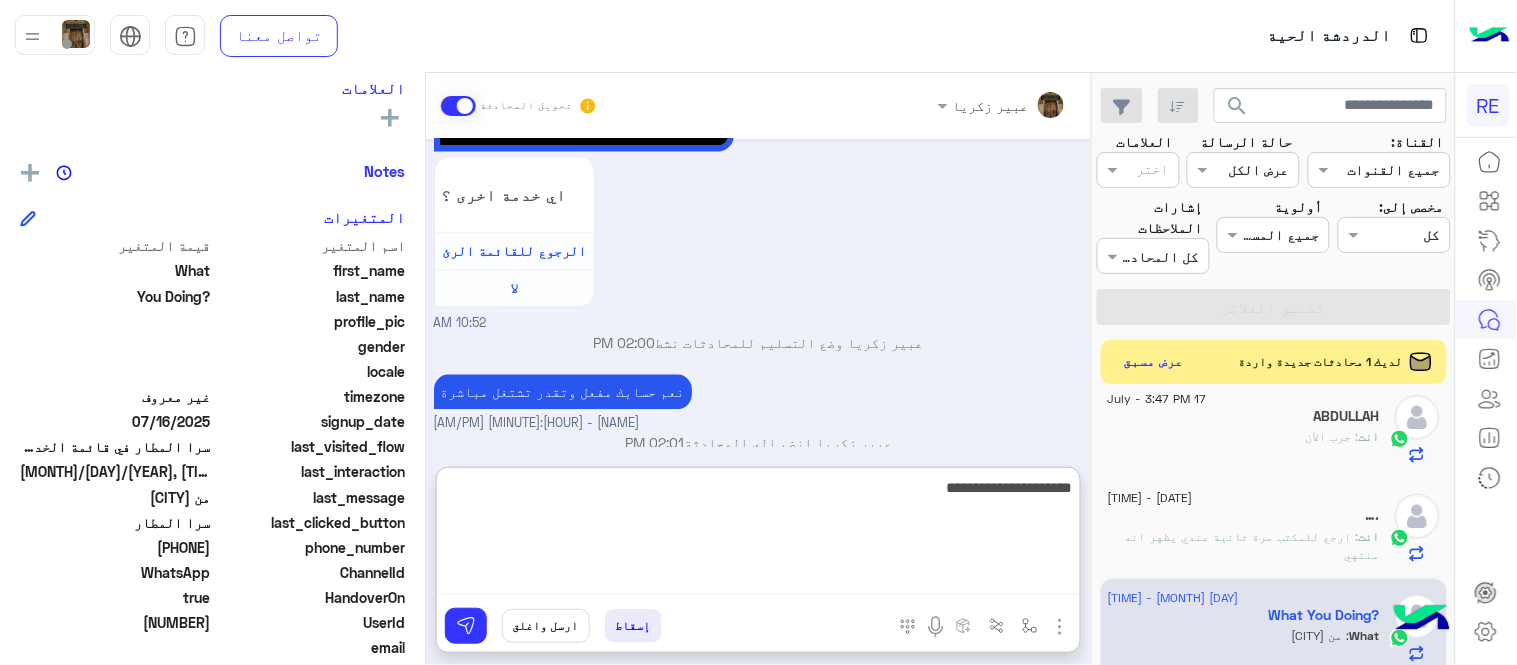 type on "**********" 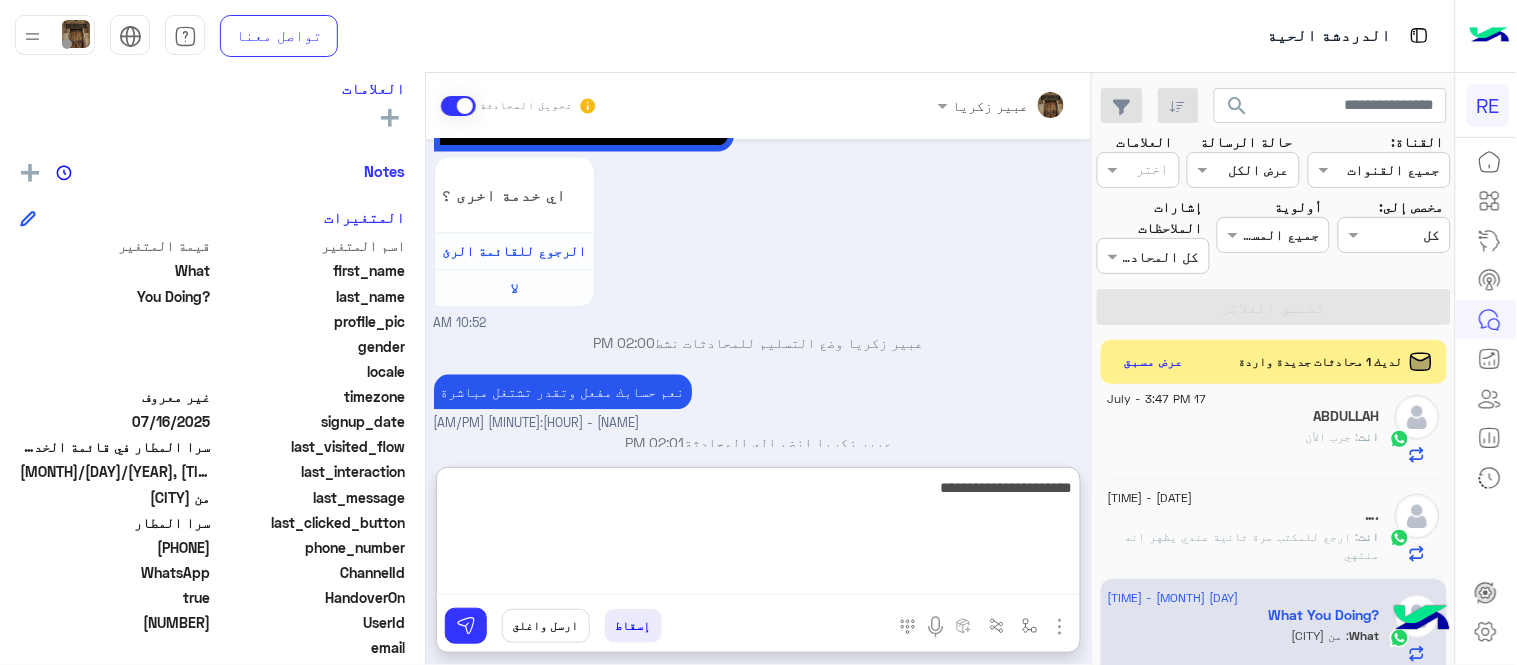 type 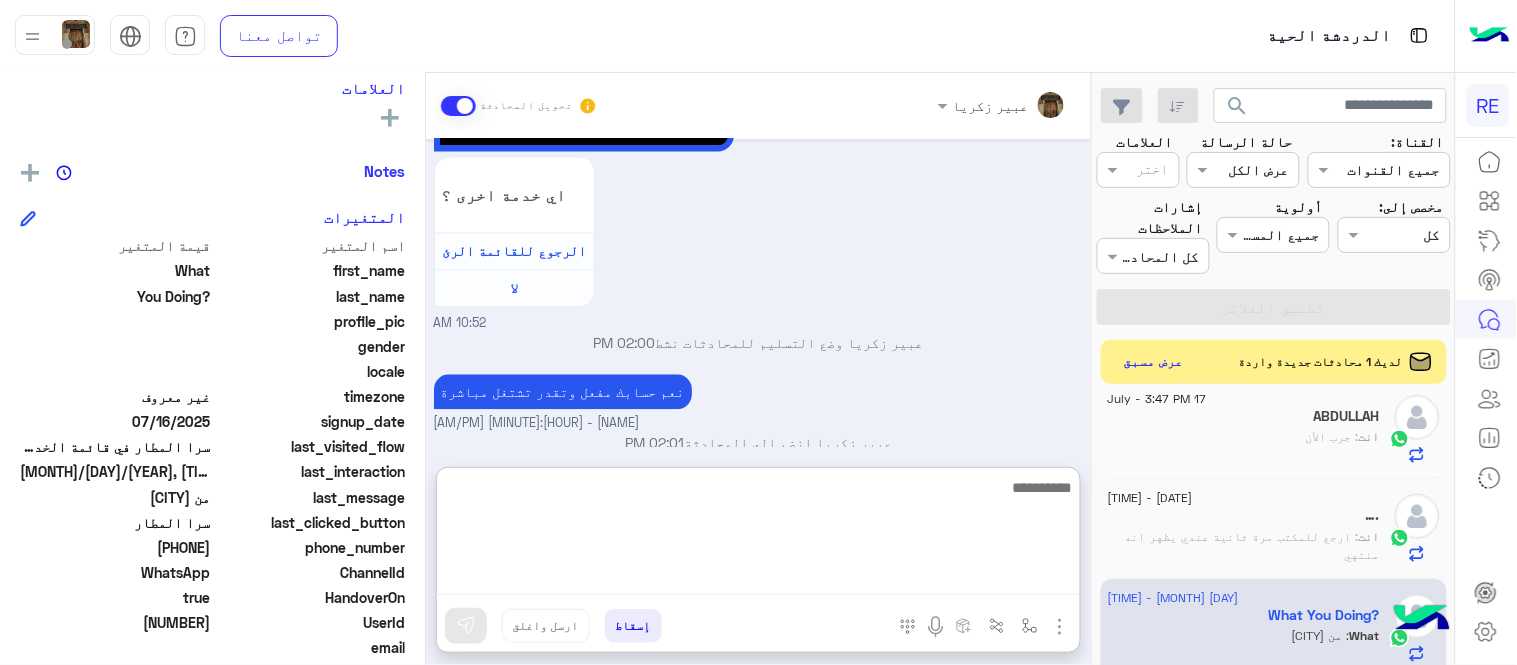 scroll, scrollTop: 1274, scrollLeft: 0, axis: vertical 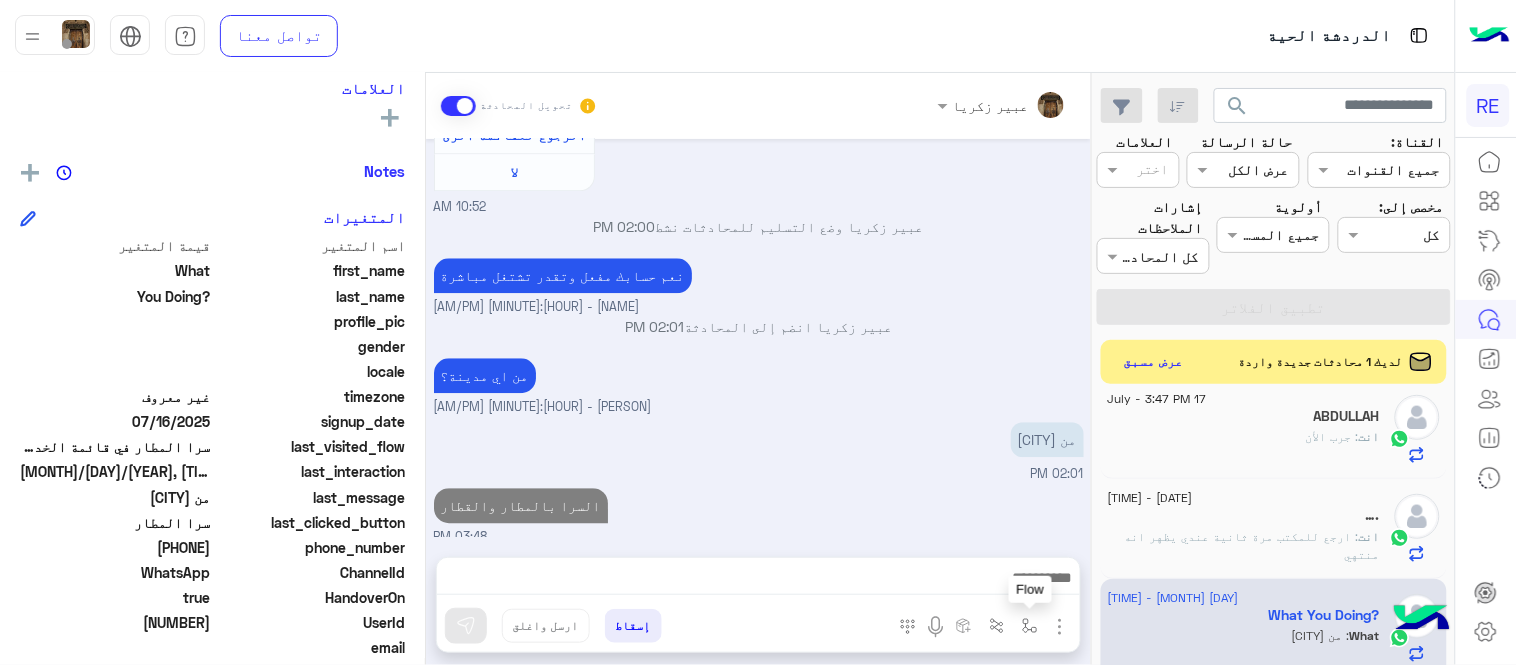 click at bounding box center (1030, 626) 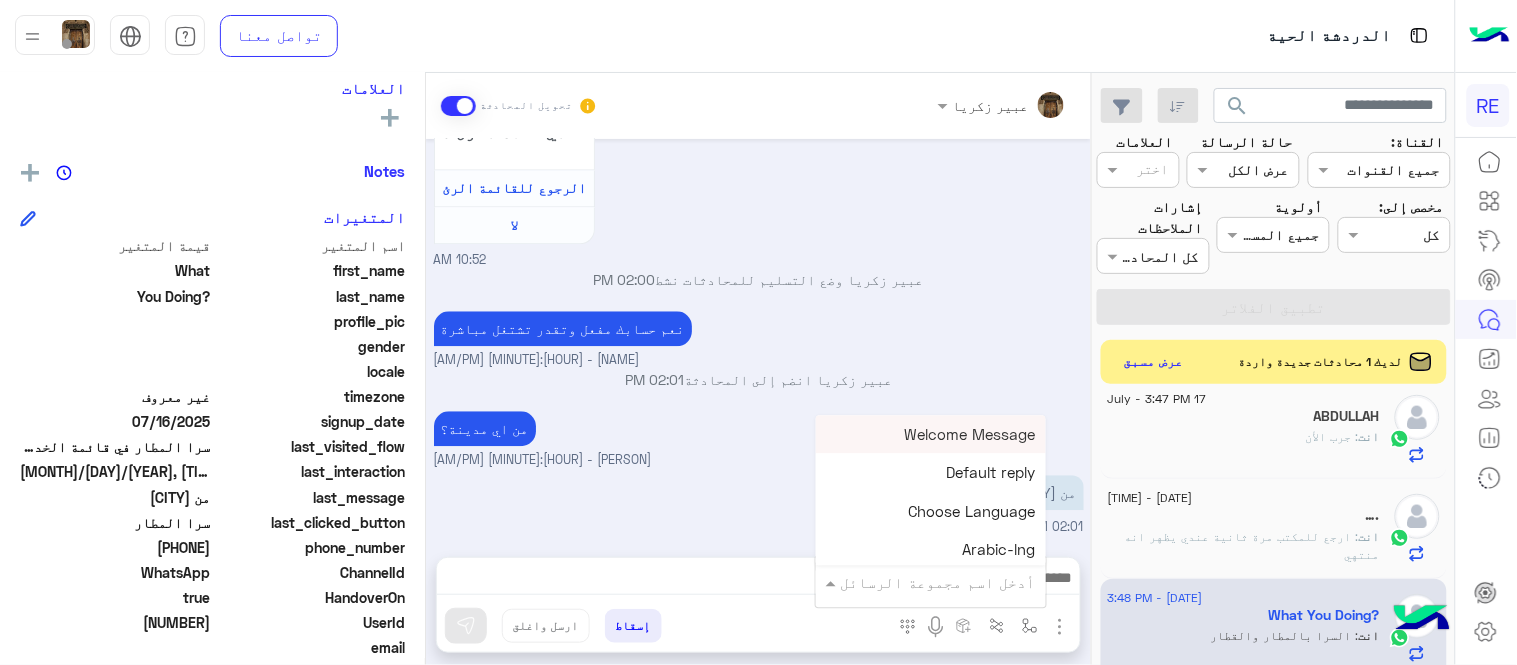 click at bounding box center (959, 582) 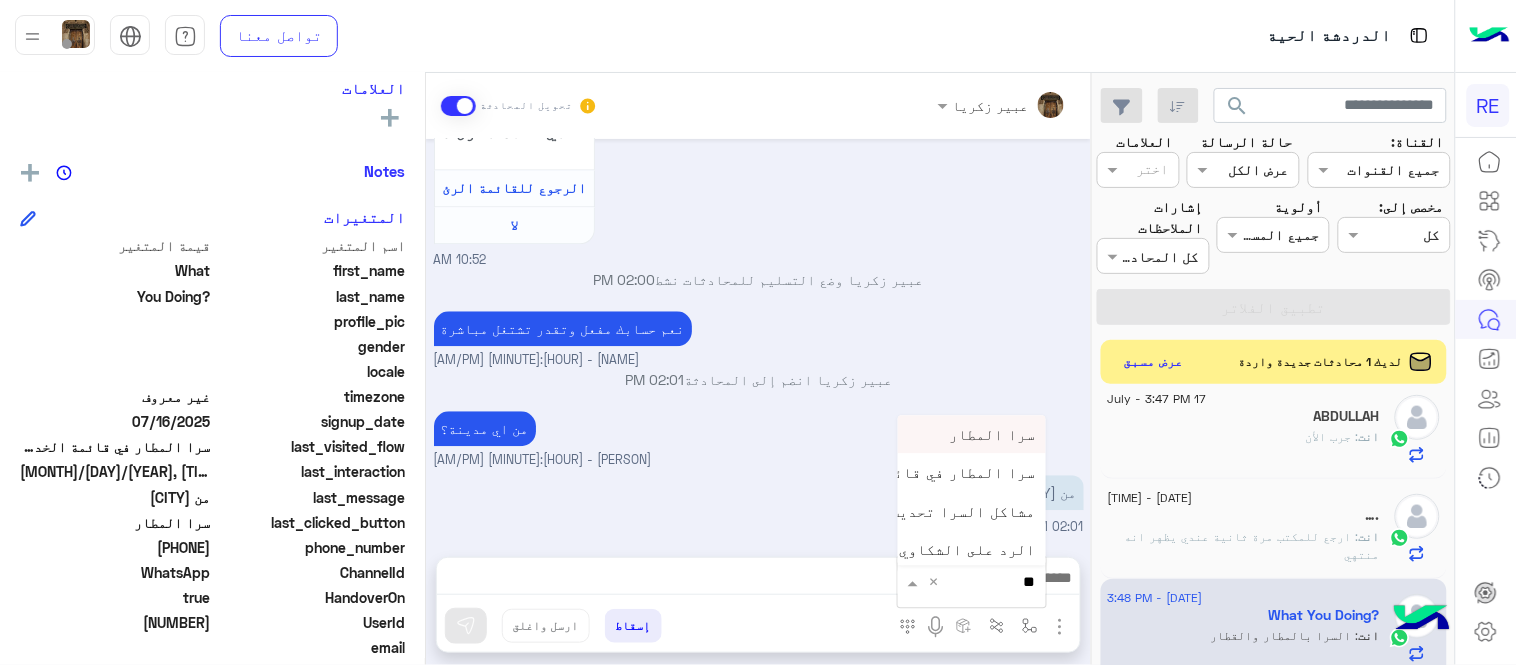type on "***" 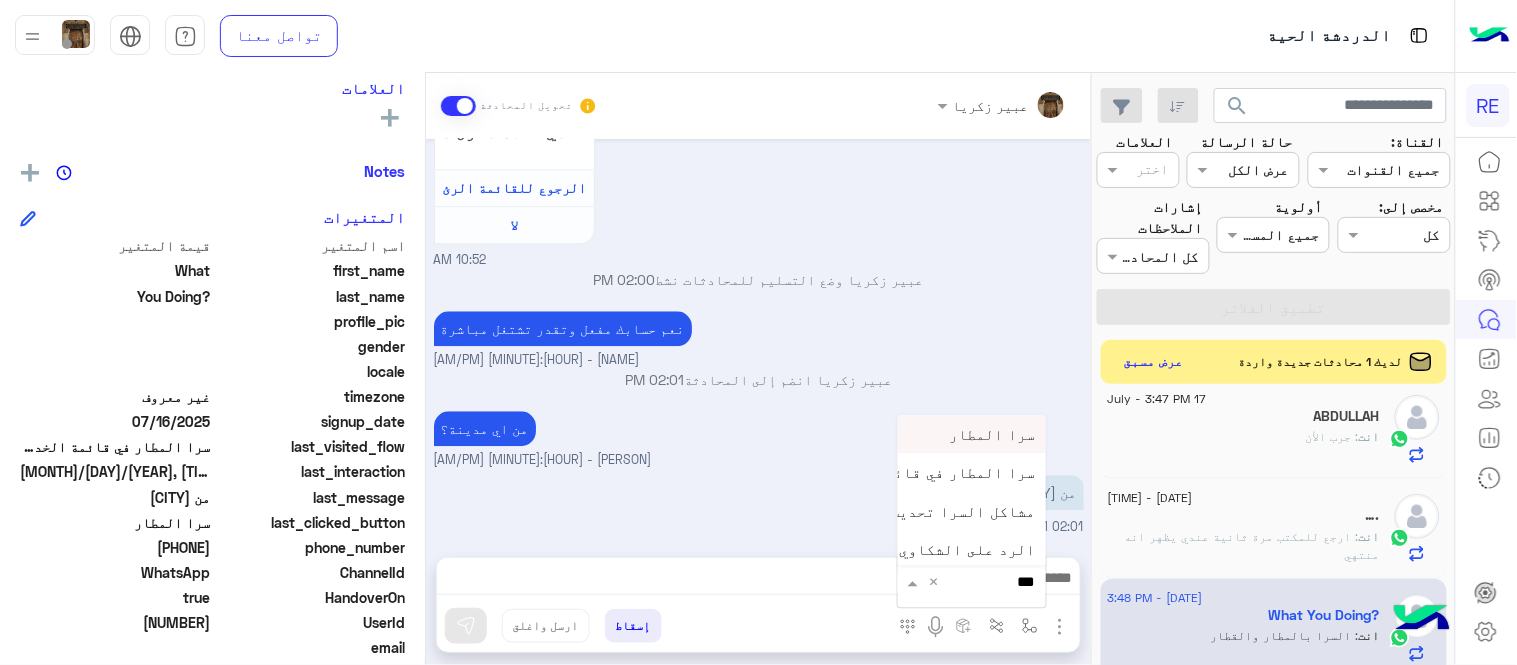 click on "سرا المطار" at bounding box center (993, 434) 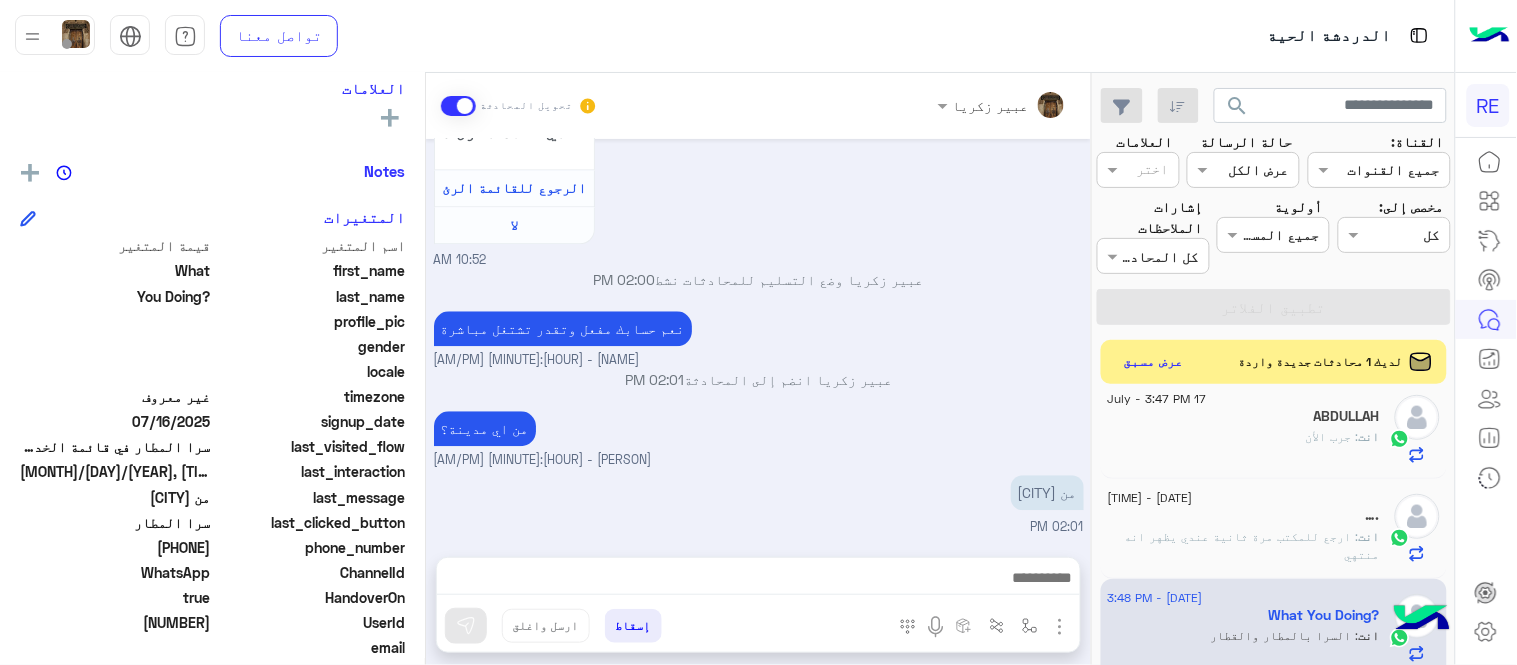 type on "**********" 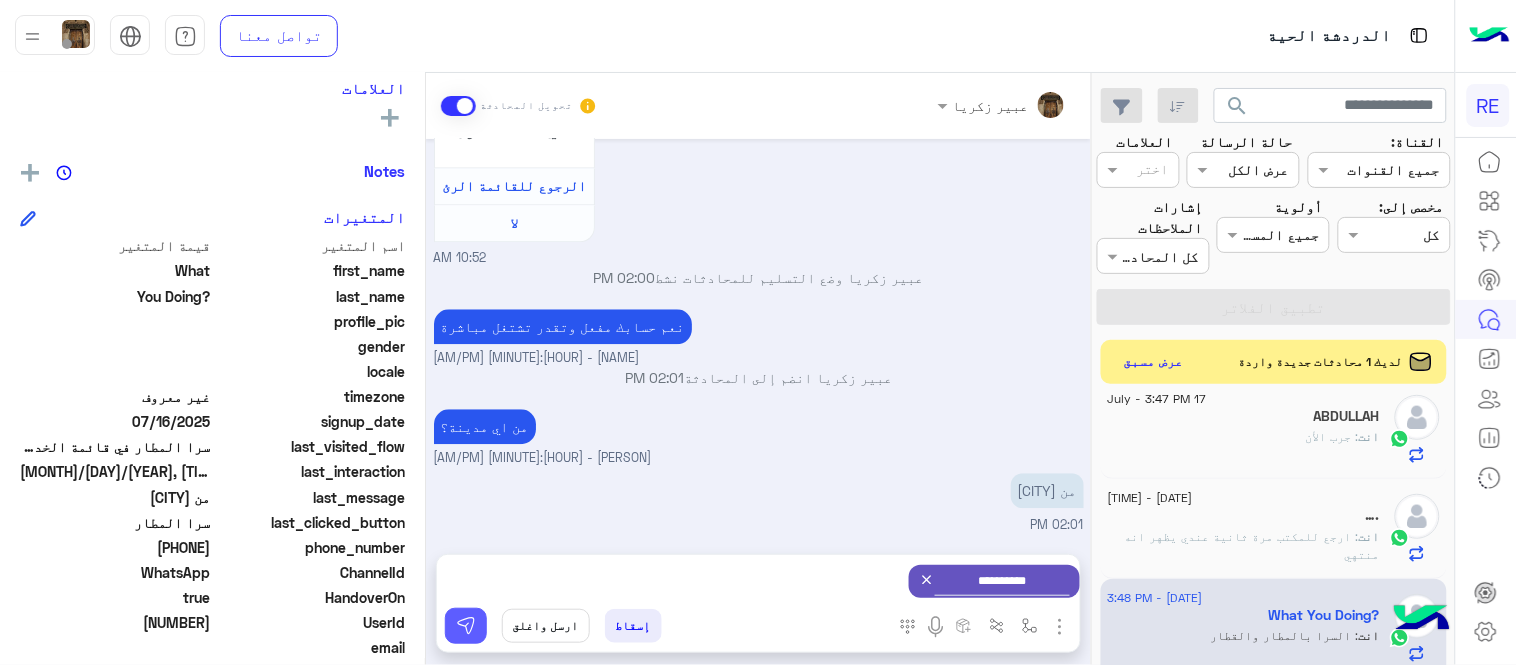 click at bounding box center (466, 626) 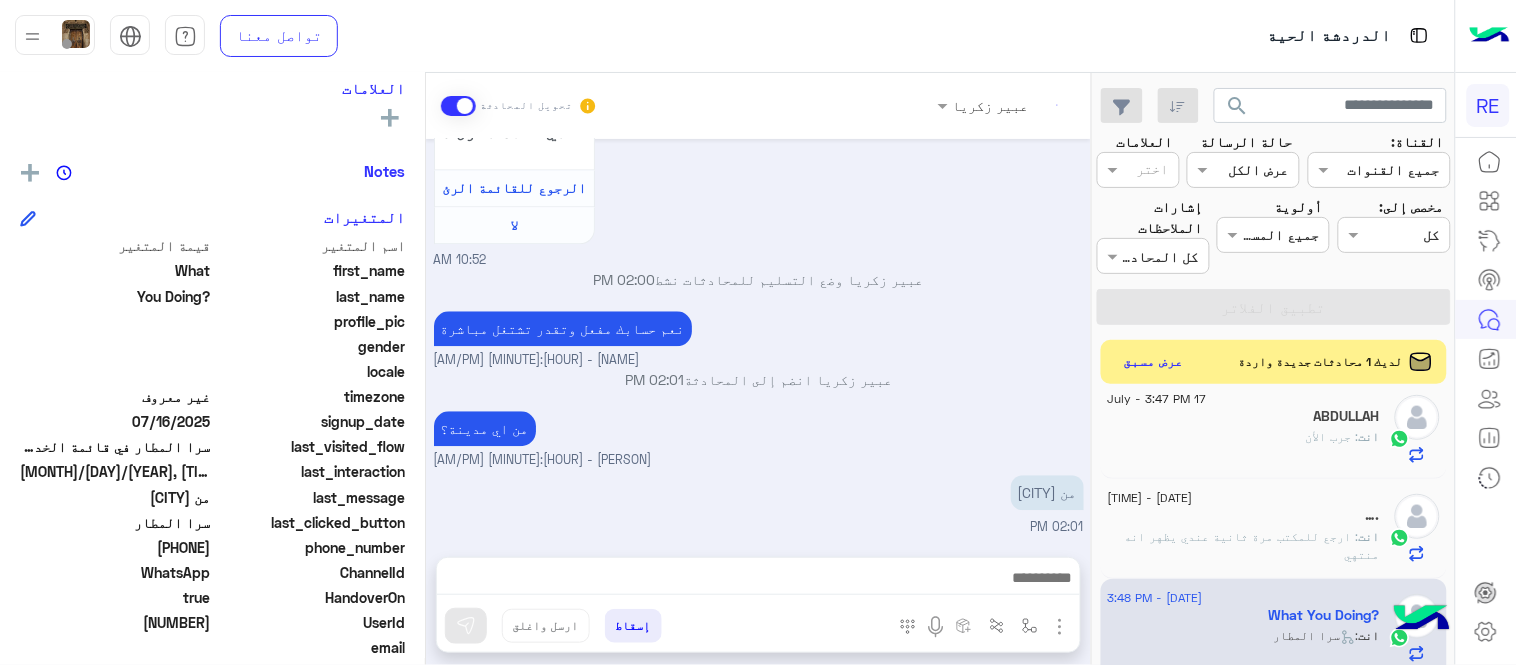 scroll, scrollTop: 1760, scrollLeft: 0, axis: vertical 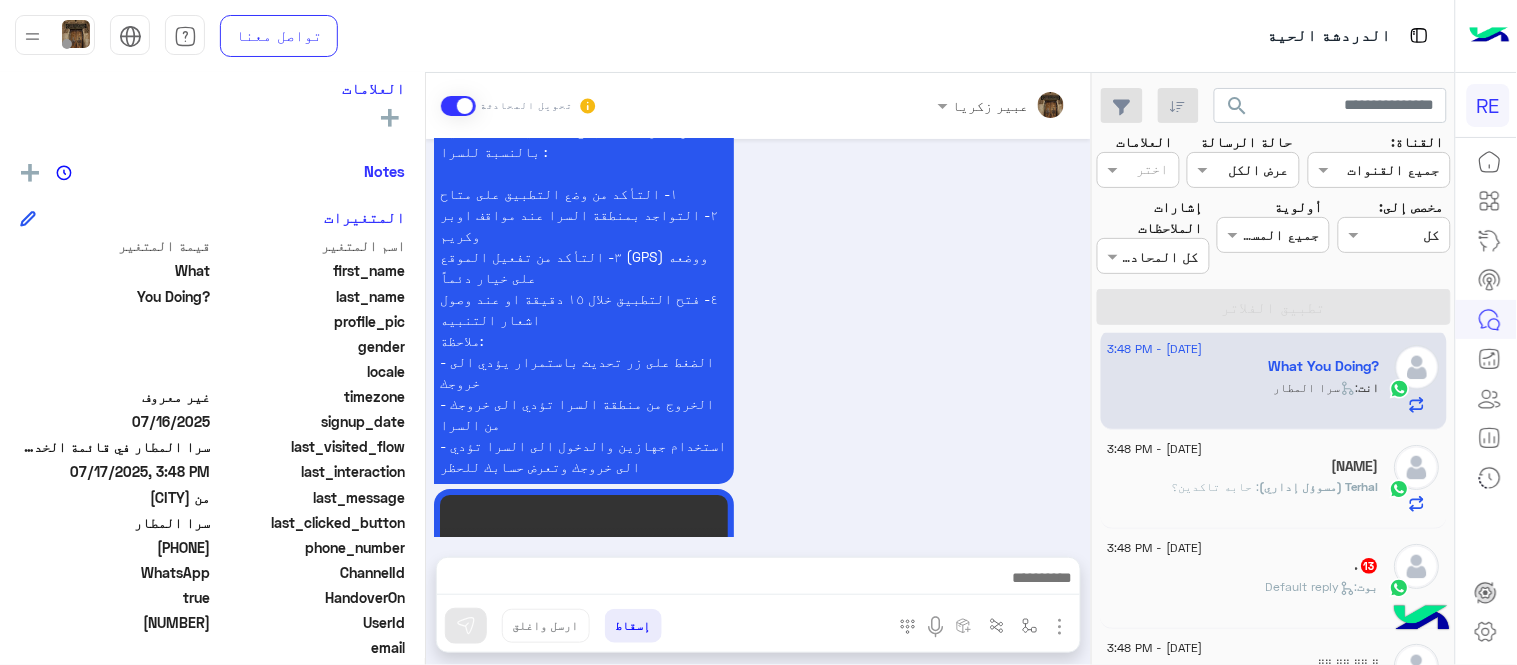 click on "Terhal (مسوؤل إداري)  : حابه تاكدين؟" 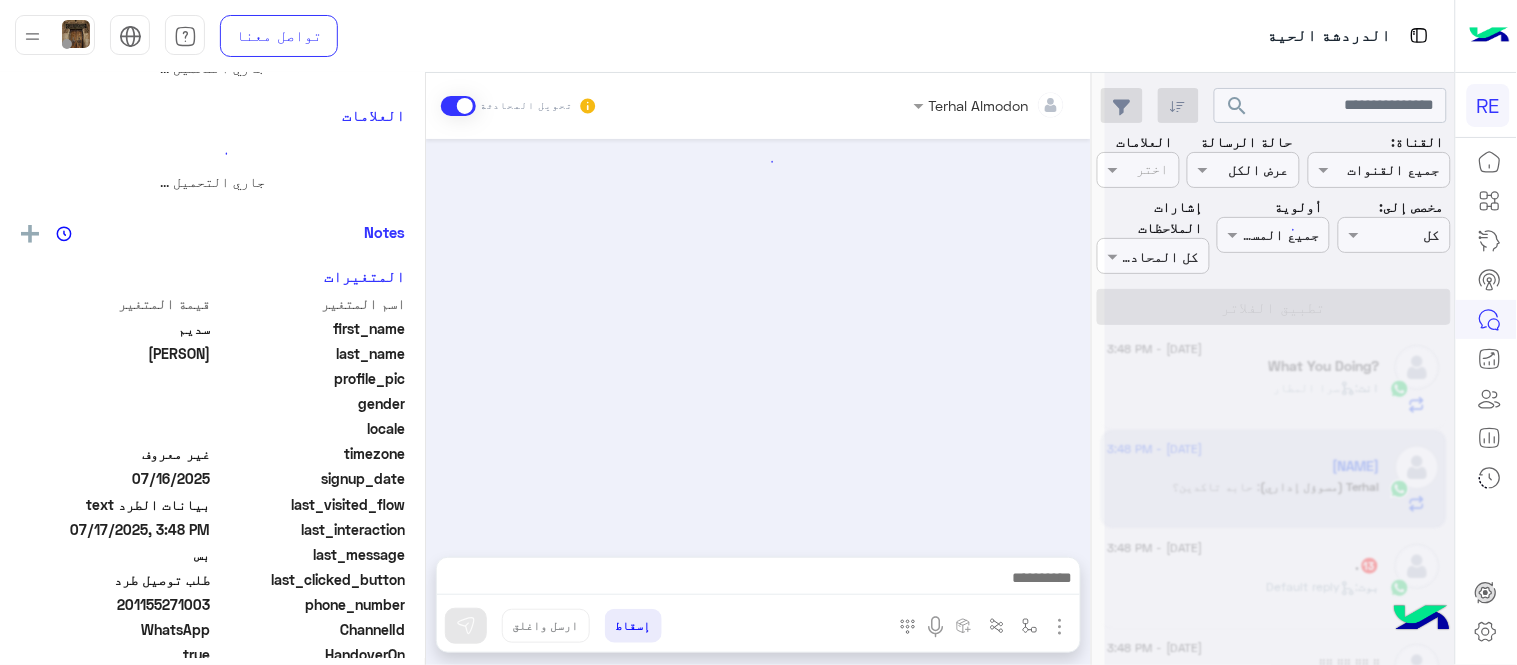 scroll, scrollTop: 0, scrollLeft: 0, axis: both 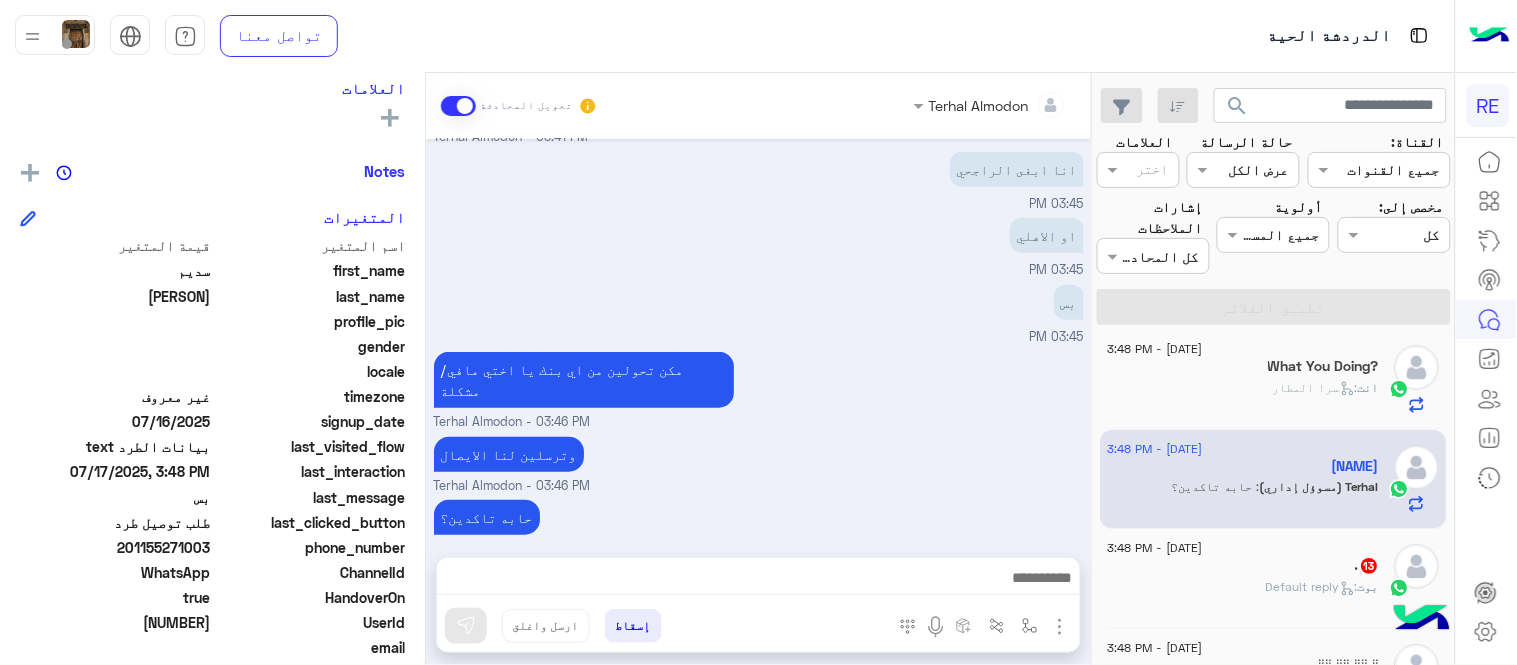 click on ".   13" 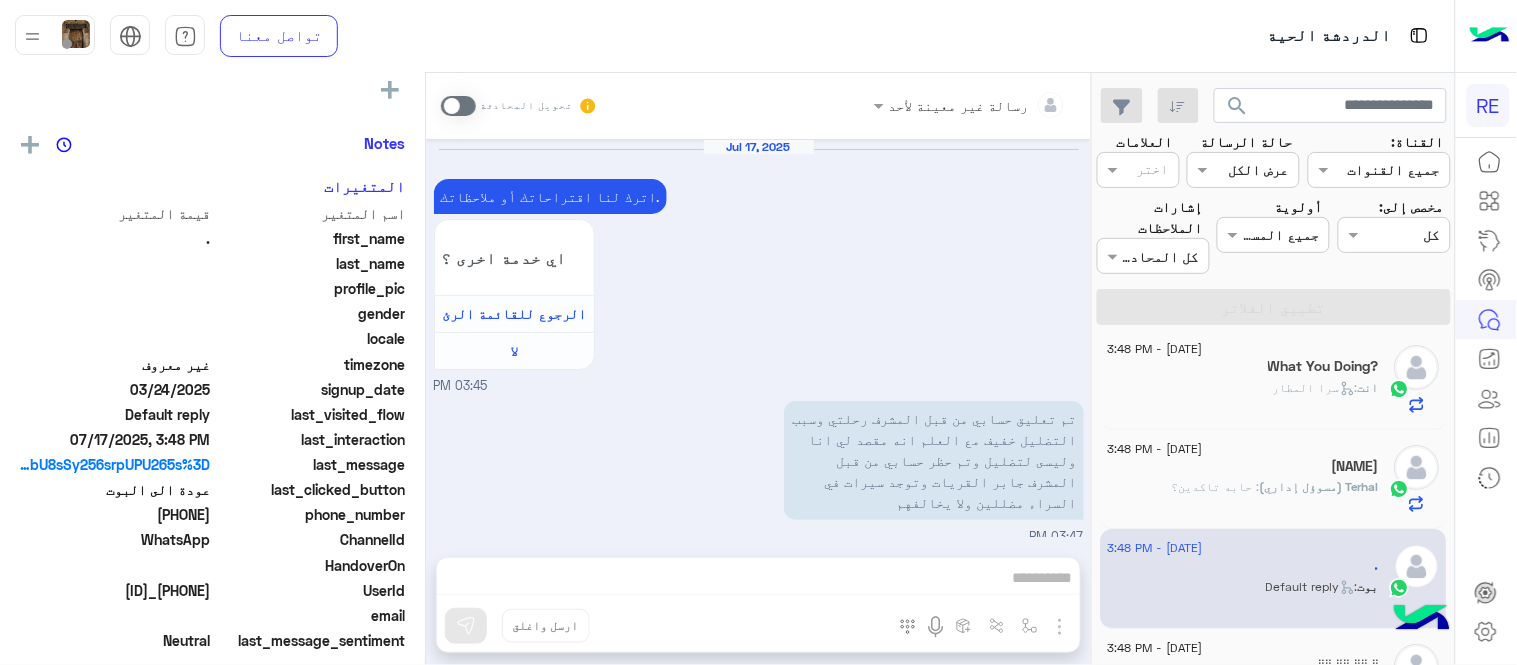 scroll, scrollTop: 337, scrollLeft: 0, axis: vertical 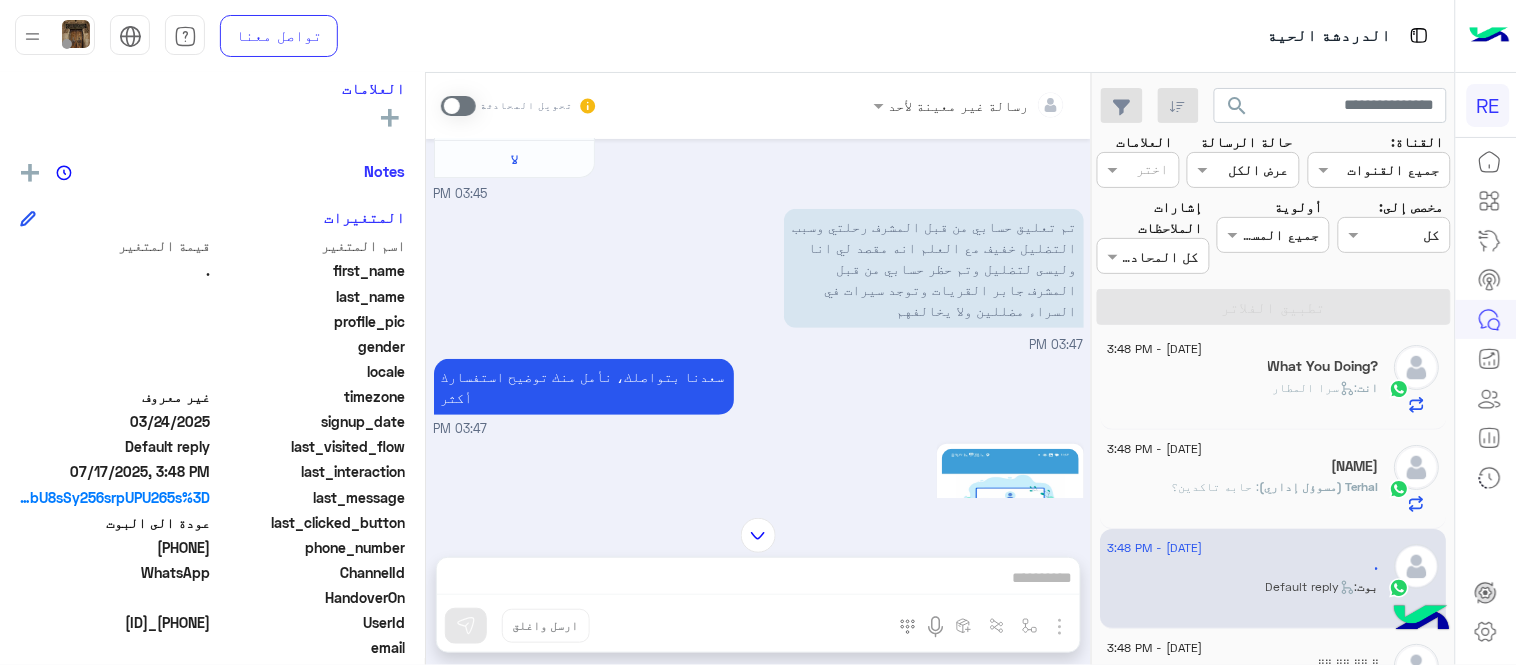 click on "تحويل المحادثة" at bounding box center [519, 106] 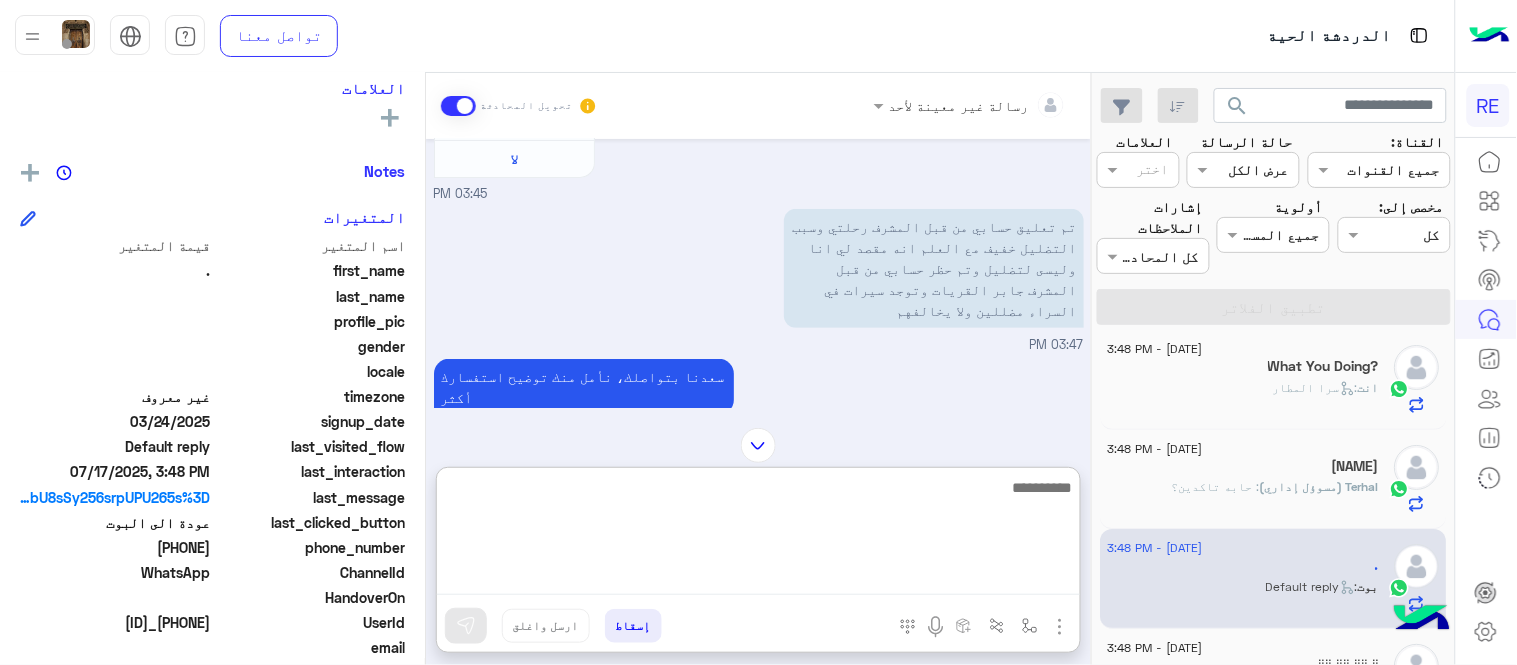 click at bounding box center (758, 535) 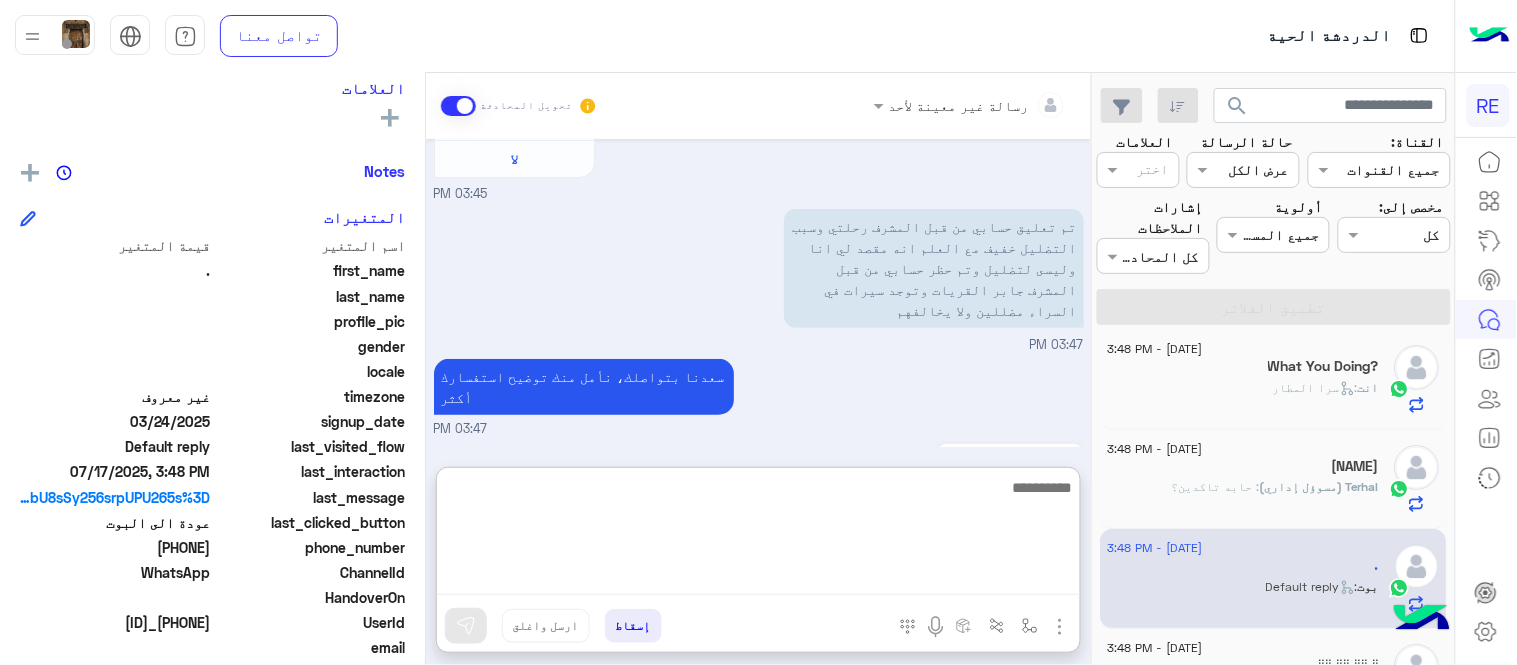 scroll, scrollTop: 1250, scrollLeft: 0, axis: vertical 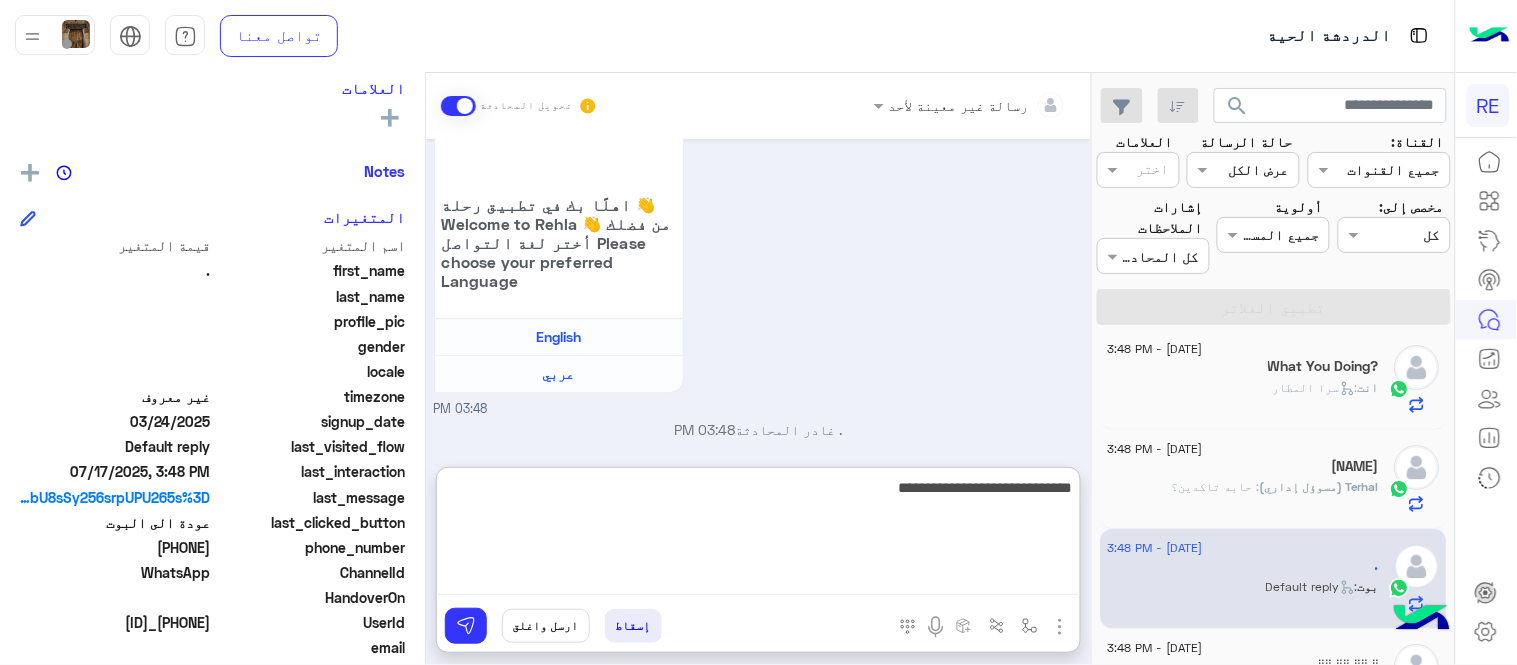 type on "**********" 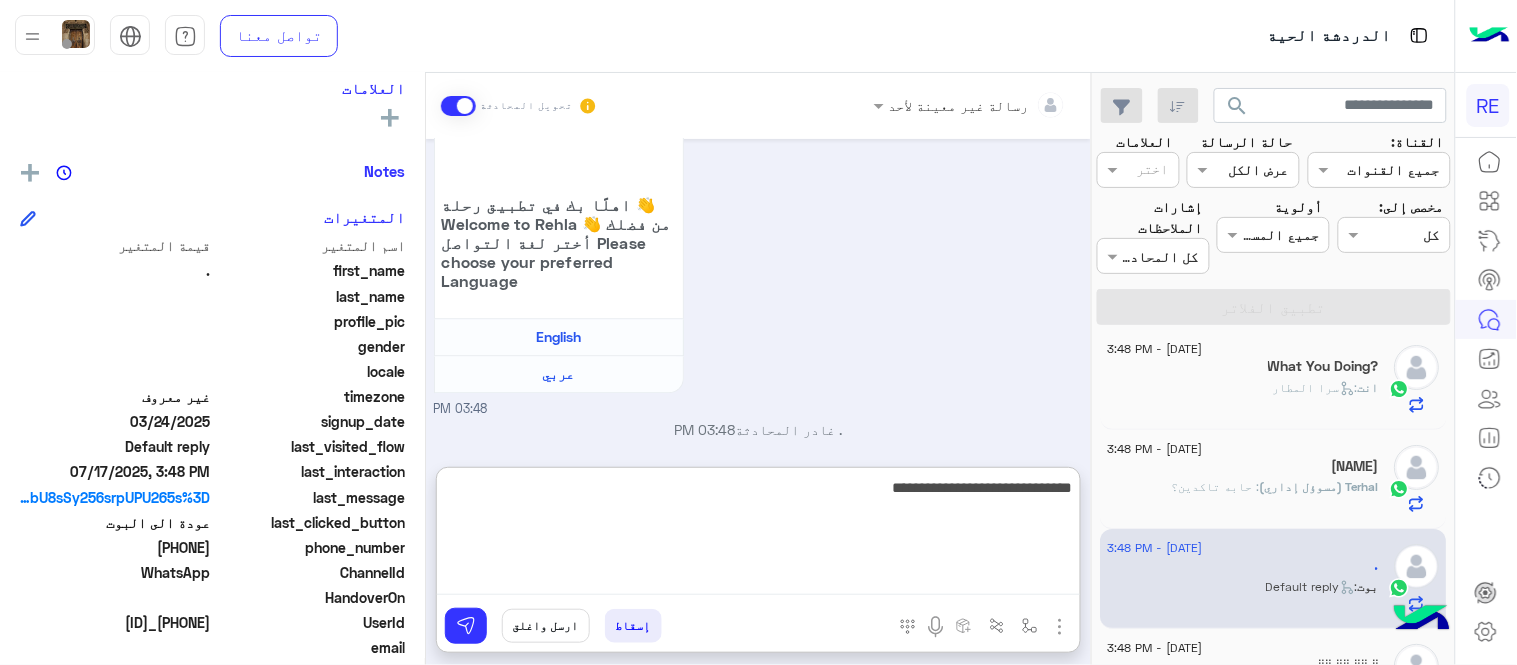 type 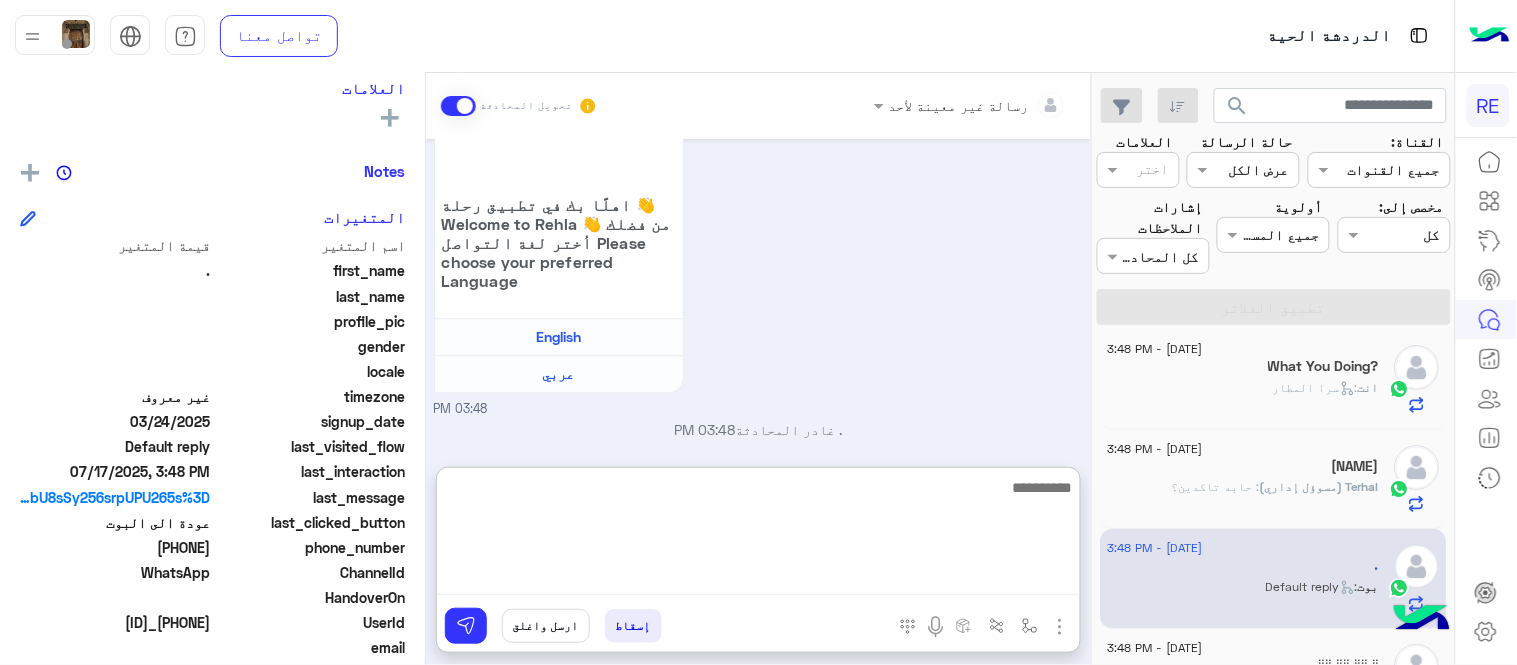 scroll, scrollTop: 1336, scrollLeft: 0, axis: vertical 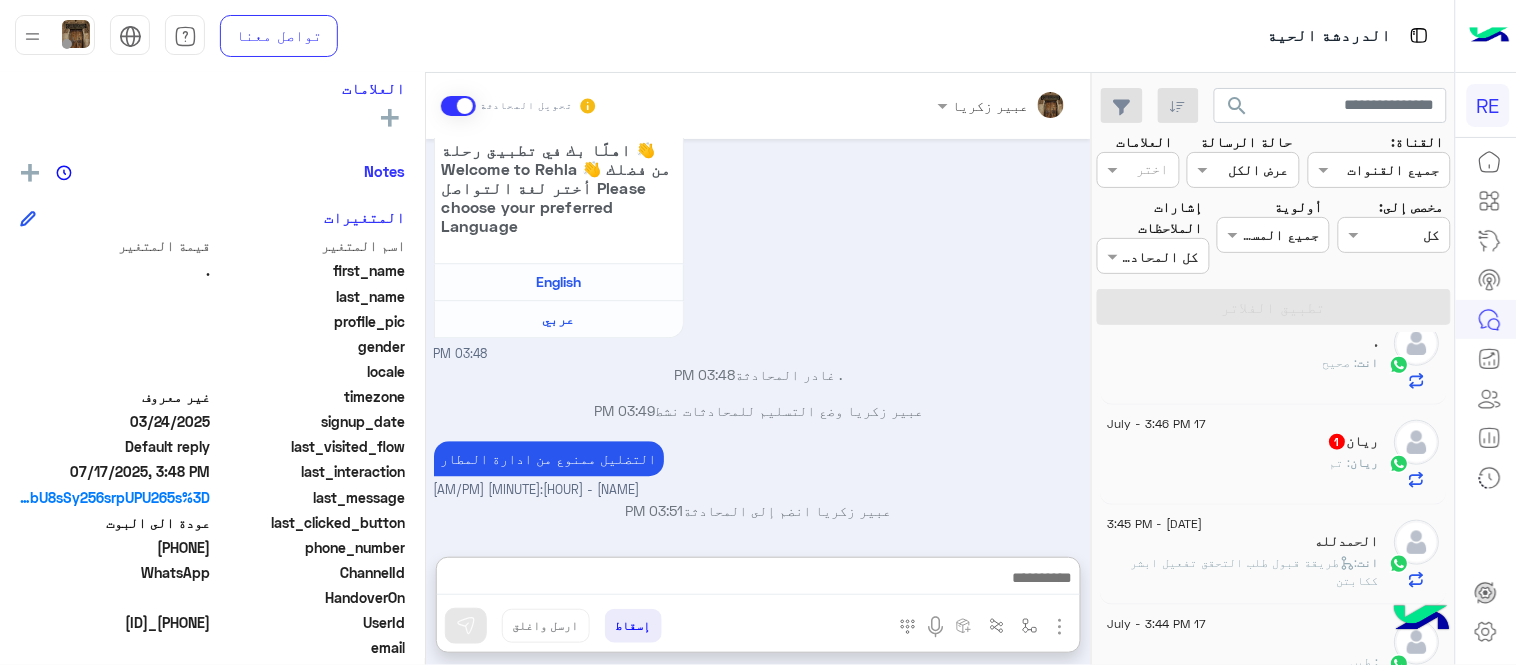 click on "[NAME]  [NUMBER]" 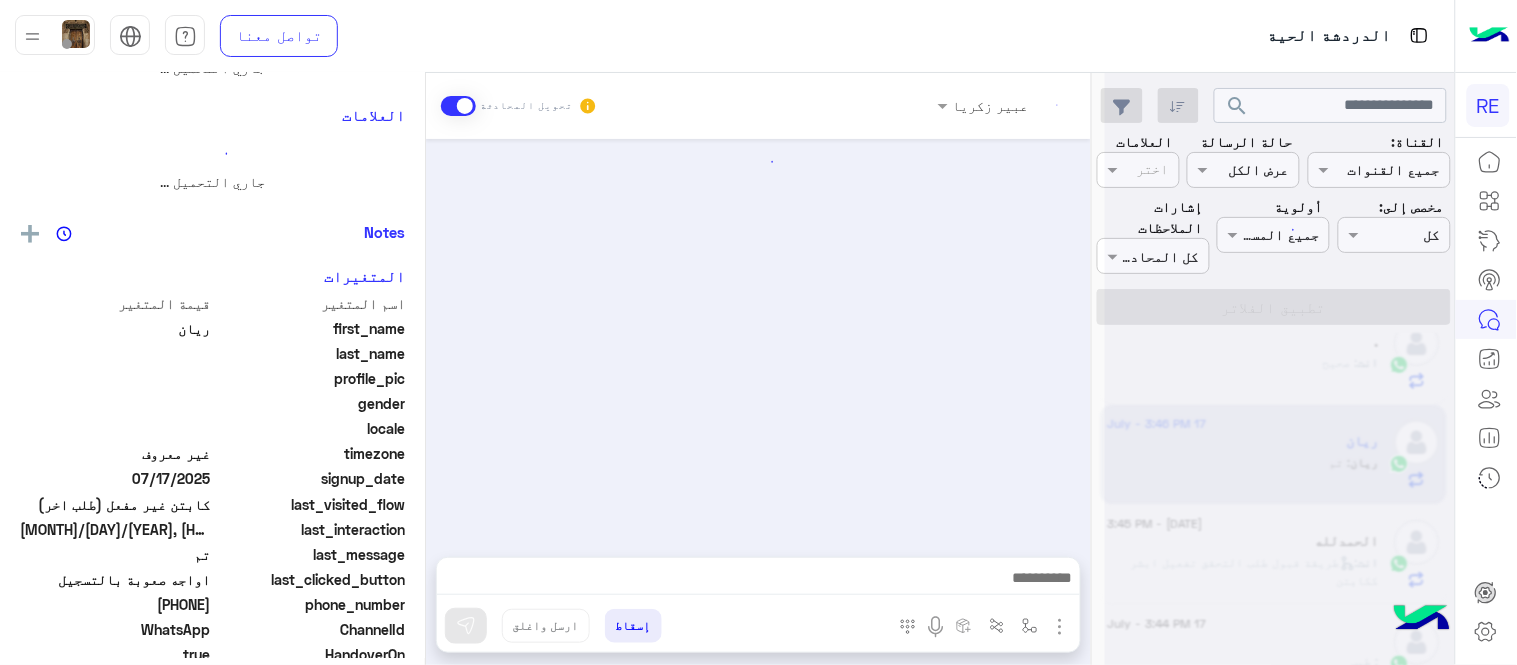 scroll, scrollTop: 0, scrollLeft: 0, axis: both 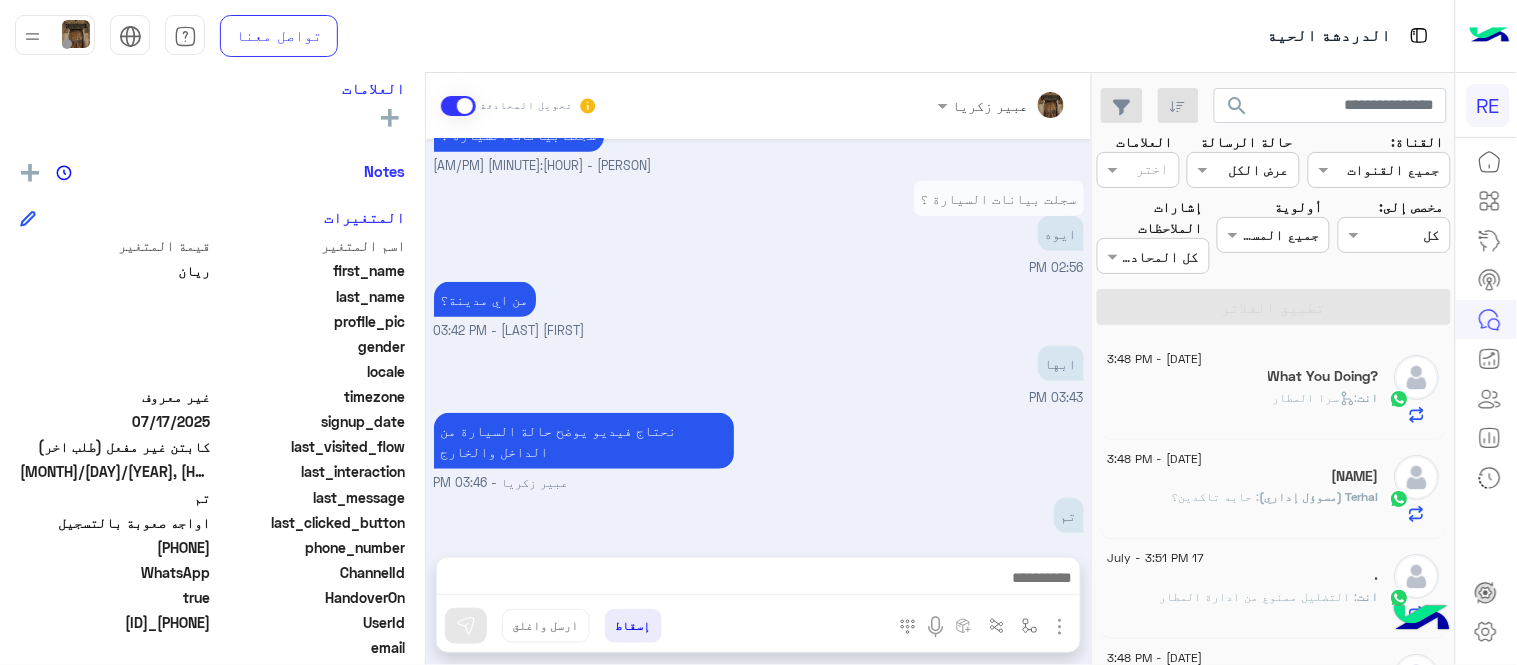 click on "[DATE] - 3:48 PM" 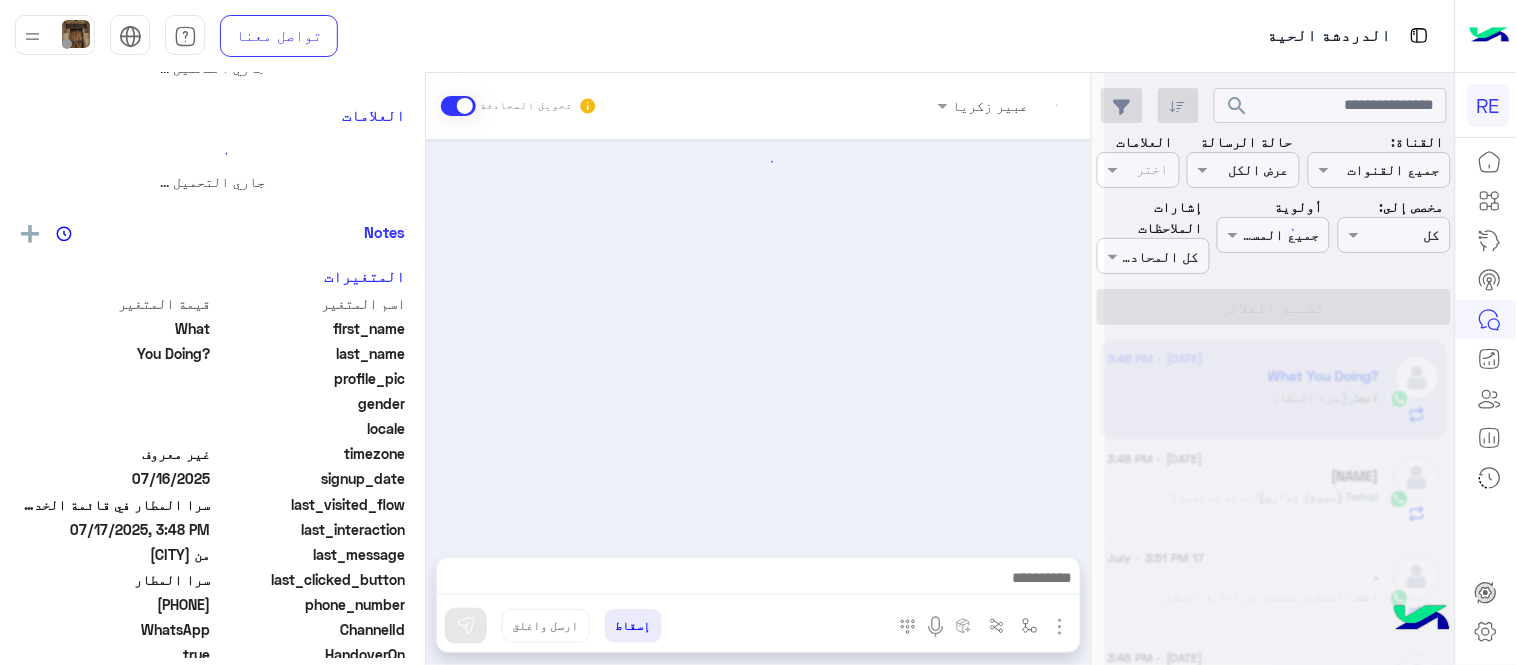 scroll, scrollTop: 0, scrollLeft: 0, axis: both 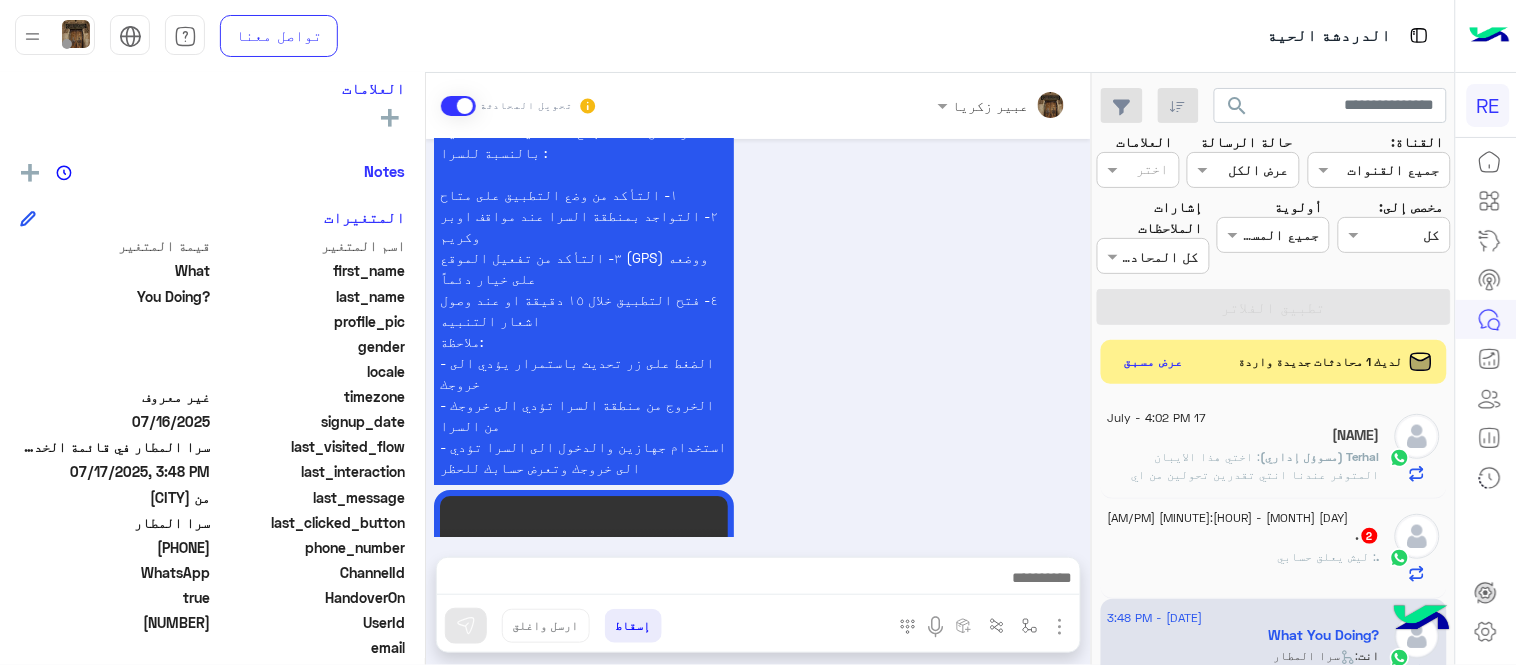 click on "تطبيق رحلة يعمل حاليا بسرا المطار بكل من جدة والمدينة المنورة   لحجز دور بالسرا ينبغى ان يكون حسابك مفعل بالتطبيق ونأمل منك اتباع التعليمات التالية بالنسبة للسرا : ١- التأكد من وضع التطبيق على متاح  ٢- التواجد بمنطقة السرا عند مواقف اوبر وكريم  ٣- التأكد من تفعيل الموقع (GPS) ووضعه على خيار دئماً  ٤- فتح التطبيق خلال ١٥ دقيقة او عند وصول اشعار التنبيه  ملاحظة:  - الضغط على زر تحديث باستمرار يؤدي الى خروجك - الخروج من منطقة السرا تؤدي الى خروجك من السرا  - استخدام جهازين والدخول الى السرا تؤدي الى خروجك وتعرض حسابك للحظر  عبير زكريا -  03:48 PM" at bounding box center (759, 344) 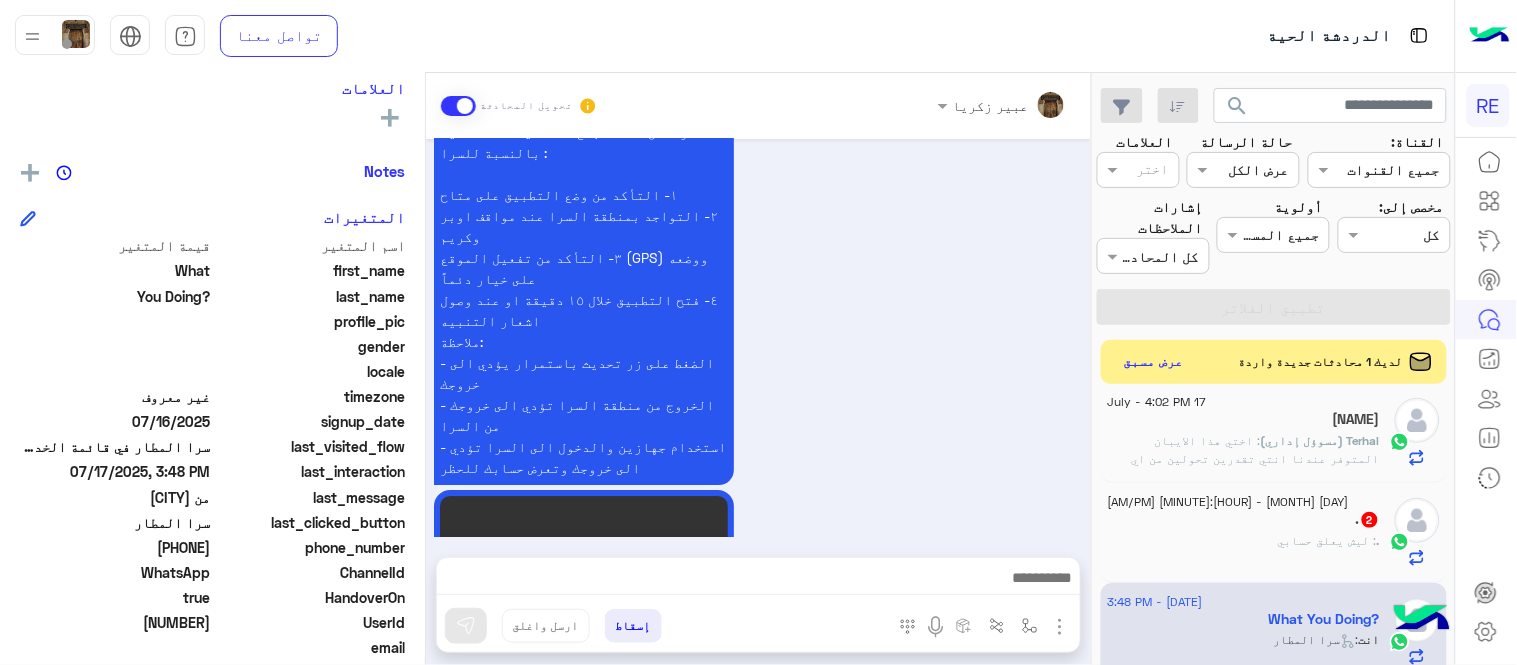 scroll, scrollTop: 0, scrollLeft: 0, axis: both 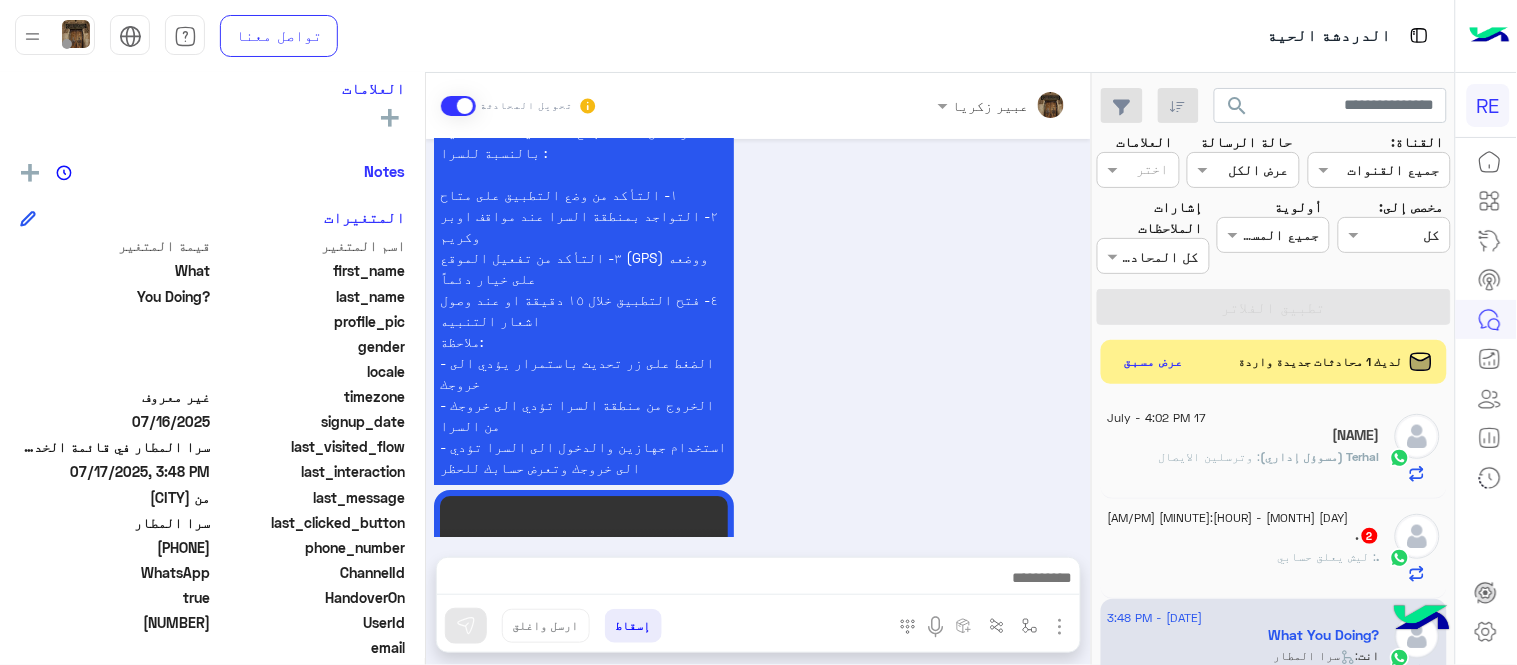 click on "Terhal (مسوؤل إداري)" 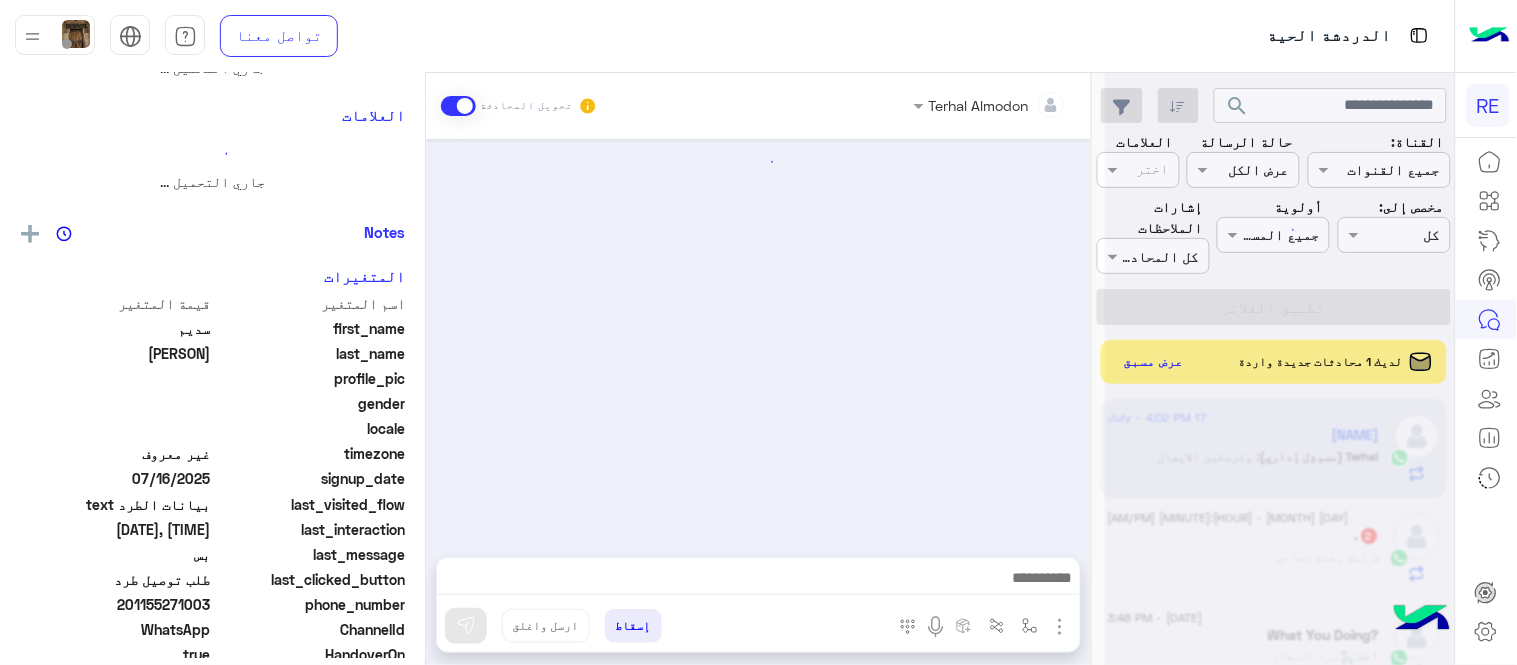 scroll, scrollTop: 0, scrollLeft: 0, axis: both 